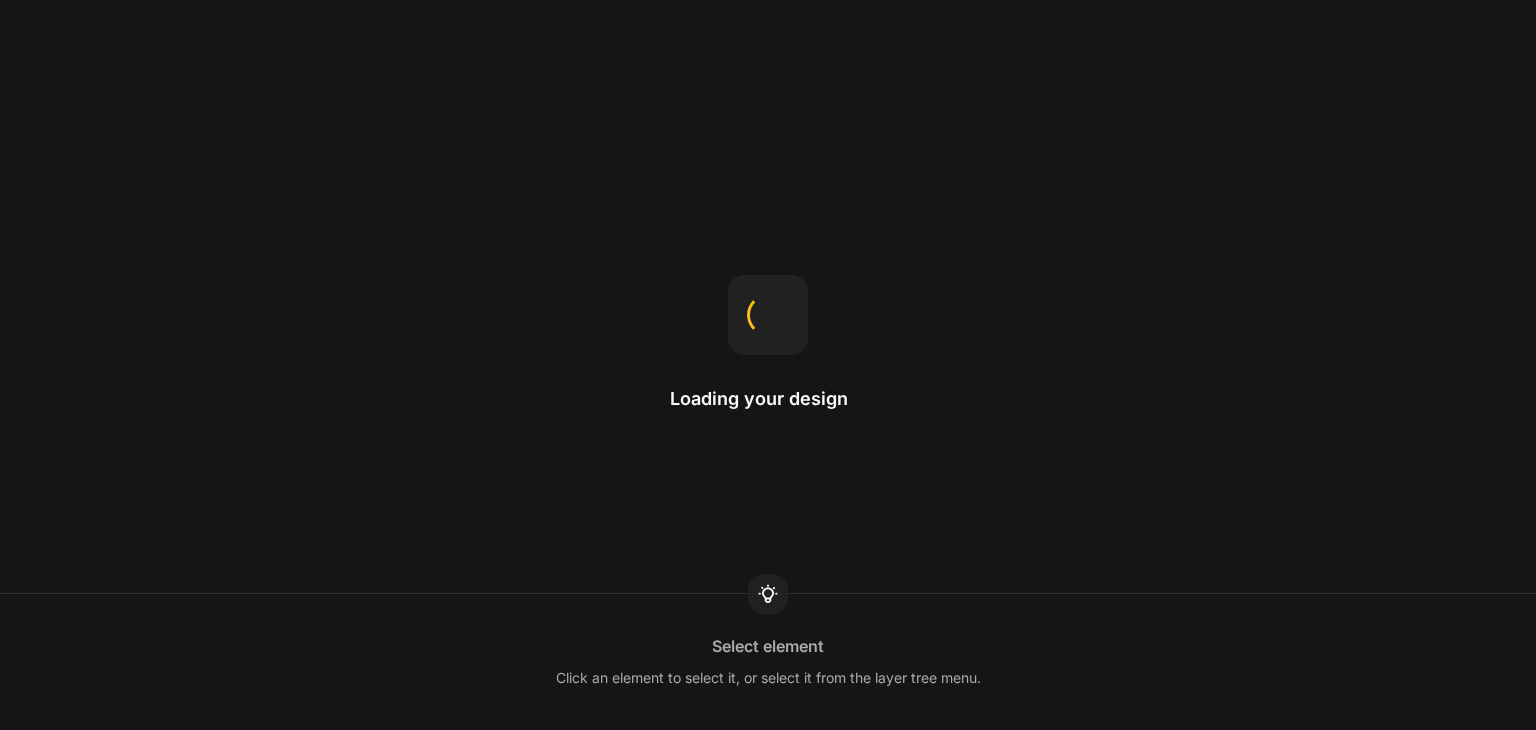 scroll, scrollTop: 0, scrollLeft: 0, axis: both 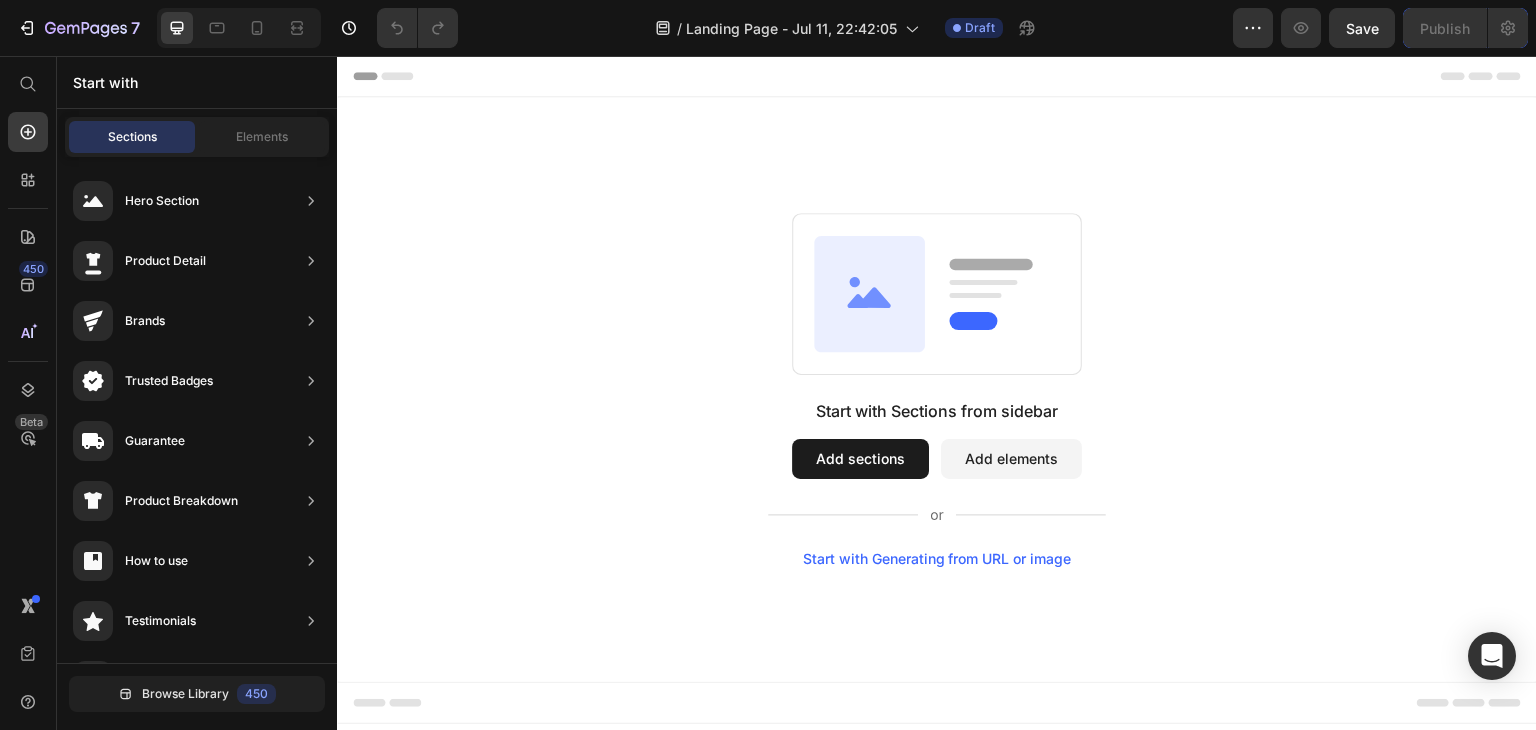 click on "Add sections" at bounding box center (860, 459) 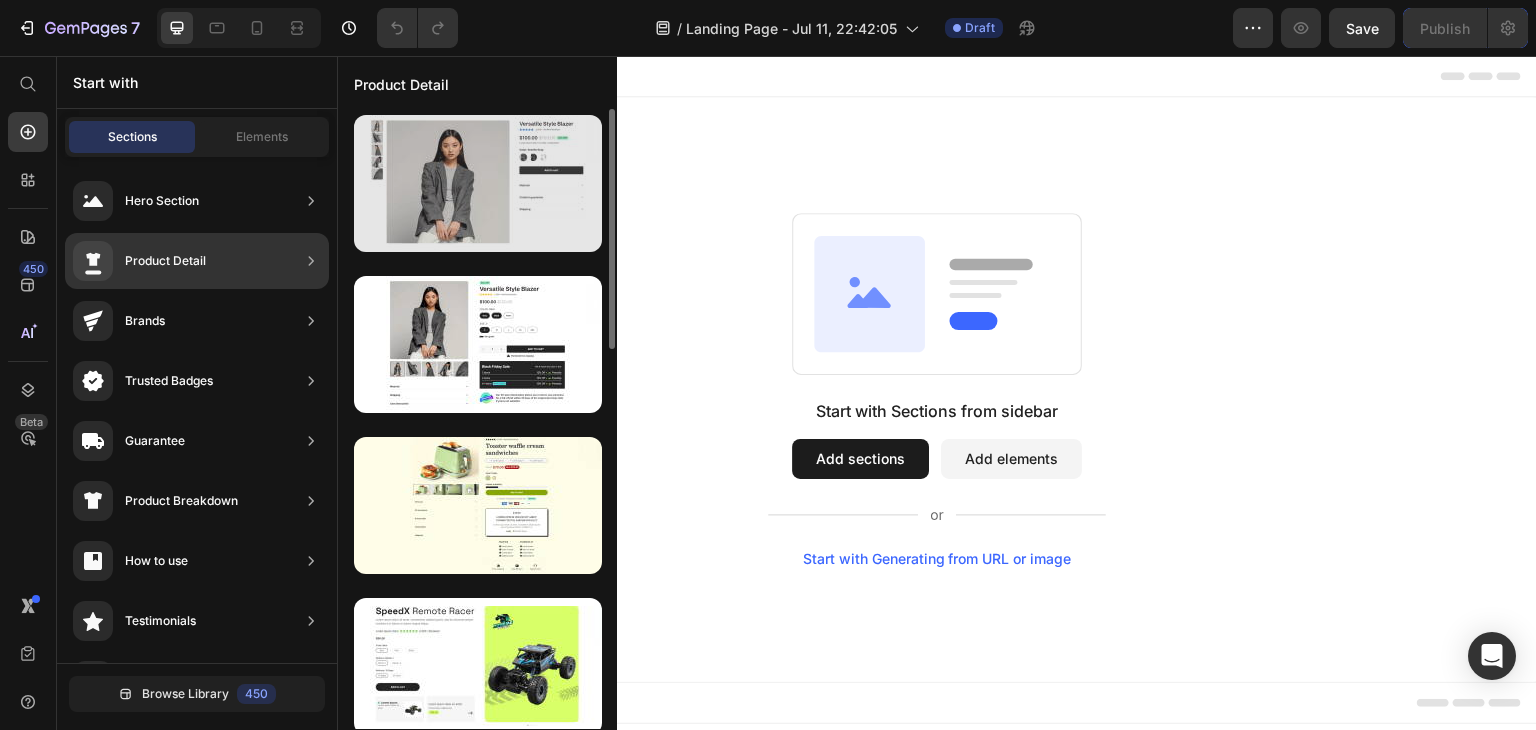 click at bounding box center [478, 183] 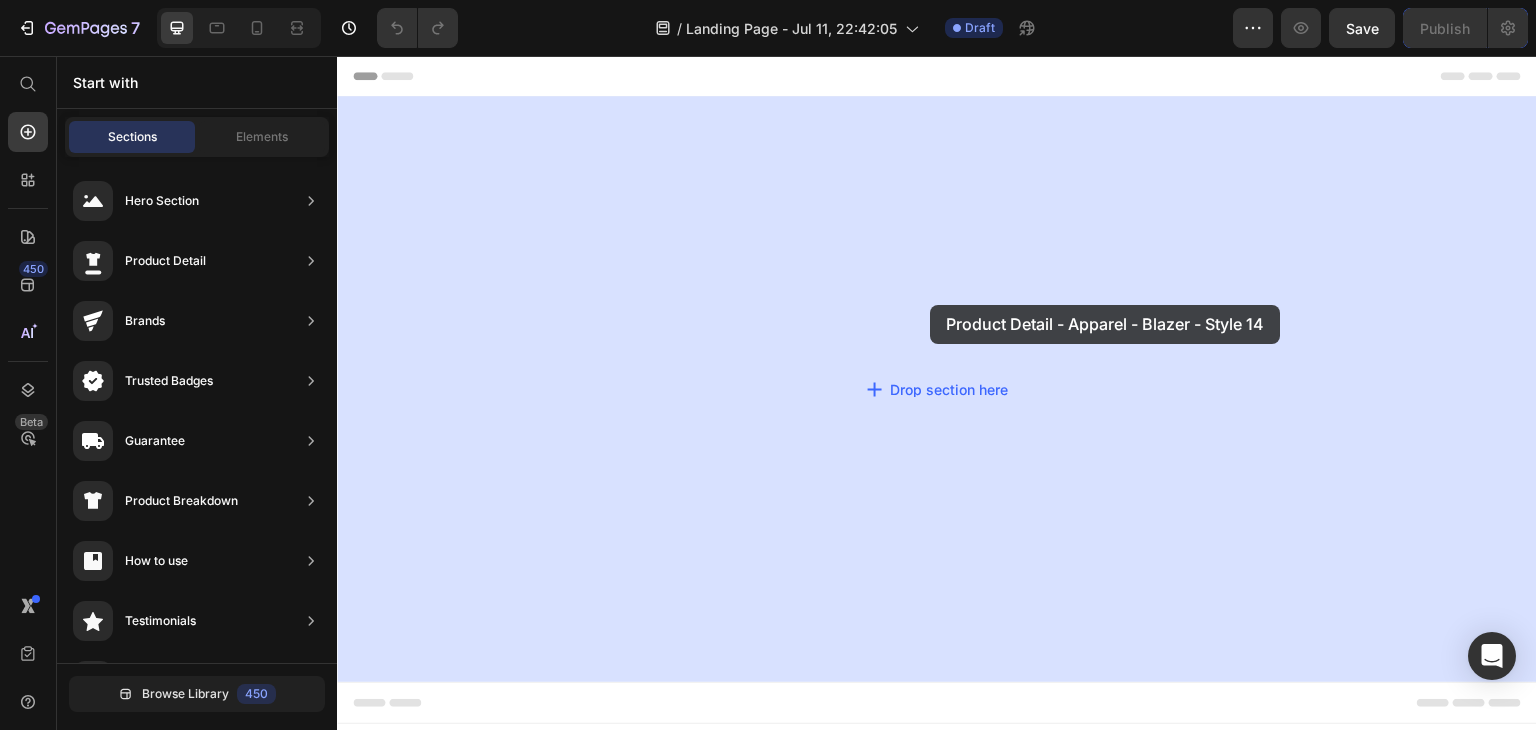 drag, startPoint x: 804, startPoint y: 258, endPoint x: 930, endPoint y: 305, distance: 134.48048 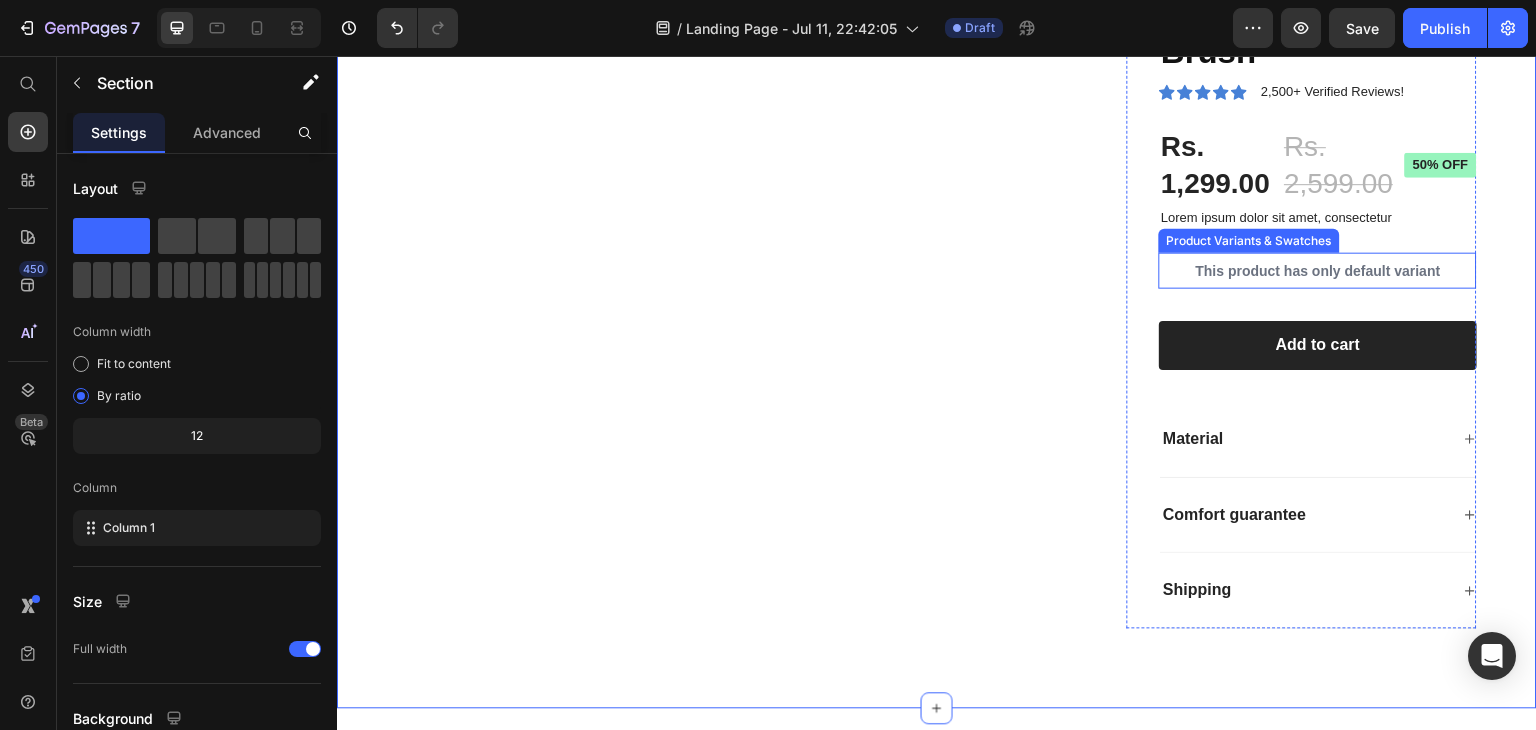 scroll, scrollTop: 91, scrollLeft: 0, axis: vertical 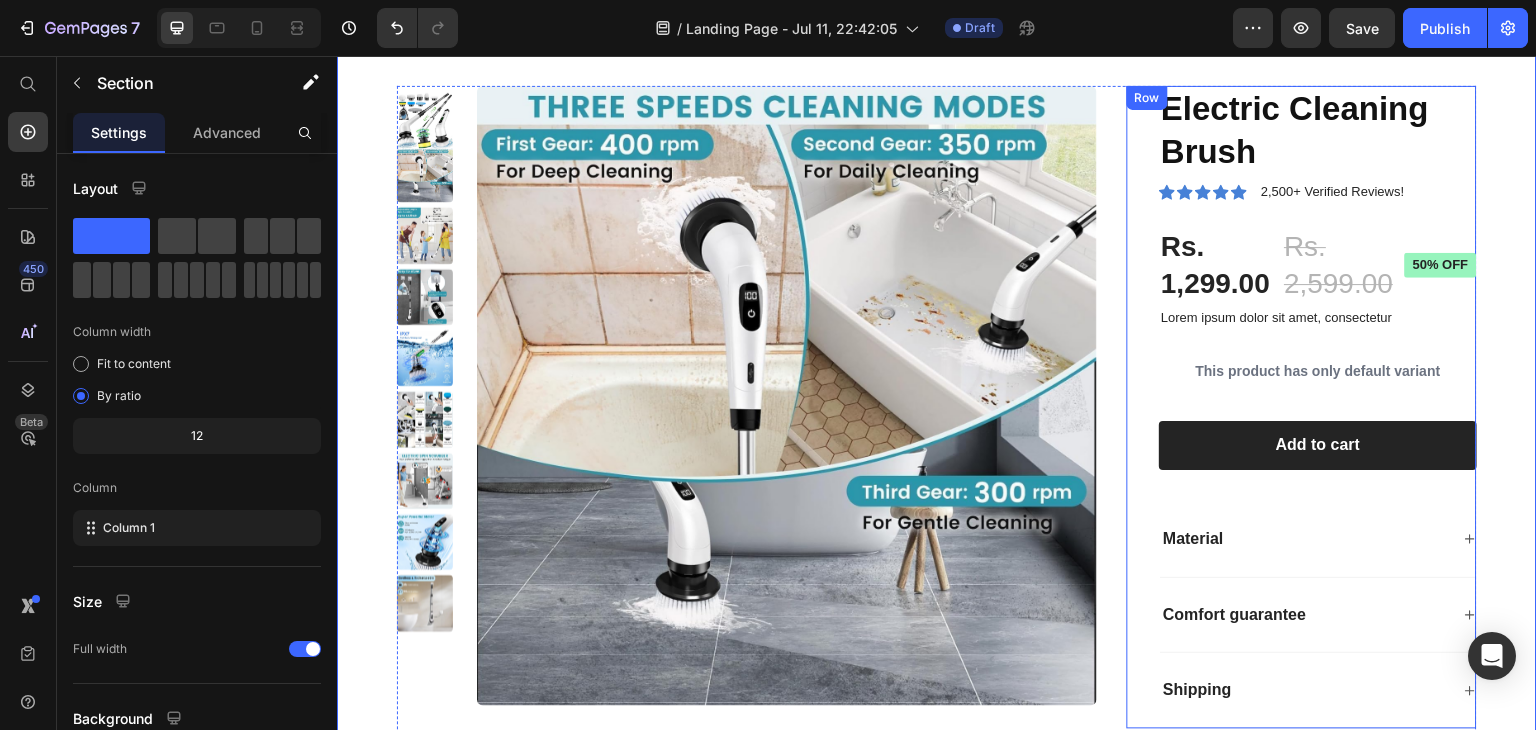 click on "Electric Cleaning Brush Product Title Icon Icon Icon Icon Icon Icon List 2,500+ Verified Reviews! Text Block Row Rs. 1,299.00 Product Price Rs. 2,599.00 Product Price 50% off Product Badge Row Lorem ipsum dolor sit amet, consectetur  Text Block This product has only default variant Product Variants & Swatches 1 Product Quantity Row Add to cart Add to Cart Row
Material
Comfort guarantee
Shipping Accordion" at bounding box center (1318, 407) 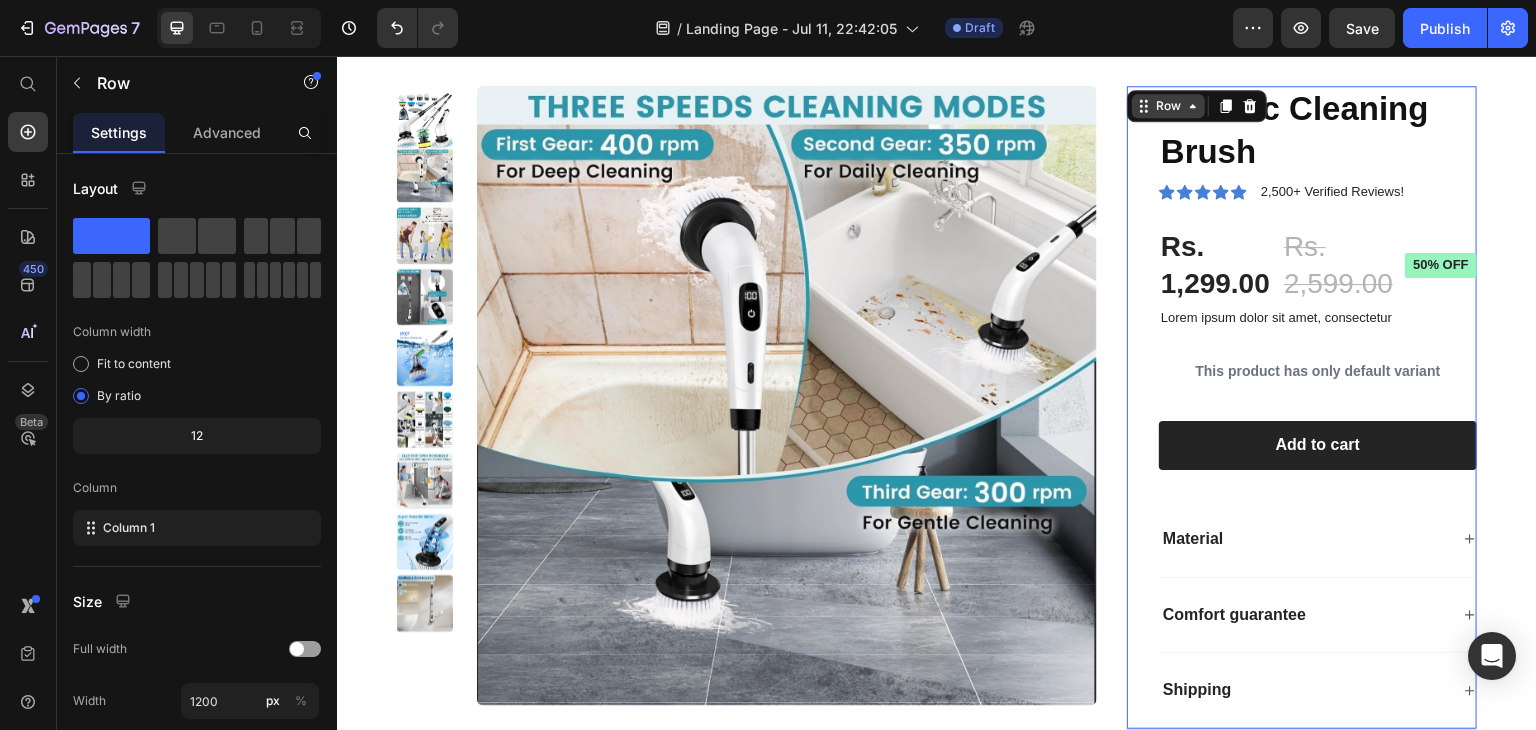 click 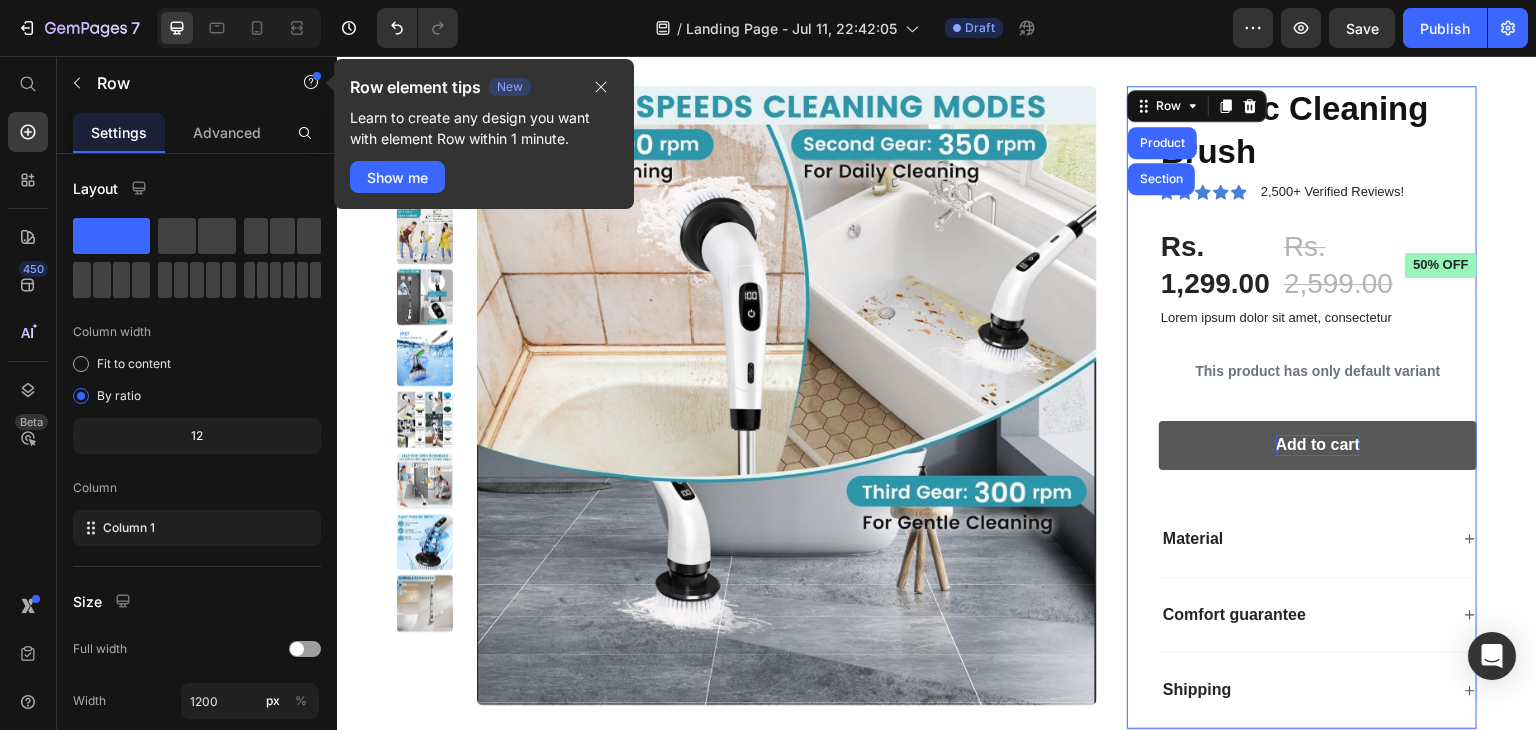 click on "Add to cart" at bounding box center (1318, 445) 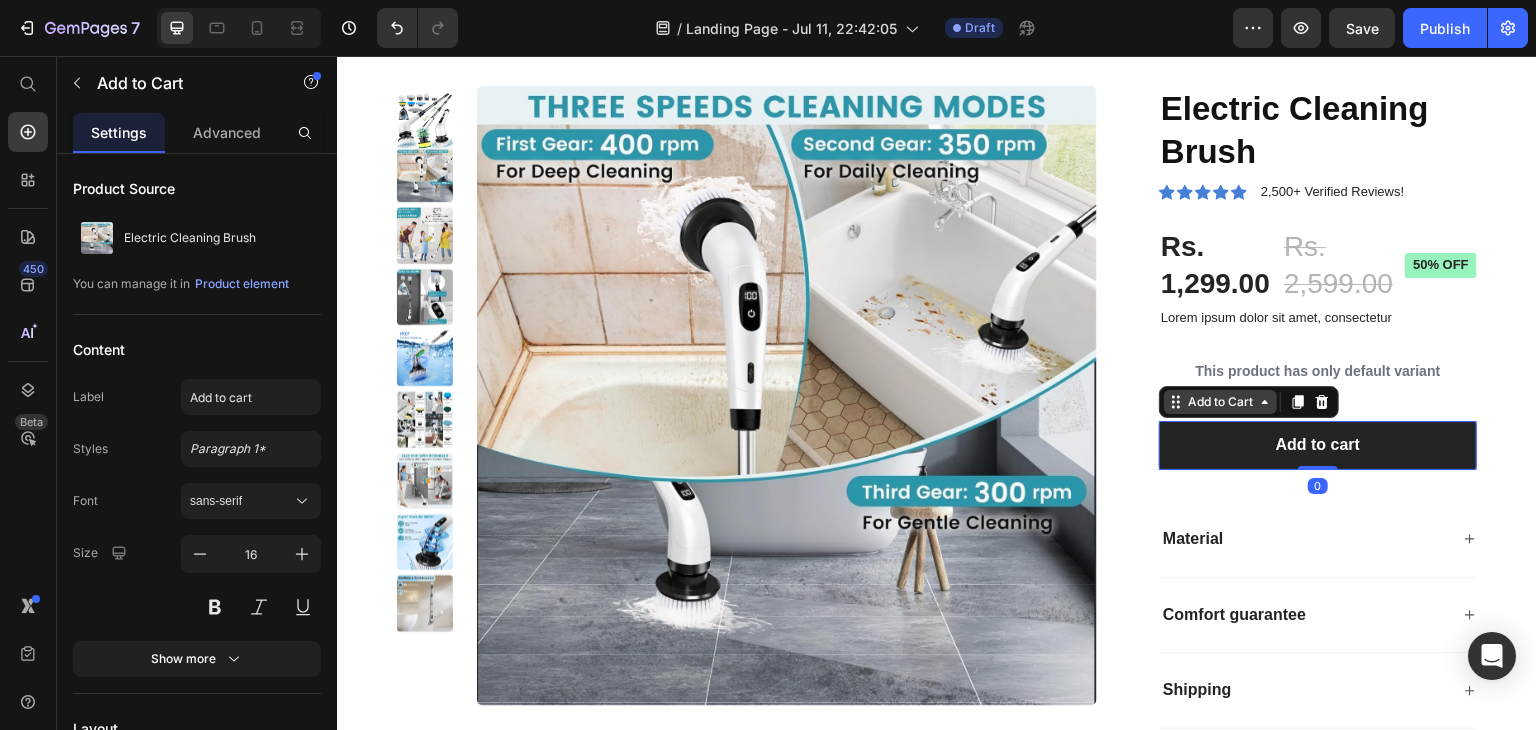 click on "Add to Cart" at bounding box center (1220, 402) 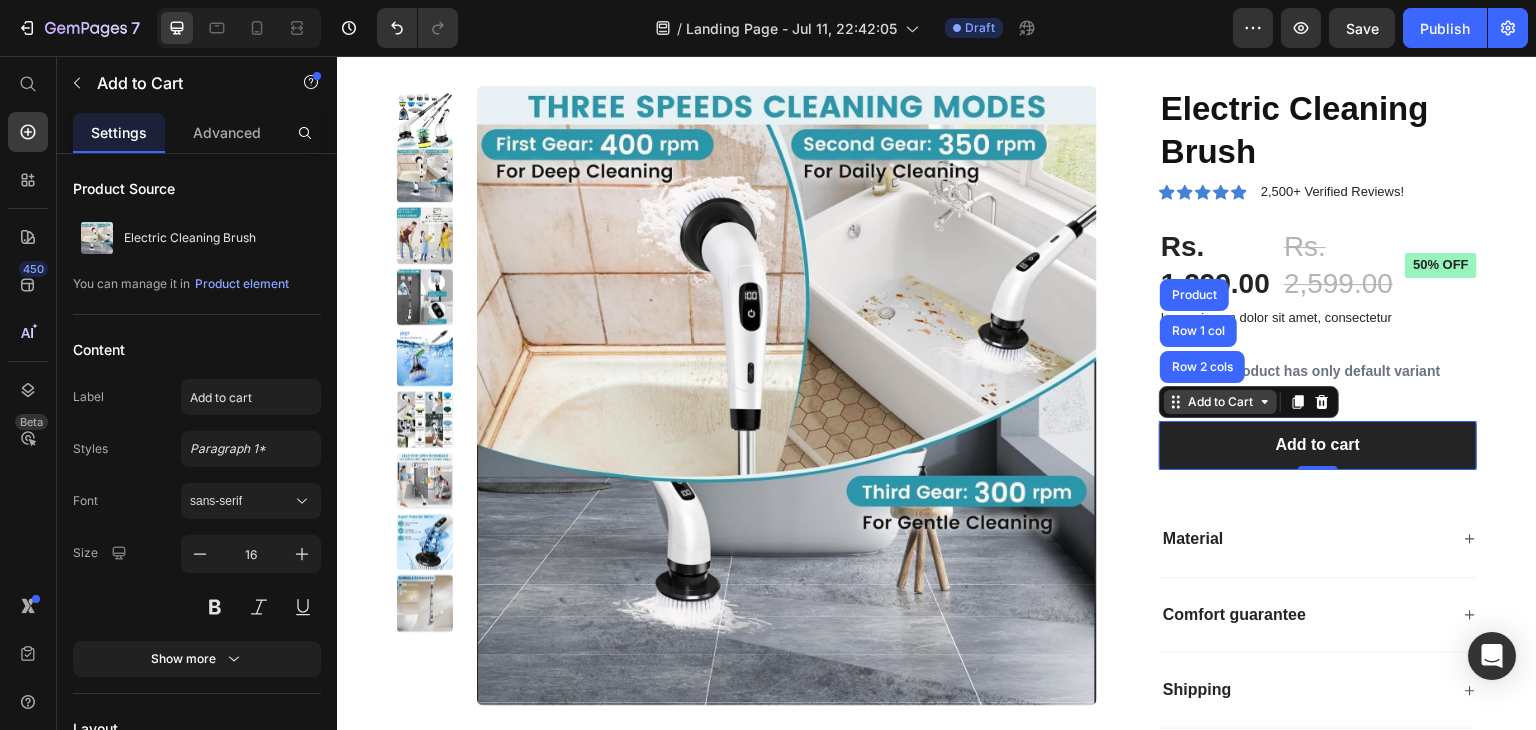 click 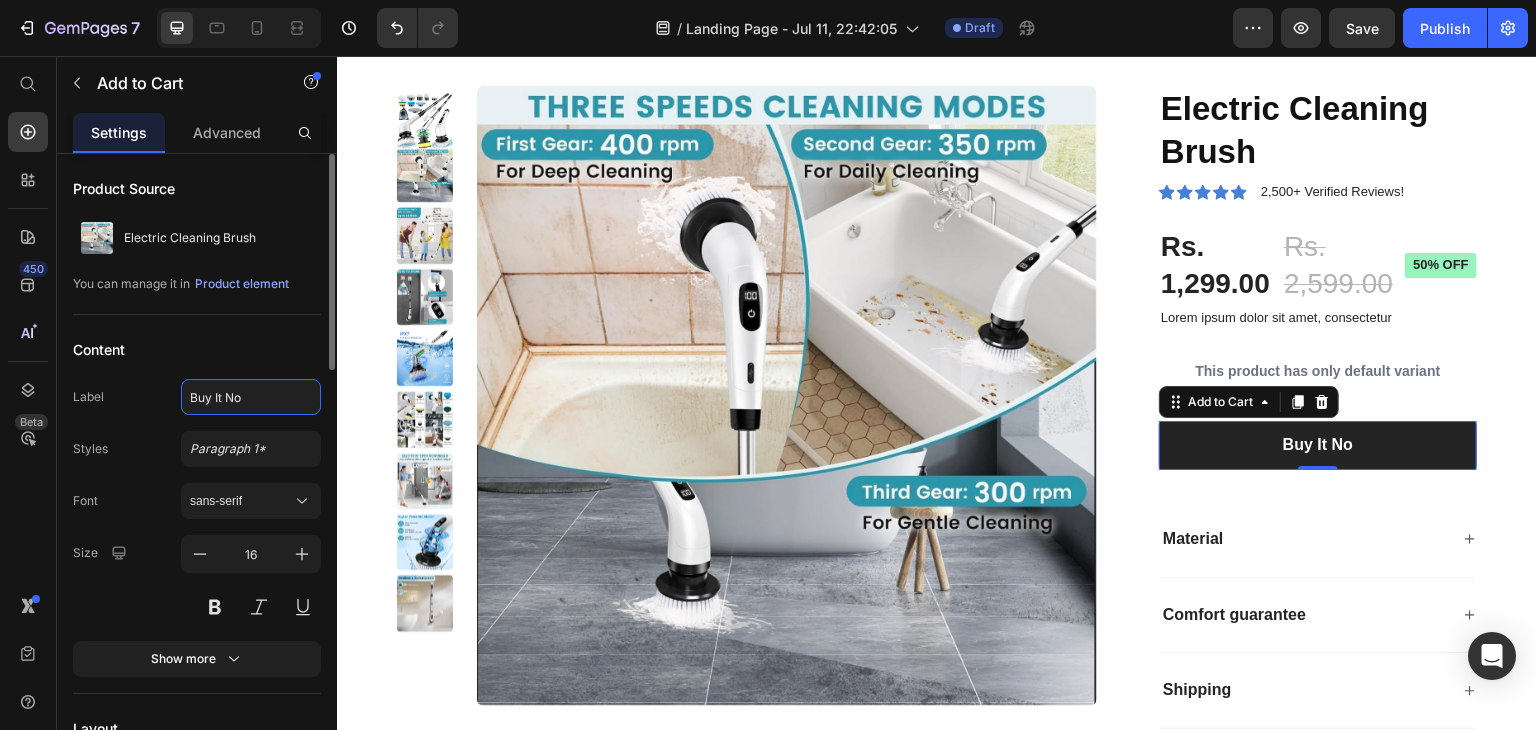 type on "Buy It Now" 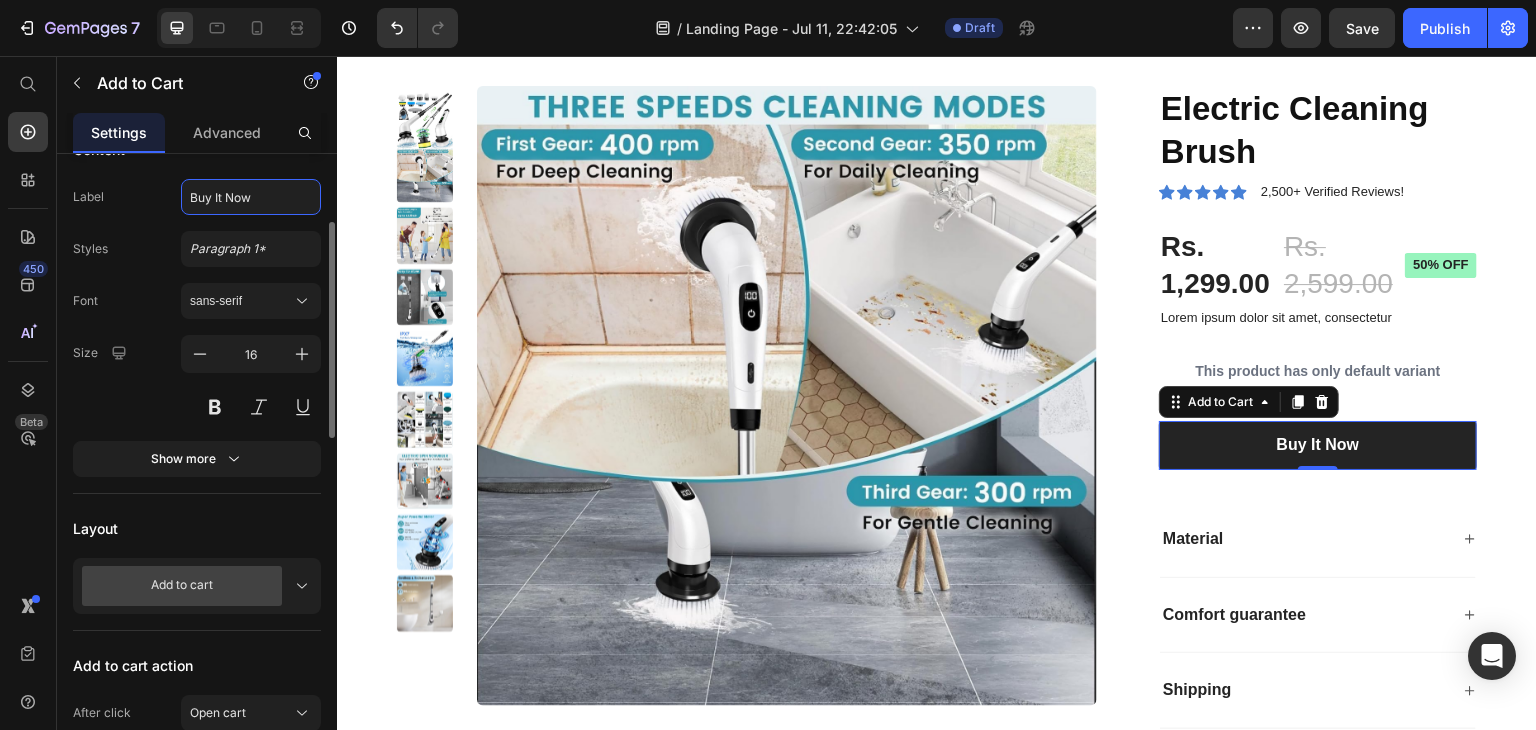 scroll, scrollTop: 300, scrollLeft: 0, axis: vertical 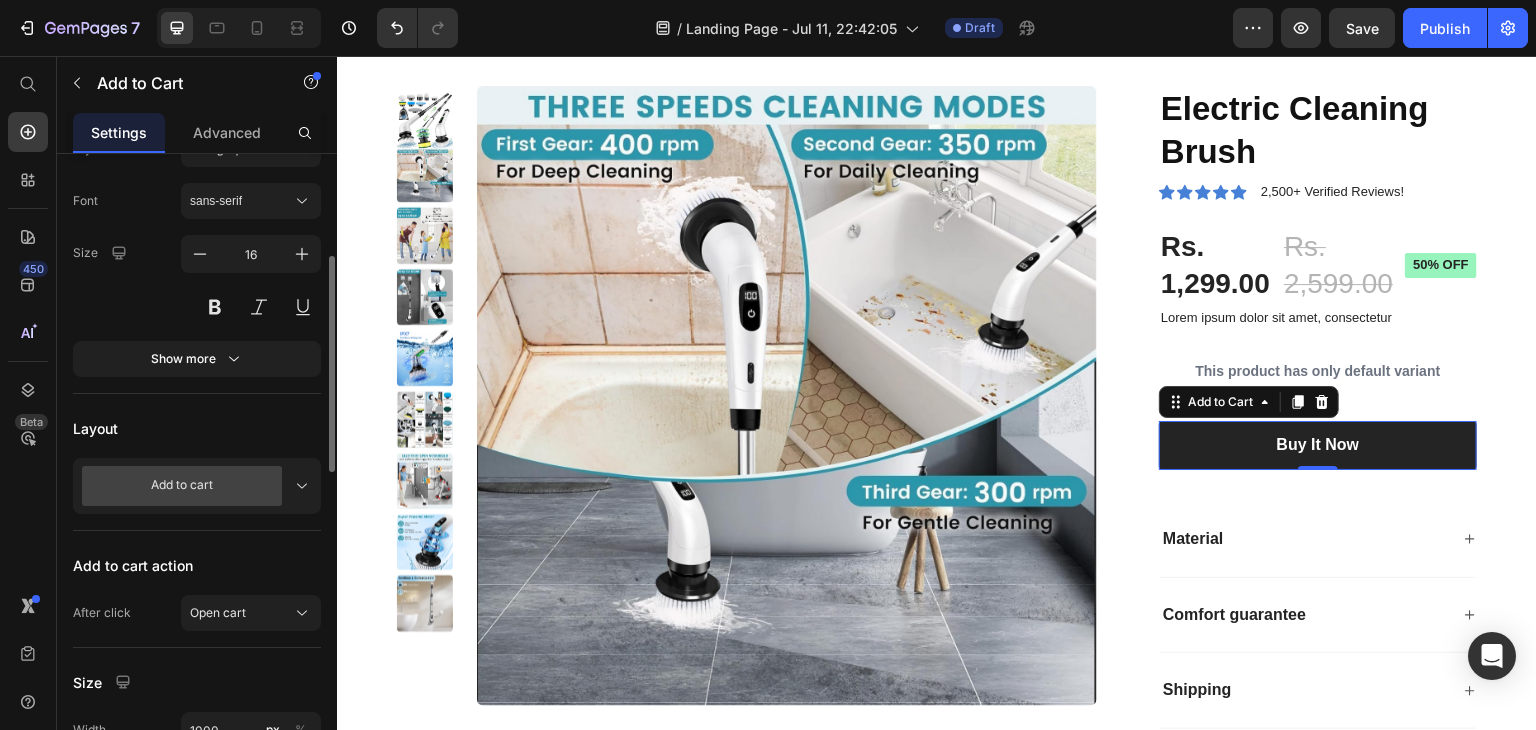 click 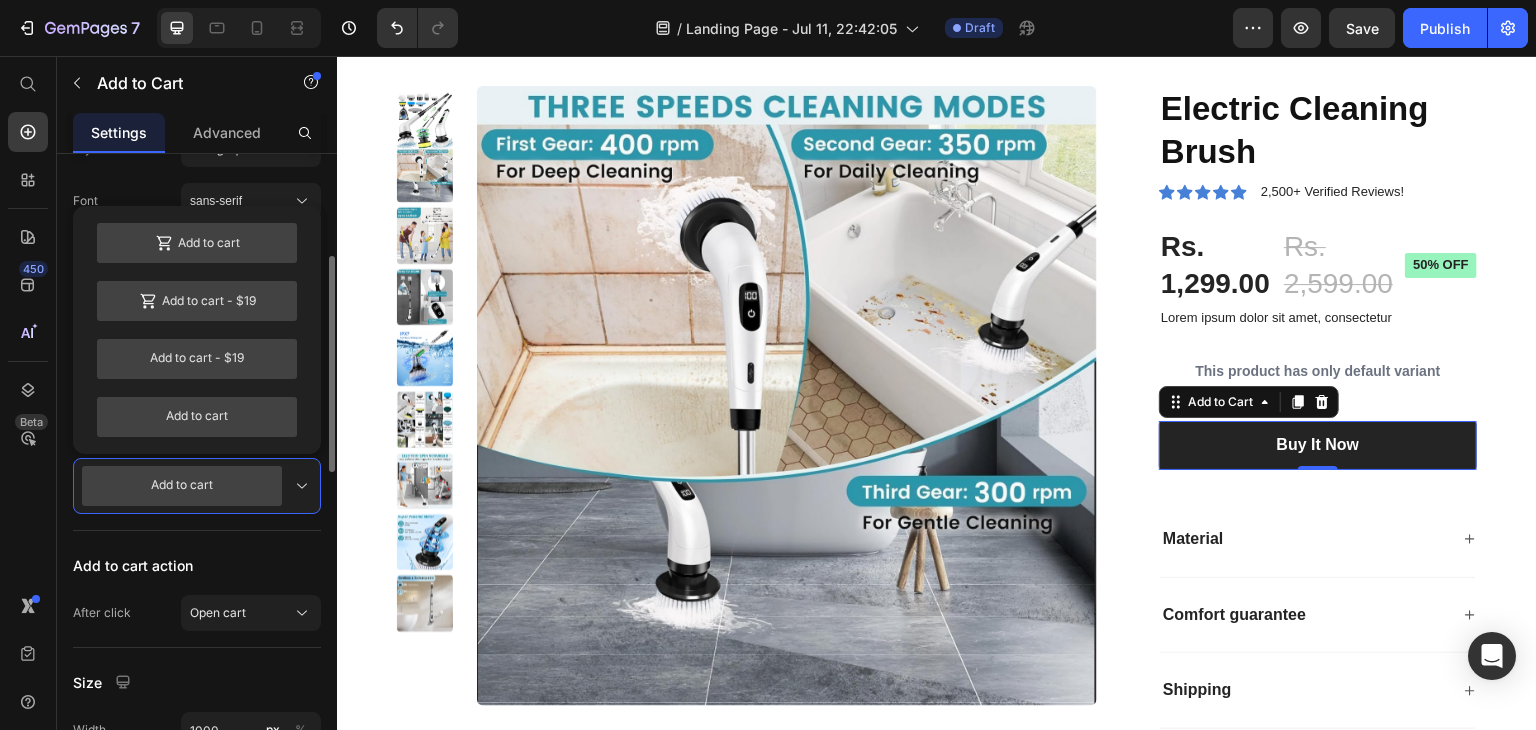 click 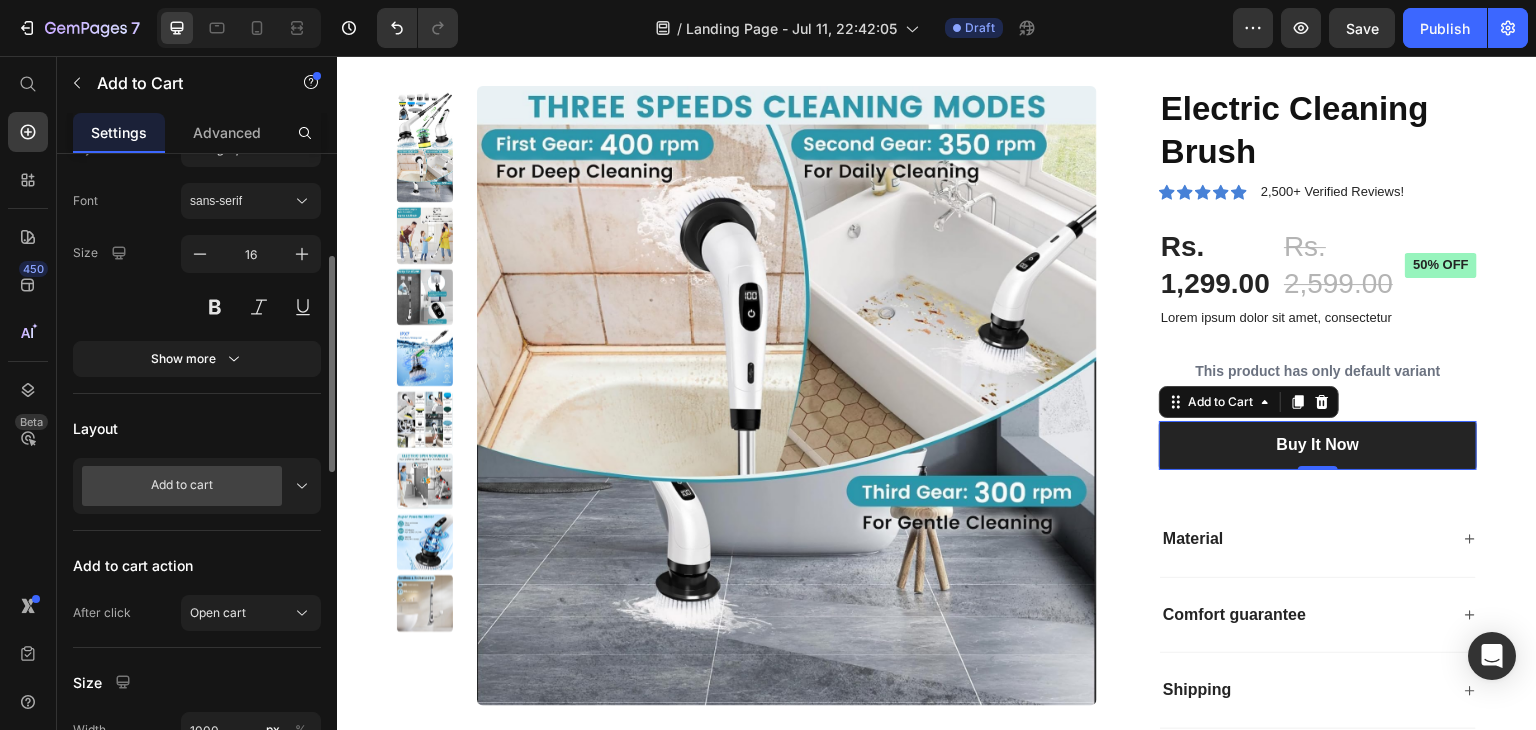 scroll, scrollTop: 500, scrollLeft: 0, axis: vertical 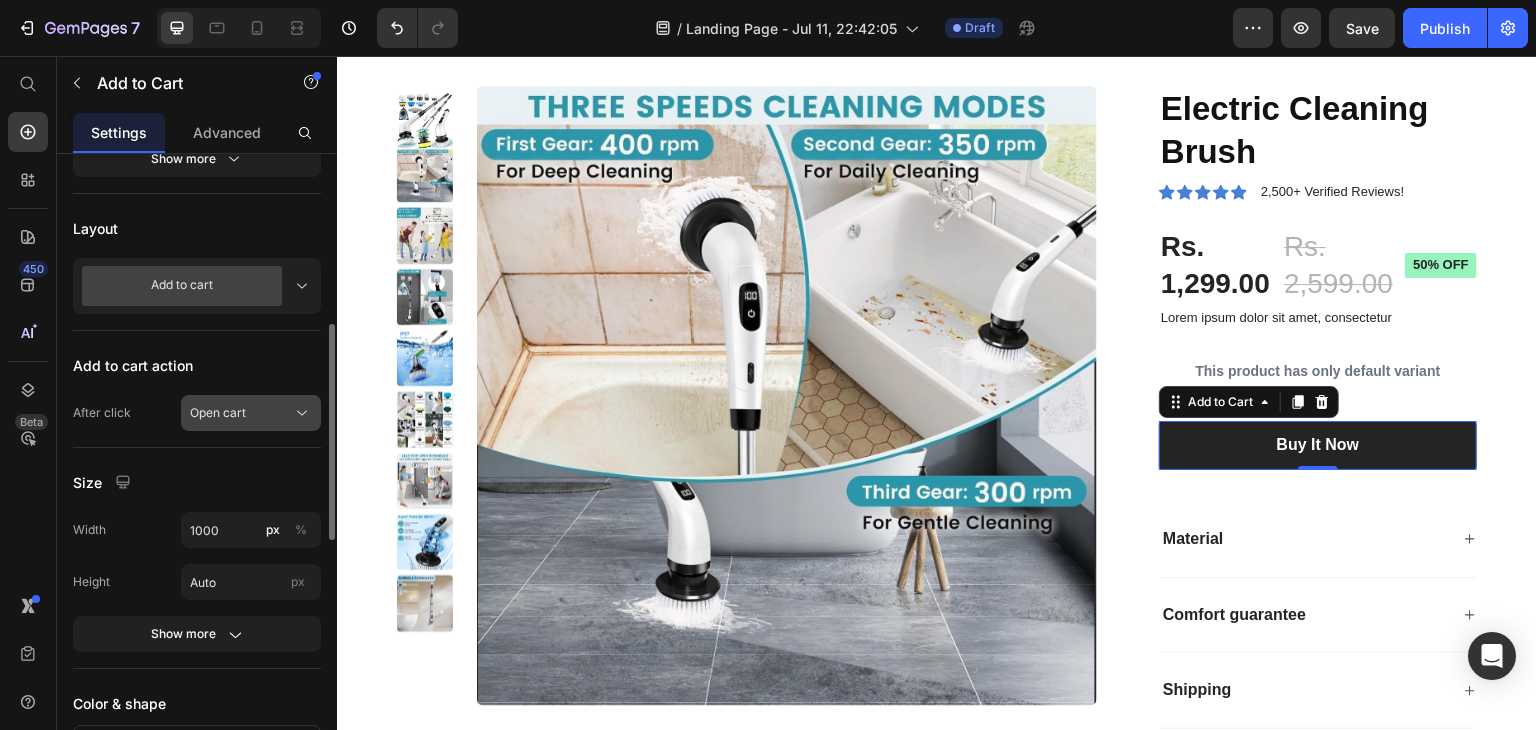 click on "Open cart" 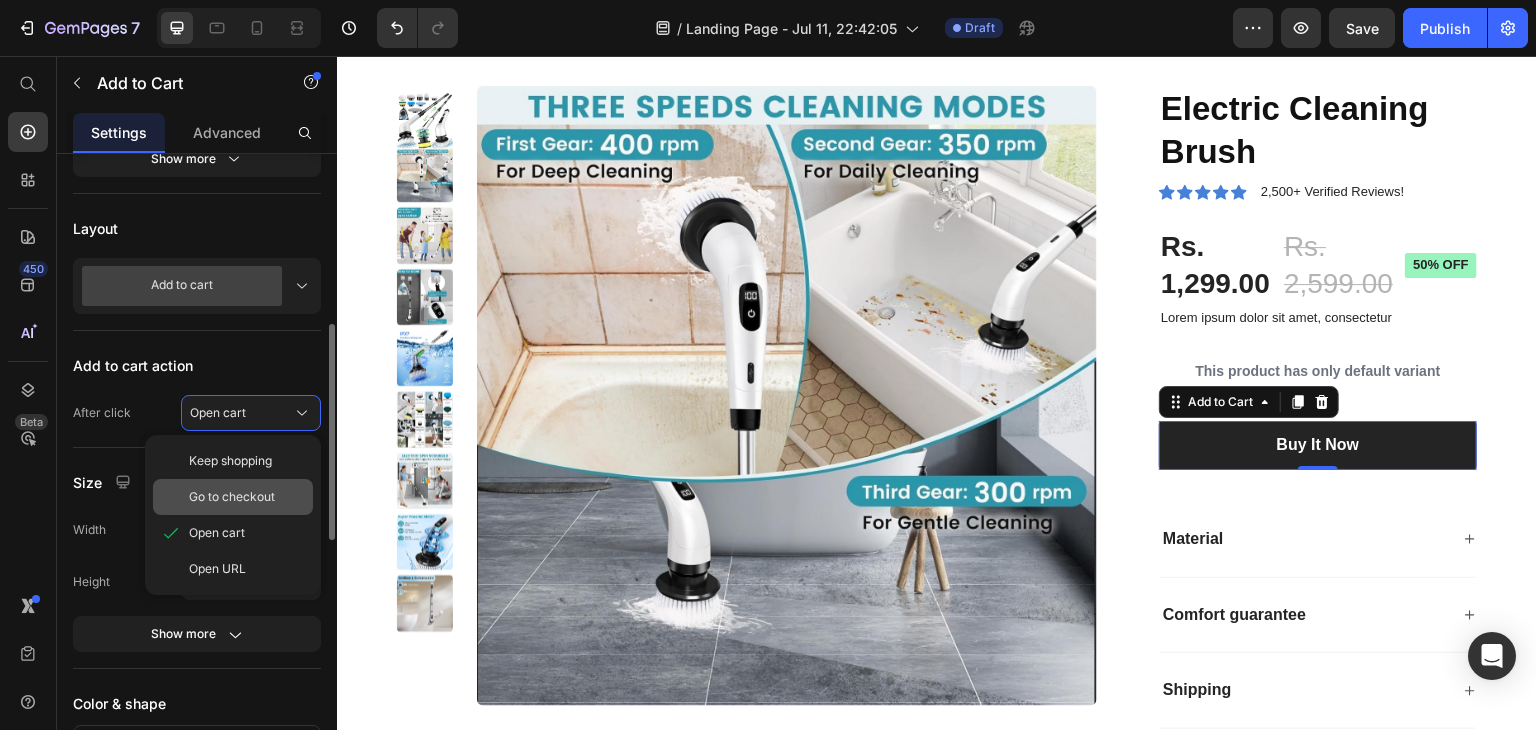 click on "Go to checkout" at bounding box center [247, 497] 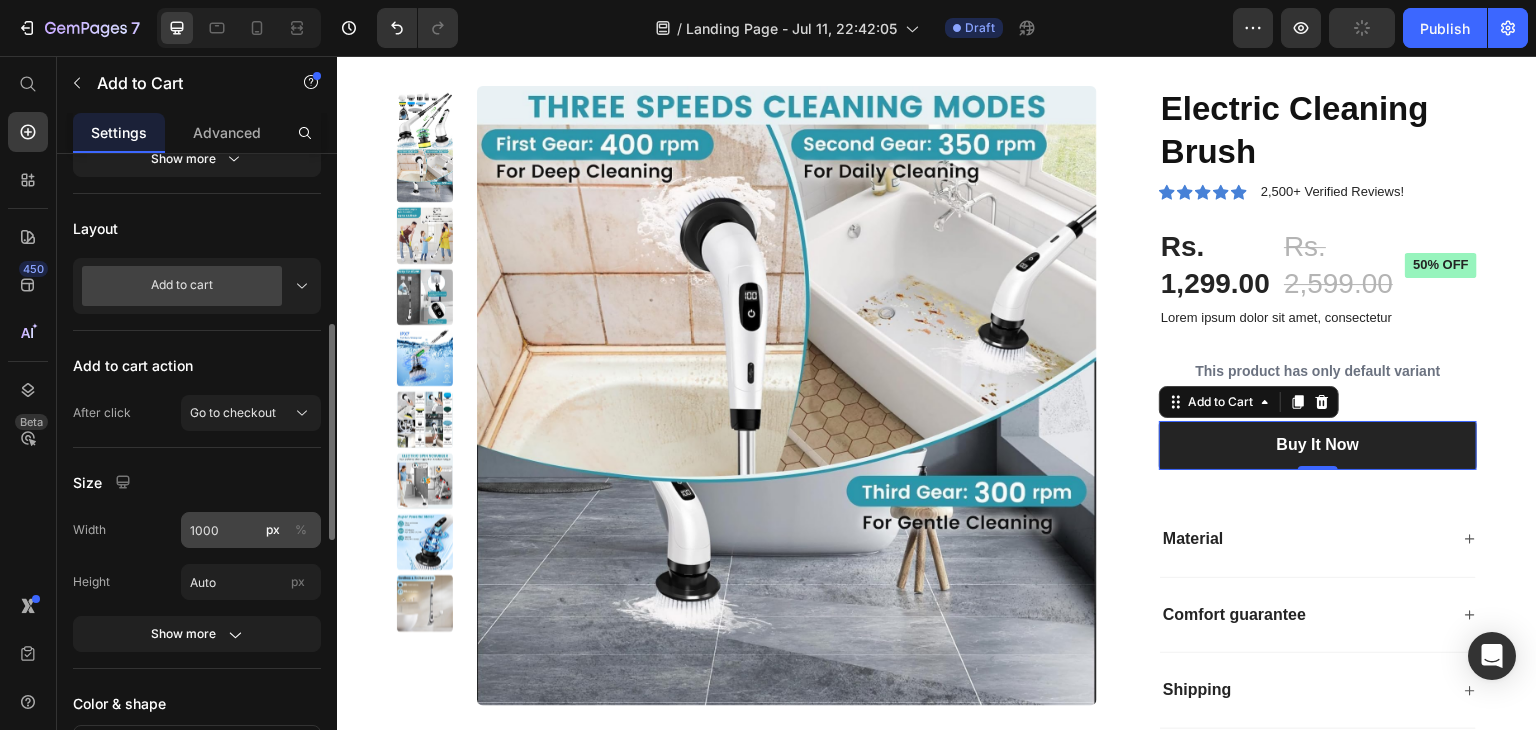 scroll, scrollTop: 600, scrollLeft: 0, axis: vertical 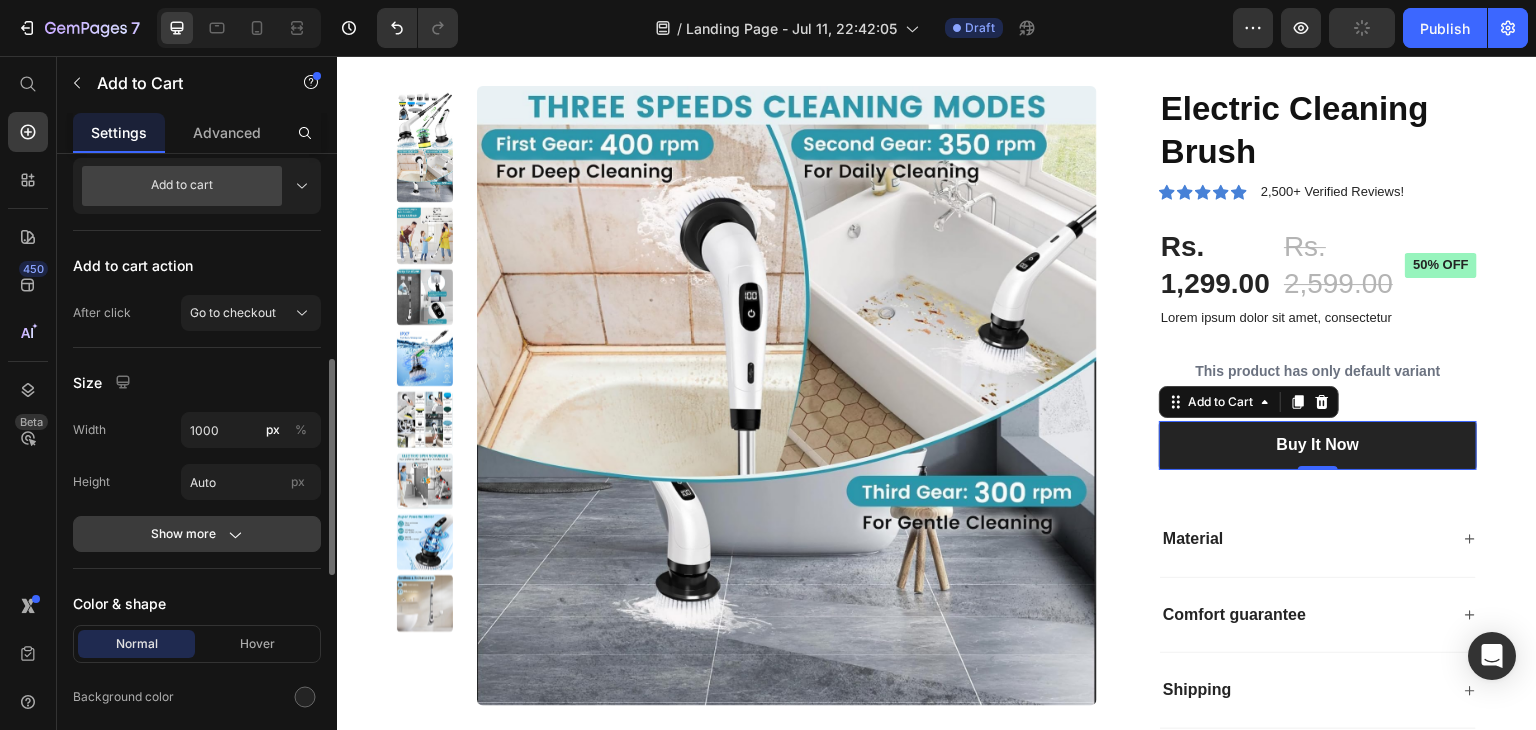 click on "Show more" at bounding box center (197, 534) 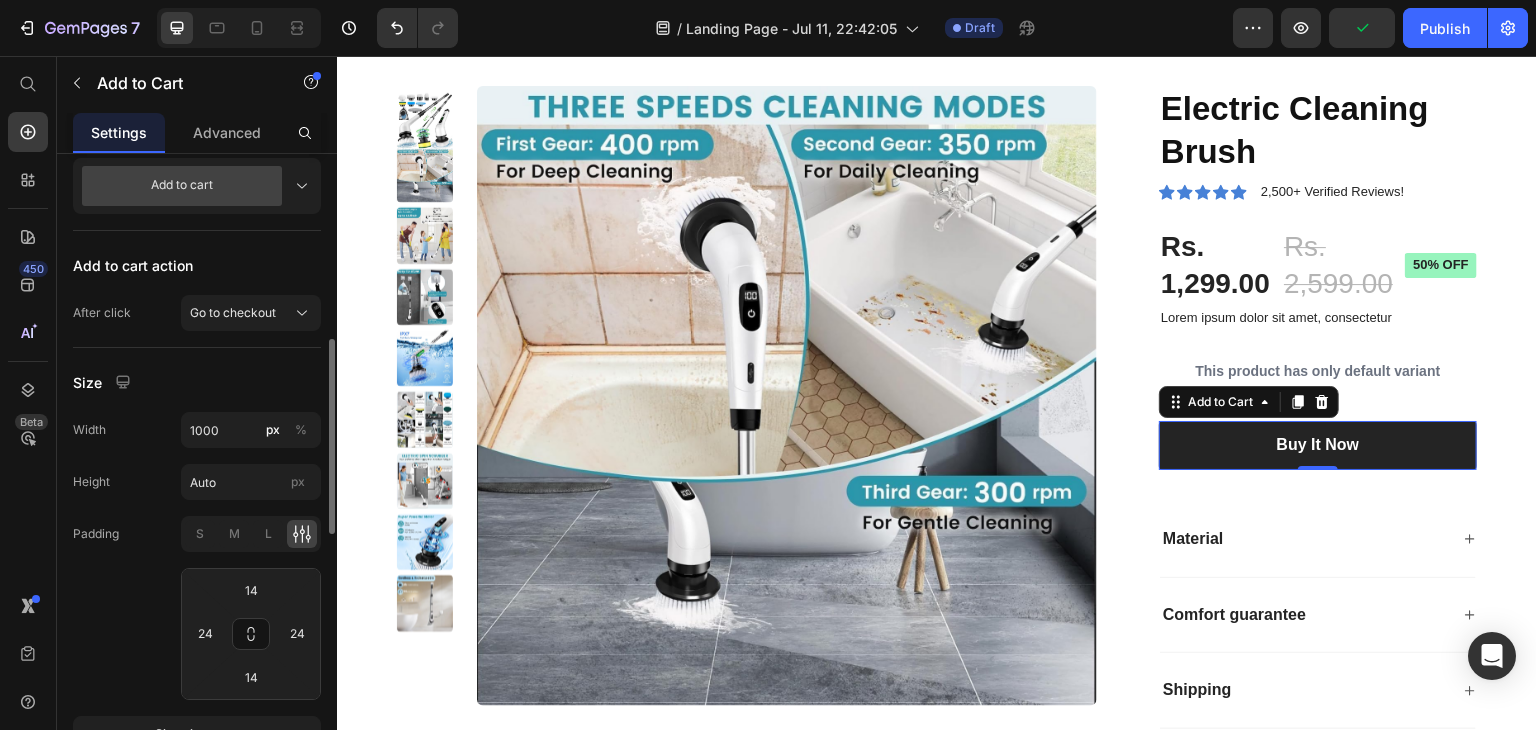 click on "Width 1000 px % Height Auto px Padding S M L 14 24 14 24 Show less" at bounding box center (197, 582) 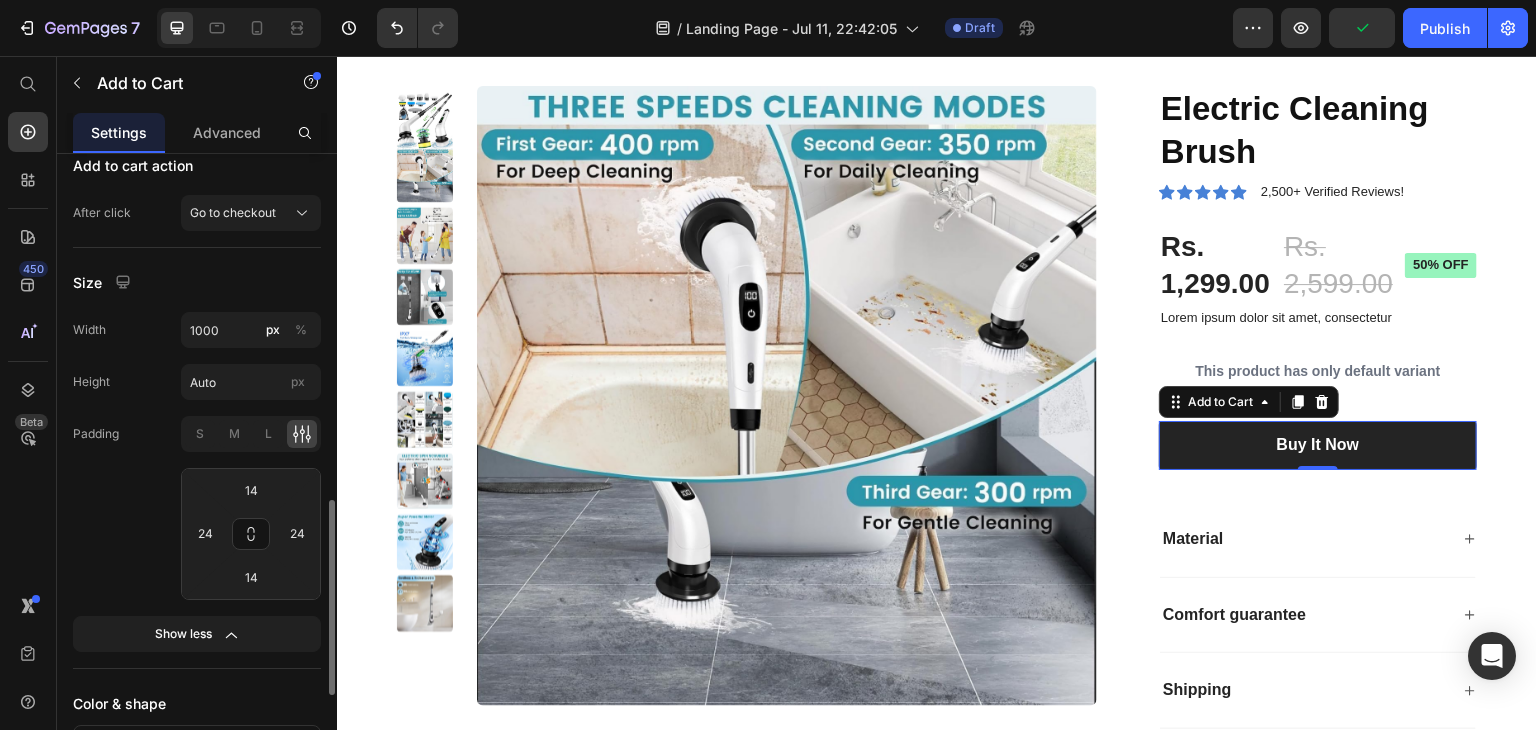 scroll, scrollTop: 800, scrollLeft: 0, axis: vertical 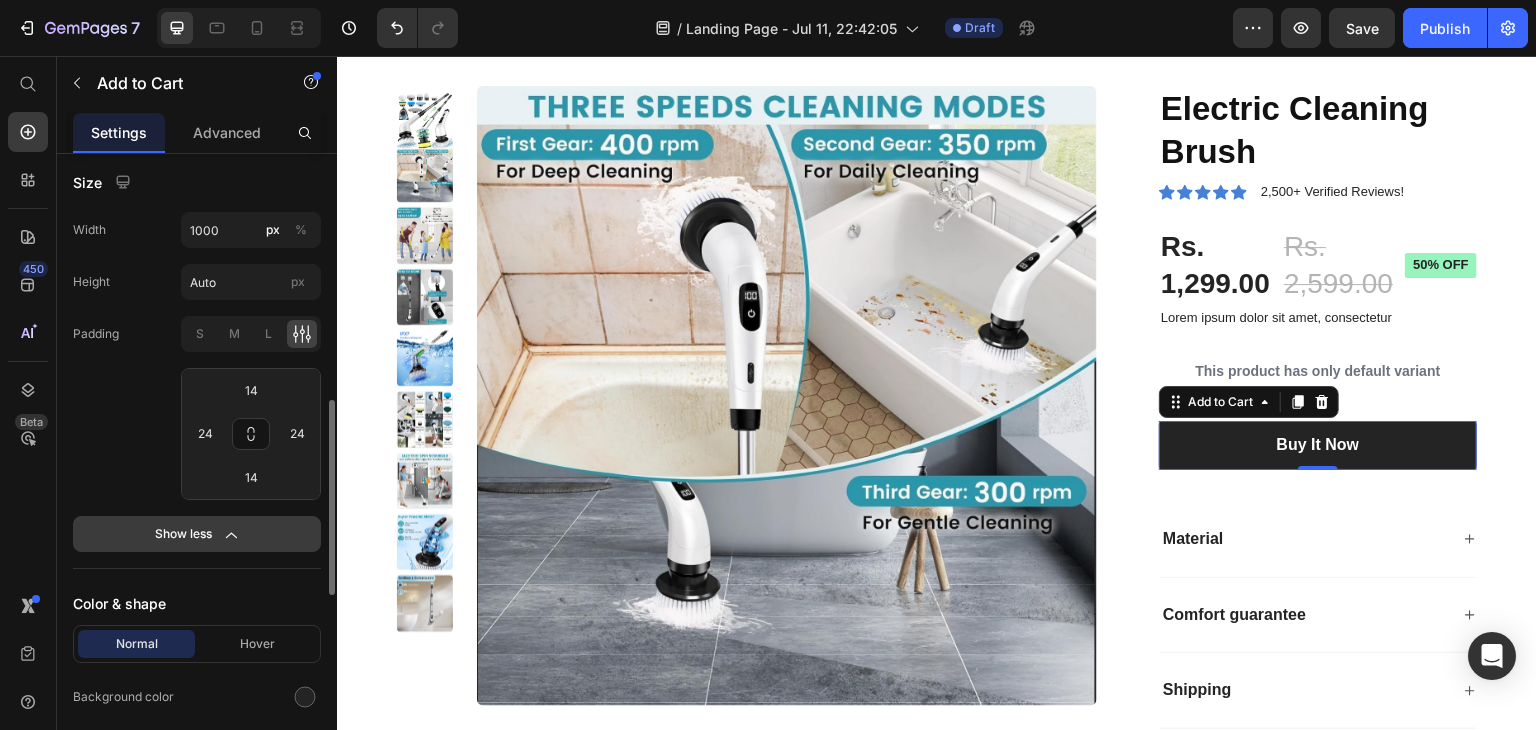 click on "Show less" at bounding box center (197, 534) 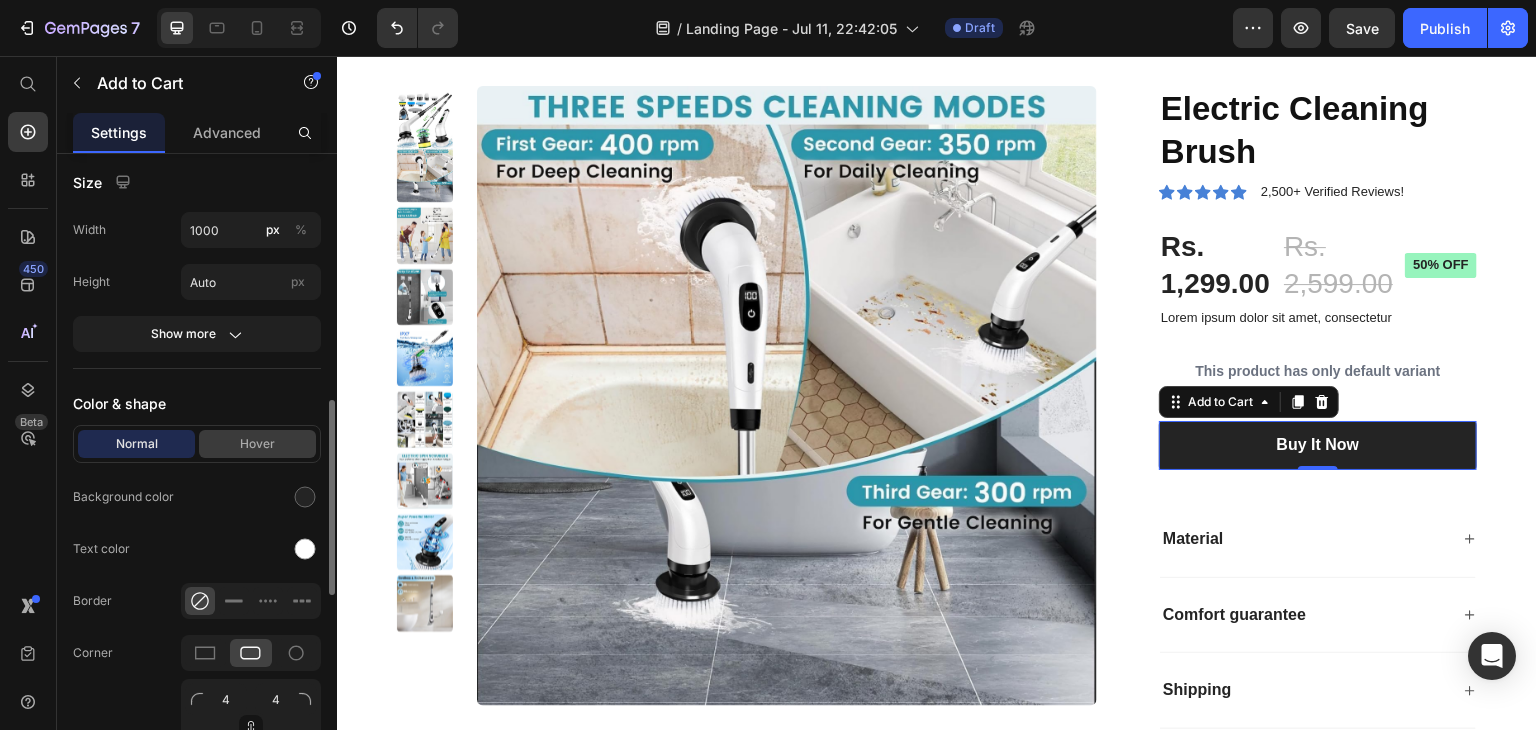 click on "Hover" at bounding box center (257, 444) 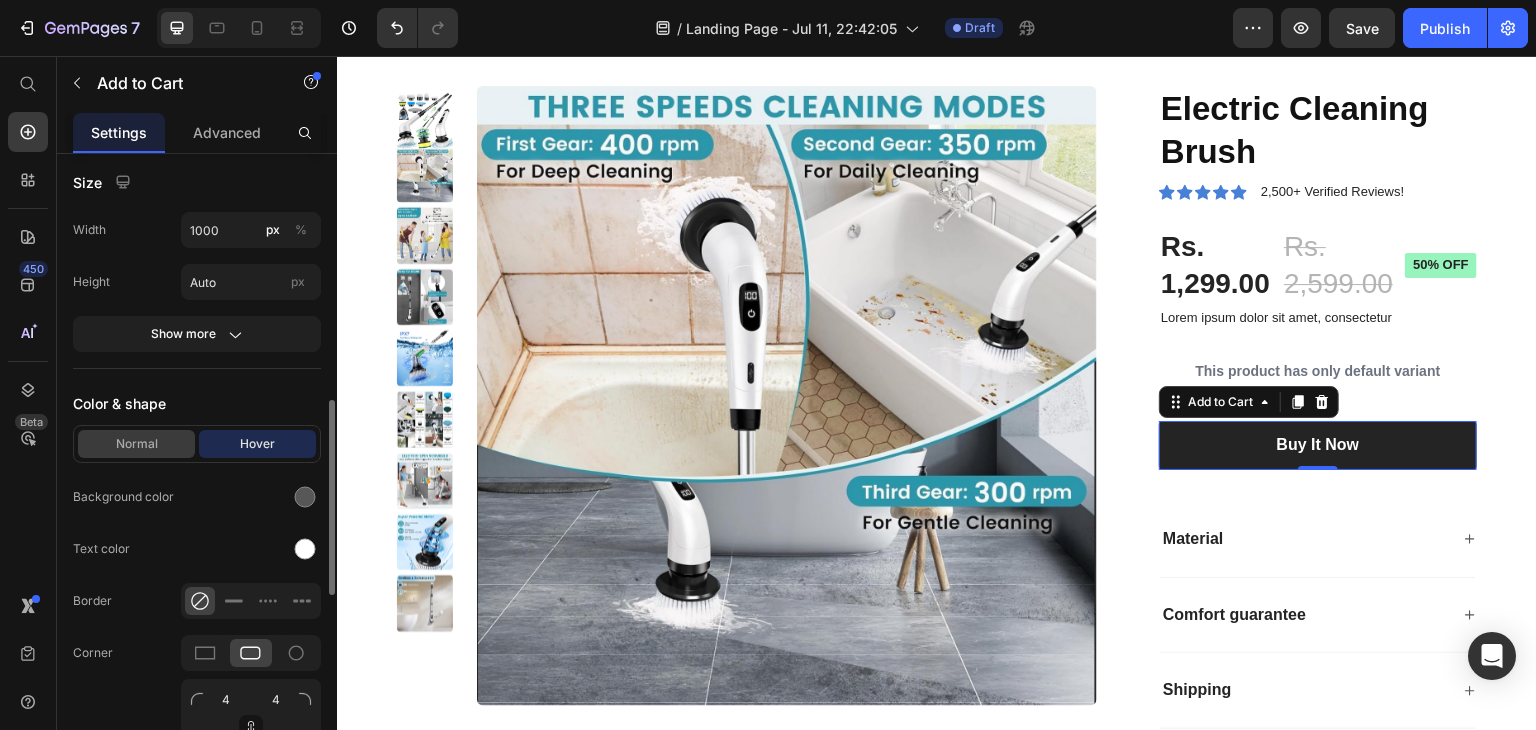 click on "Normal" at bounding box center [136, 444] 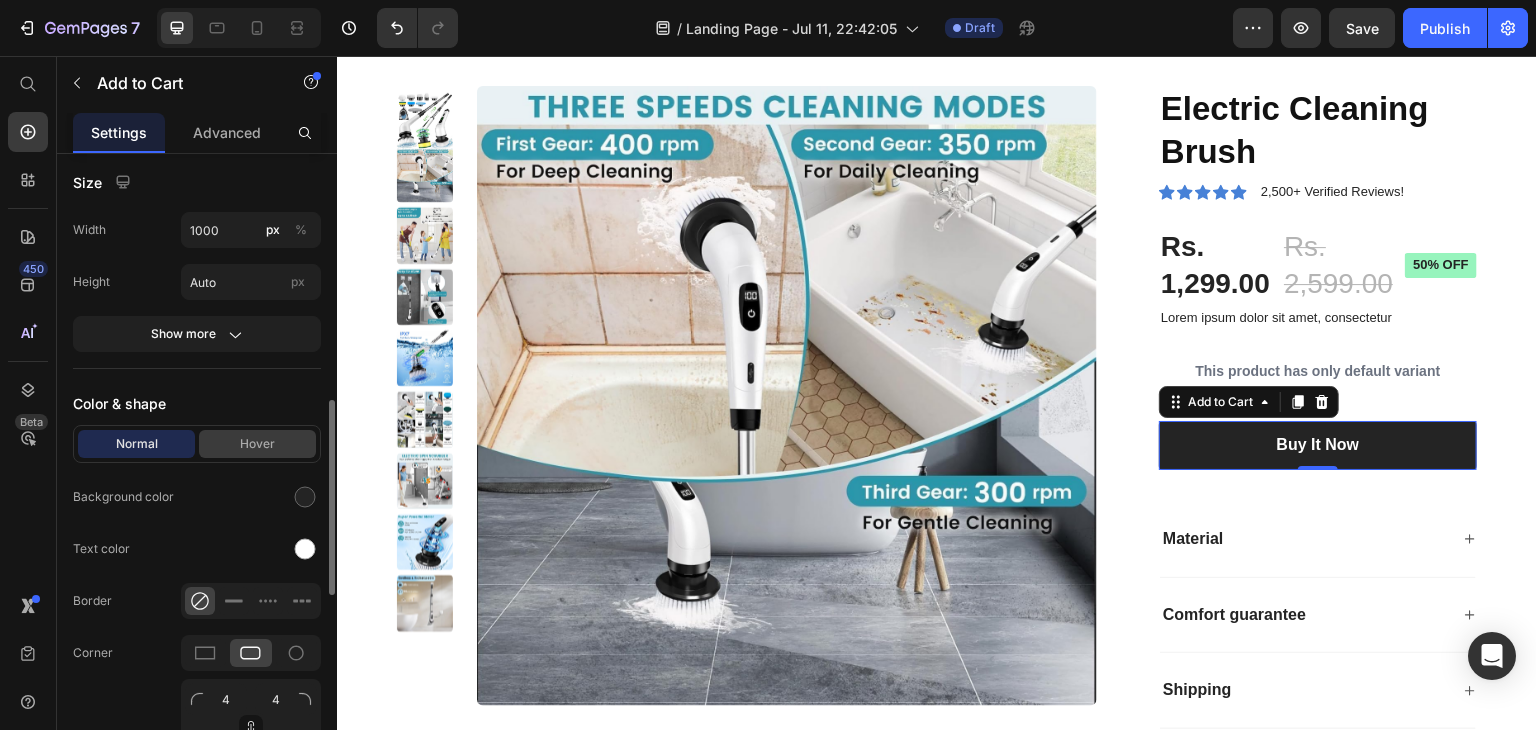 click on "Hover" at bounding box center [257, 444] 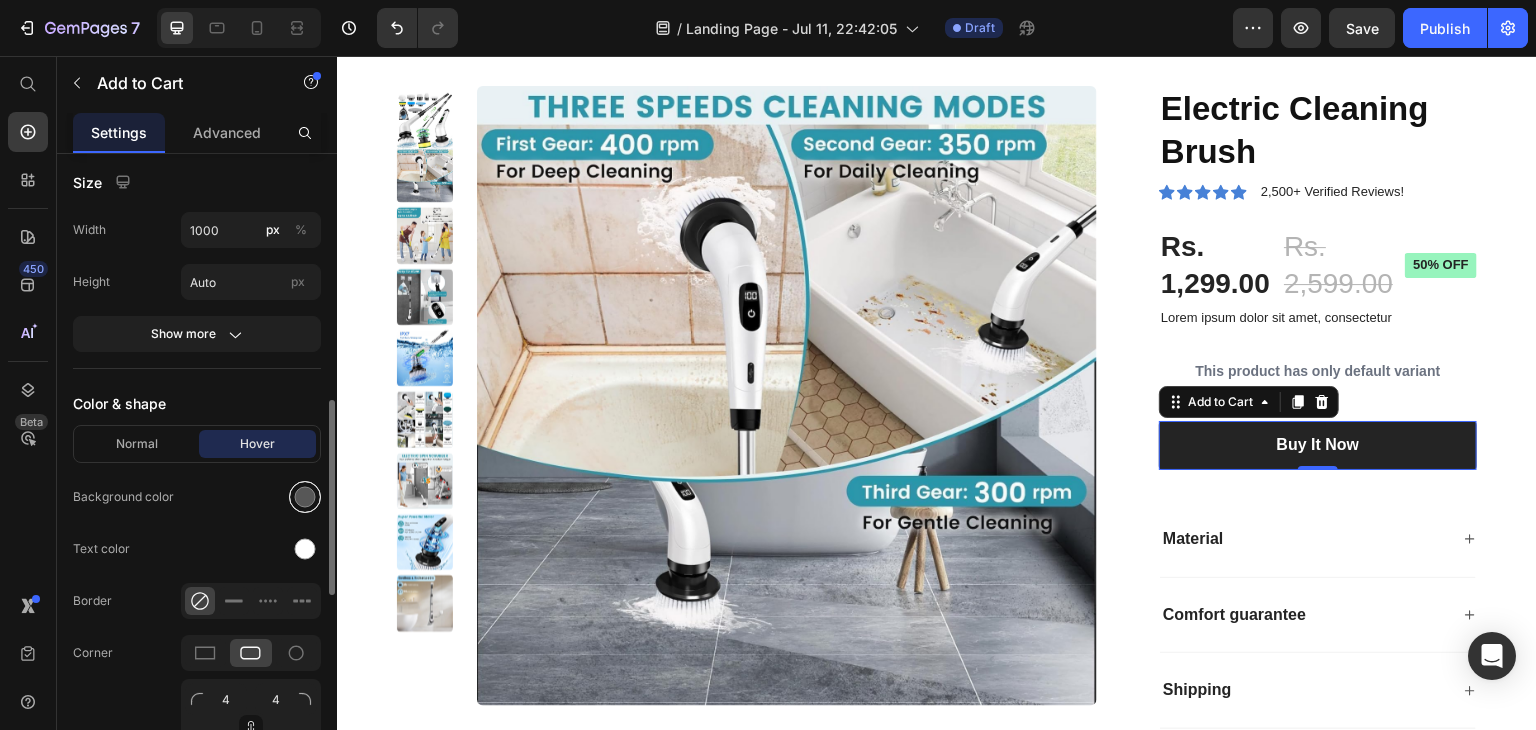 click at bounding box center [305, 497] 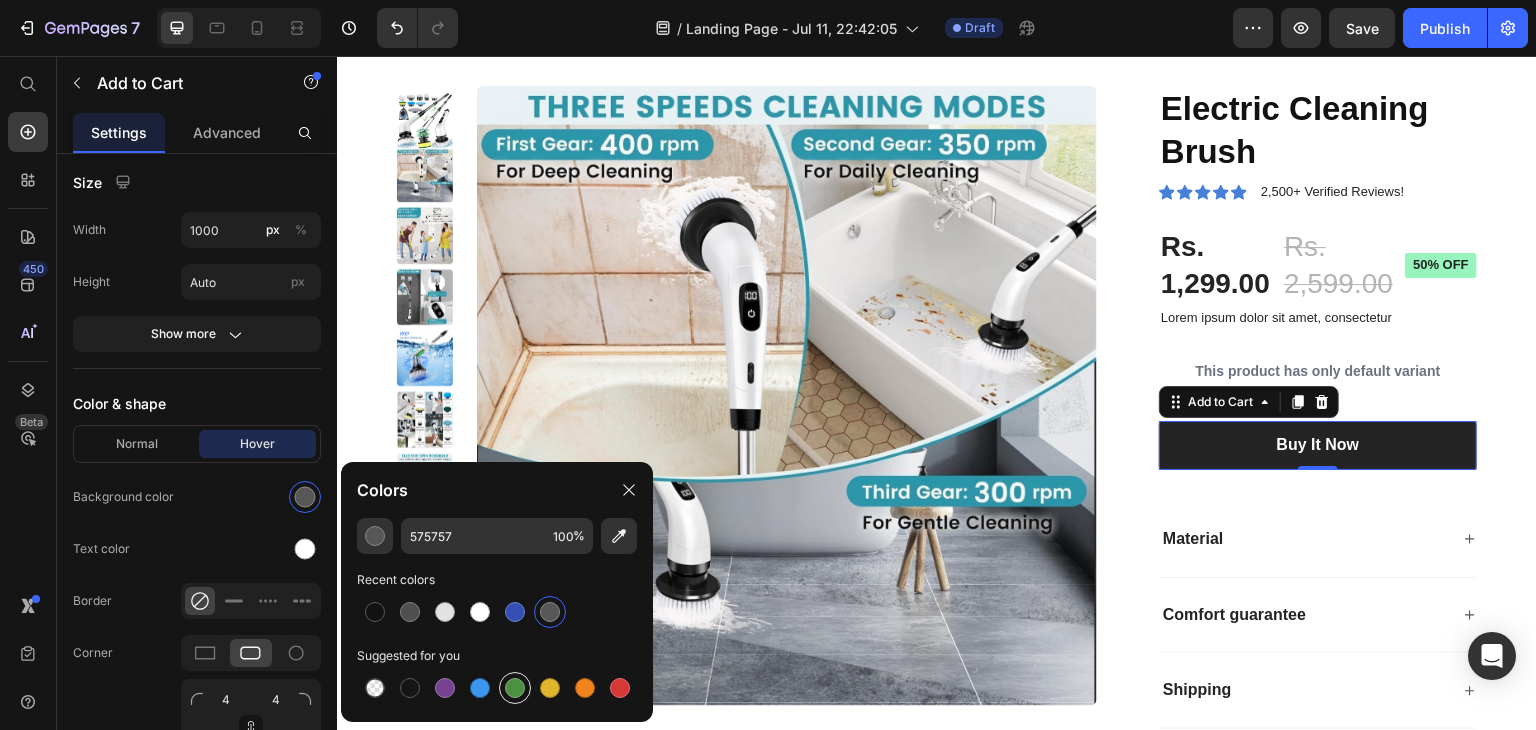 click at bounding box center [515, 688] 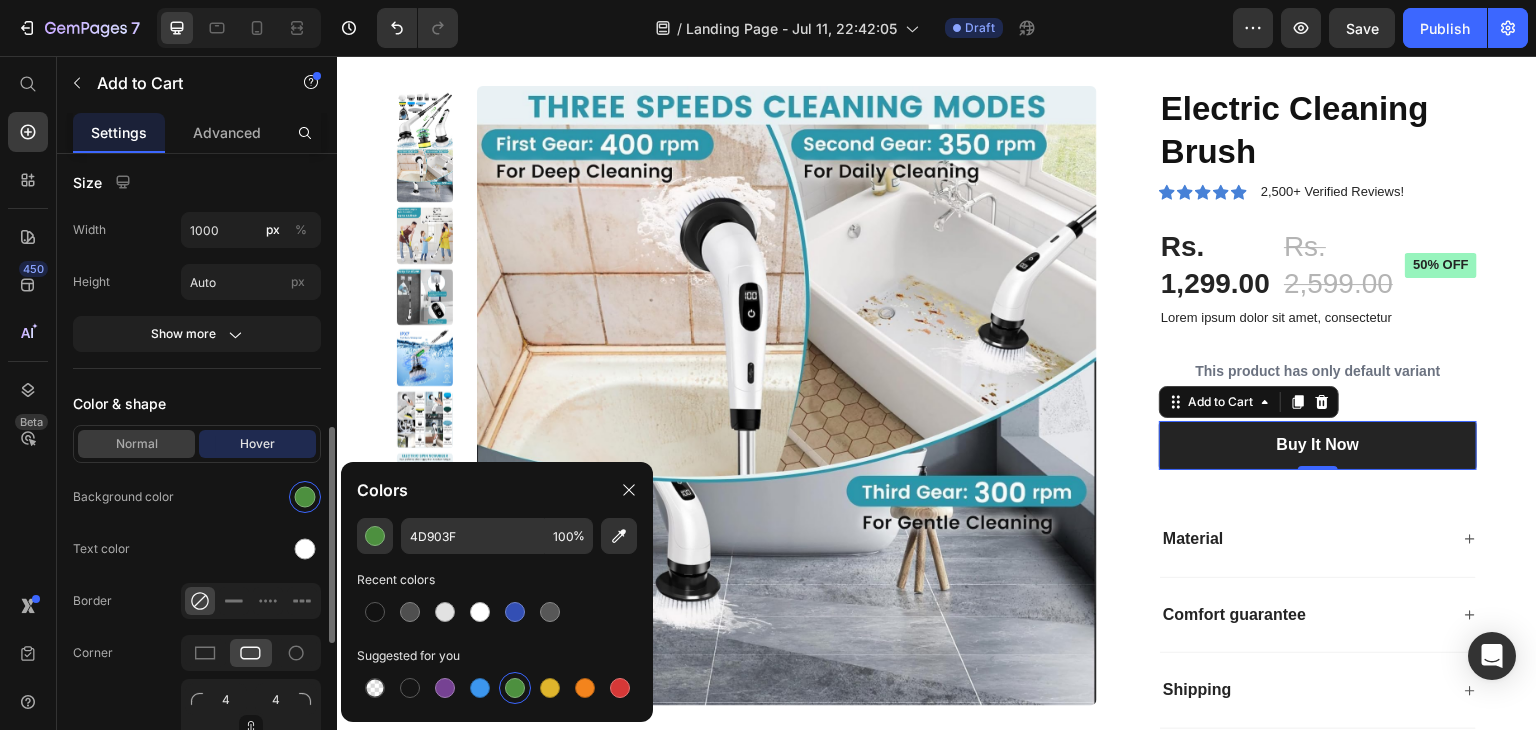 click on "Normal" at bounding box center [136, 444] 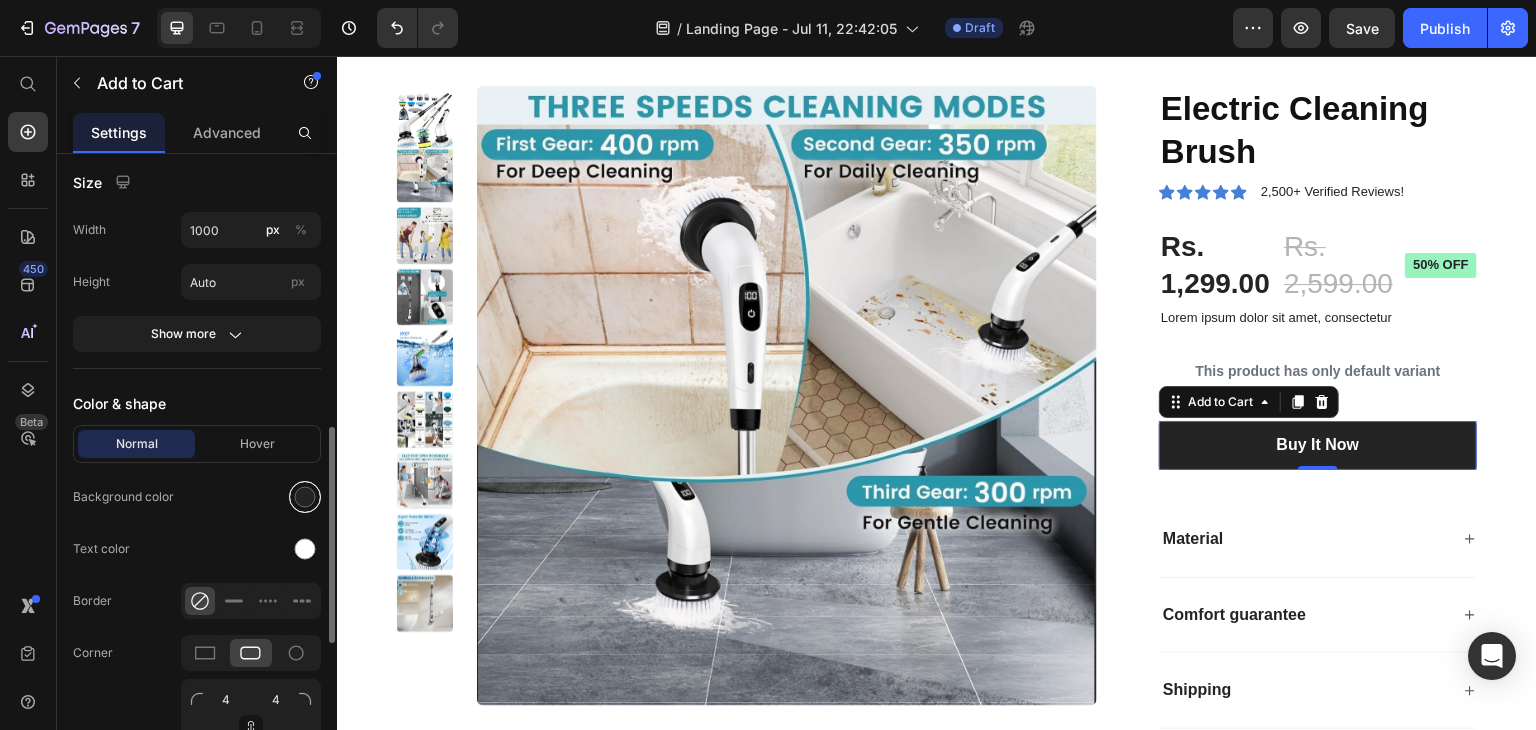 click at bounding box center (305, 497) 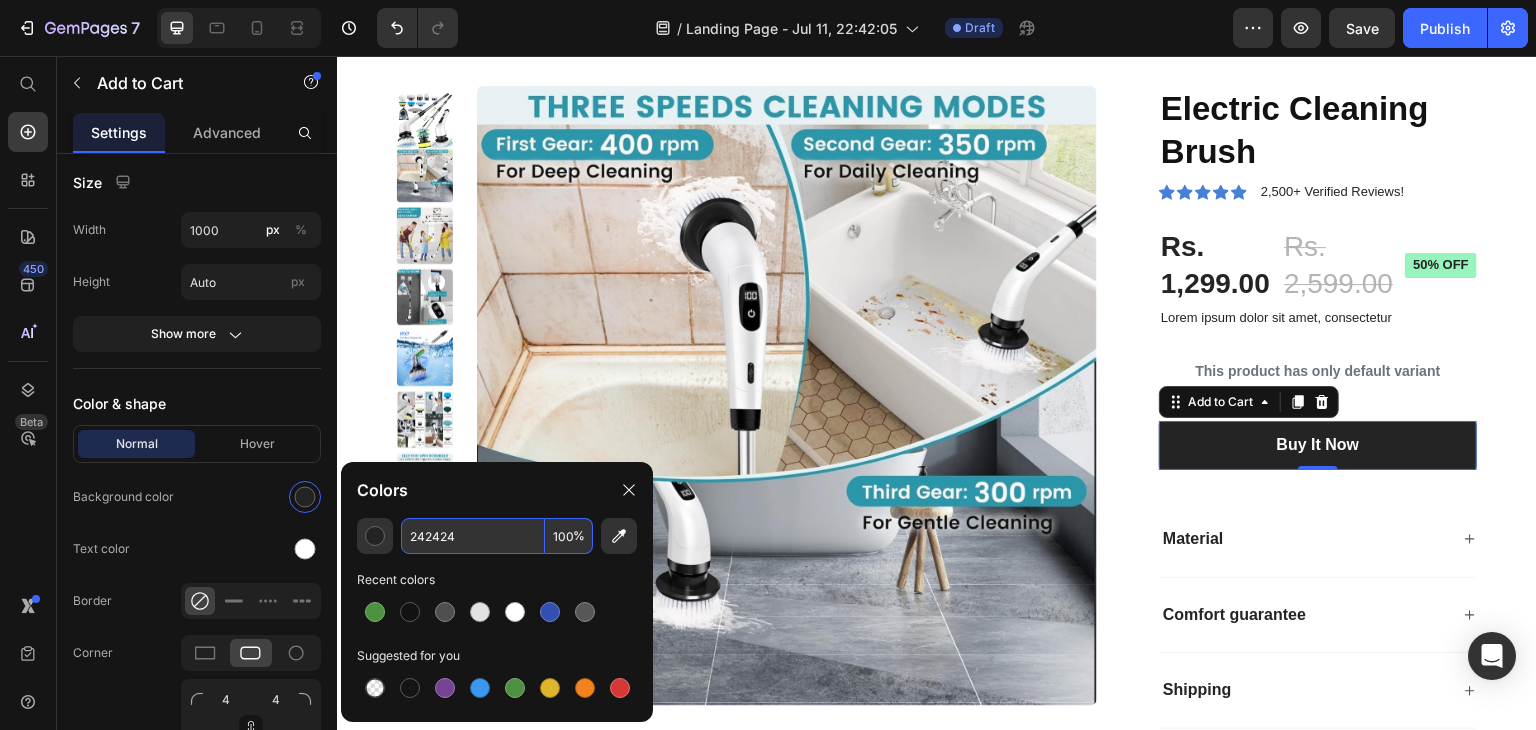 paste on "768466" 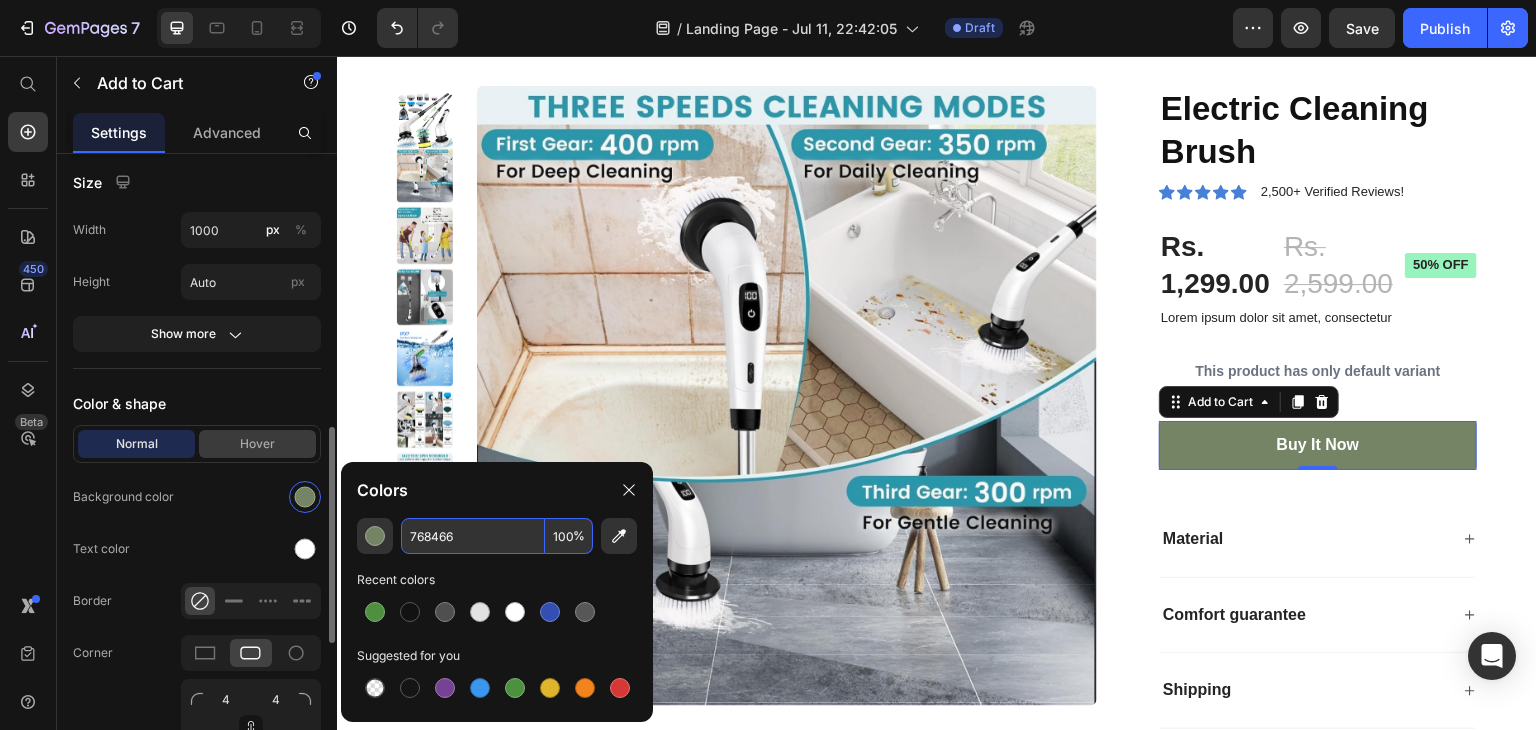 type on "768466" 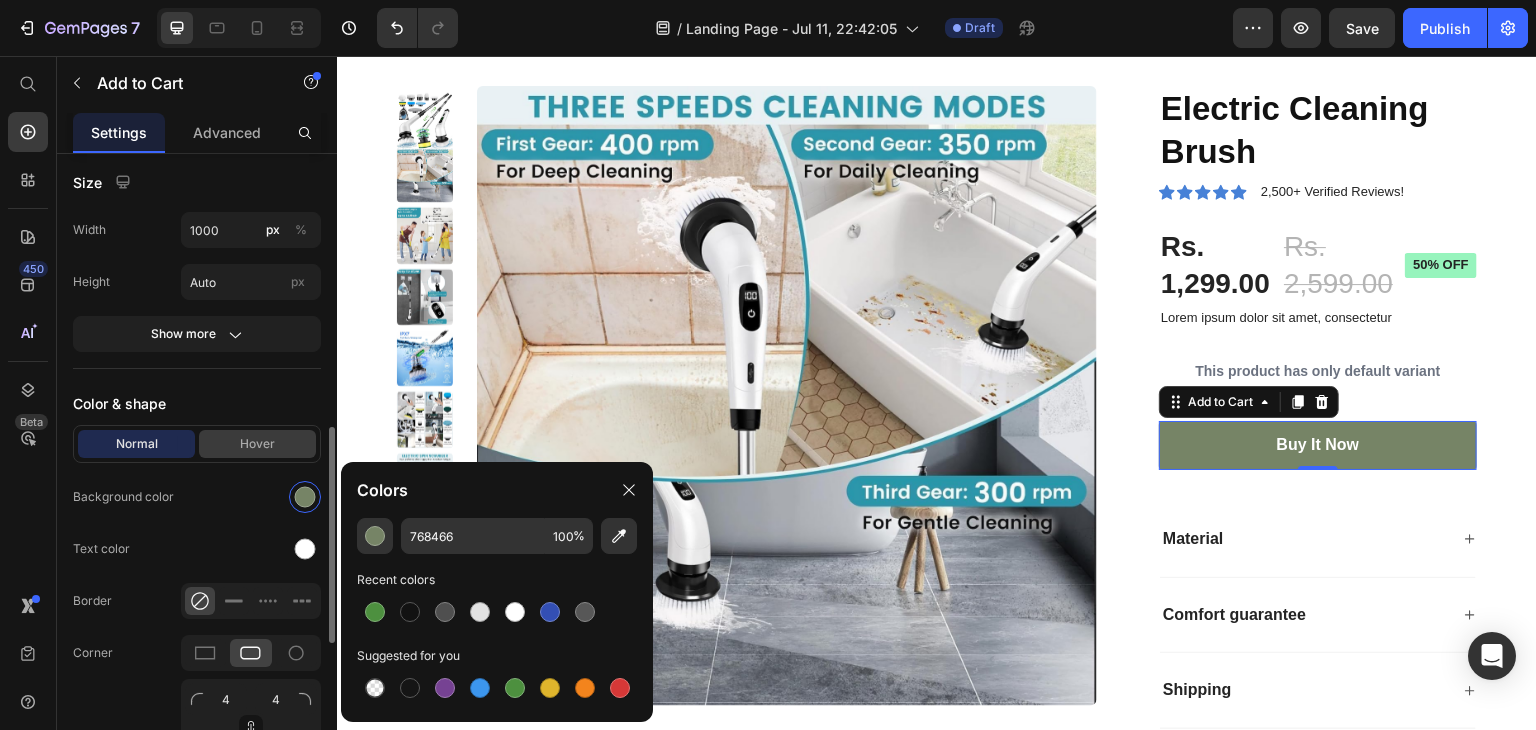 click on "Hover" at bounding box center [257, 444] 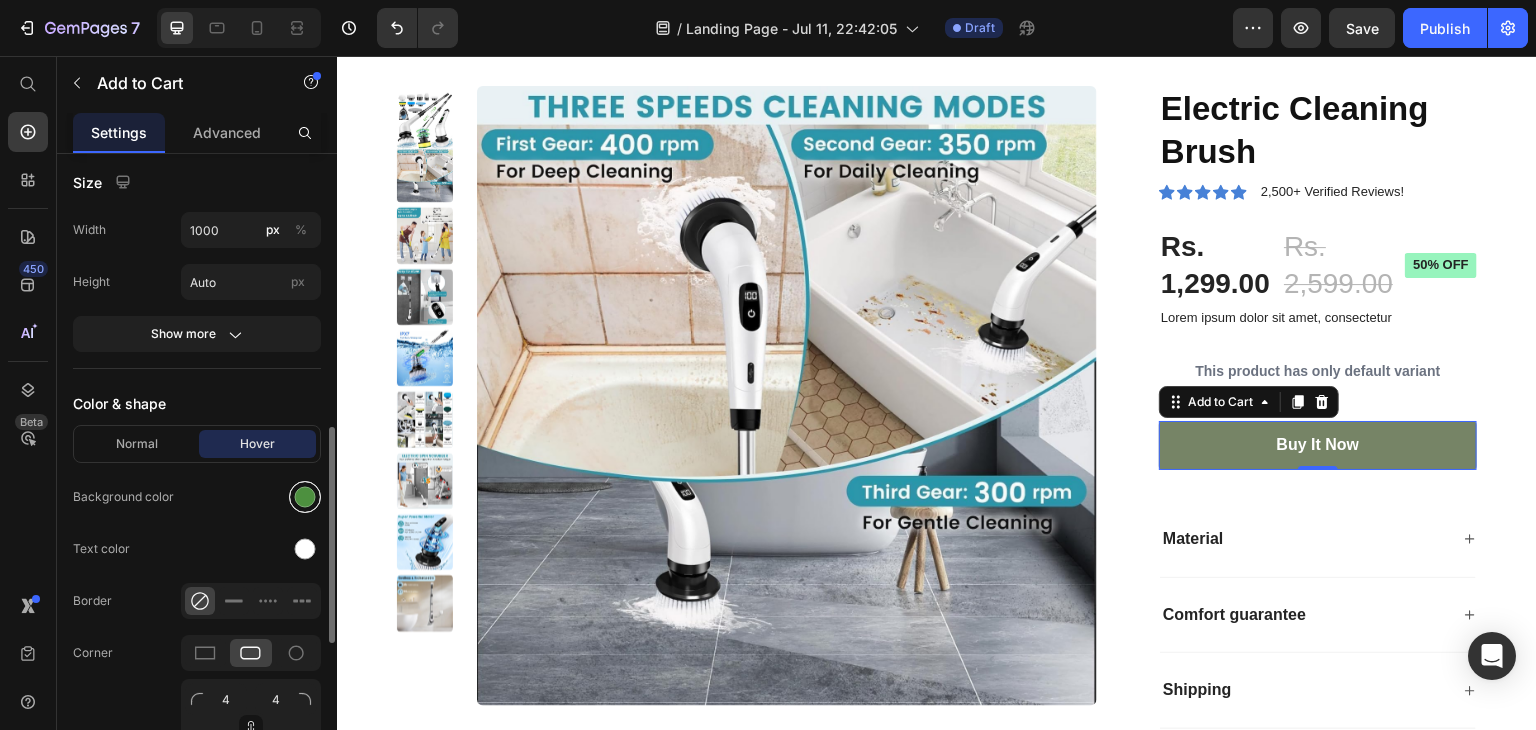 click at bounding box center [305, 497] 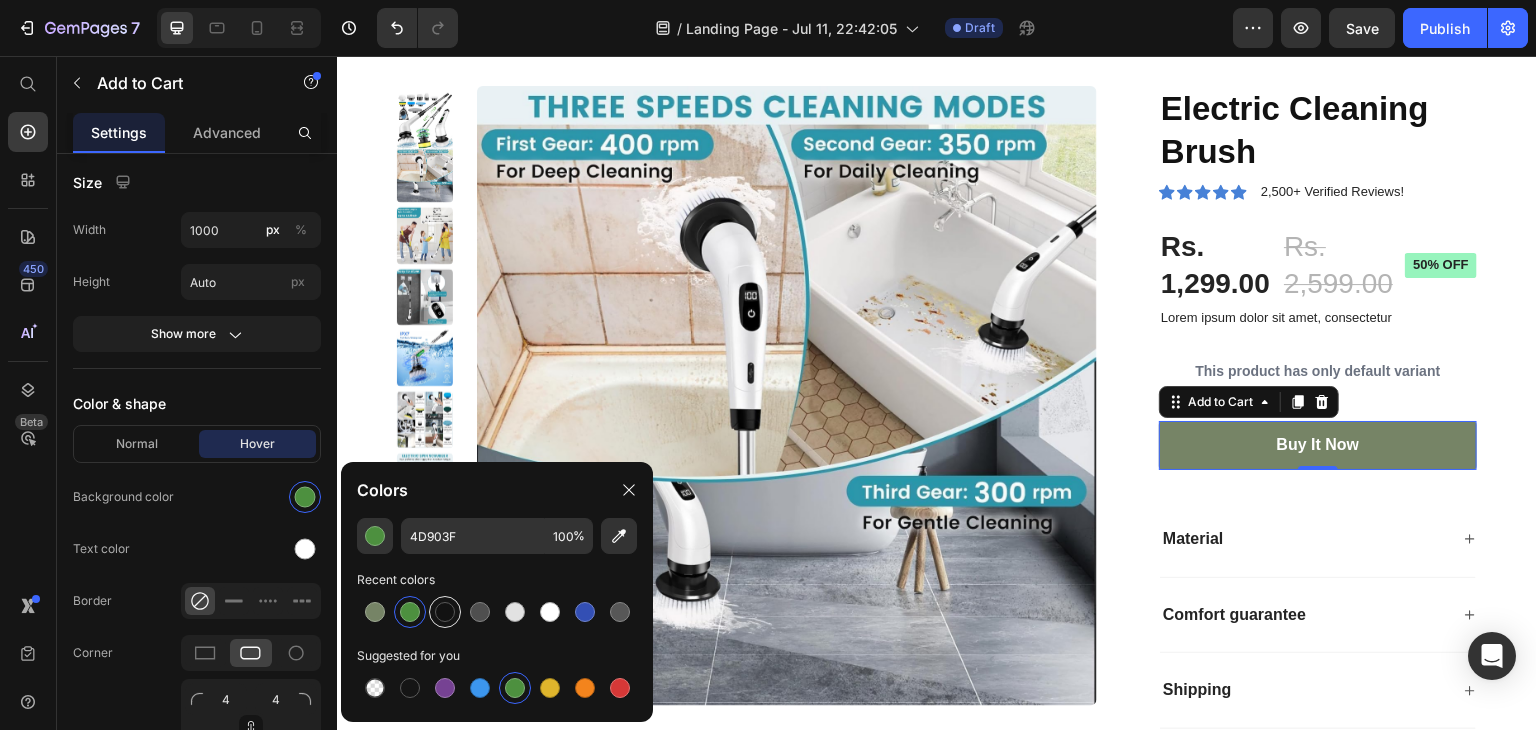 click at bounding box center (445, 612) 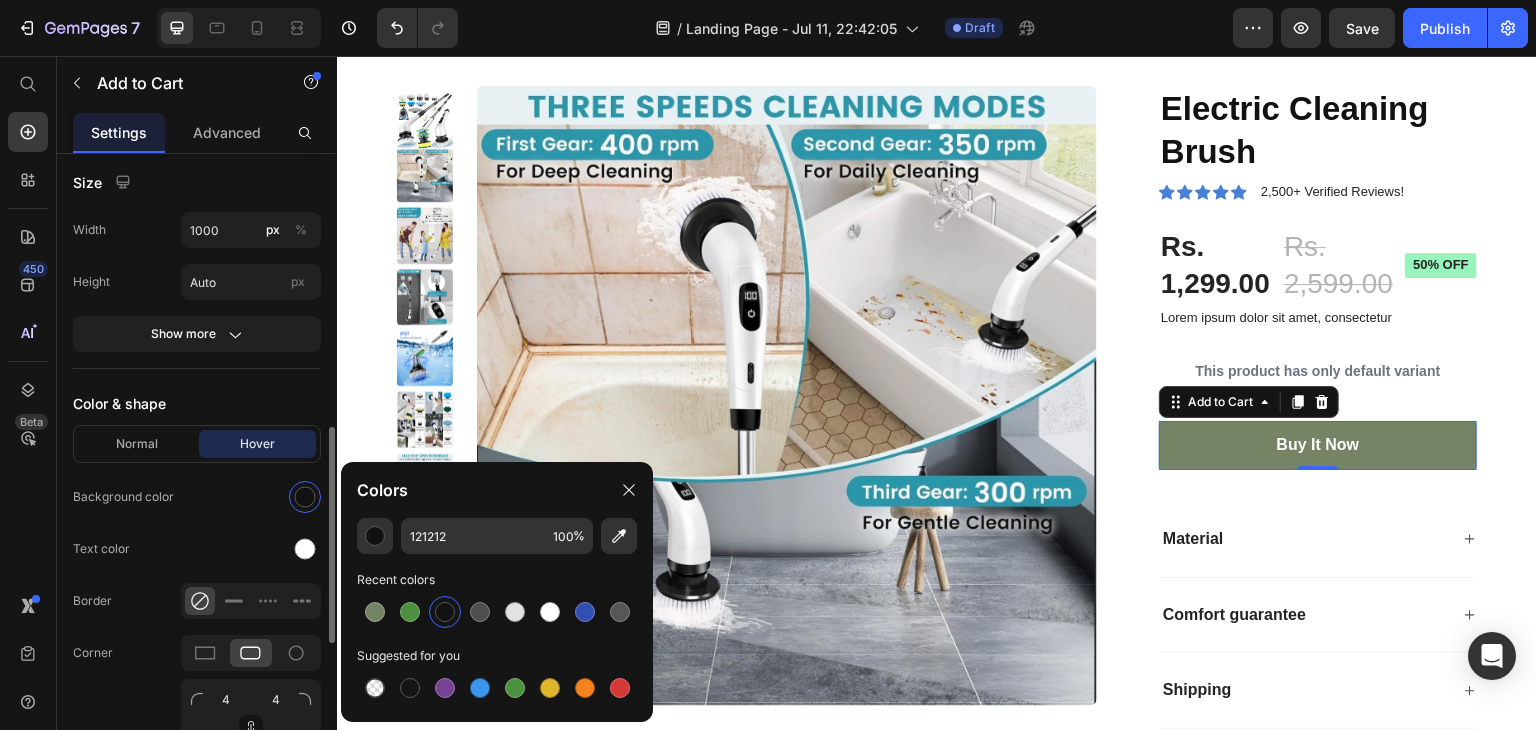 click on "Background color" 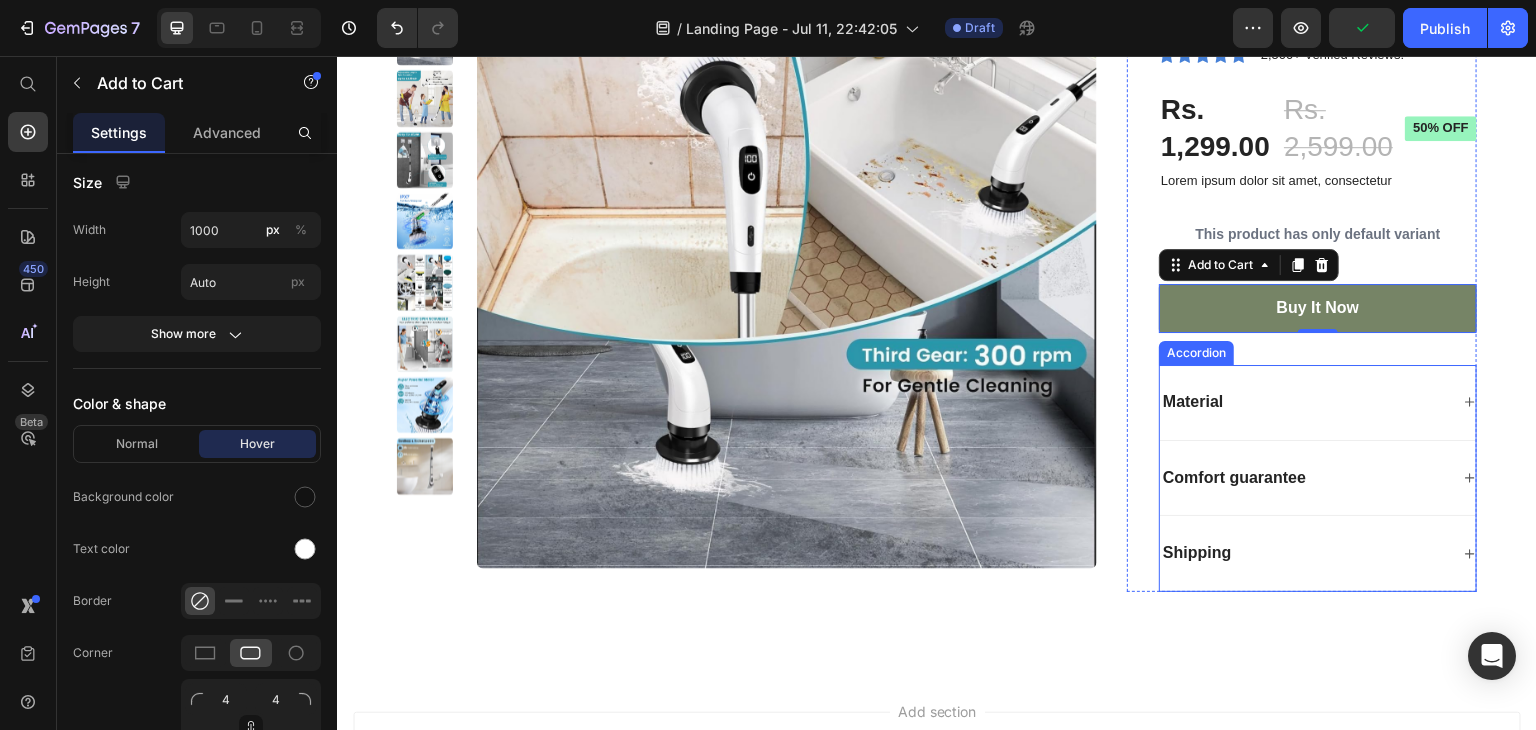 scroll, scrollTop: 291, scrollLeft: 0, axis: vertical 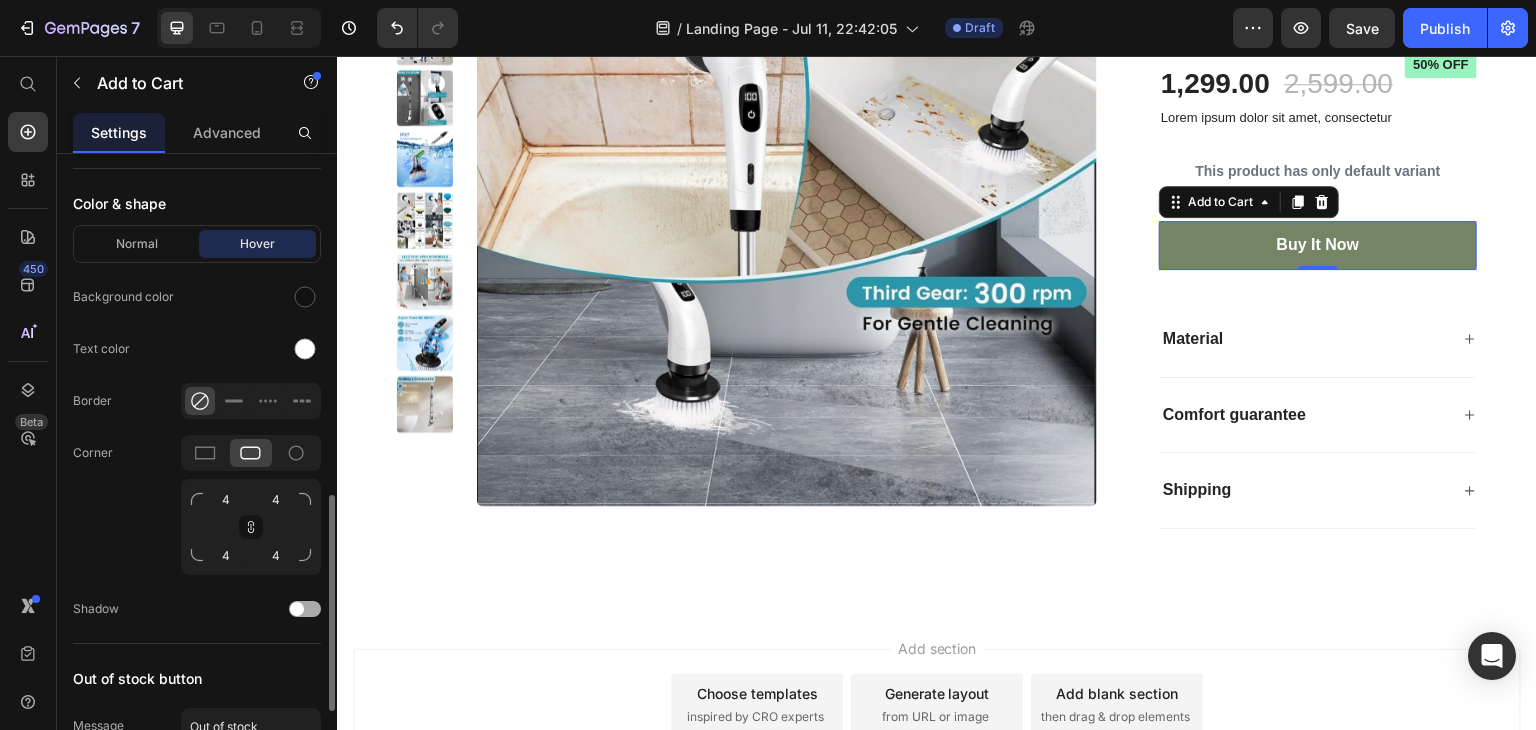 click at bounding box center (305, 609) 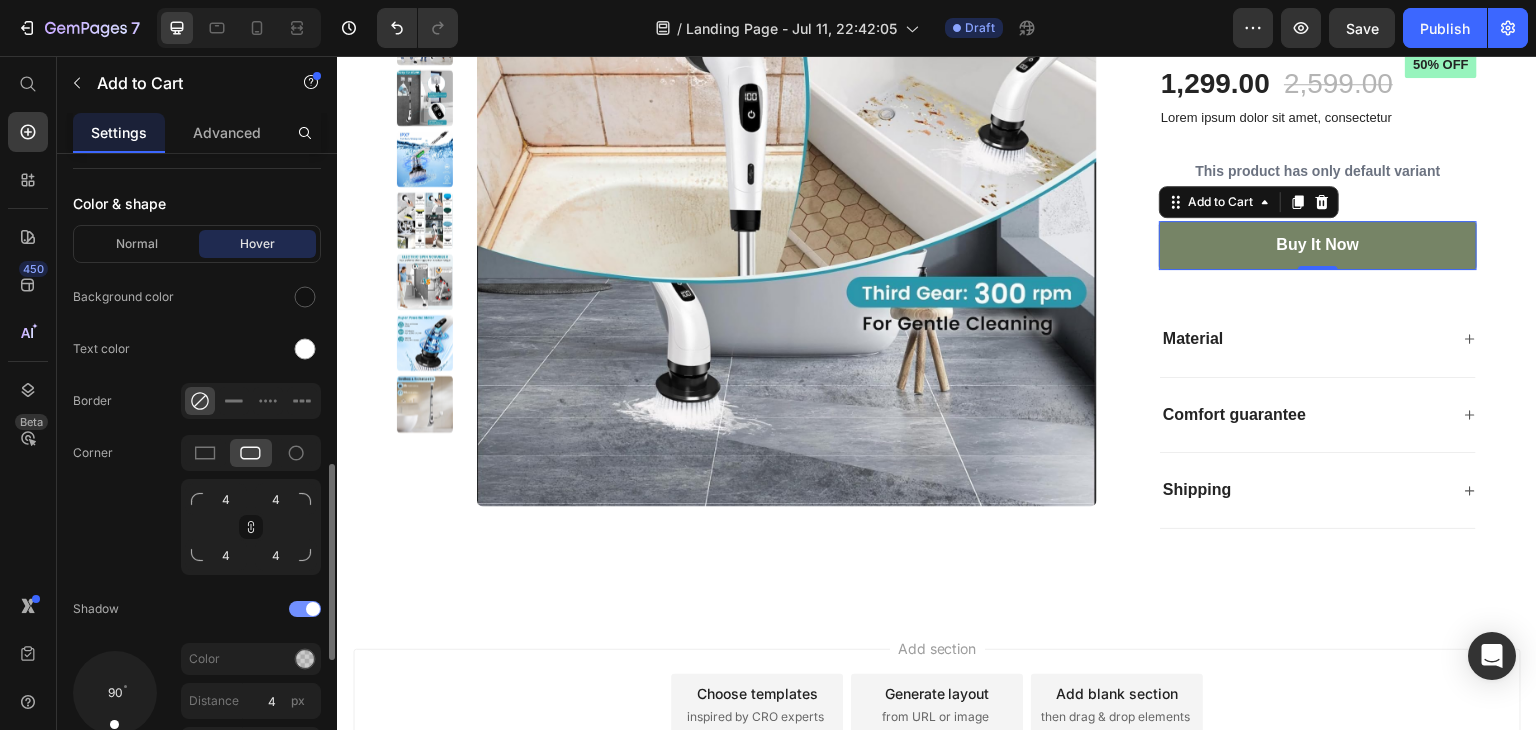 click at bounding box center (313, 609) 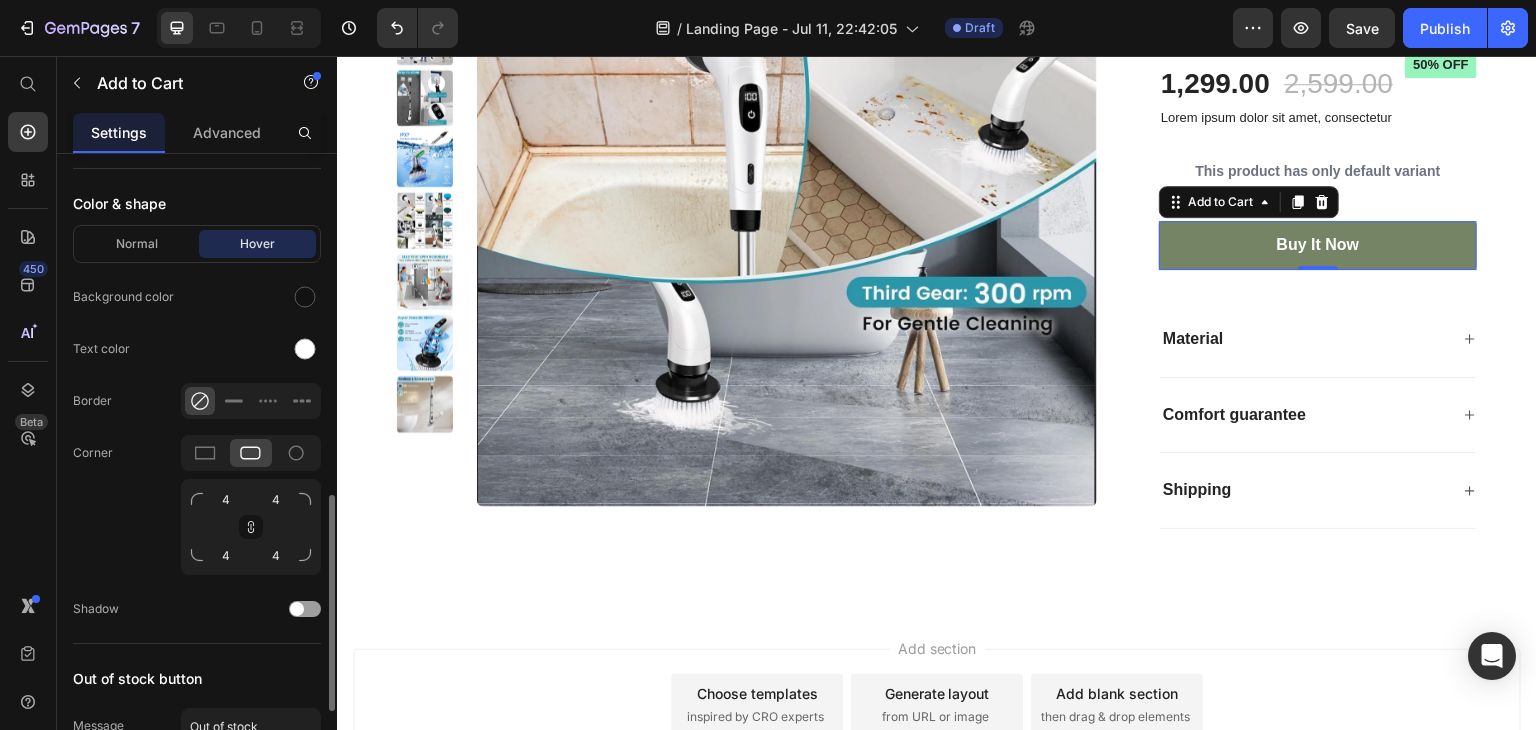 scroll, scrollTop: 1220, scrollLeft: 0, axis: vertical 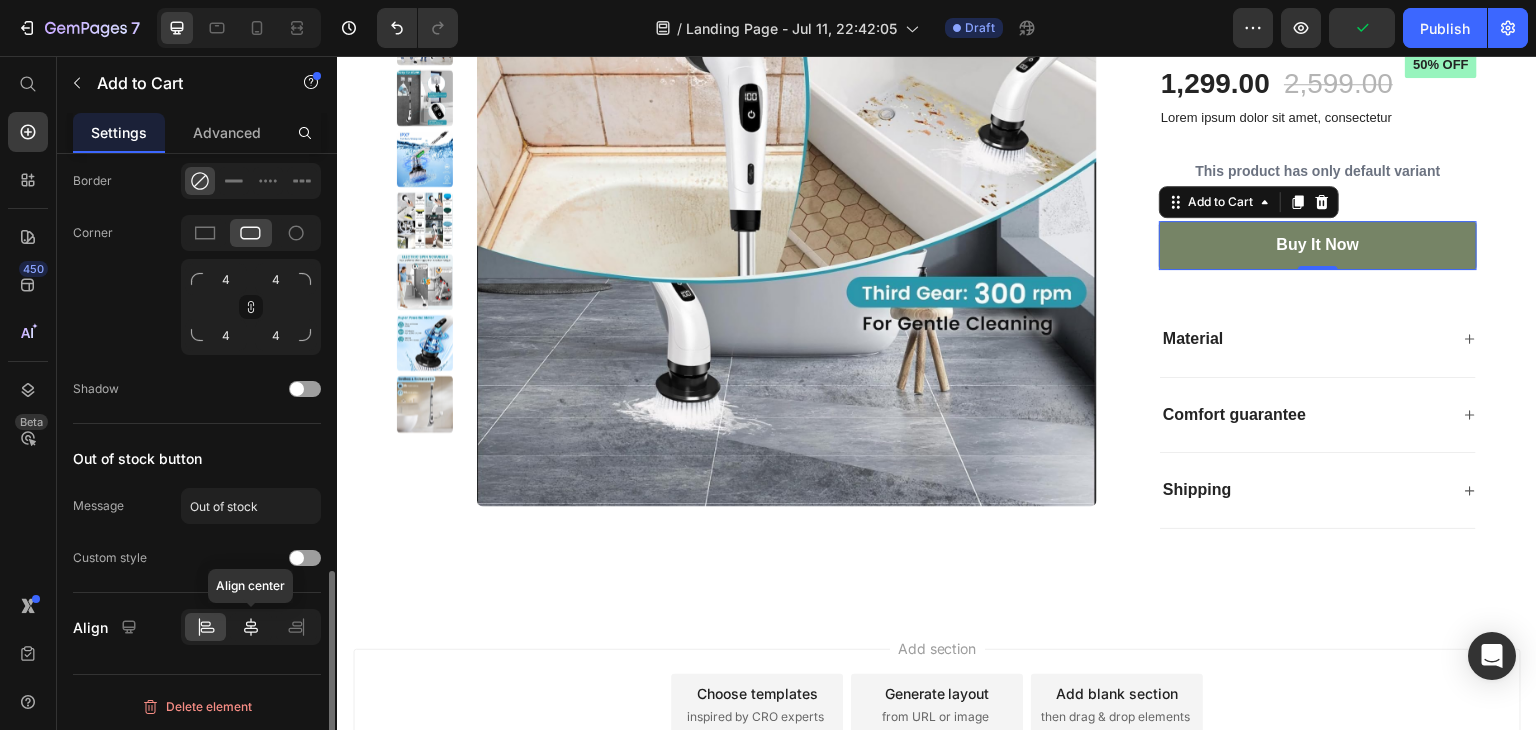 click 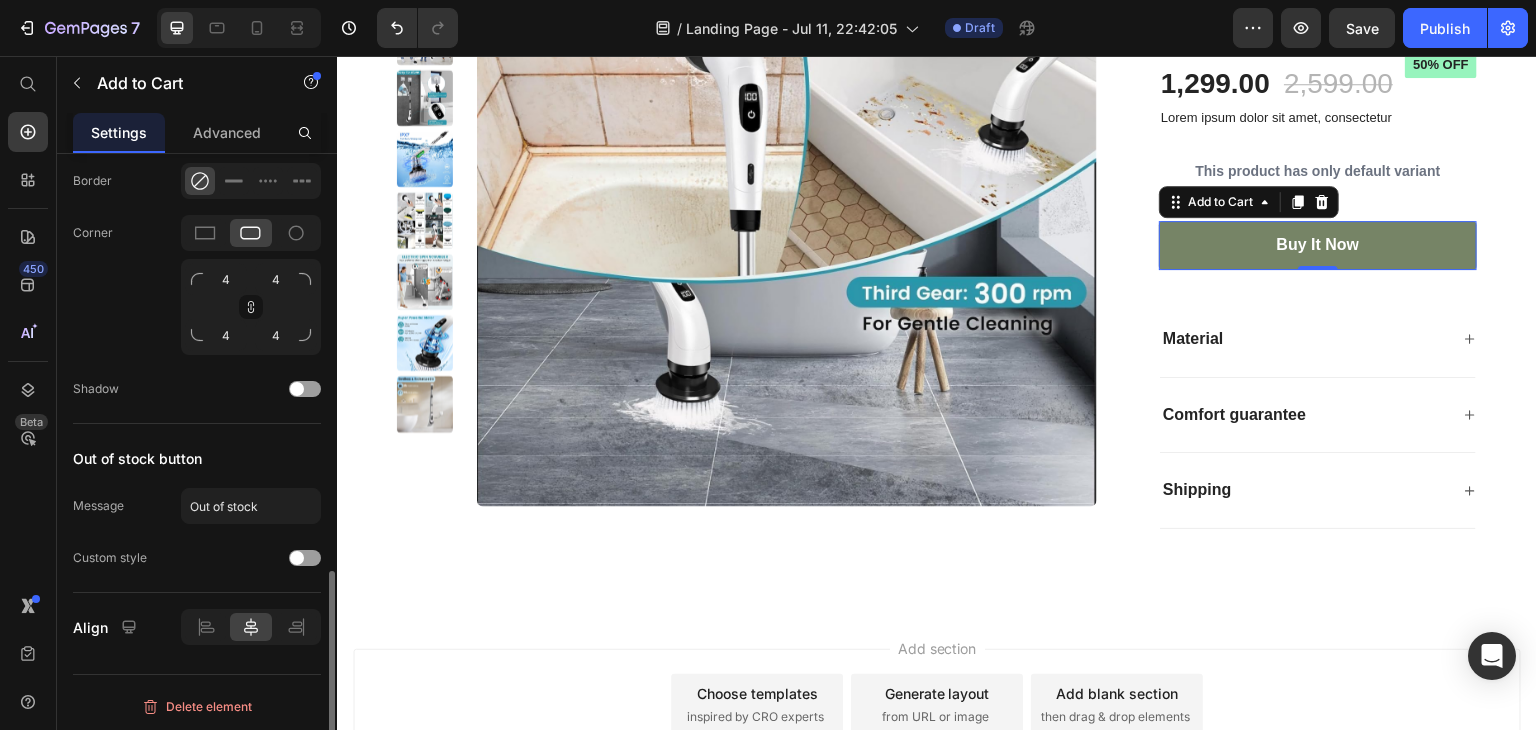 click 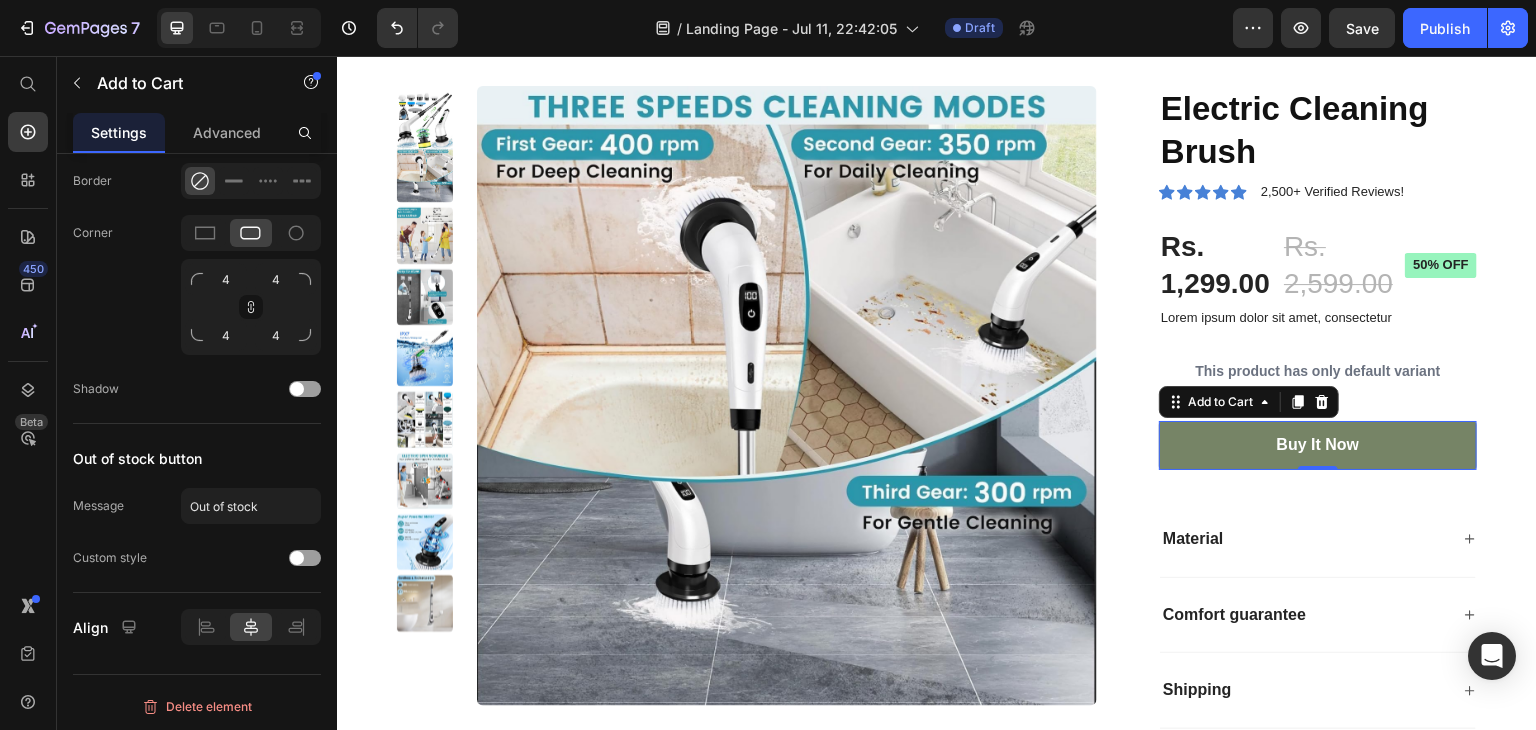 scroll, scrollTop: 0, scrollLeft: 0, axis: both 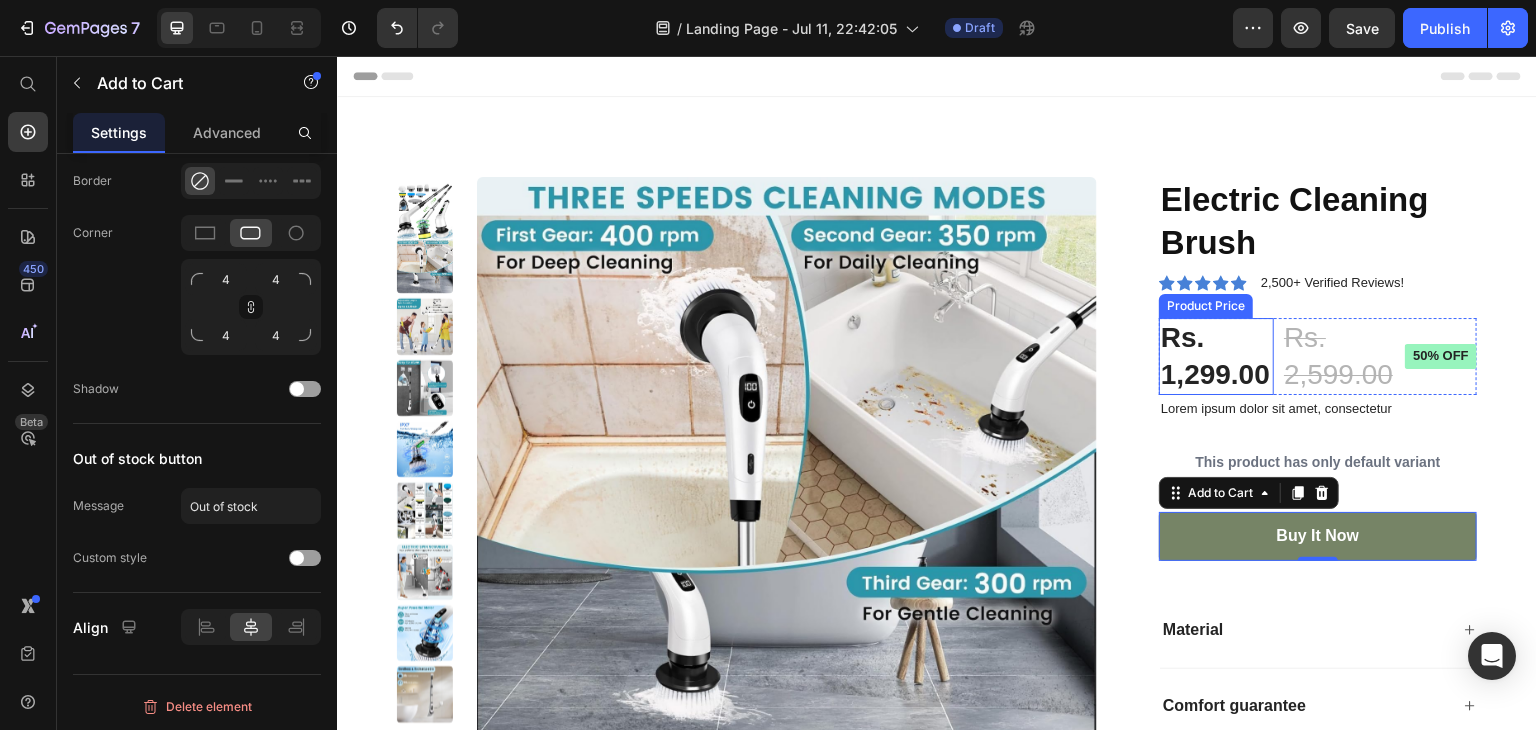 click on "Rs. 1,299.00" at bounding box center [1216, 356] 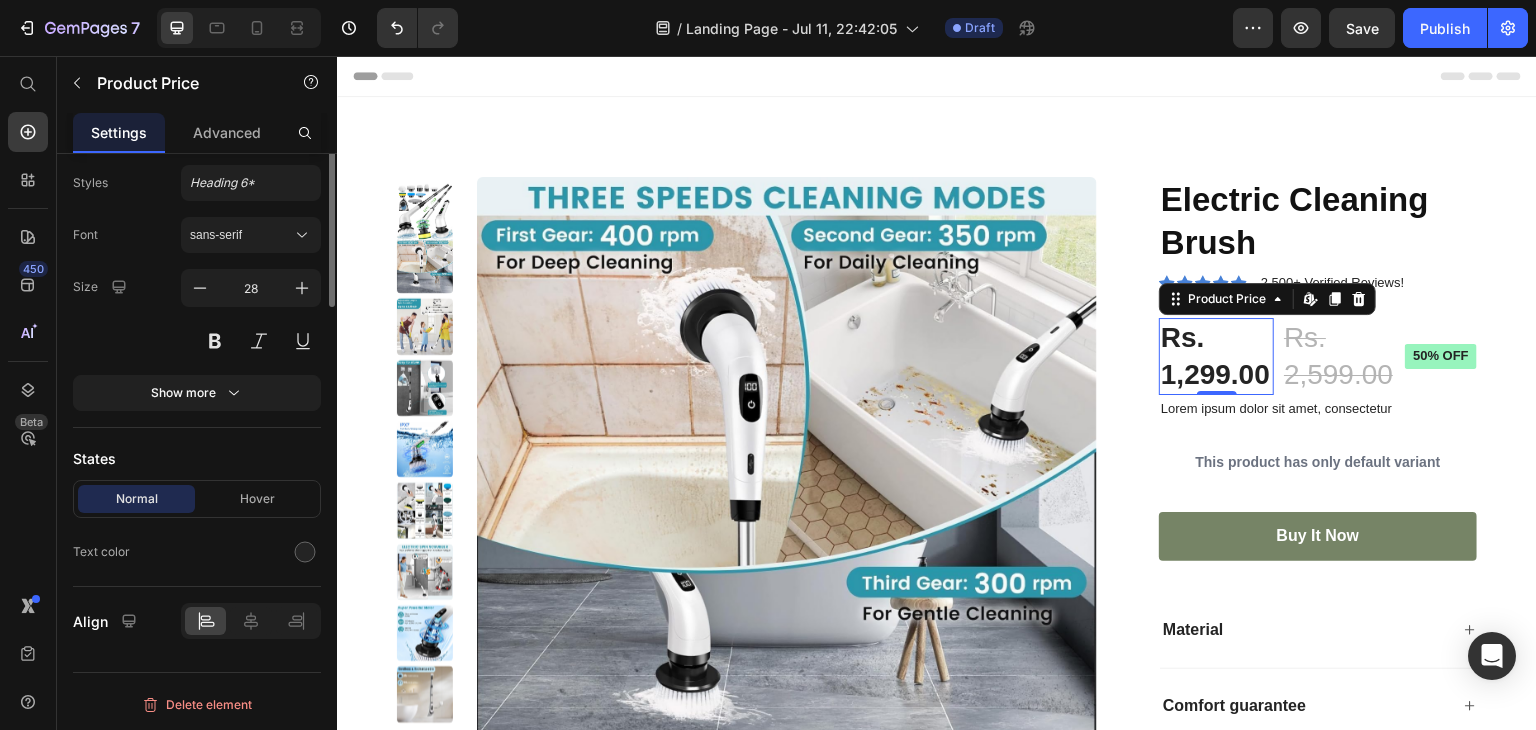 scroll, scrollTop: 0, scrollLeft: 0, axis: both 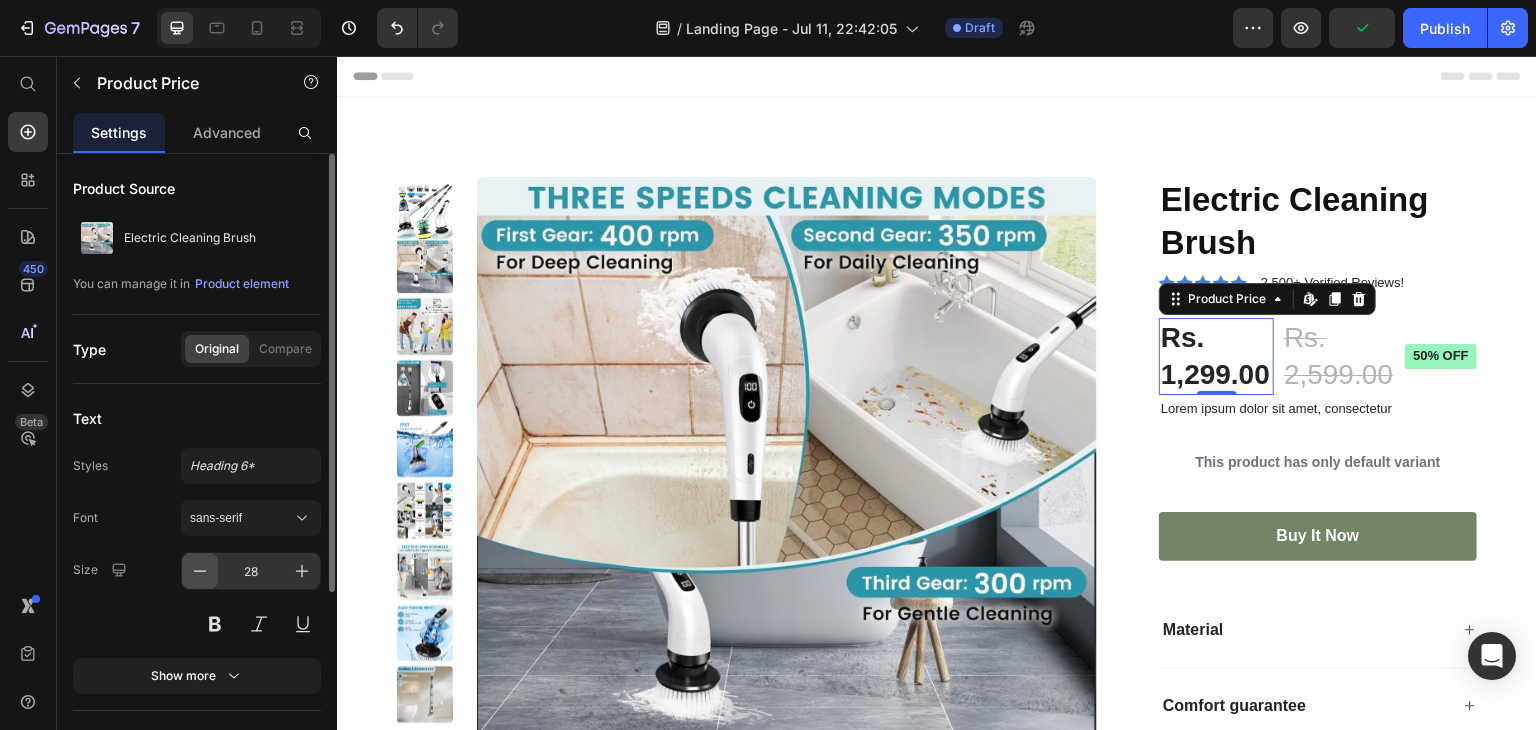 click 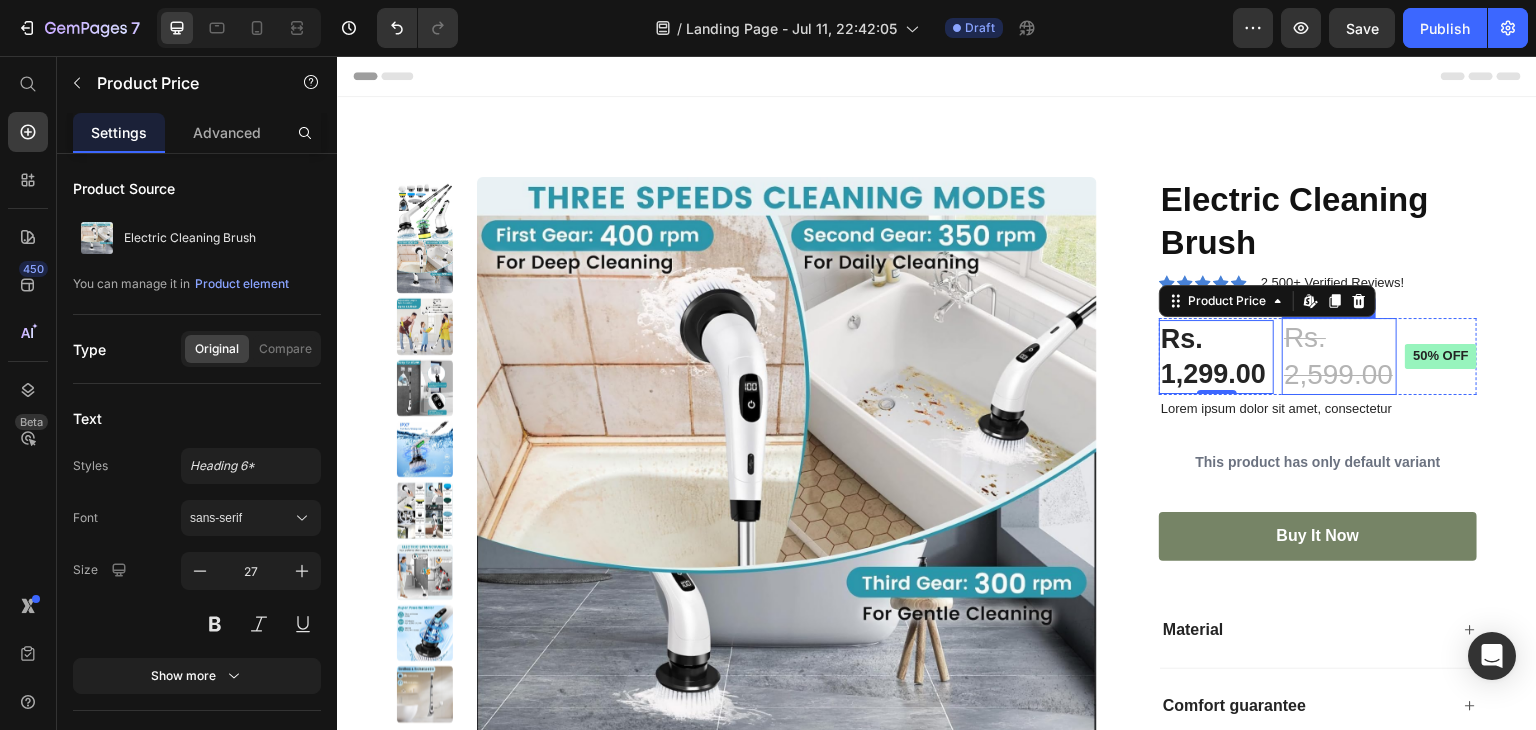 click on "Rs. 2,599.00" at bounding box center [1339, 356] 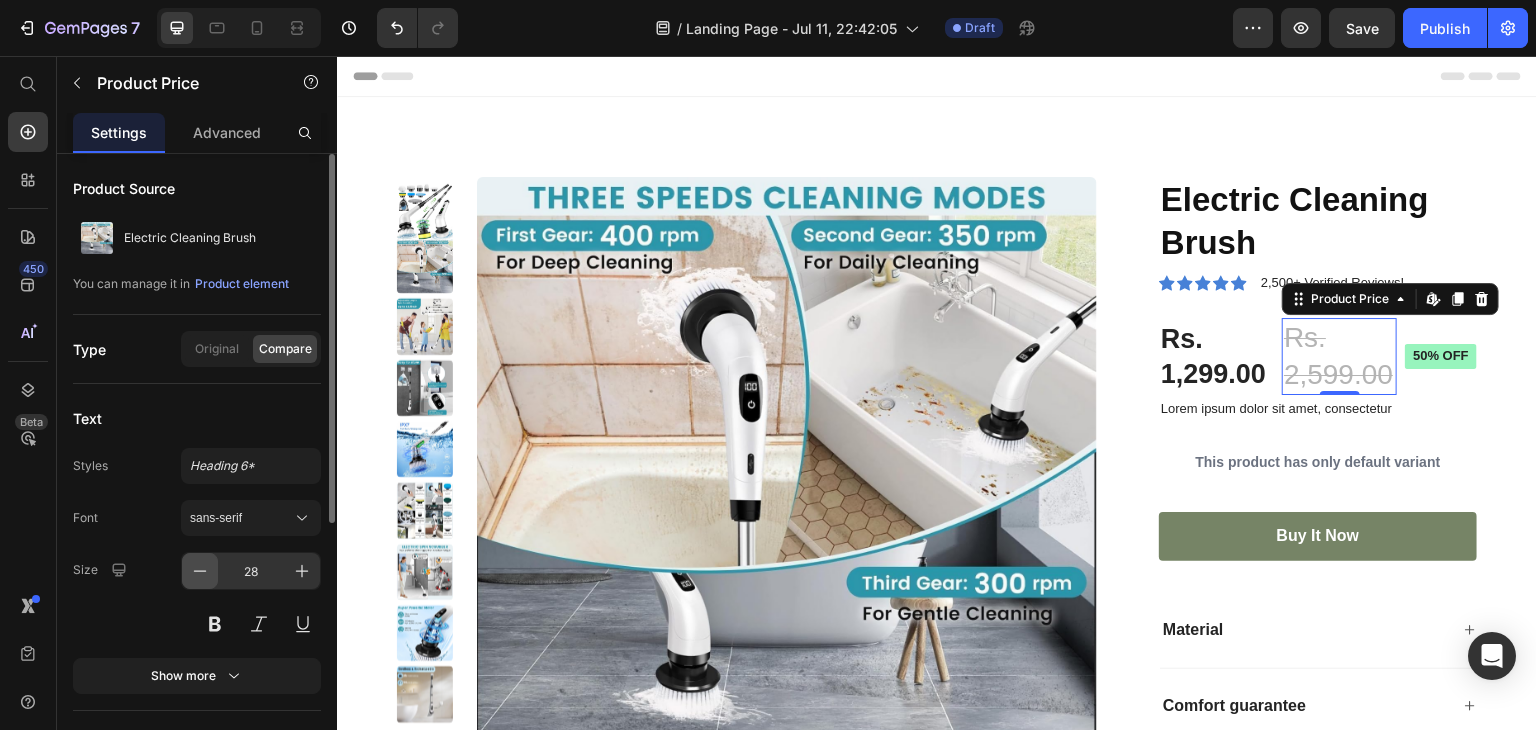 click 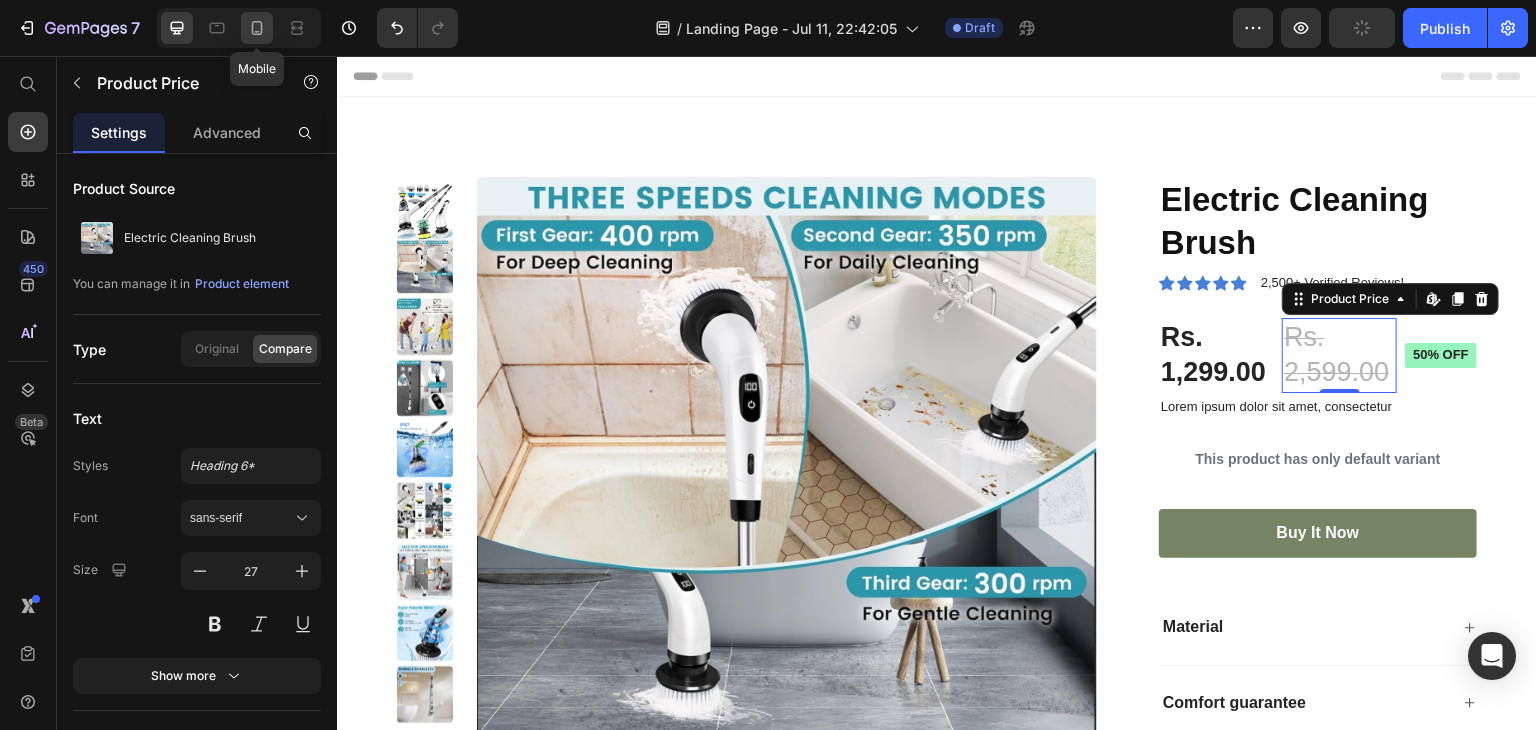 click 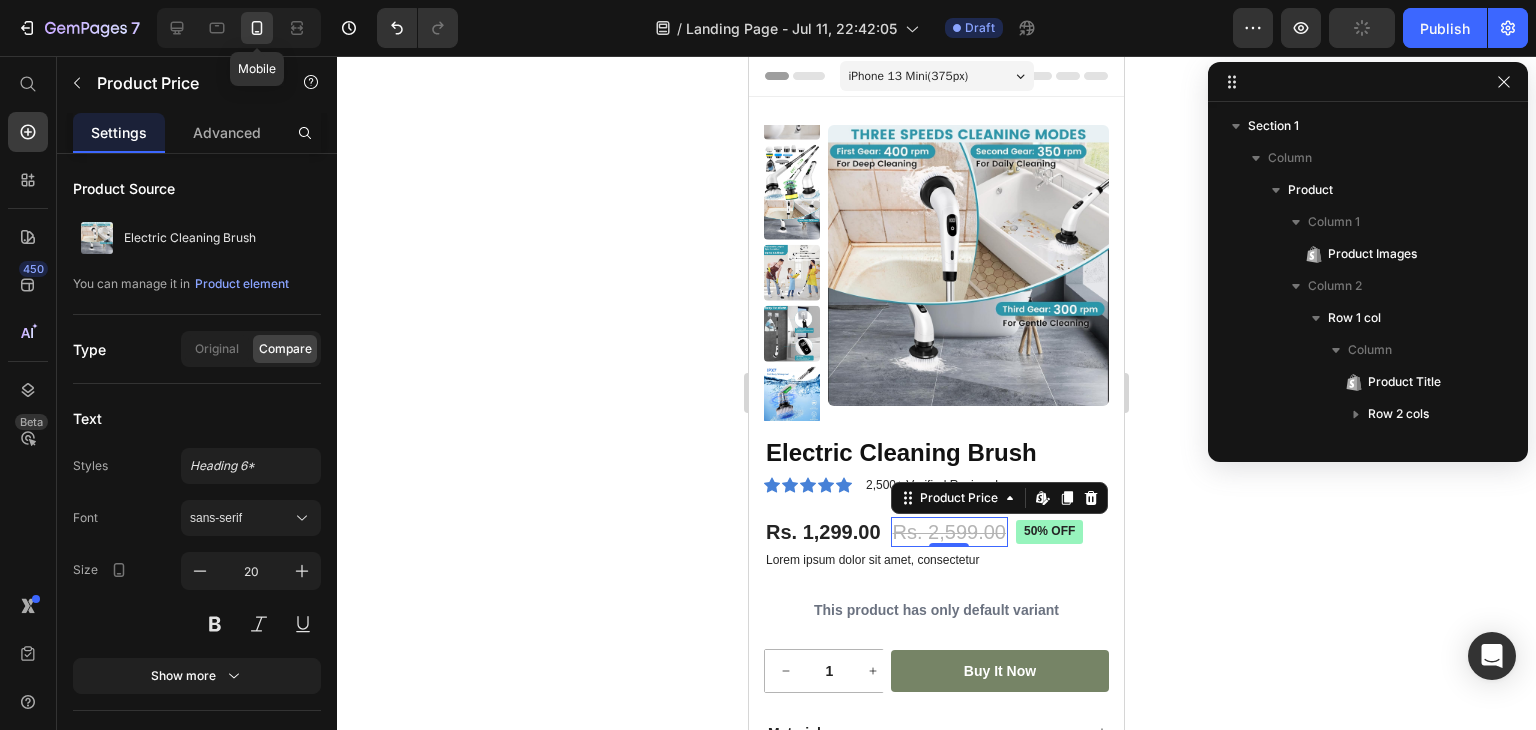 scroll, scrollTop: 314, scrollLeft: 0, axis: vertical 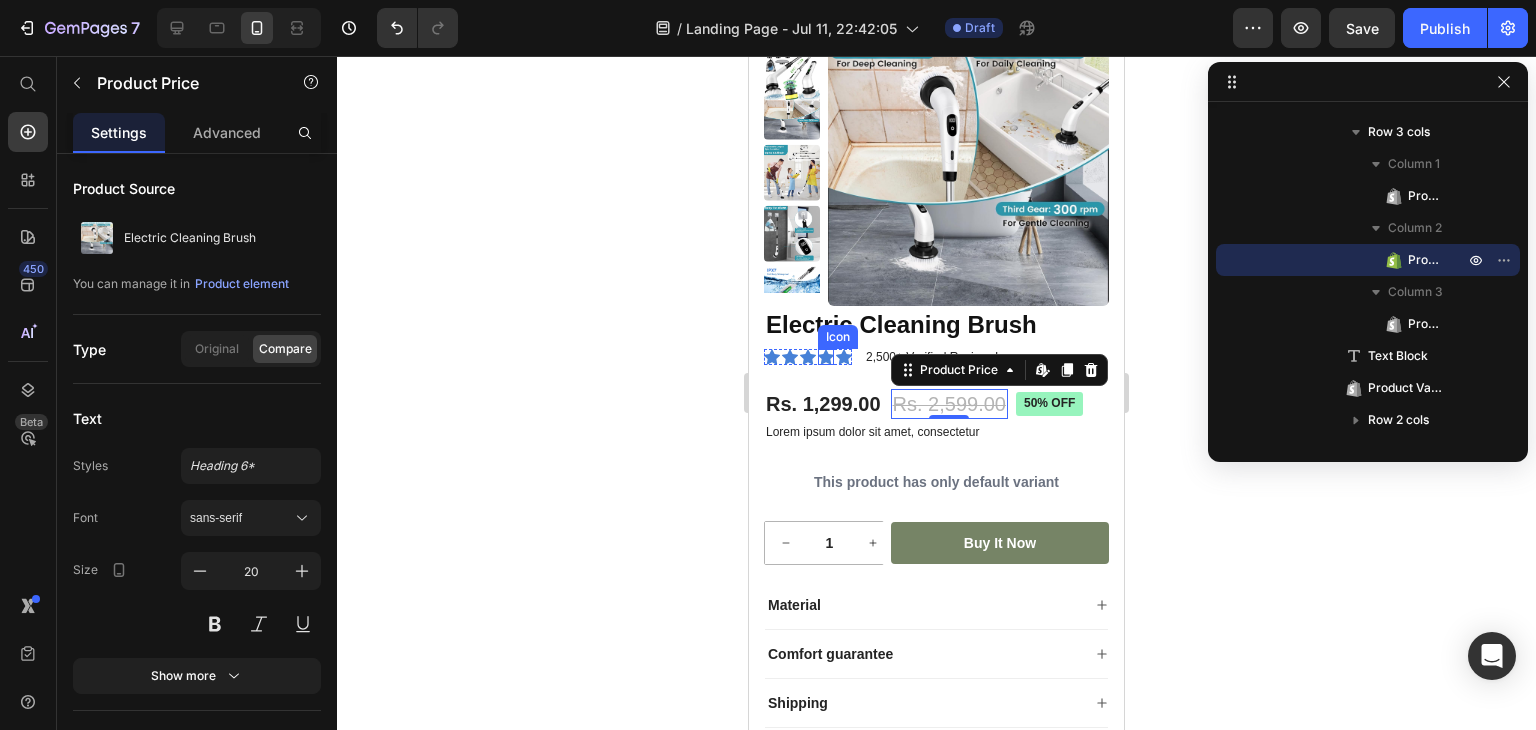 click 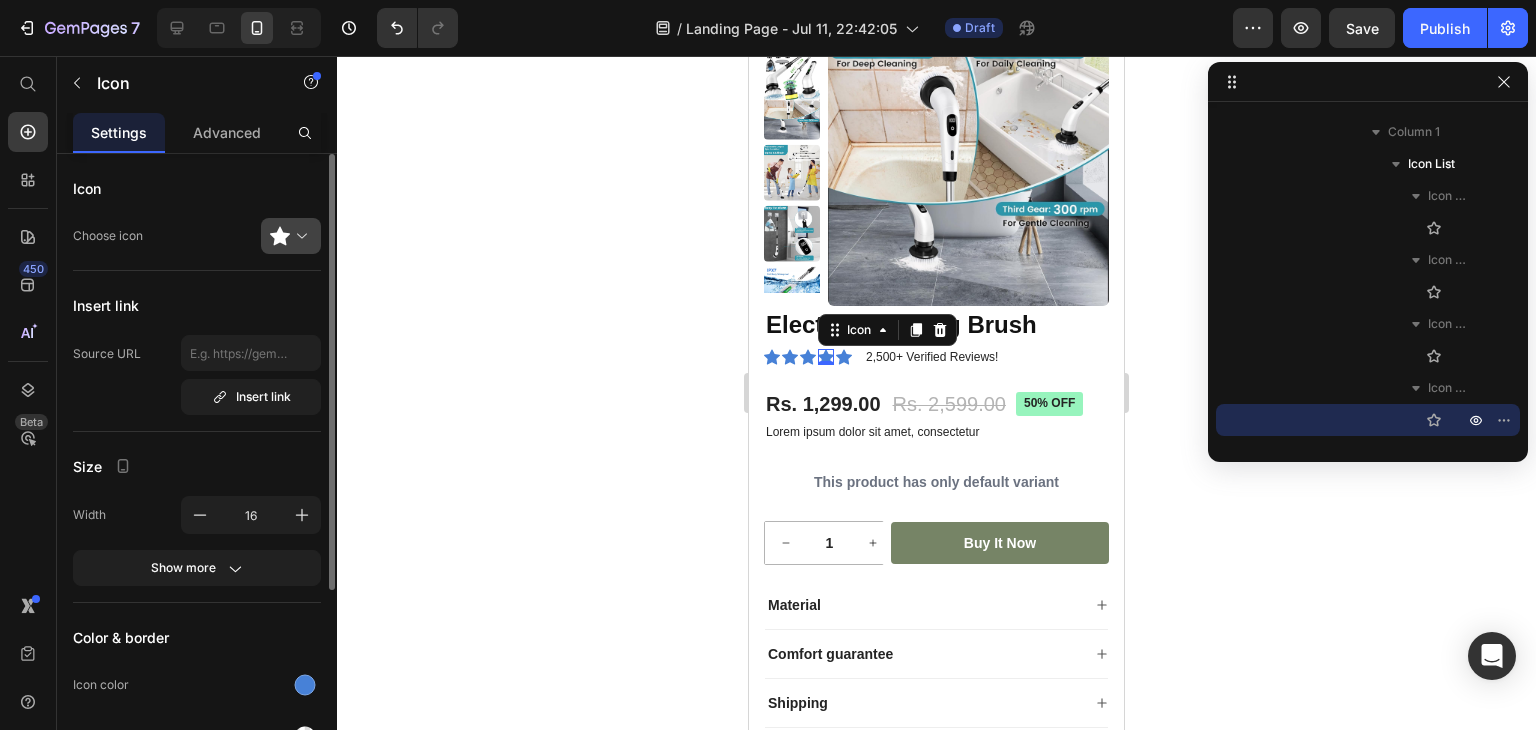 click at bounding box center [299, 236] 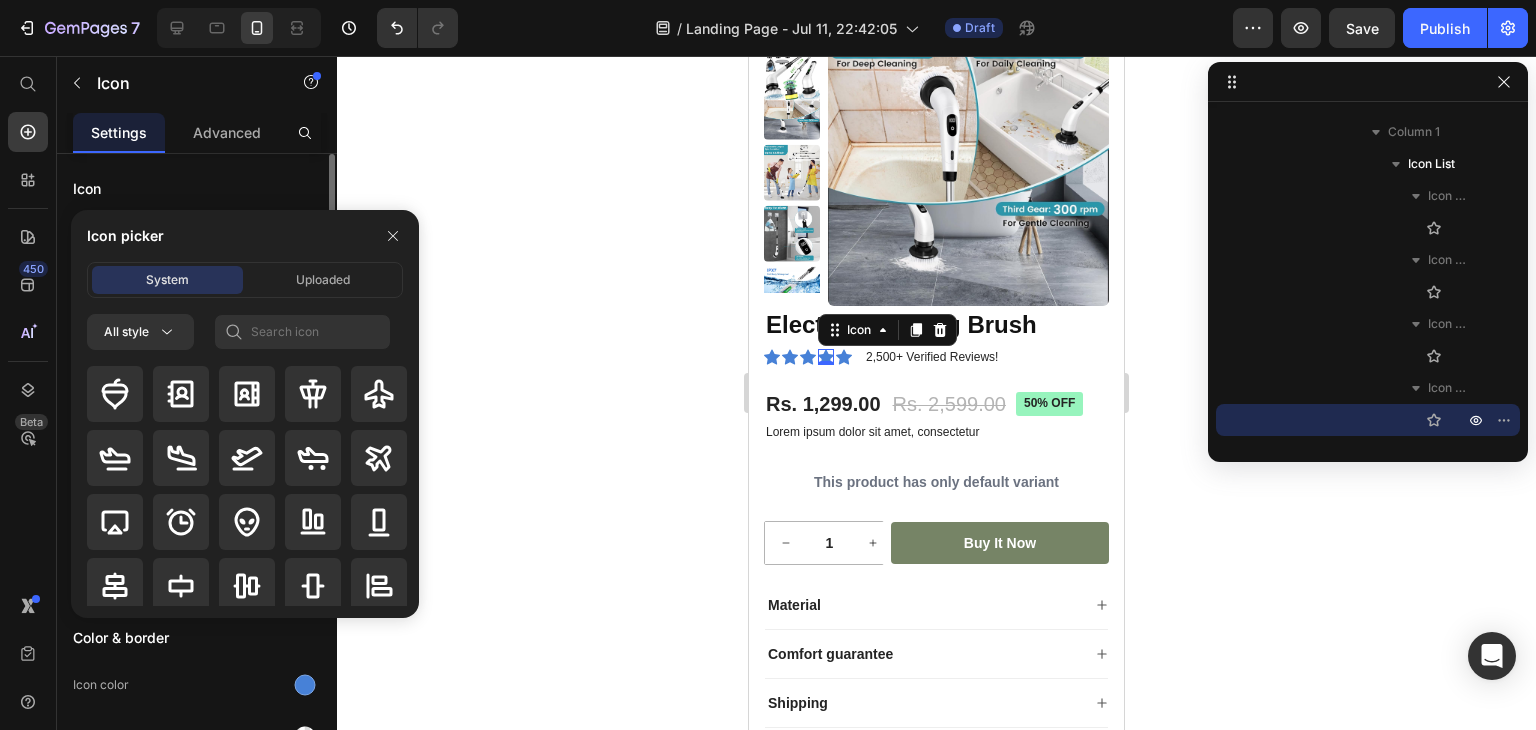 click on "Icon" at bounding box center (197, 188) 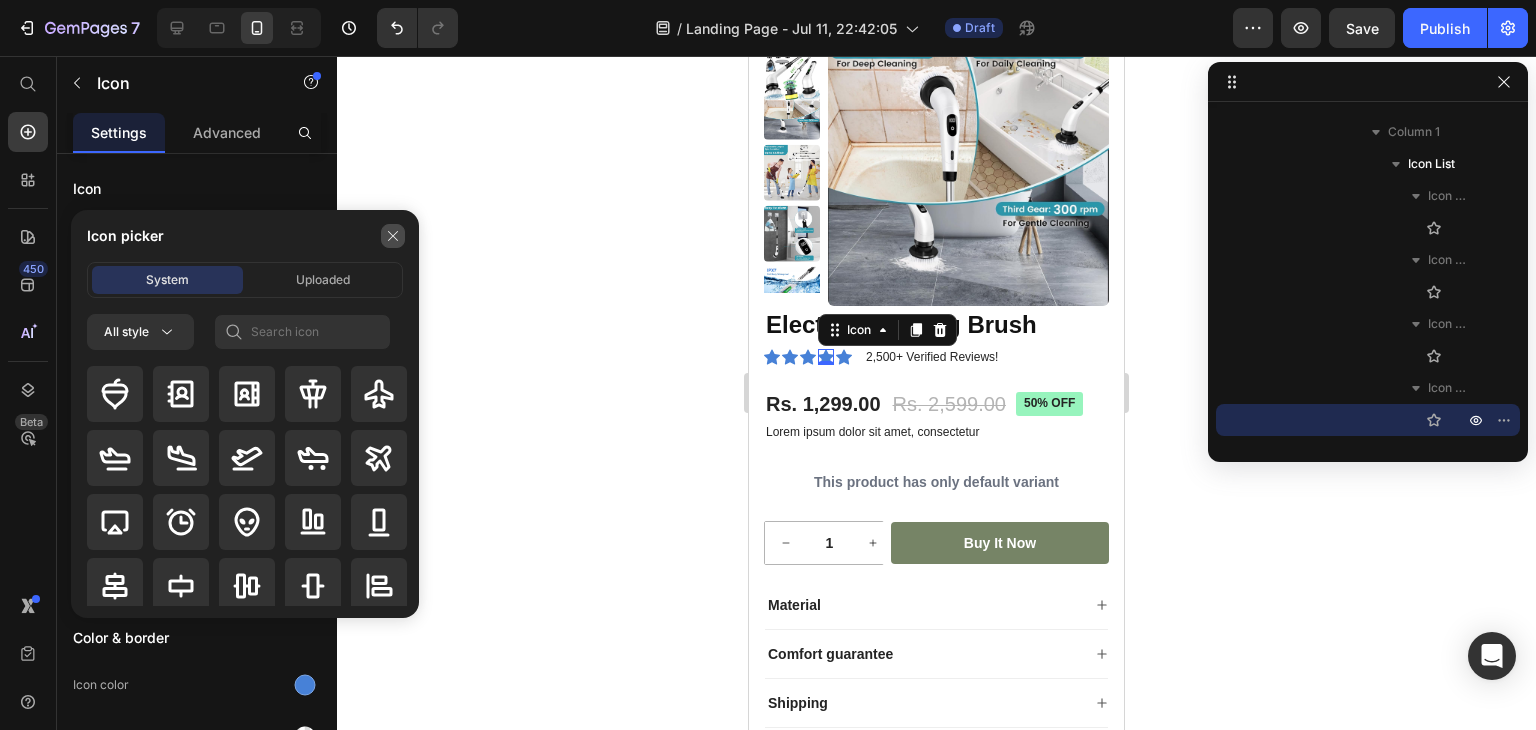 click 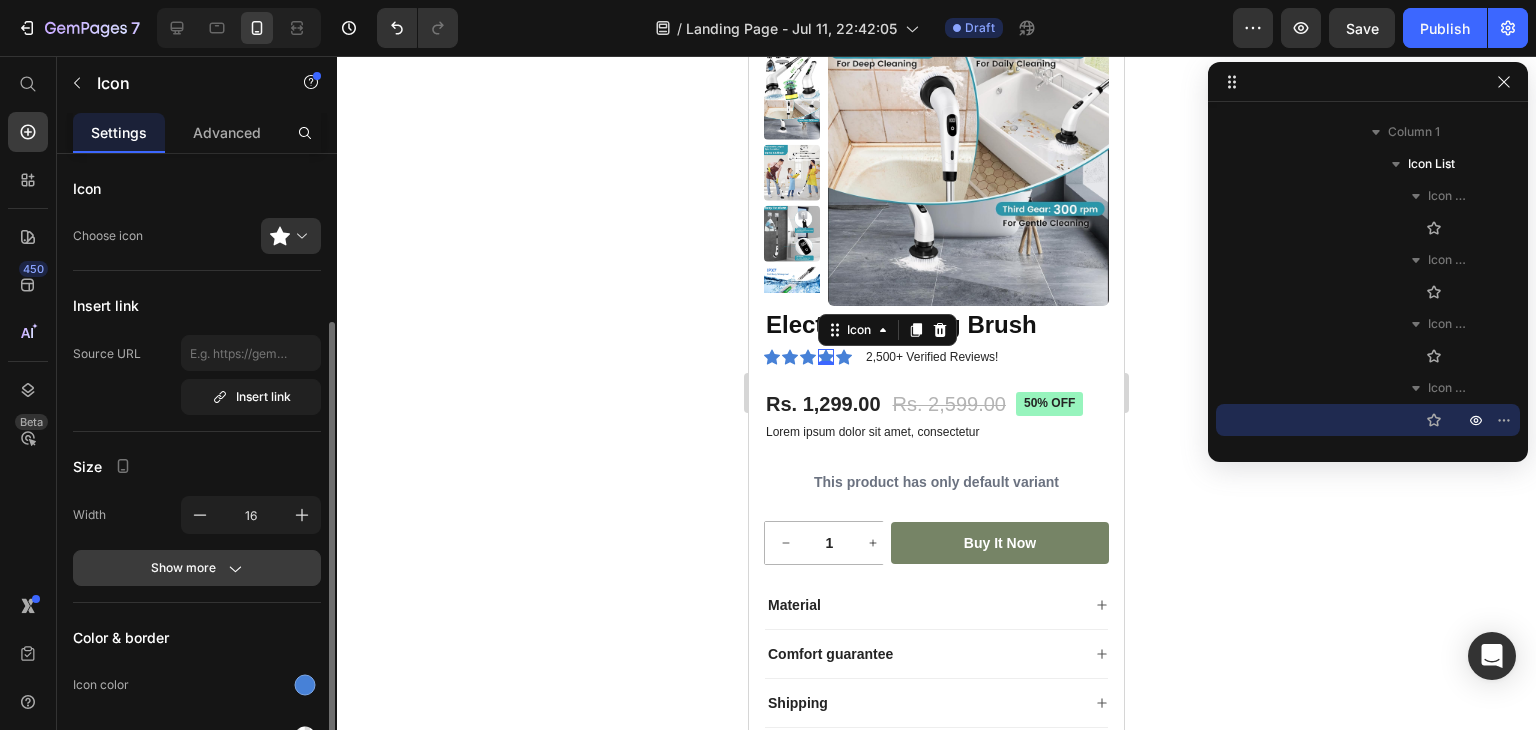 scroll, scrollTop: 288, scrollLeft: 0, axis: vertical 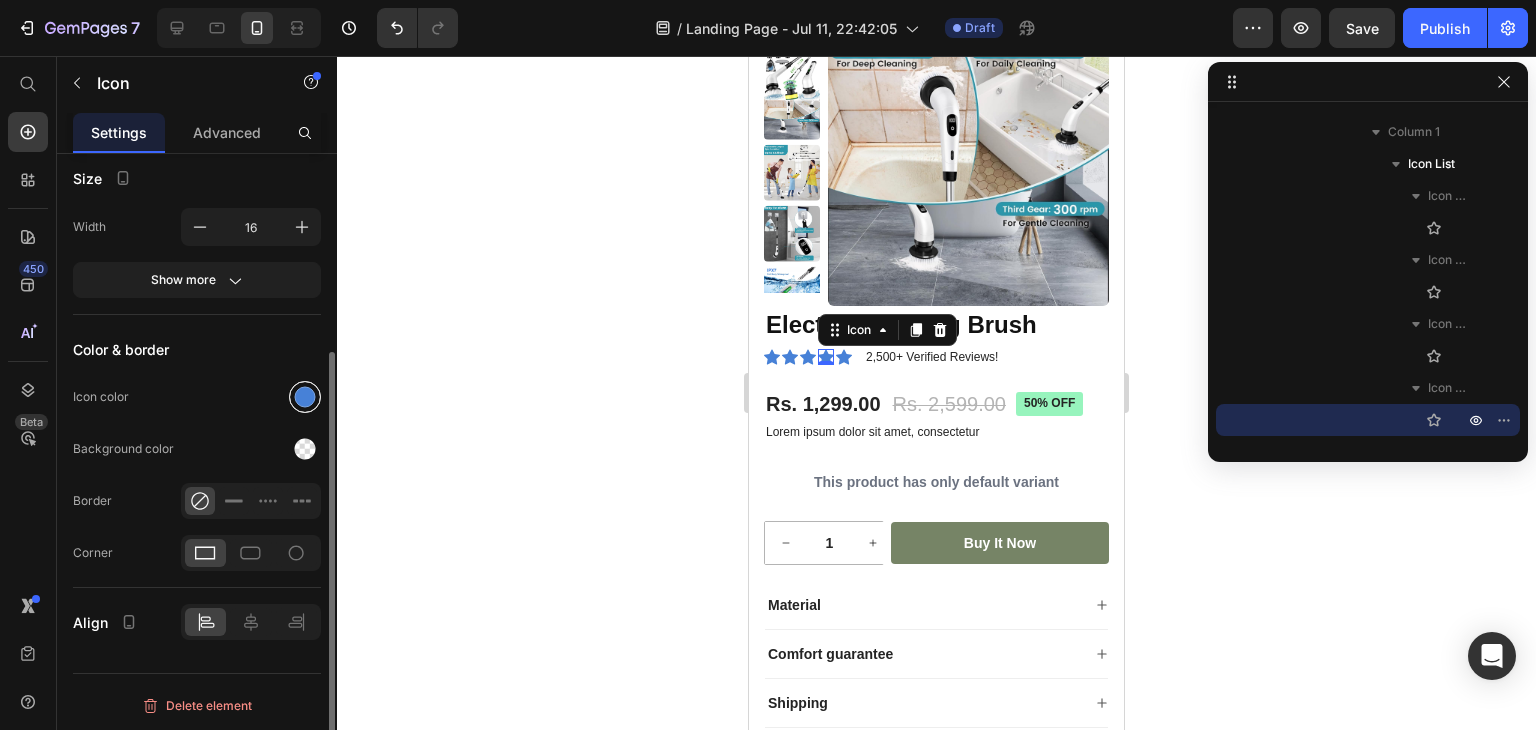 click at bounding box center (305, 397) 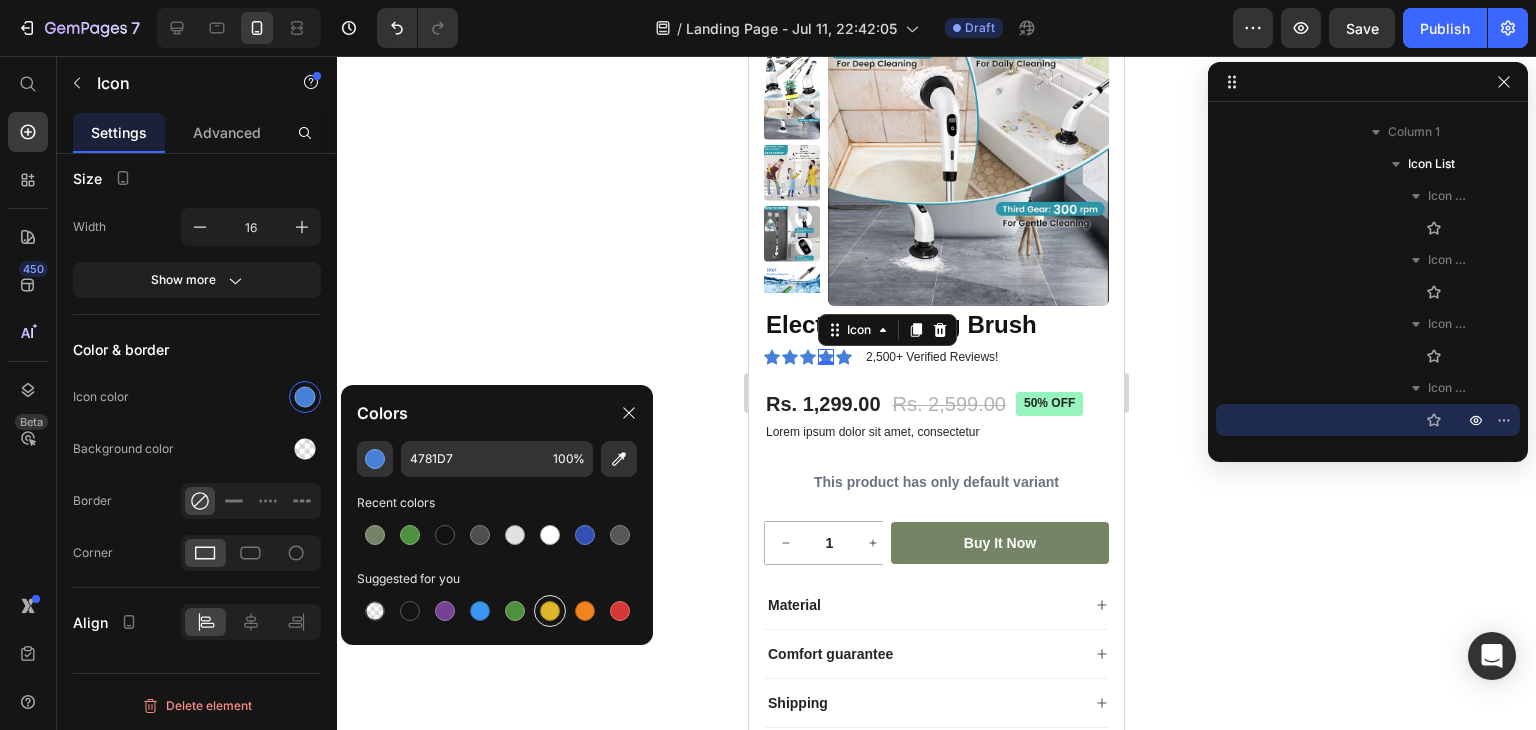 click at bounding box center [550, 611] 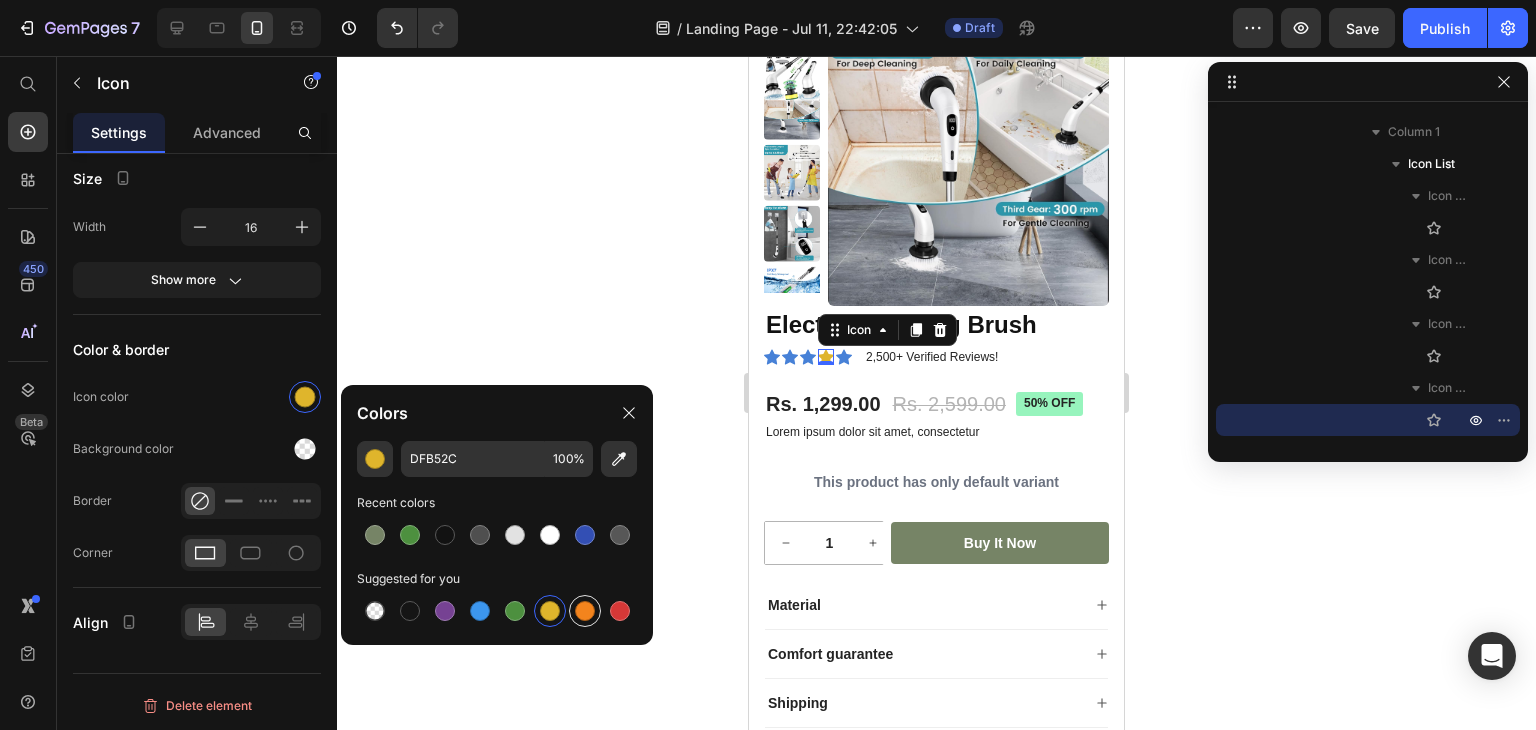 click at bounding box center (585, 611) 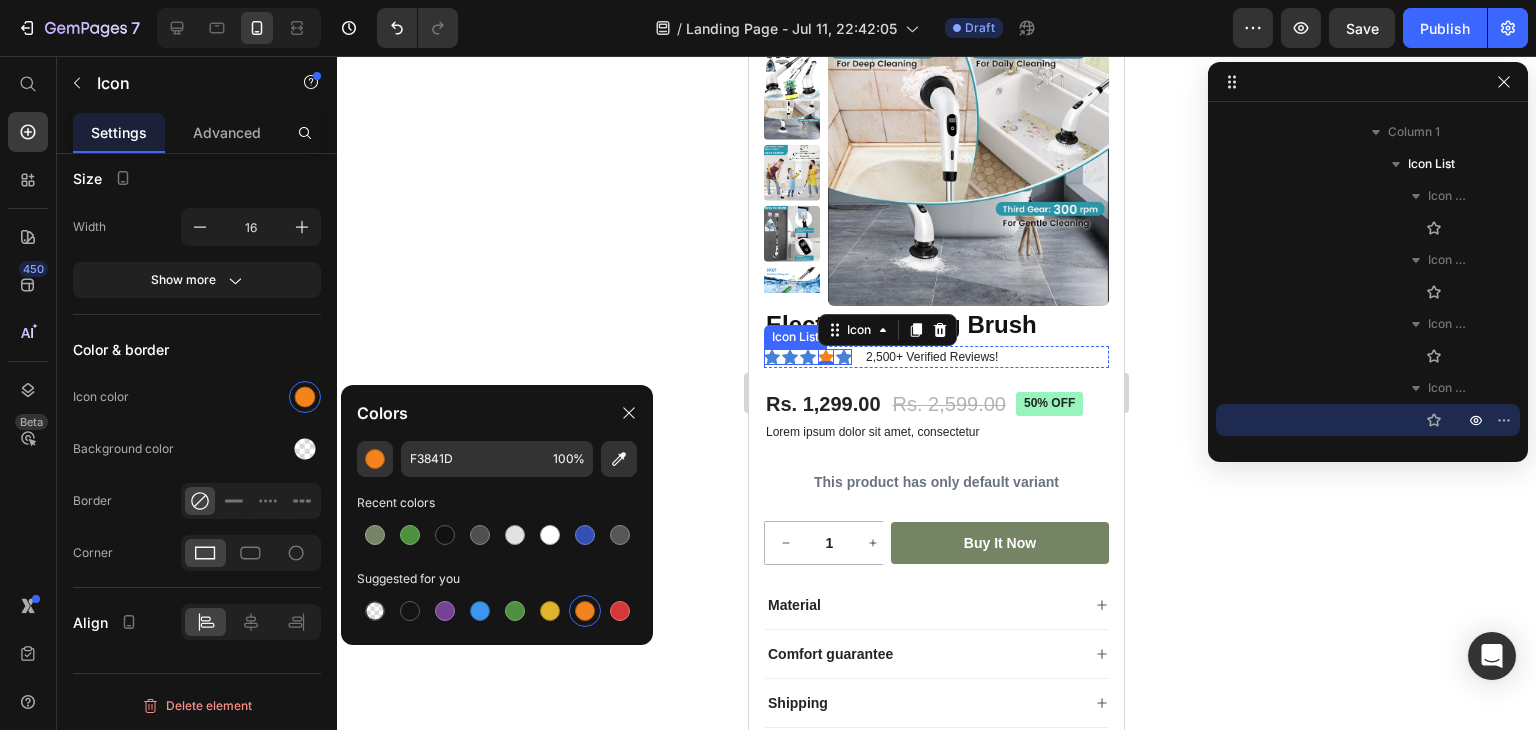 click on "Icon Icon Icon Icon   0 Icon" at bounding box center (808, 357) 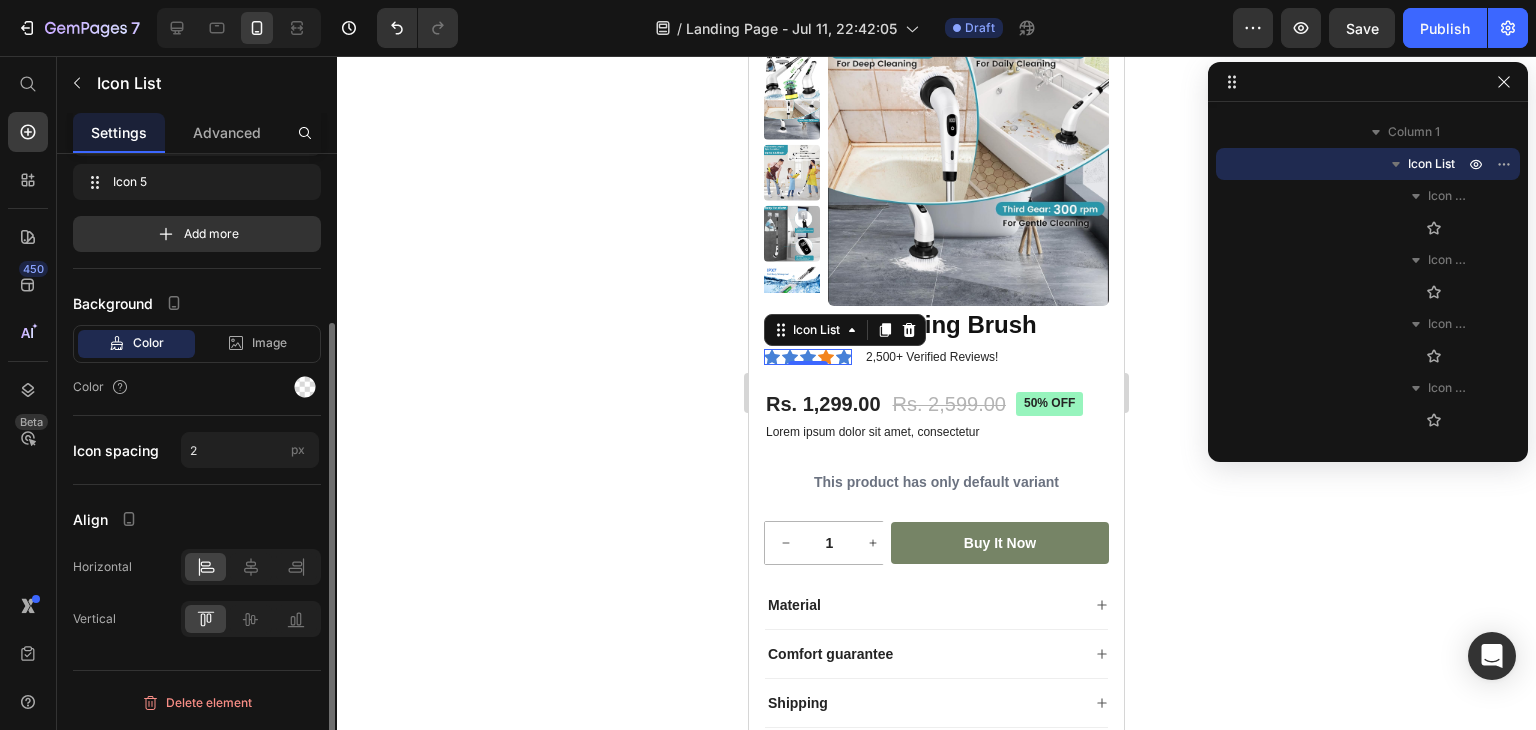 scroll, scrollTop: 0, scrollLeft: 0, axis: both 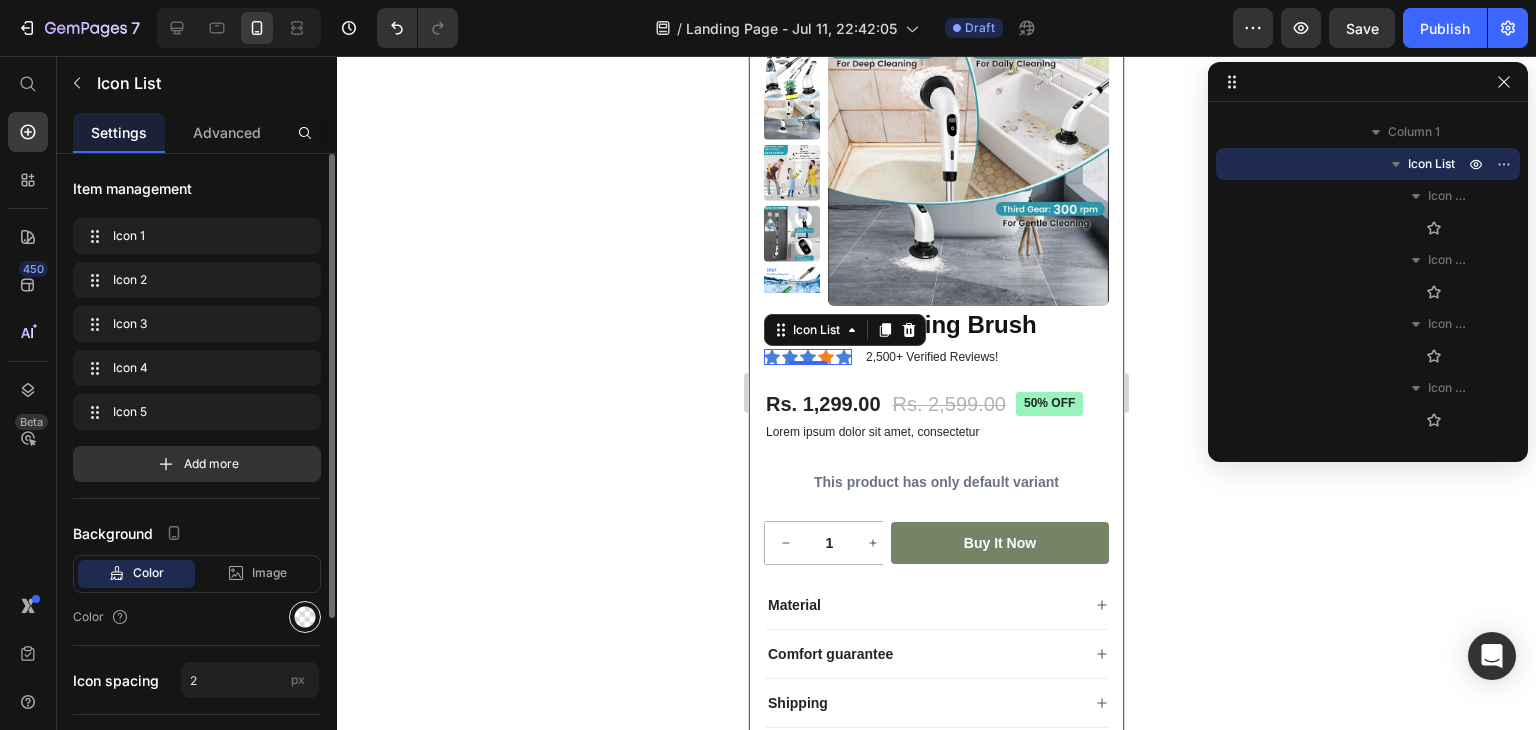 click at bounding box center (305, 617) 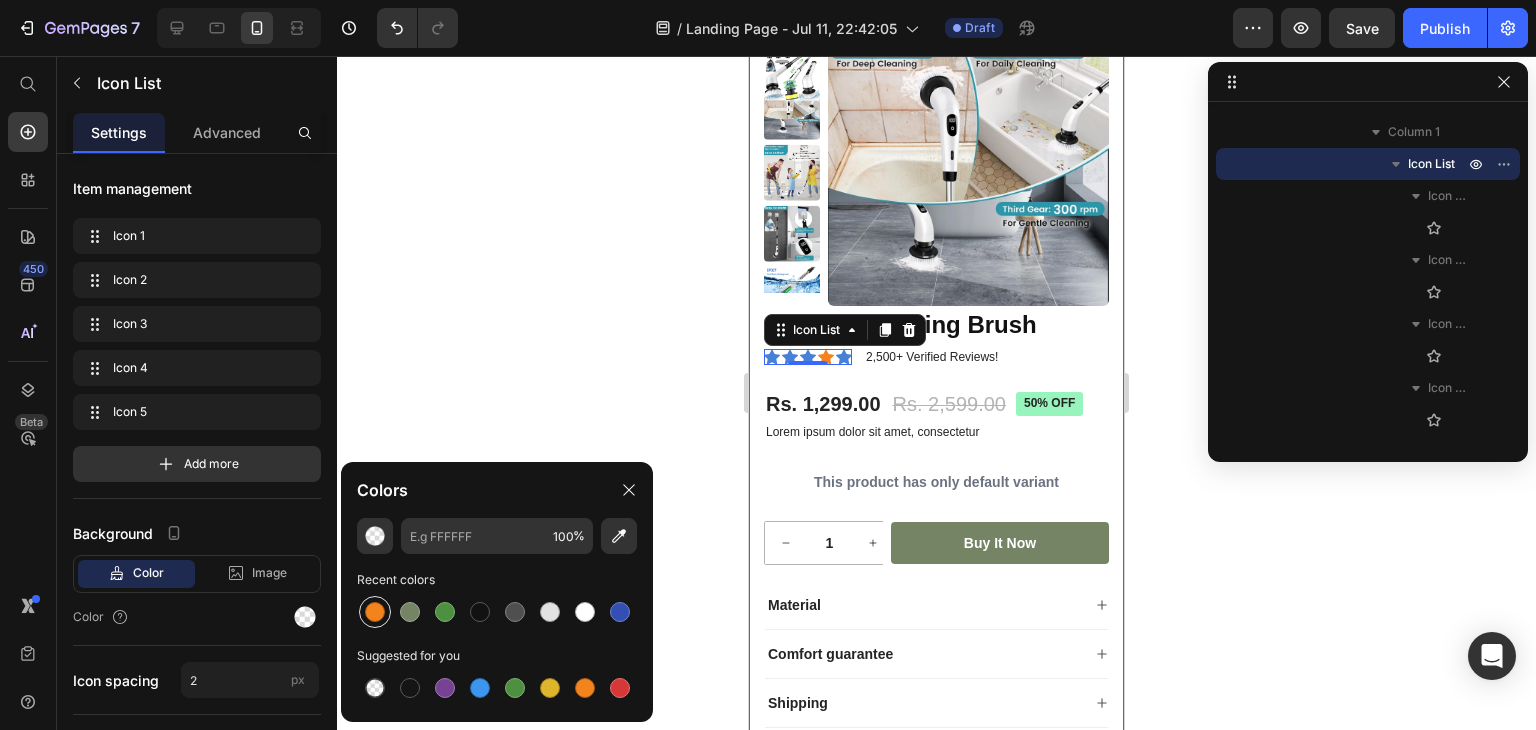 click at bounding box center [375, 612] 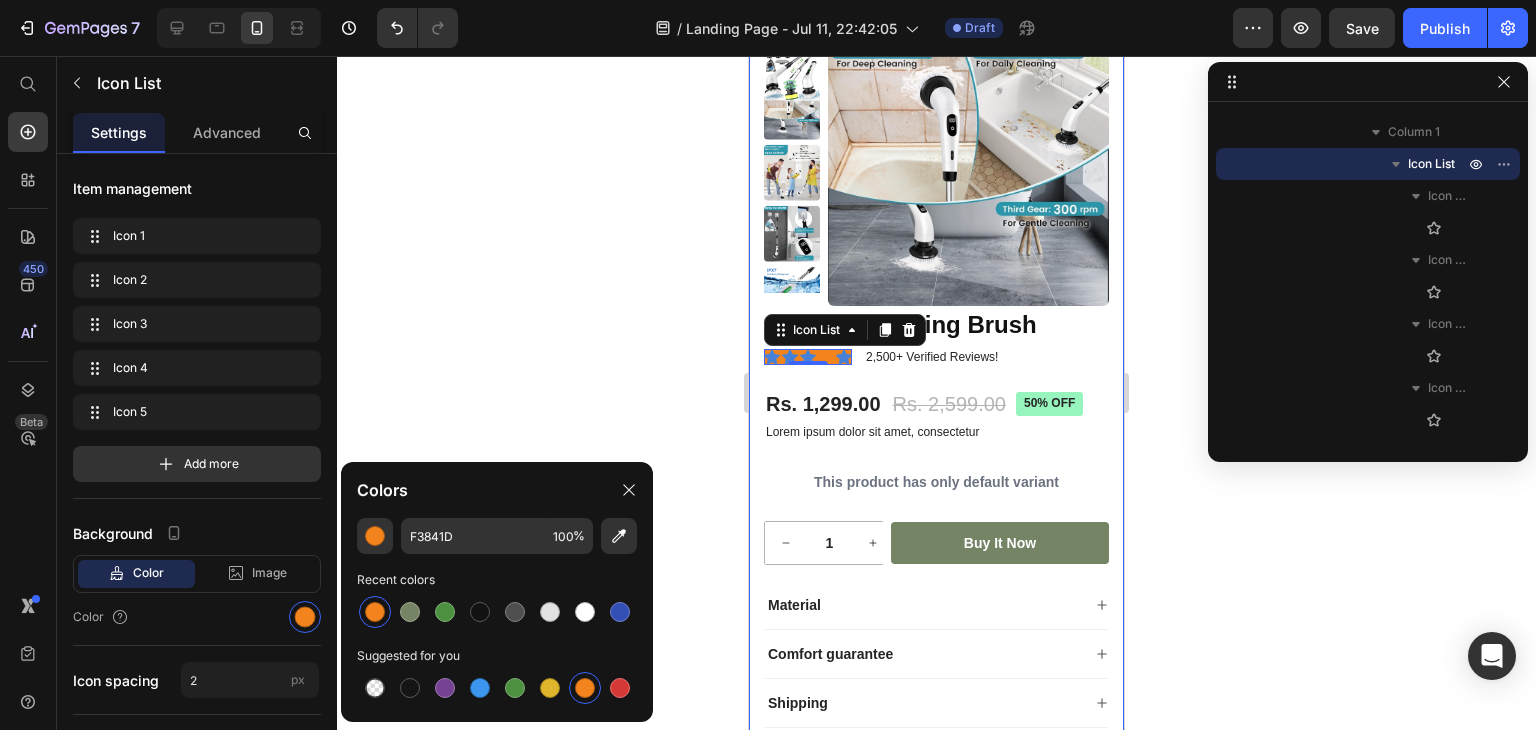 click at bounding box center (375, 612) 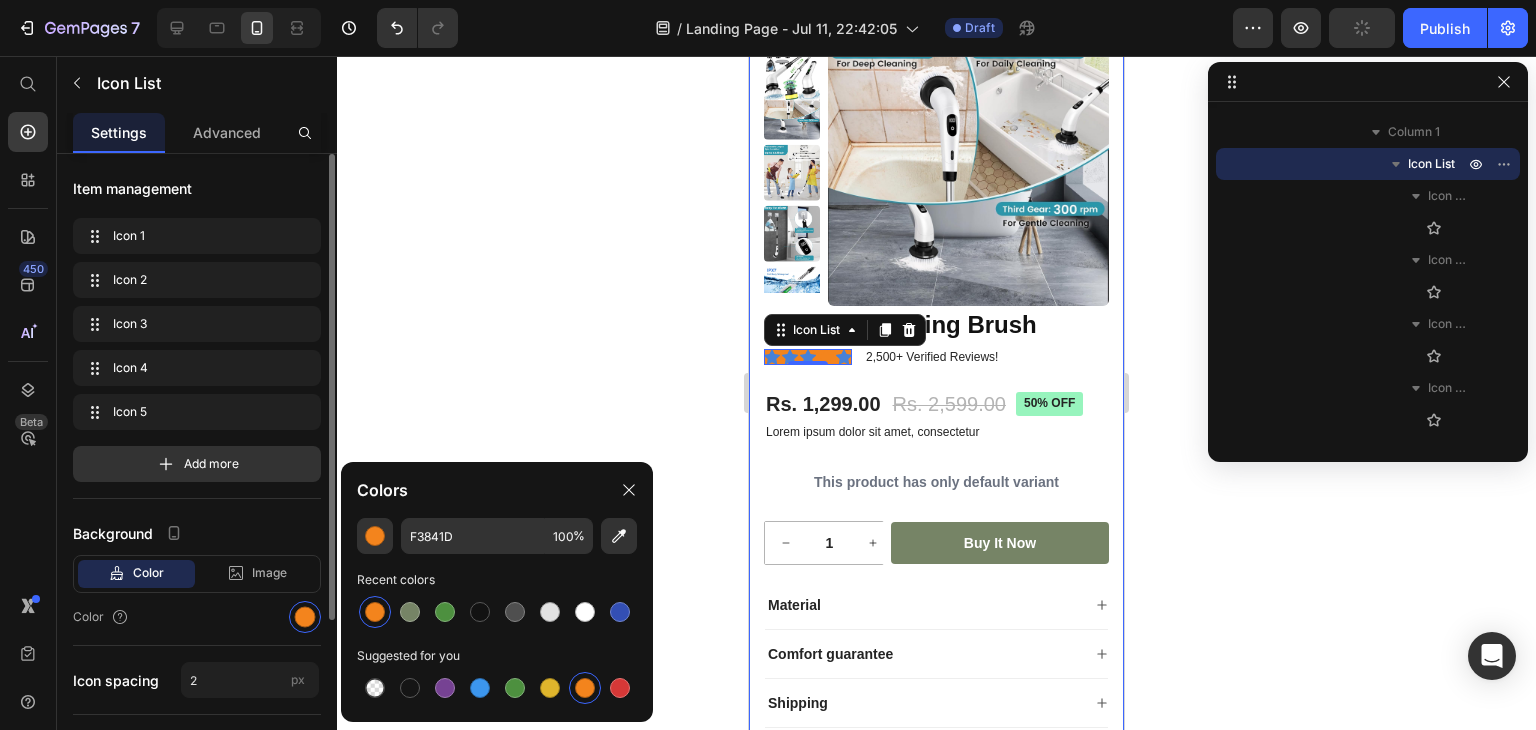 click on "Color" 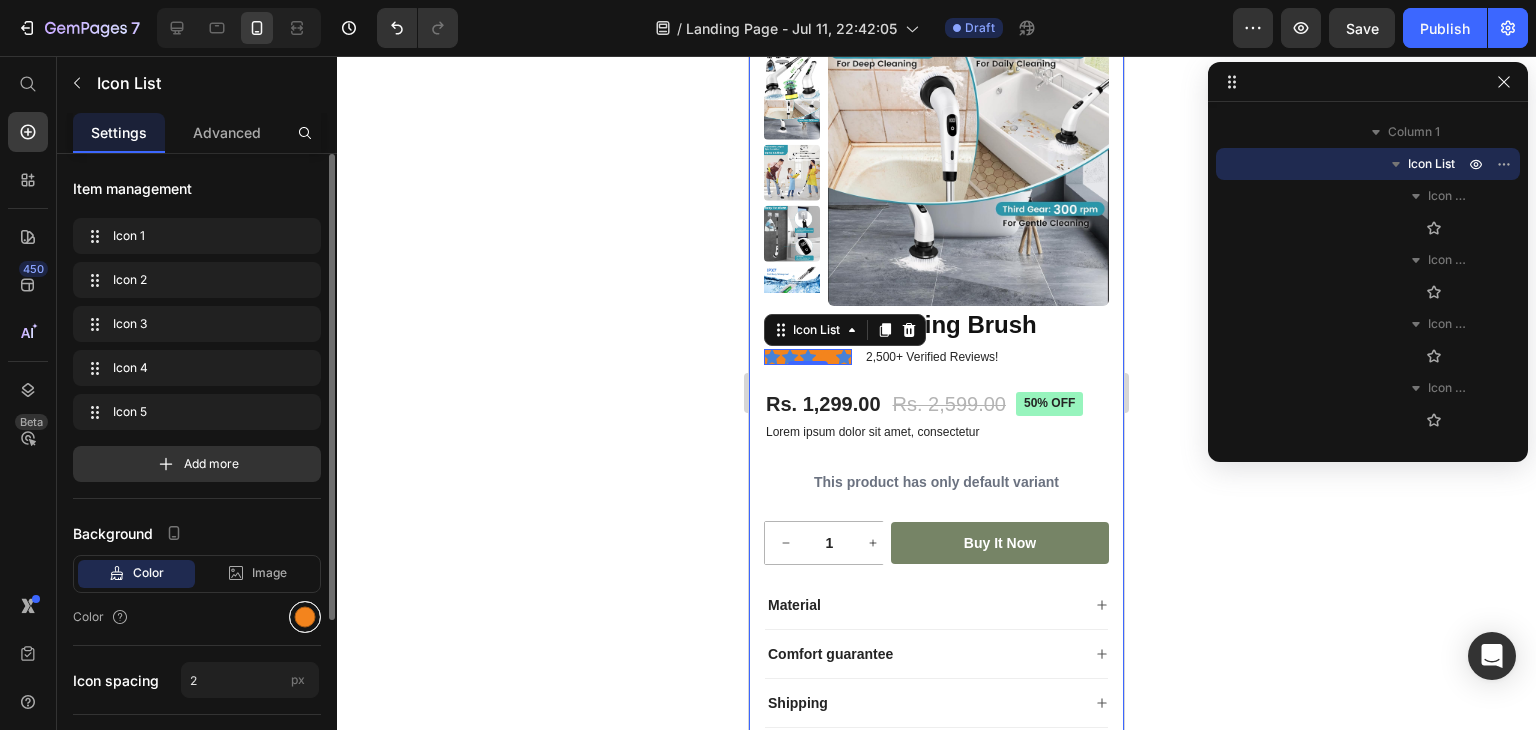 click at bounding box center [305, 617] 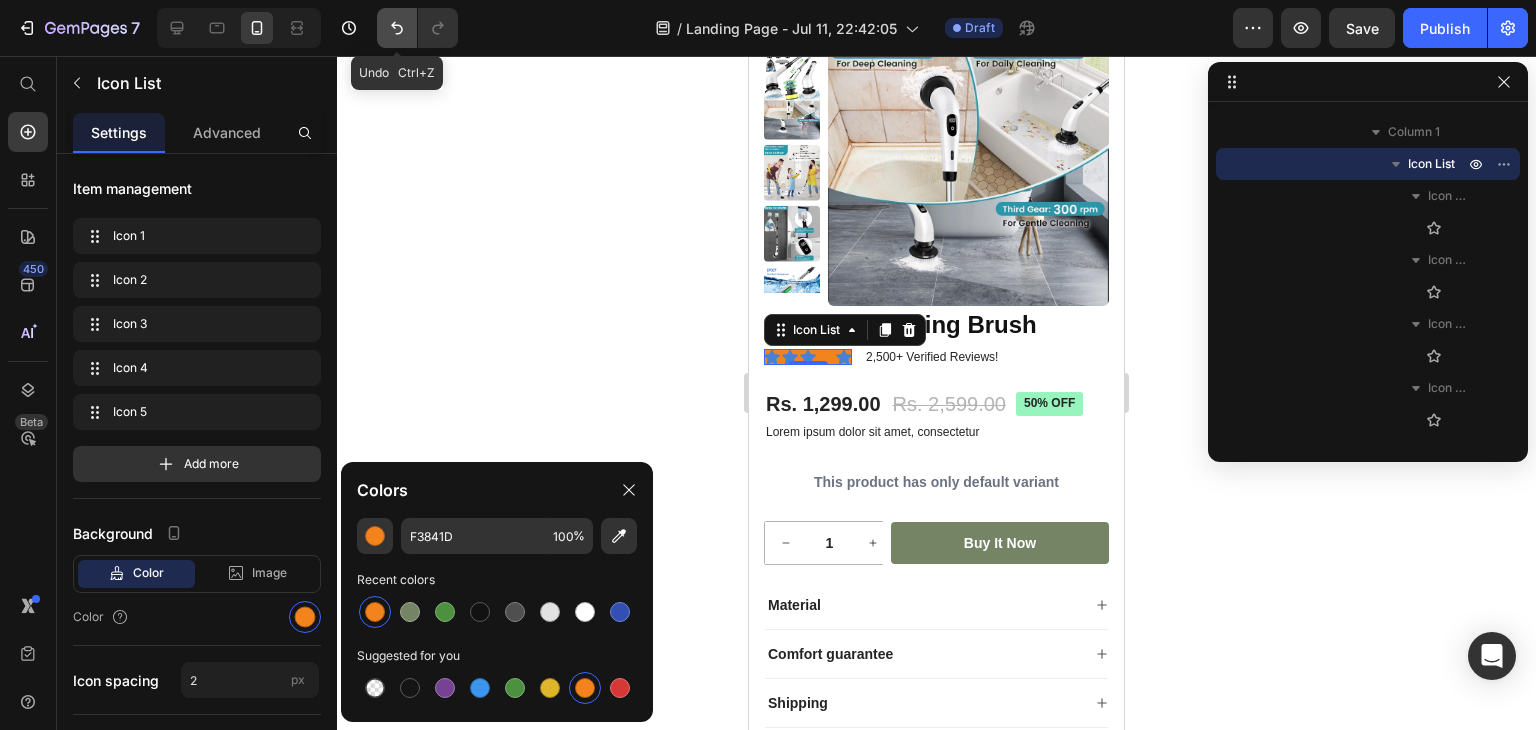 click 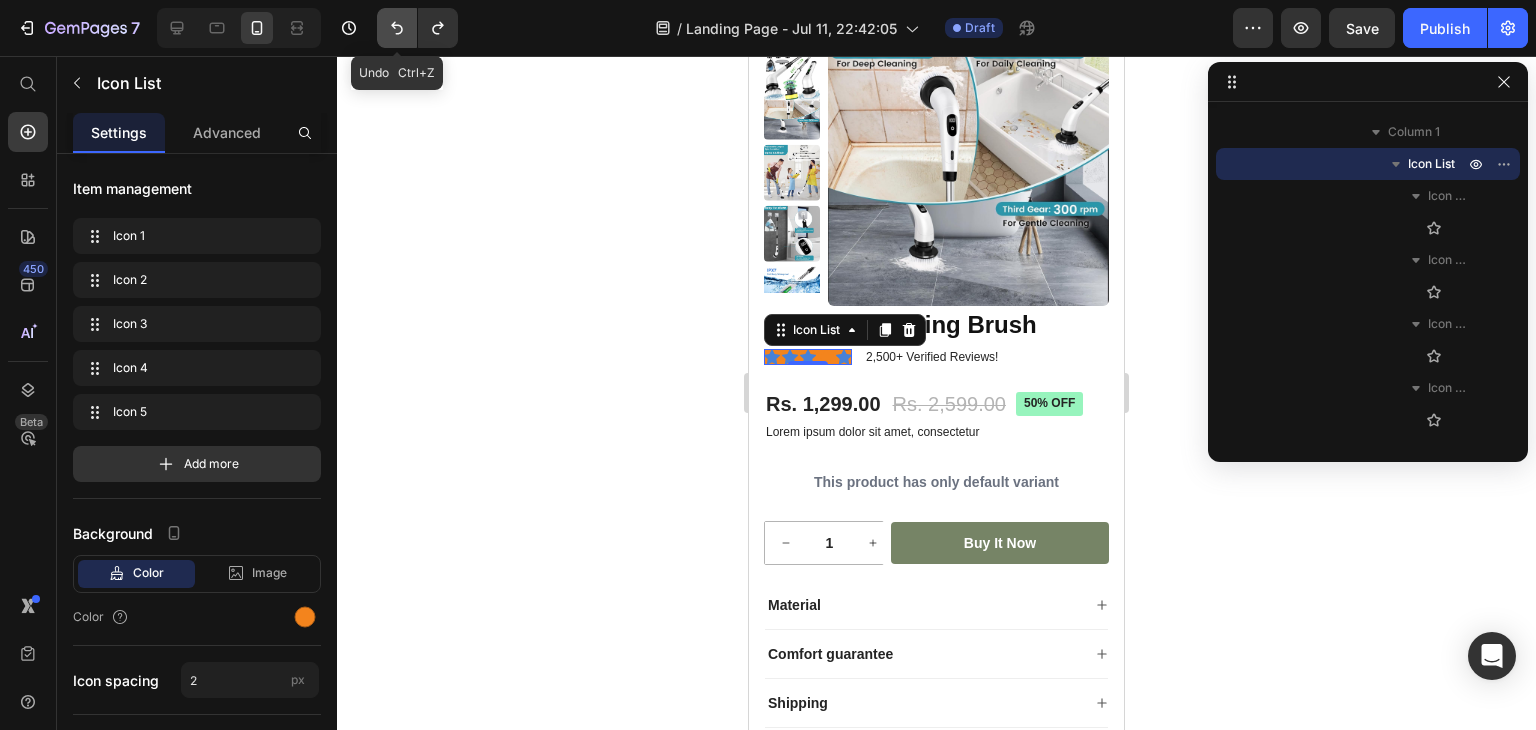click 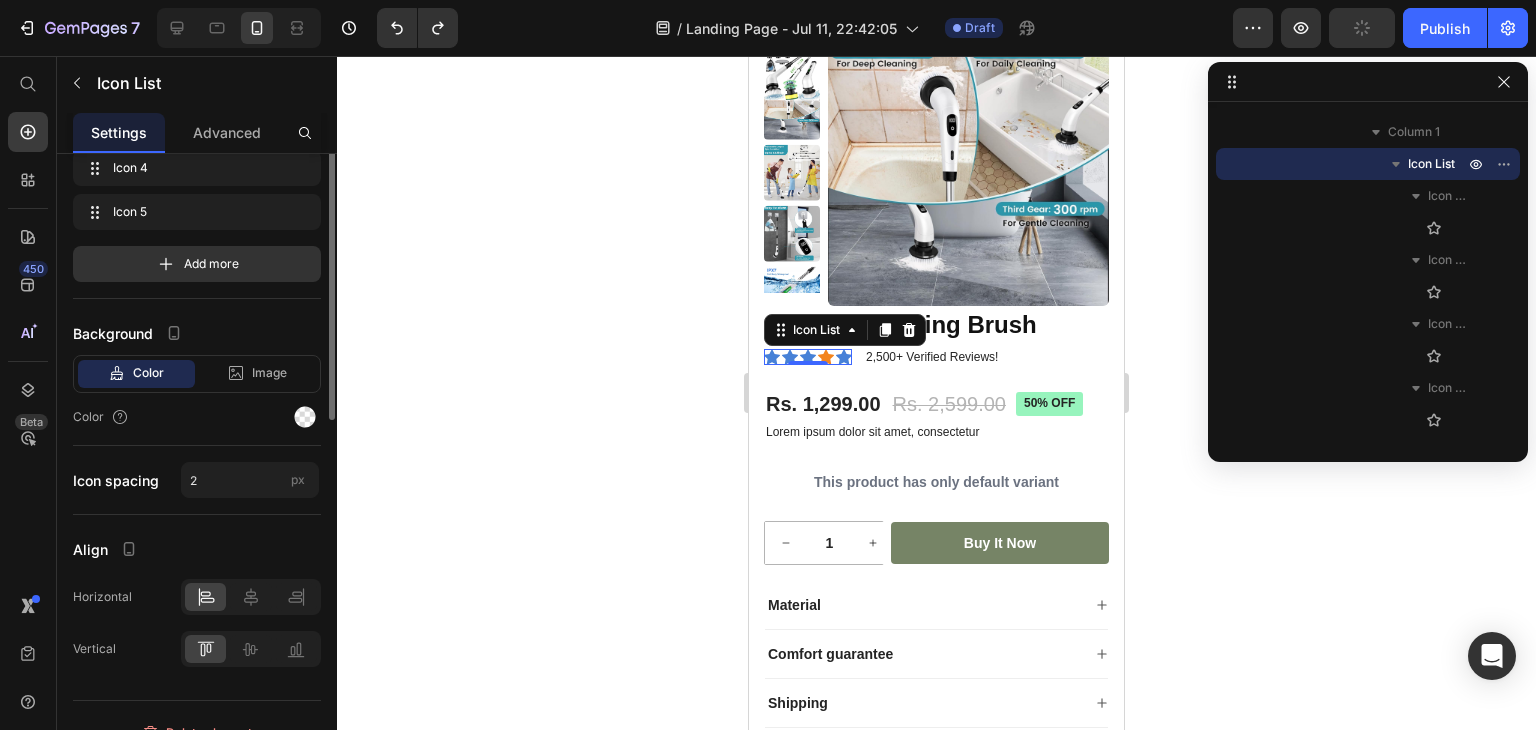 scroll, scrollTop: 0, scrollLeft: 0, axis: both 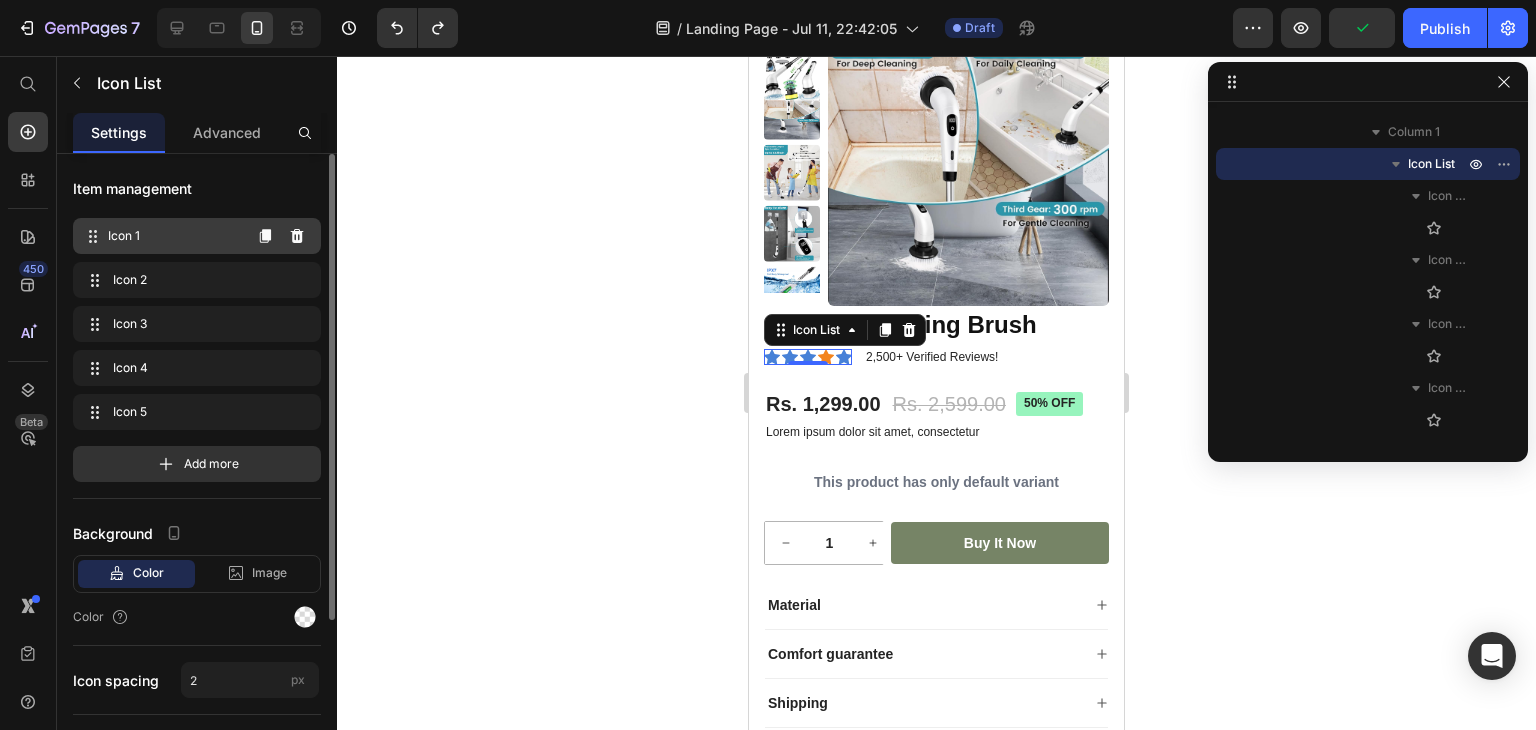 click on "Icon 1" at bounding box center (174, 236) 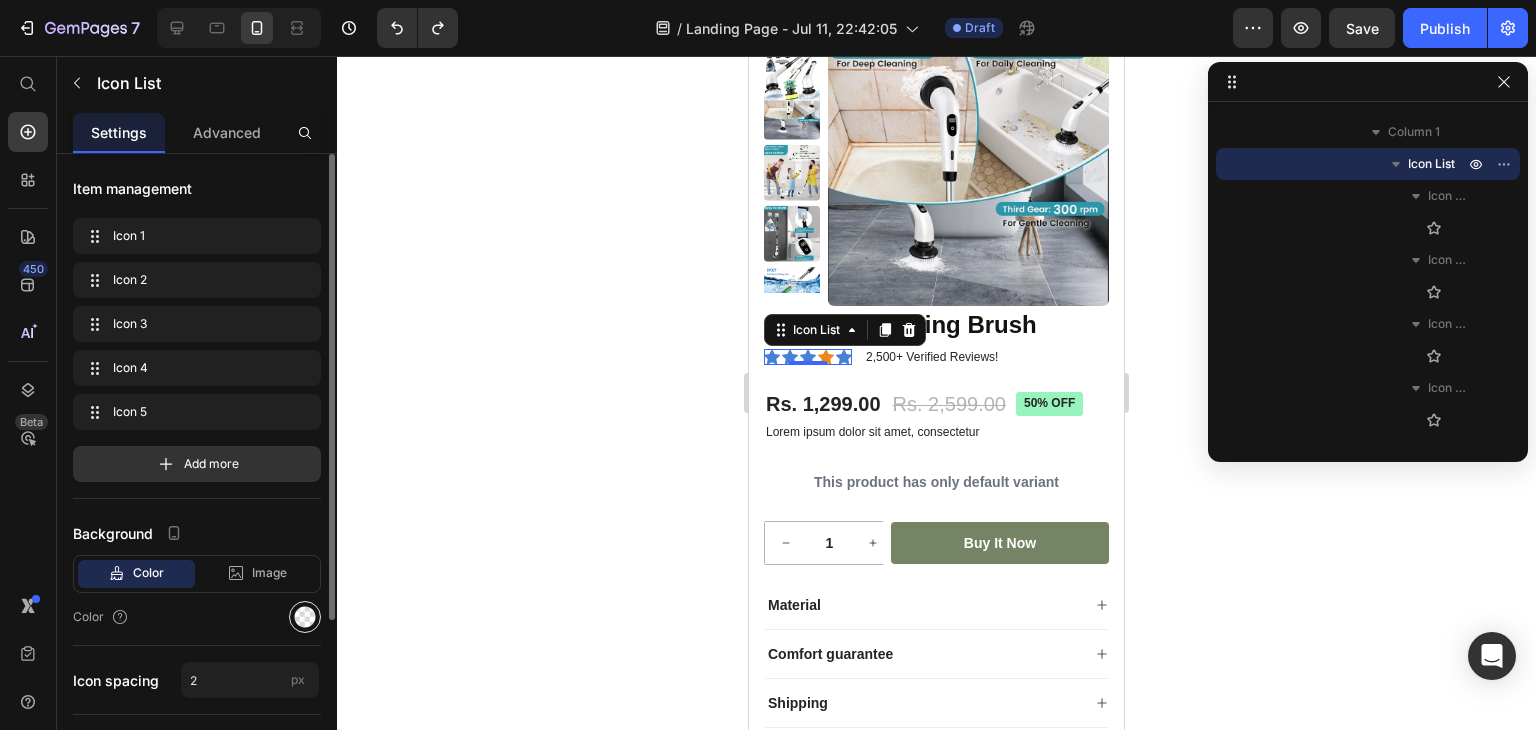 click at bounding box center (305, 617) 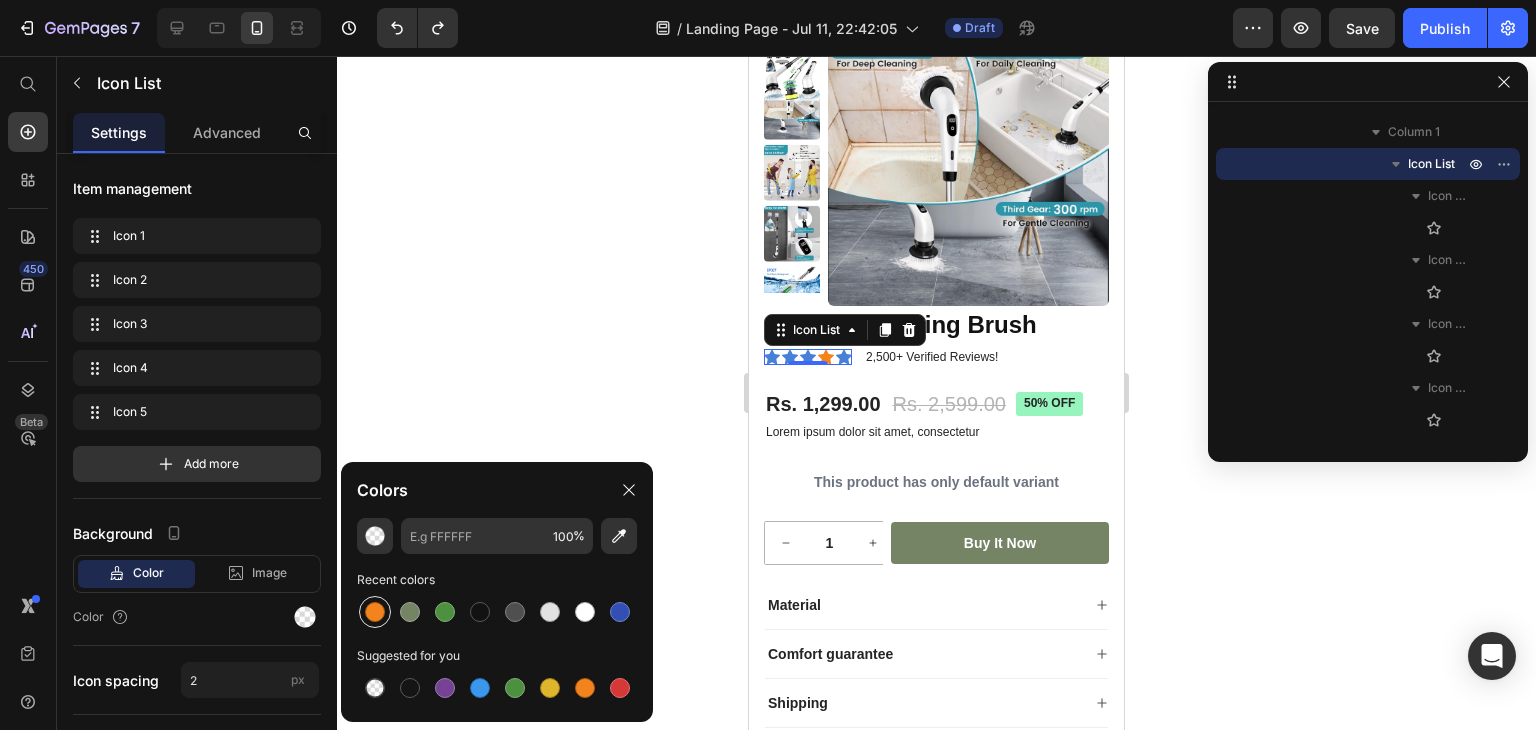 click at bounding box center [375, 612] 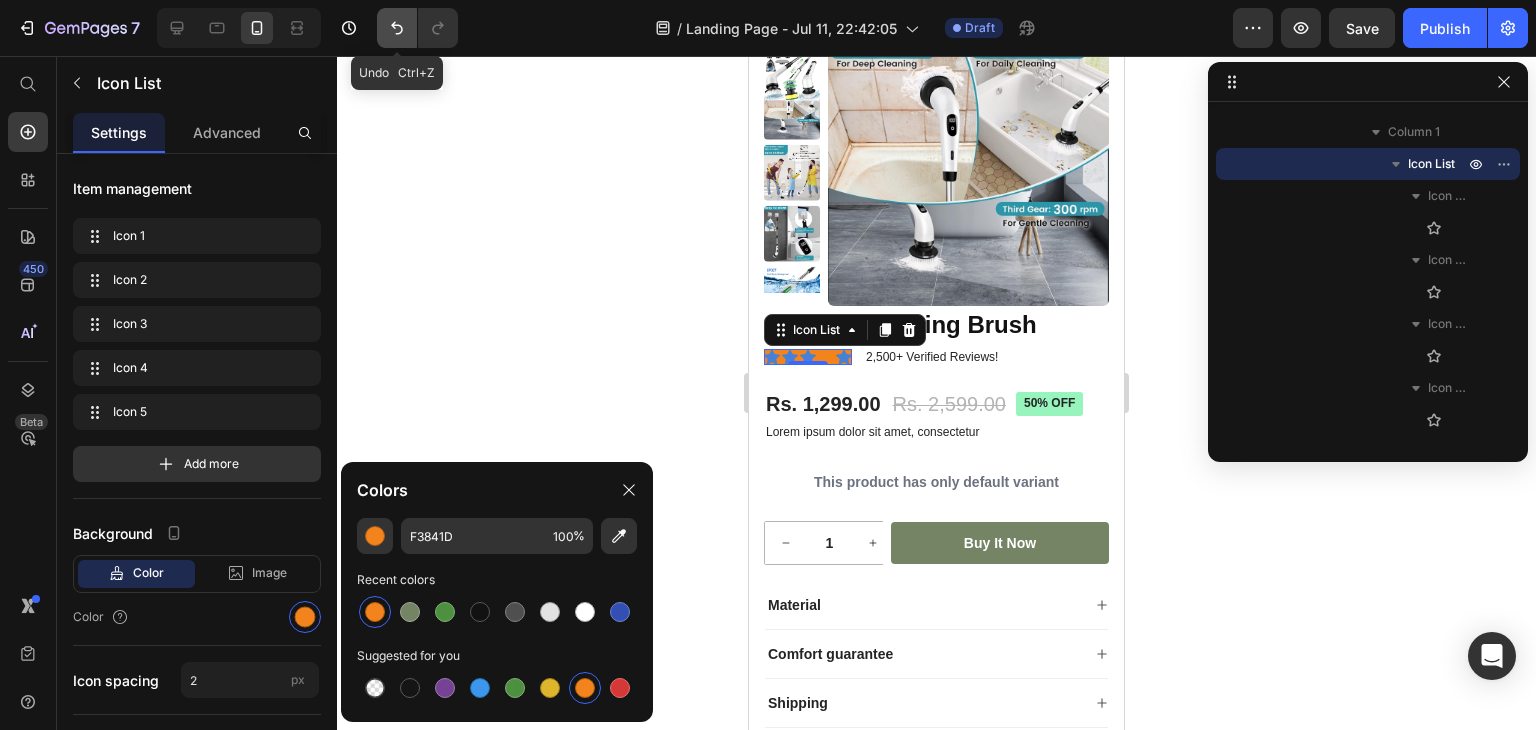 click 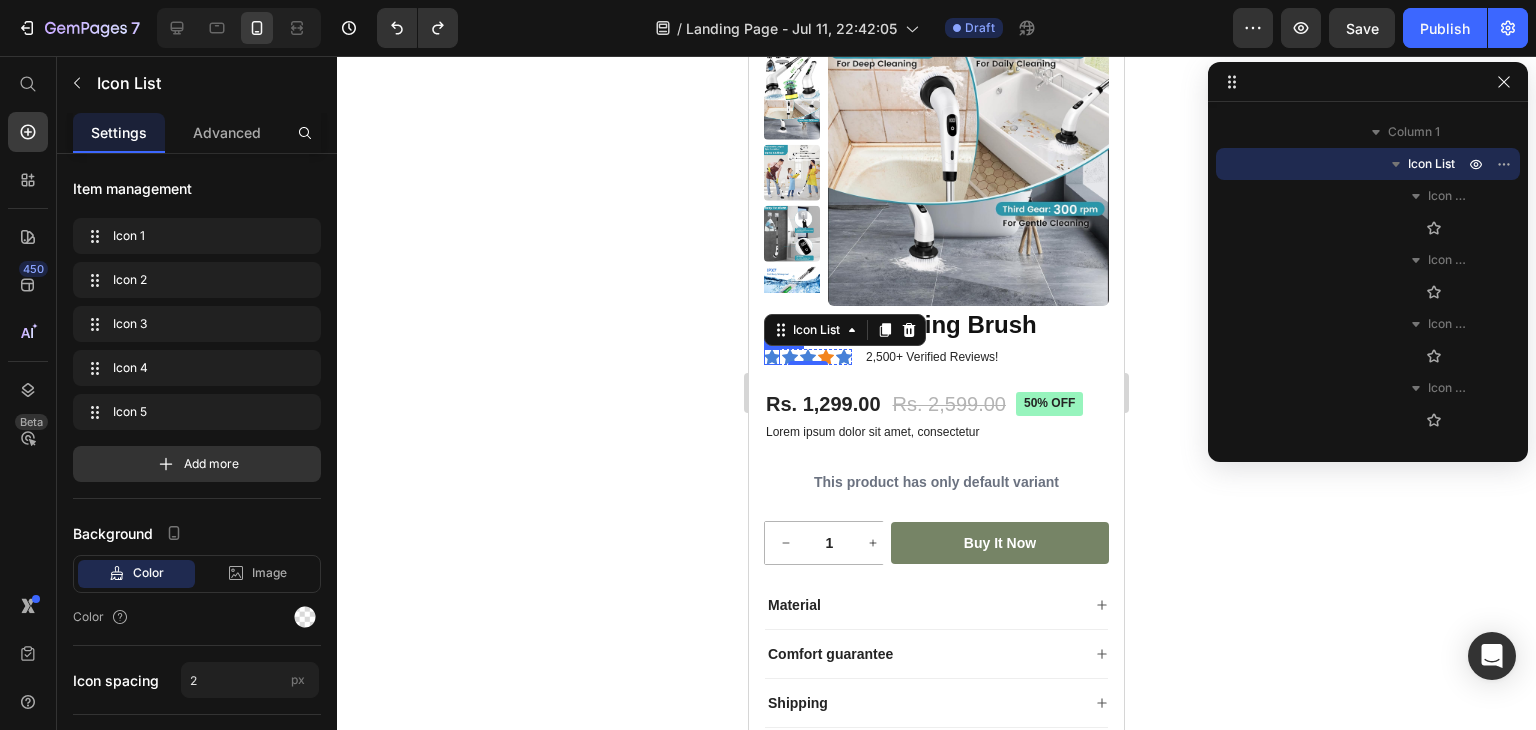 click 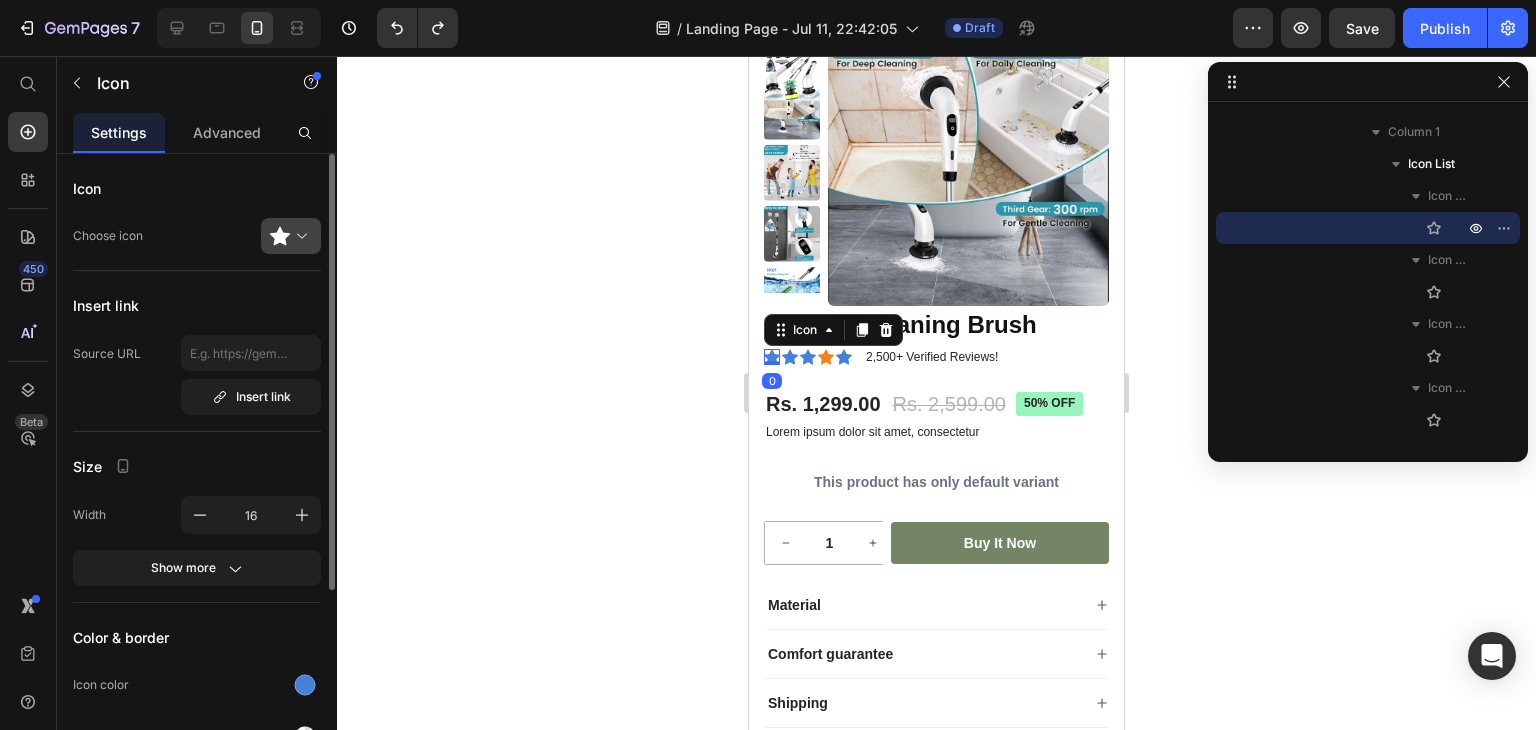 click at bounding box center (299, 236) 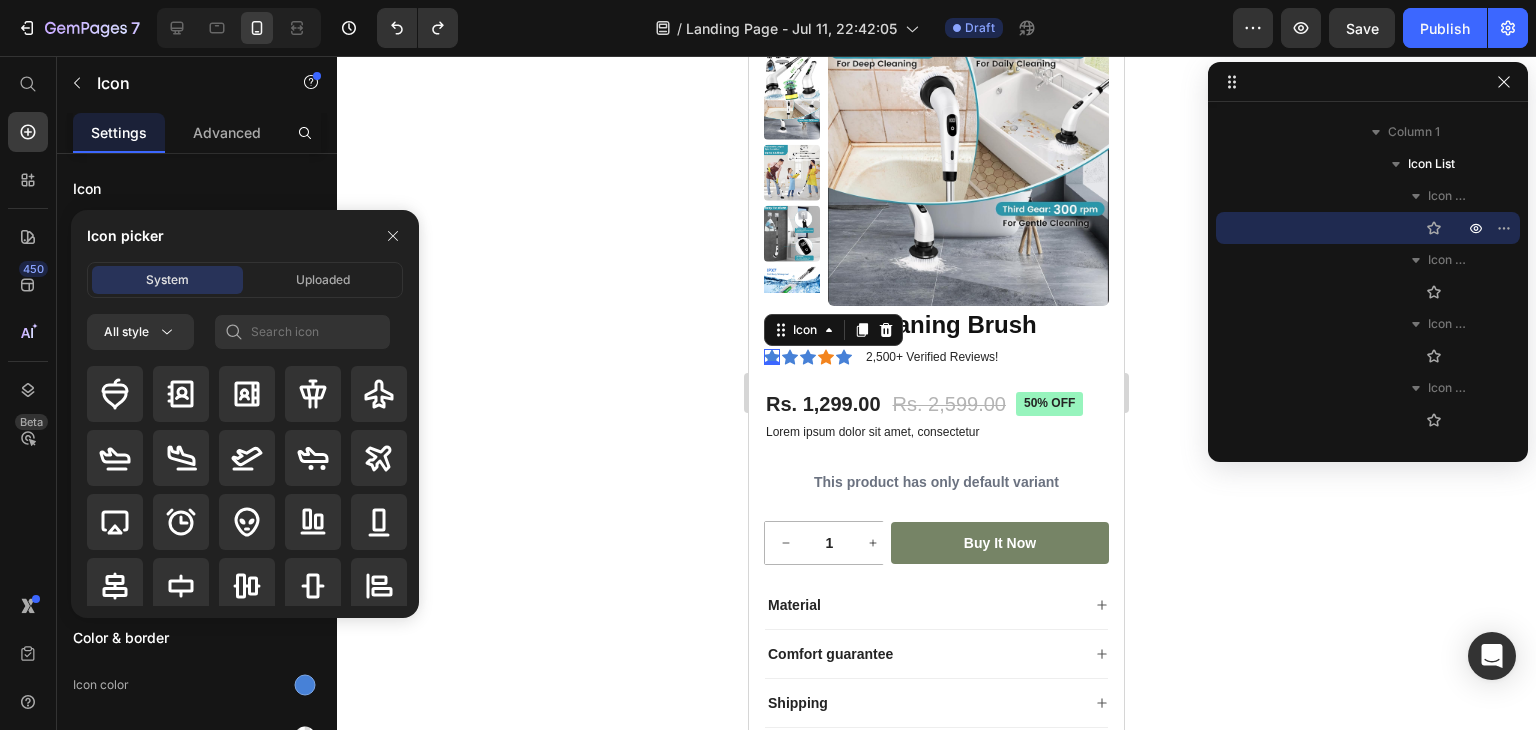 click 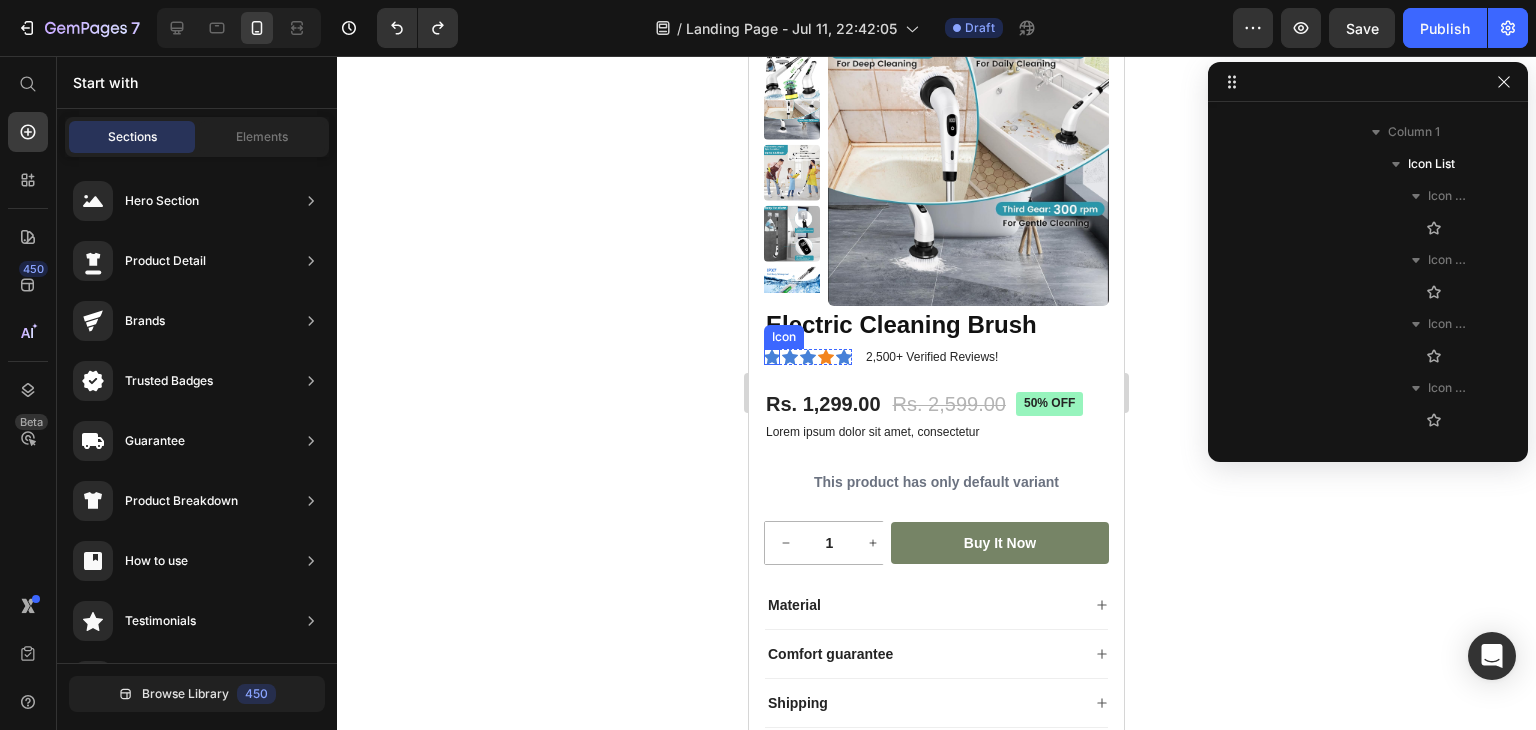 click 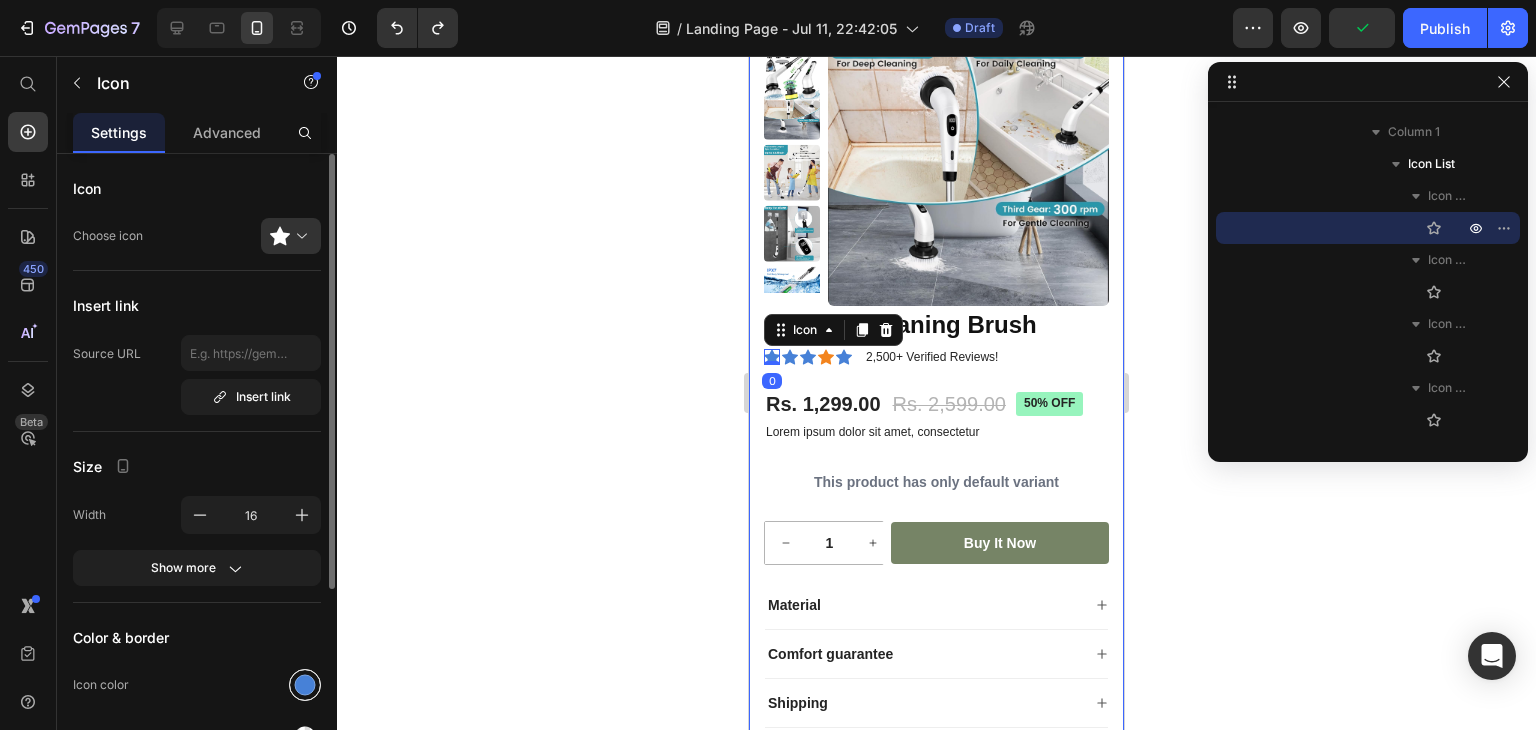 click at bounding box center (305, 685) 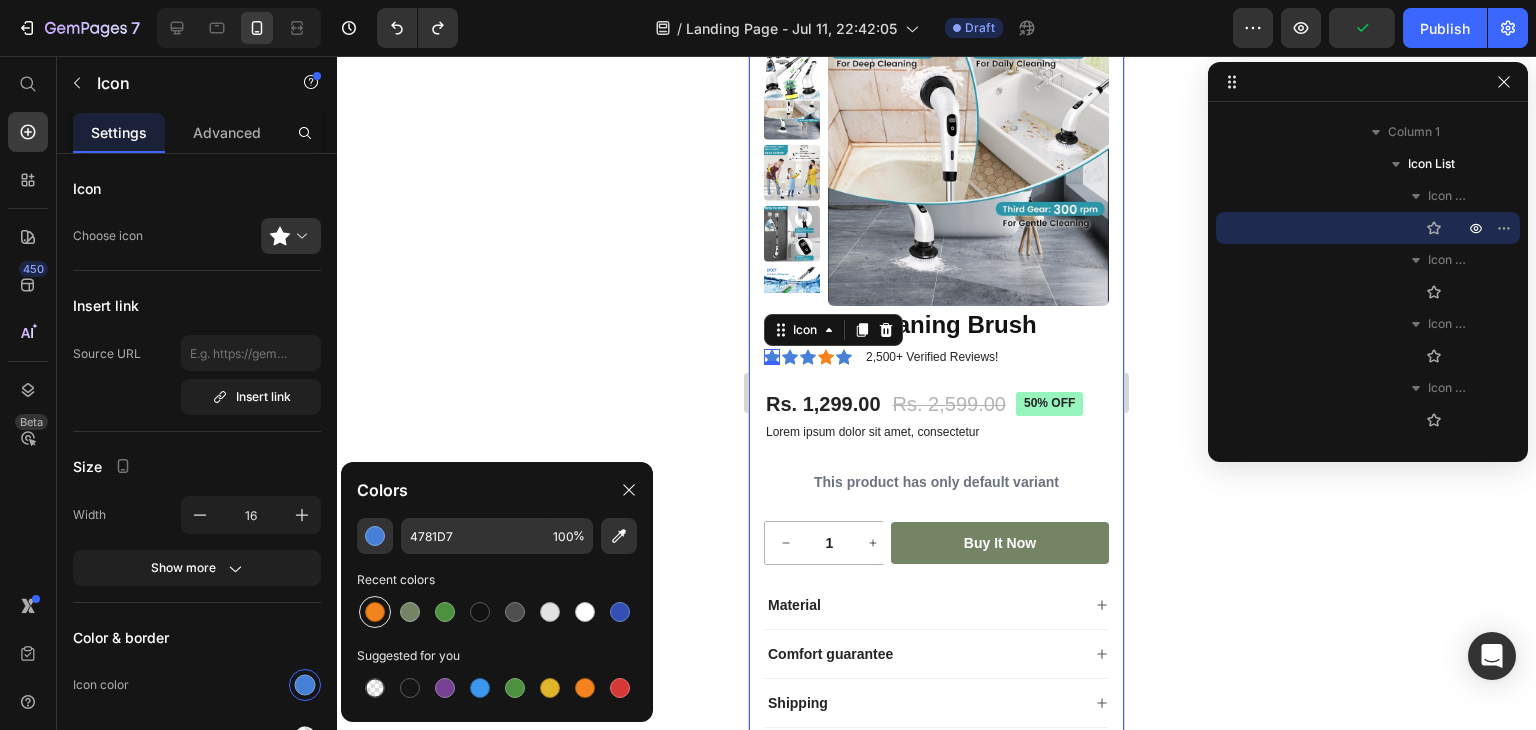 click at bounding box center [375, 612] 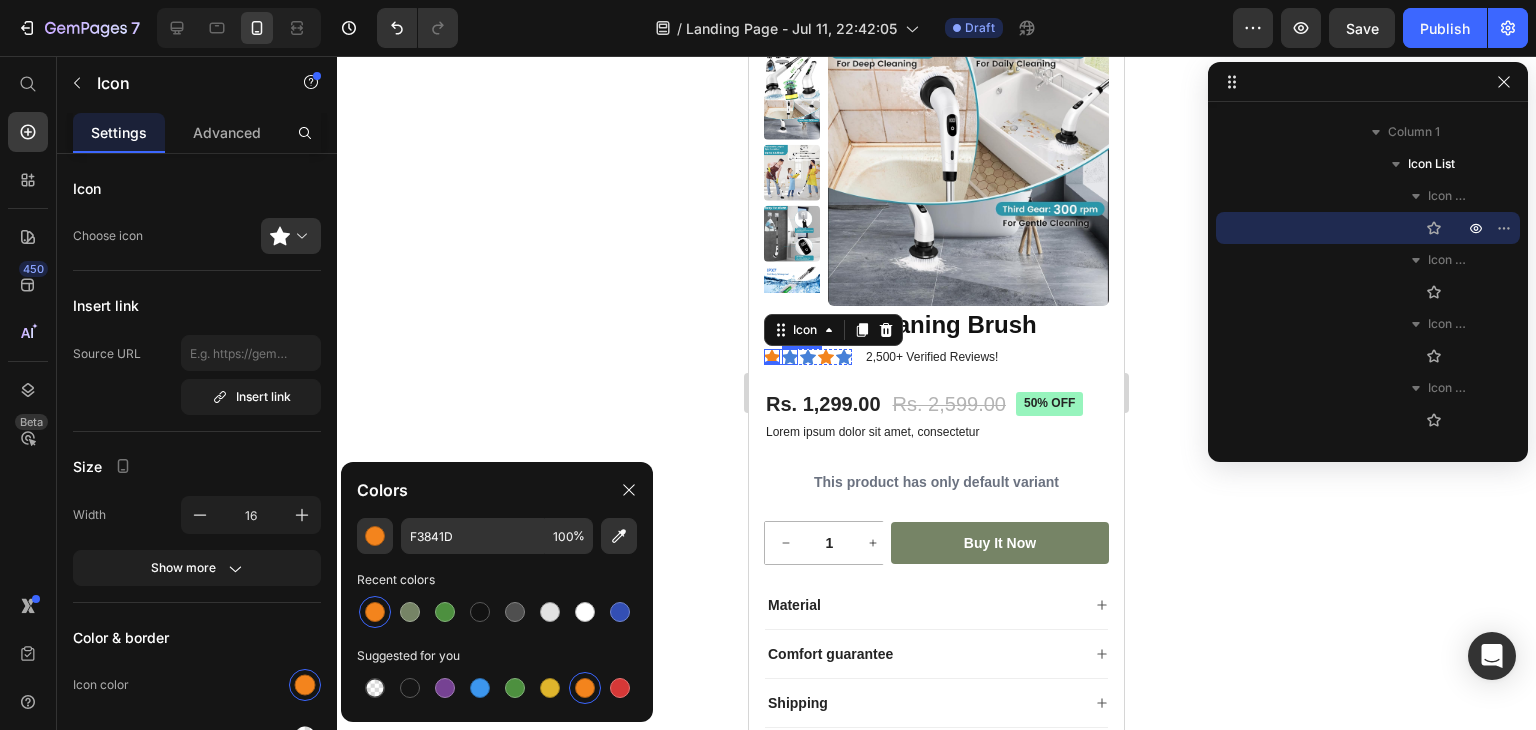 click 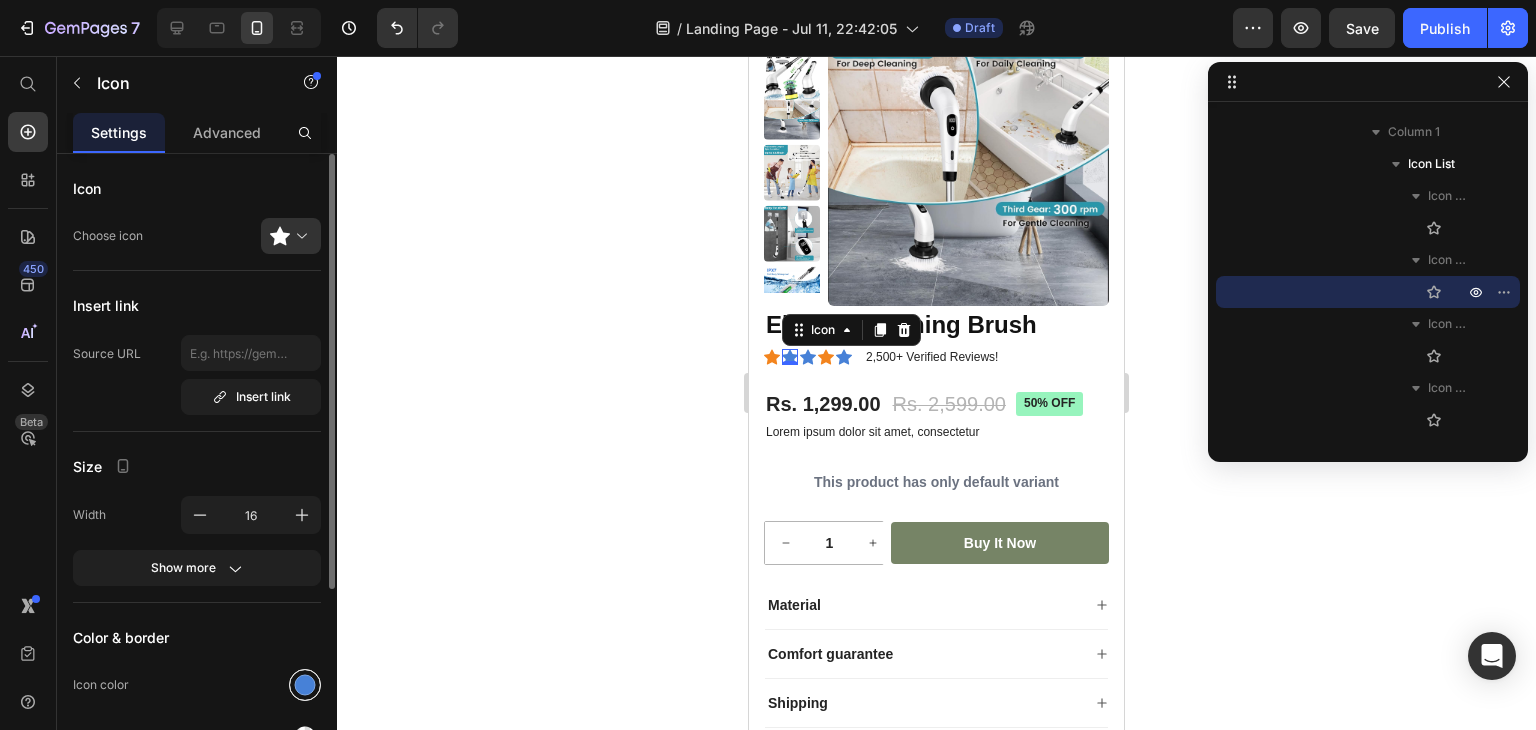 click at bounding box center [305, 685] 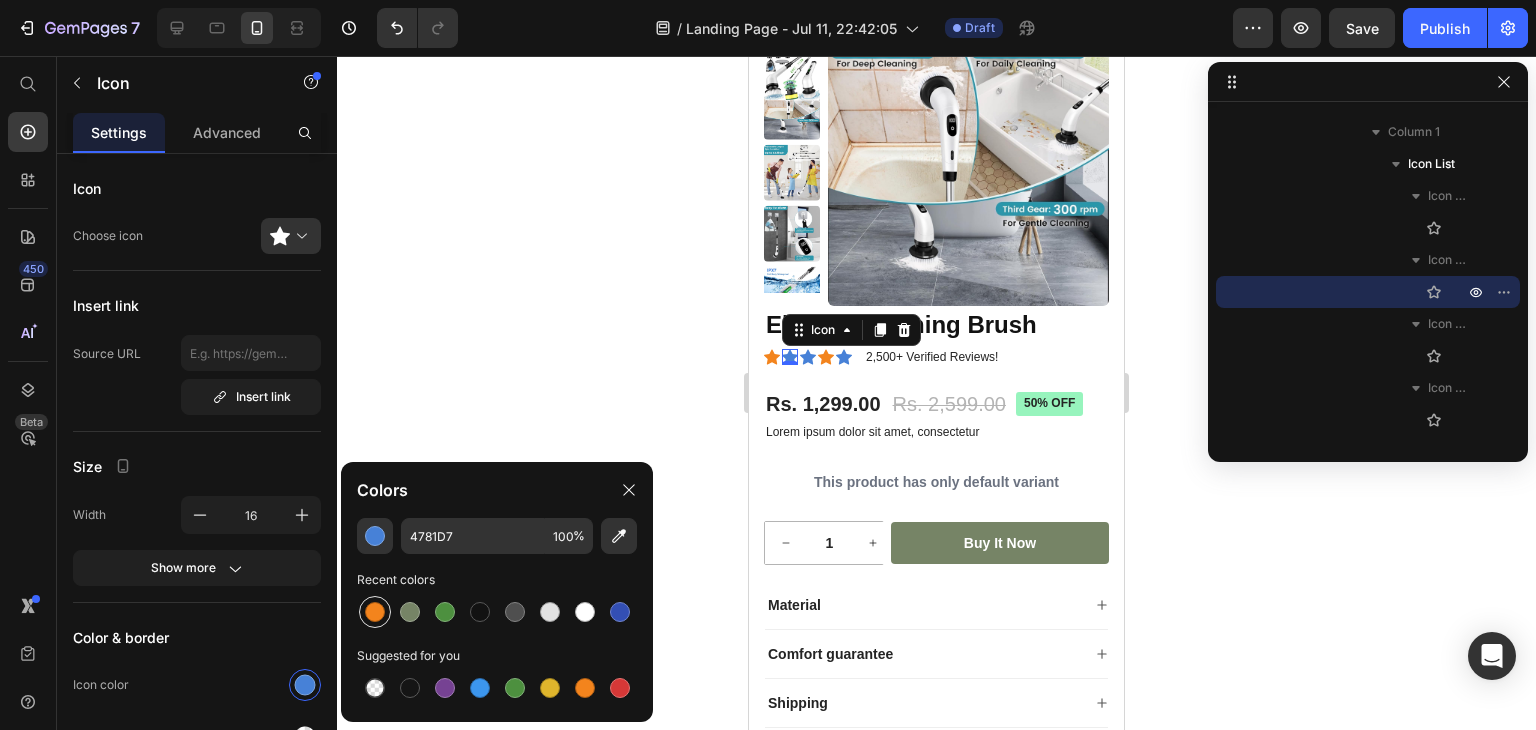 click at bounding box center [375, 612] 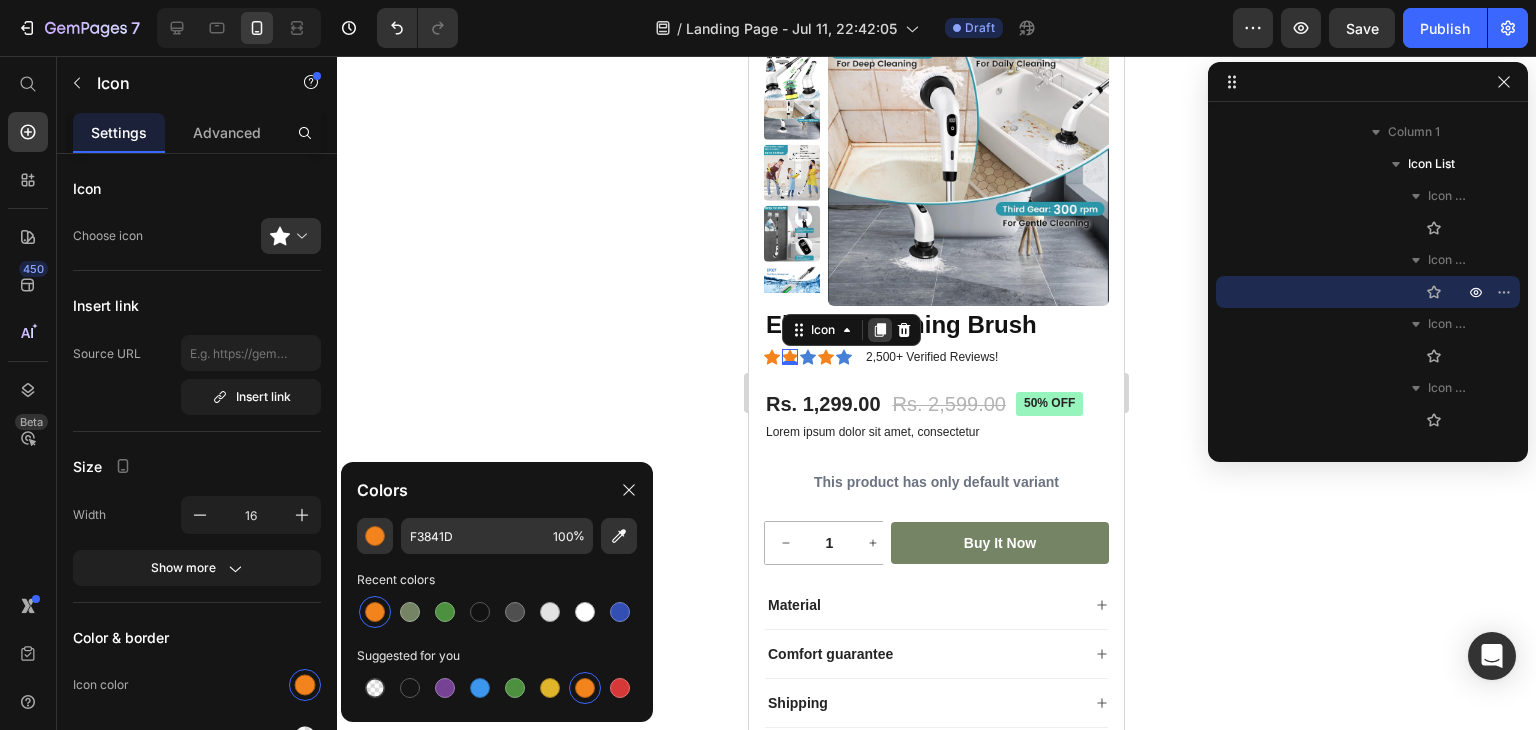 click 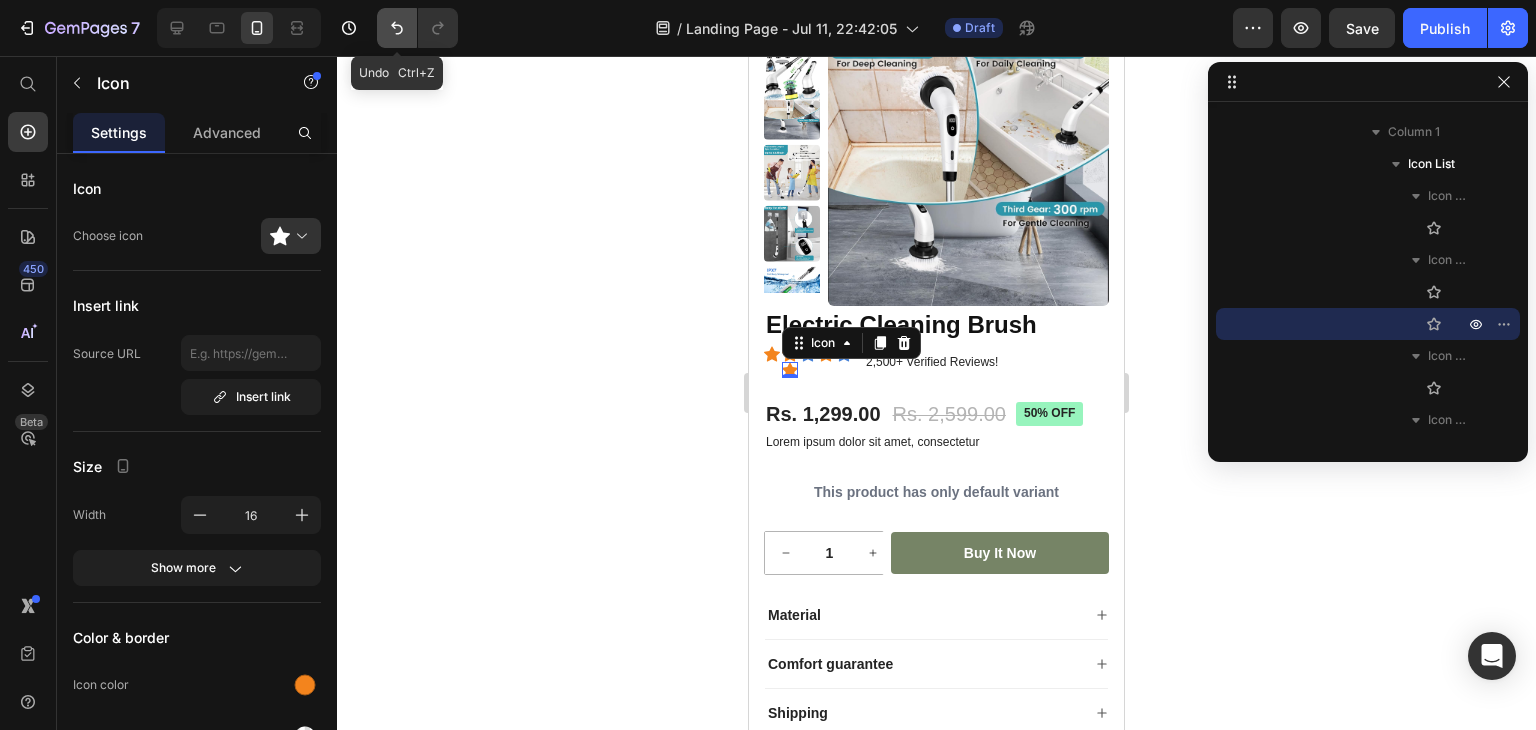 click 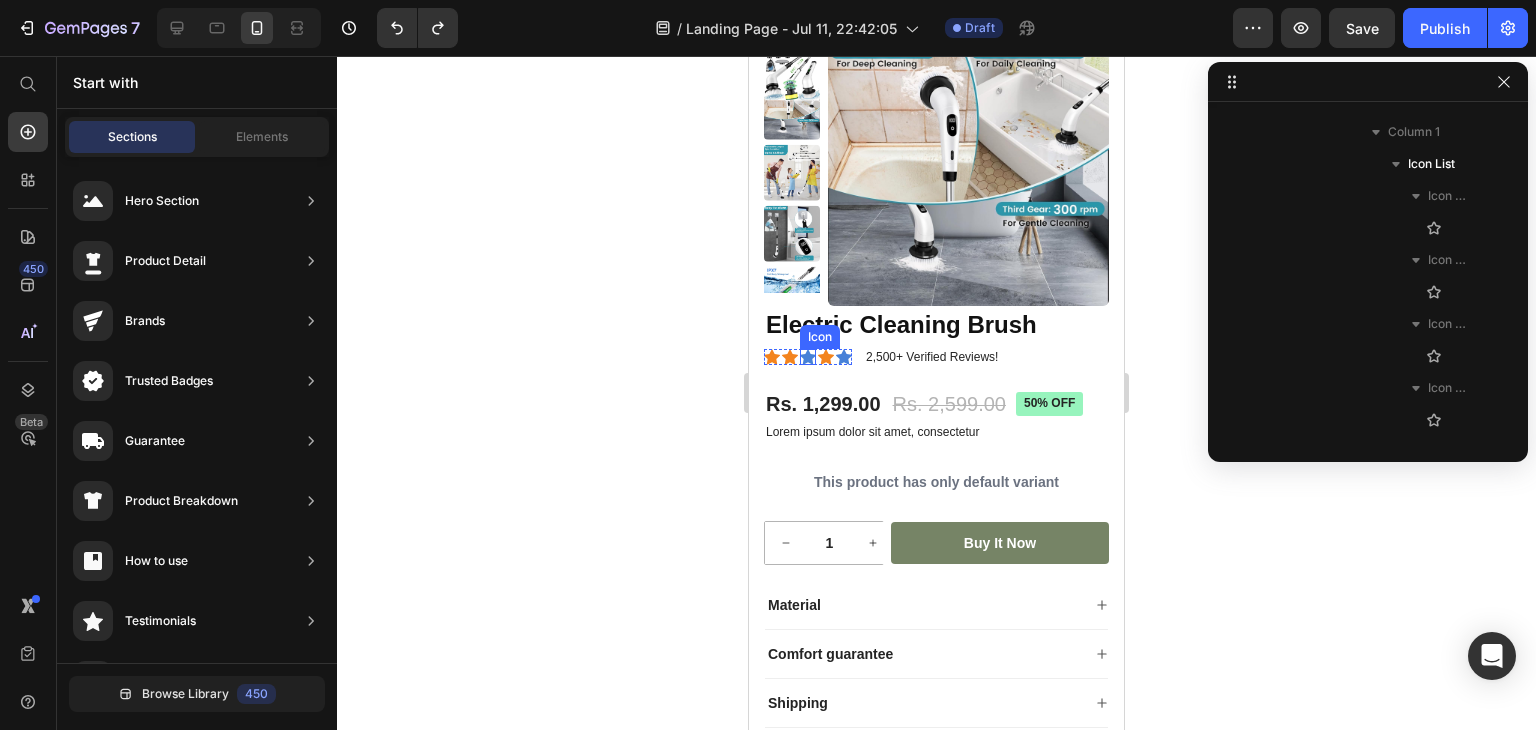 click 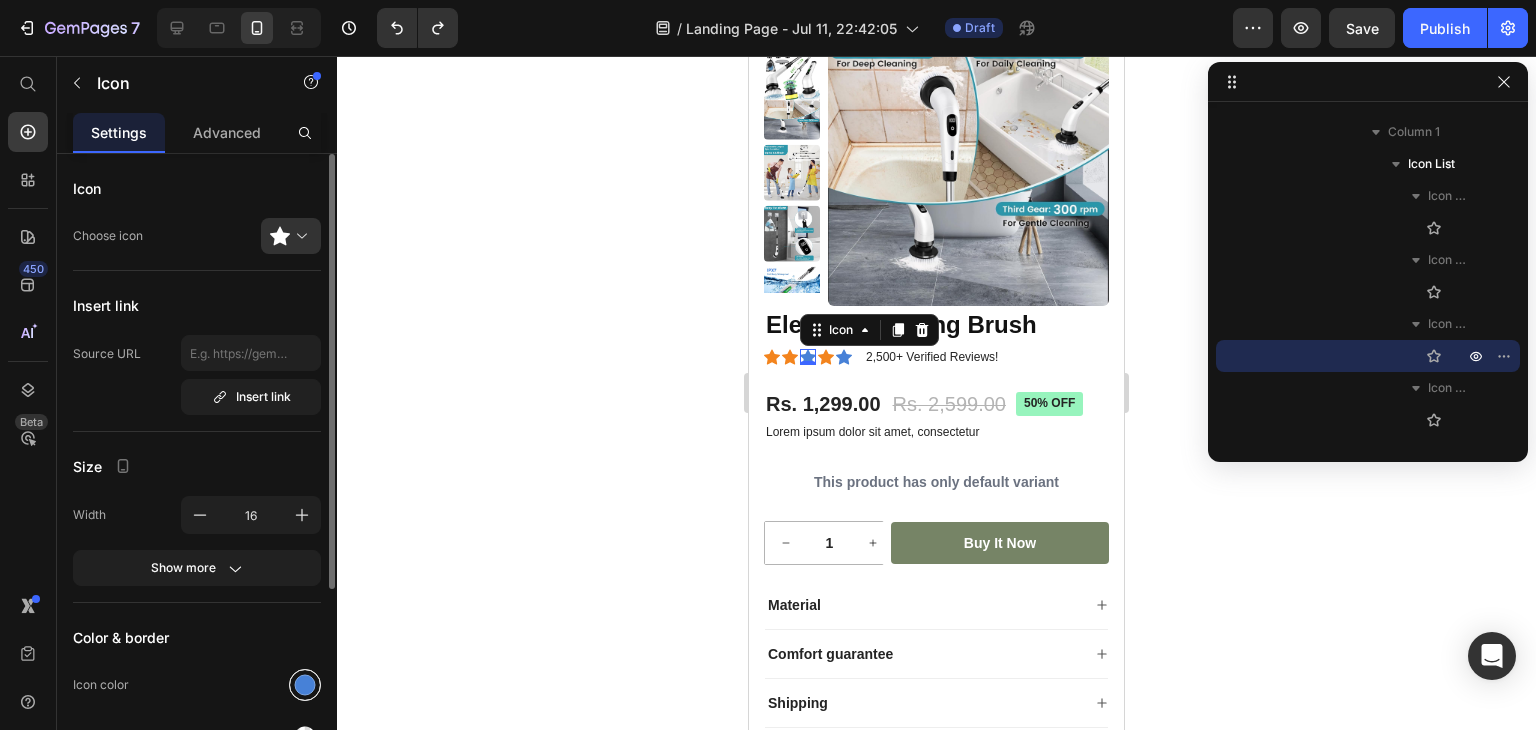 click at bounding box center [305, 685] 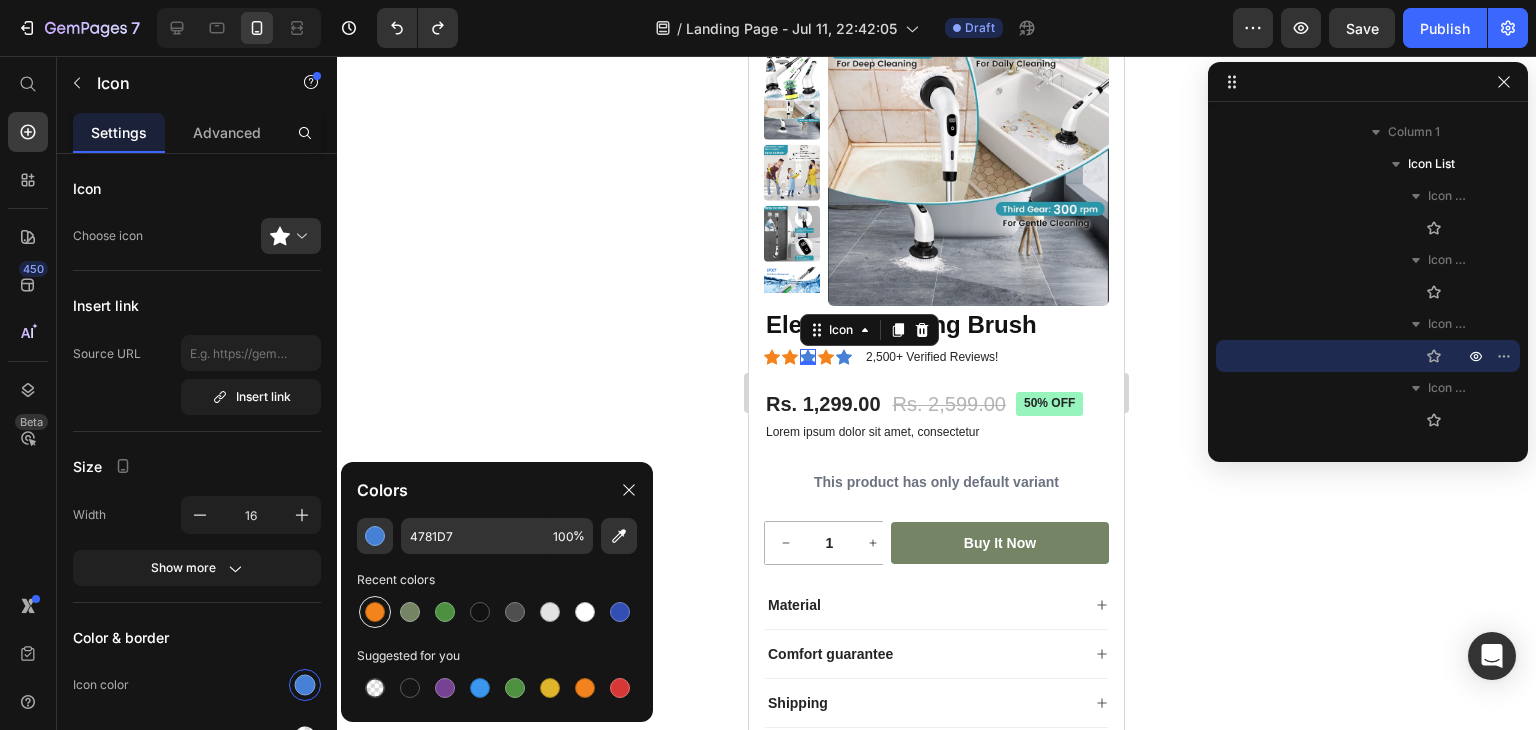 click at bounding box center (375, 612) 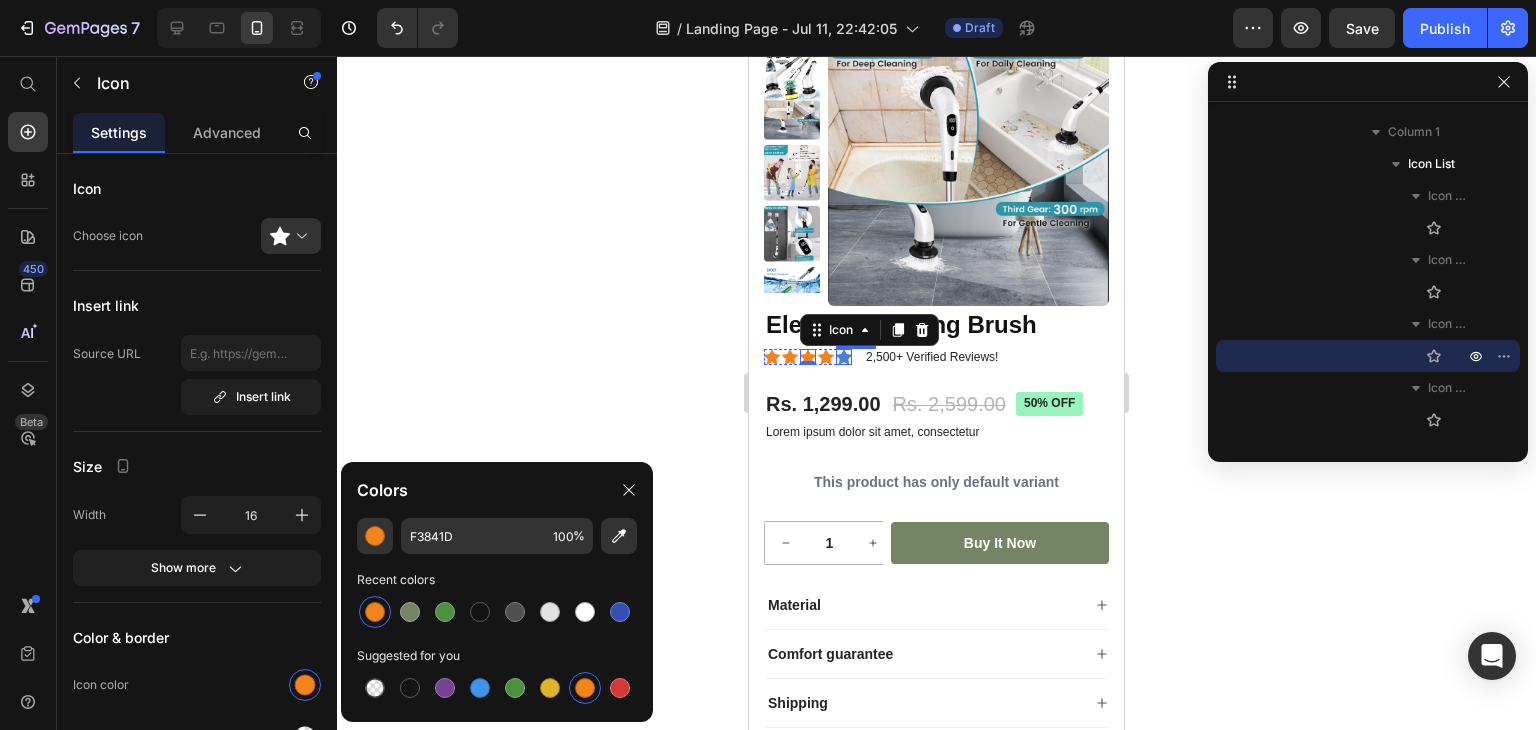 click 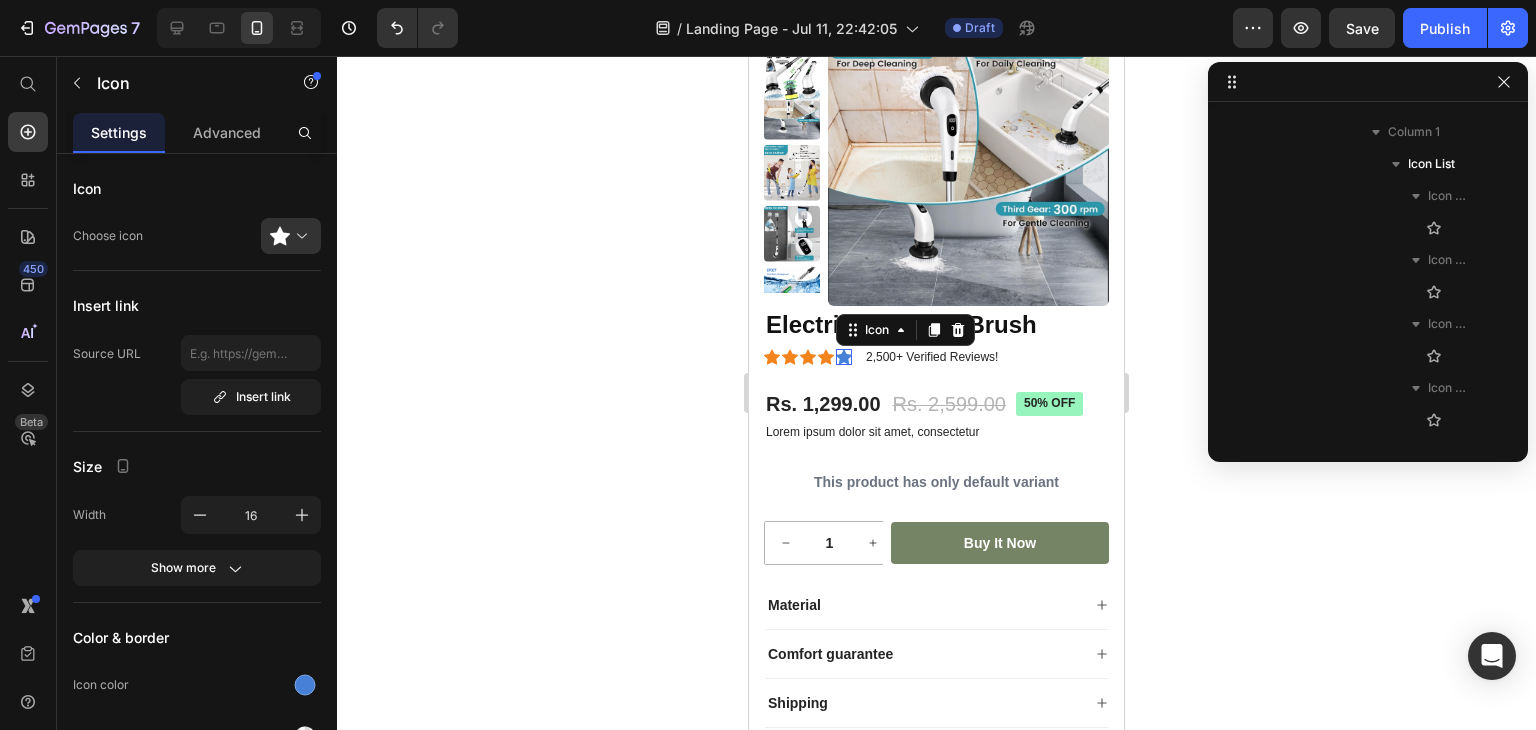 scroll, scrollTop: 538, scrollLeft: 0, axis: vertical 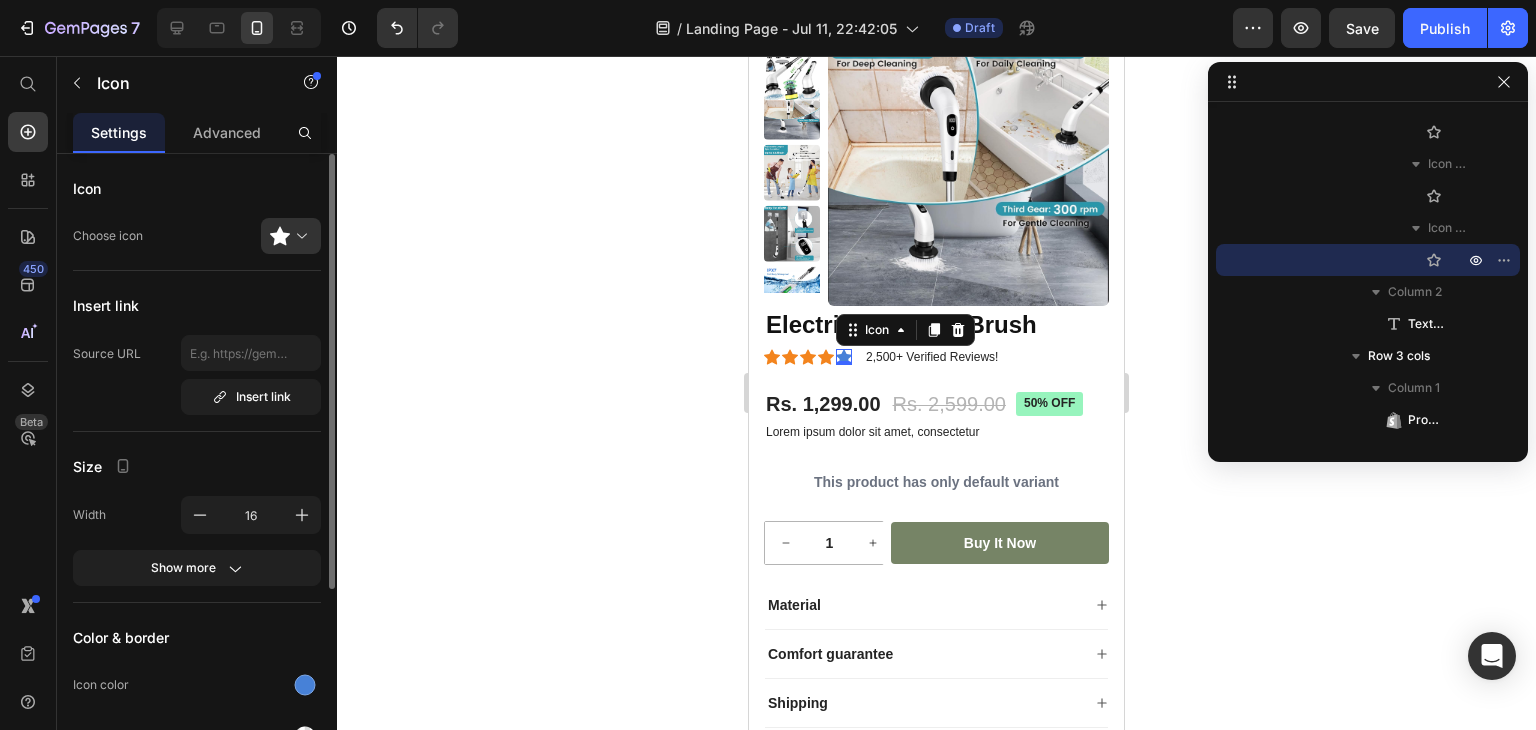 click at bounding box center [305, 685] 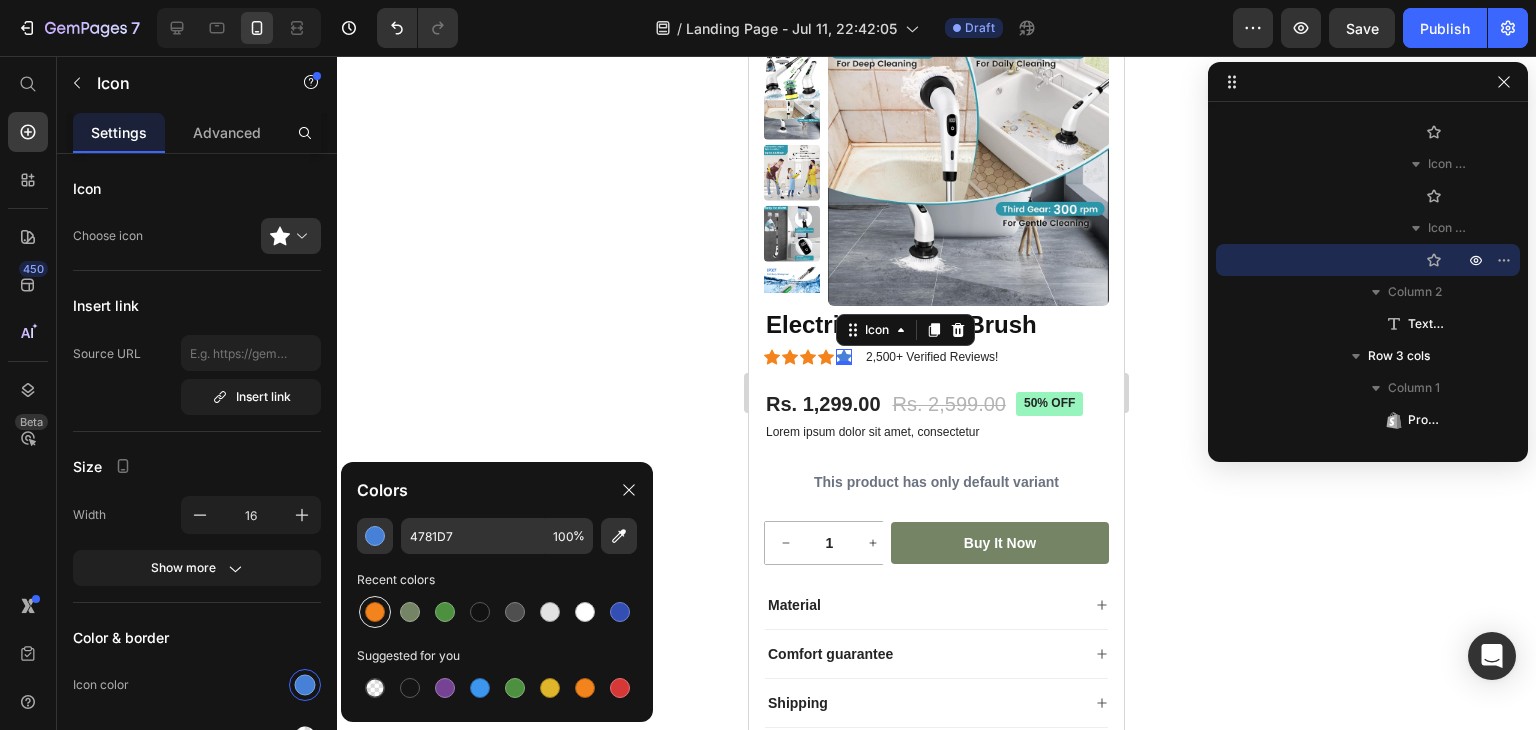 click at bounding box center (375, 612) 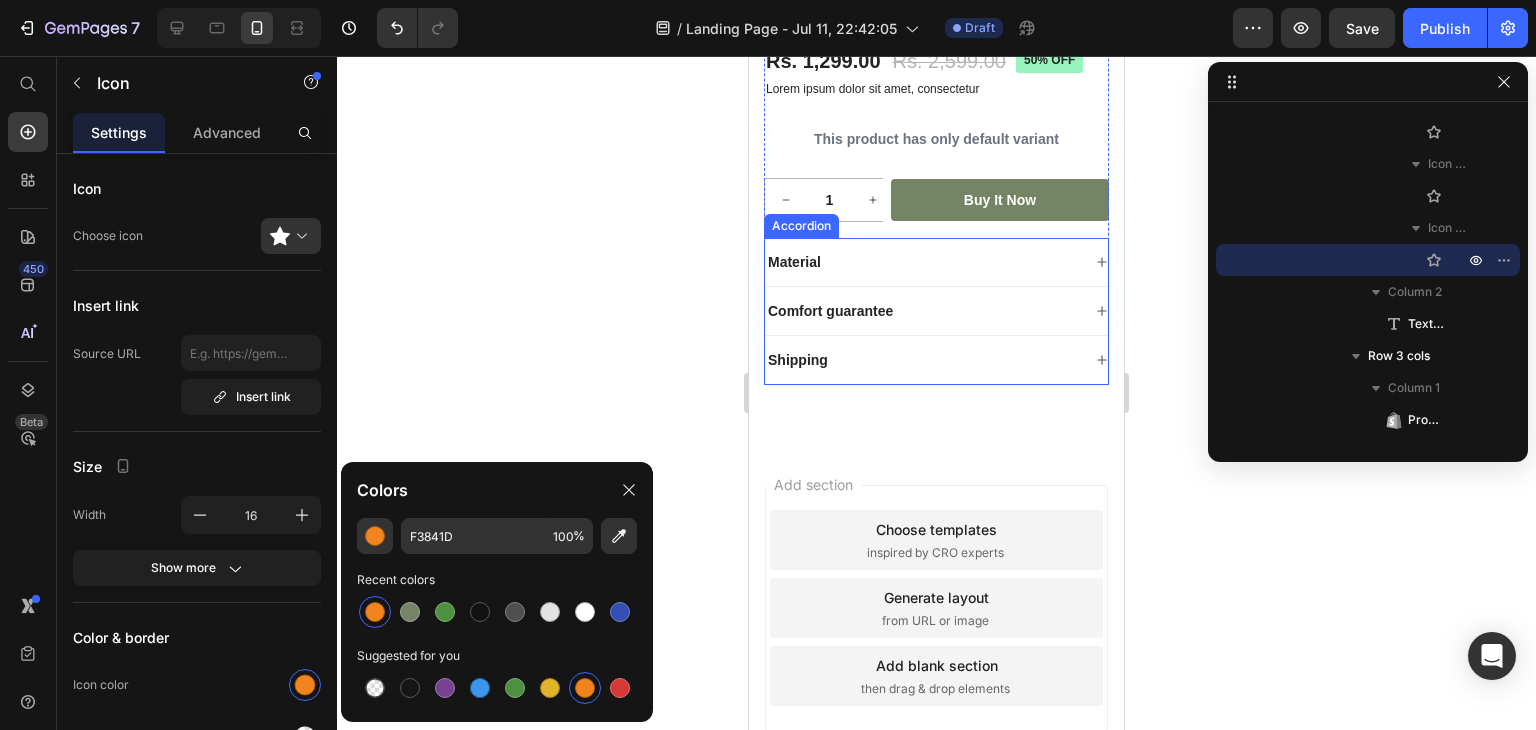 scroll, scrollTop: 444, scrollLeft: 0, axis: vertical 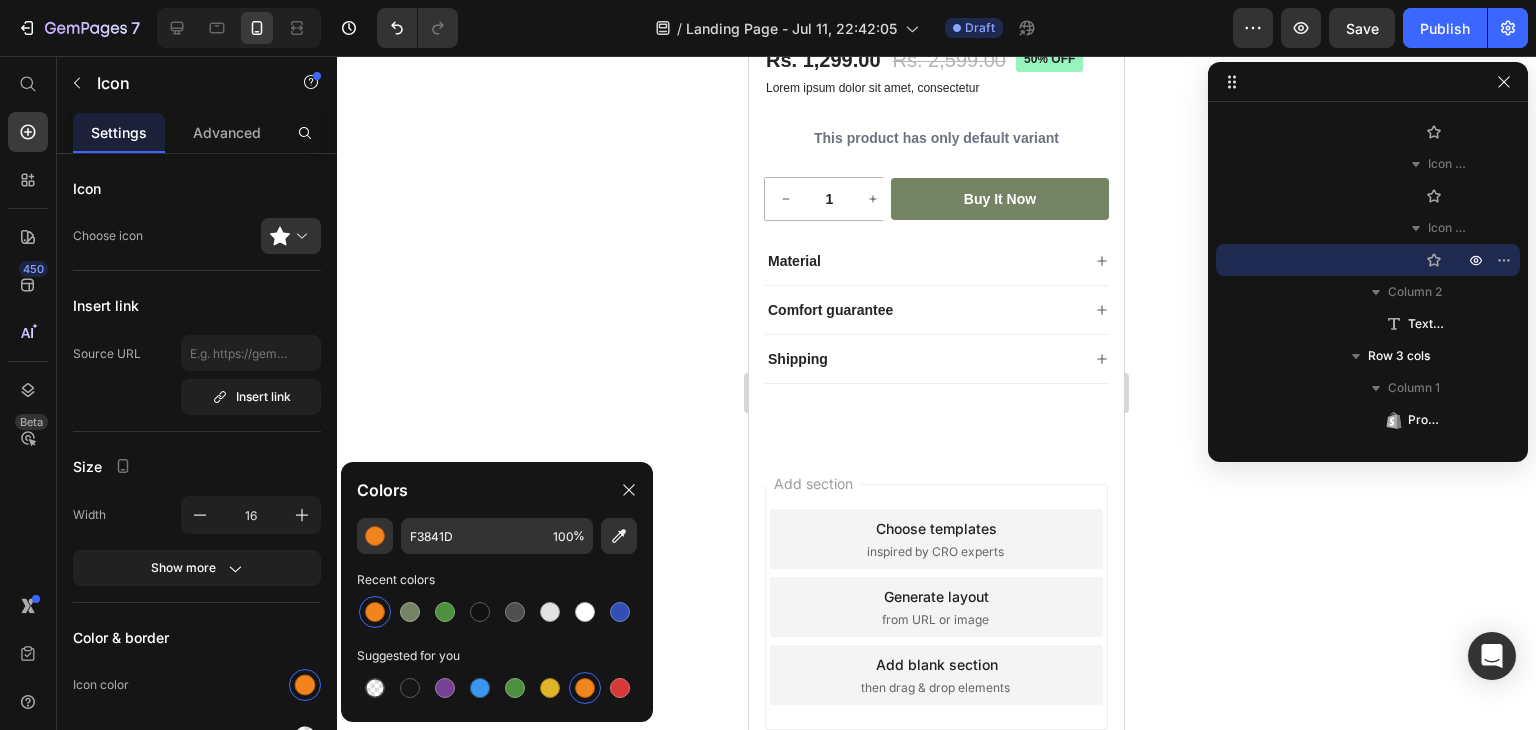 click on "Add section Choose templates inspired by CRO experts Generate layout from URL or image Add blank section then drag & drop elements" at bounding box center [936, 635] 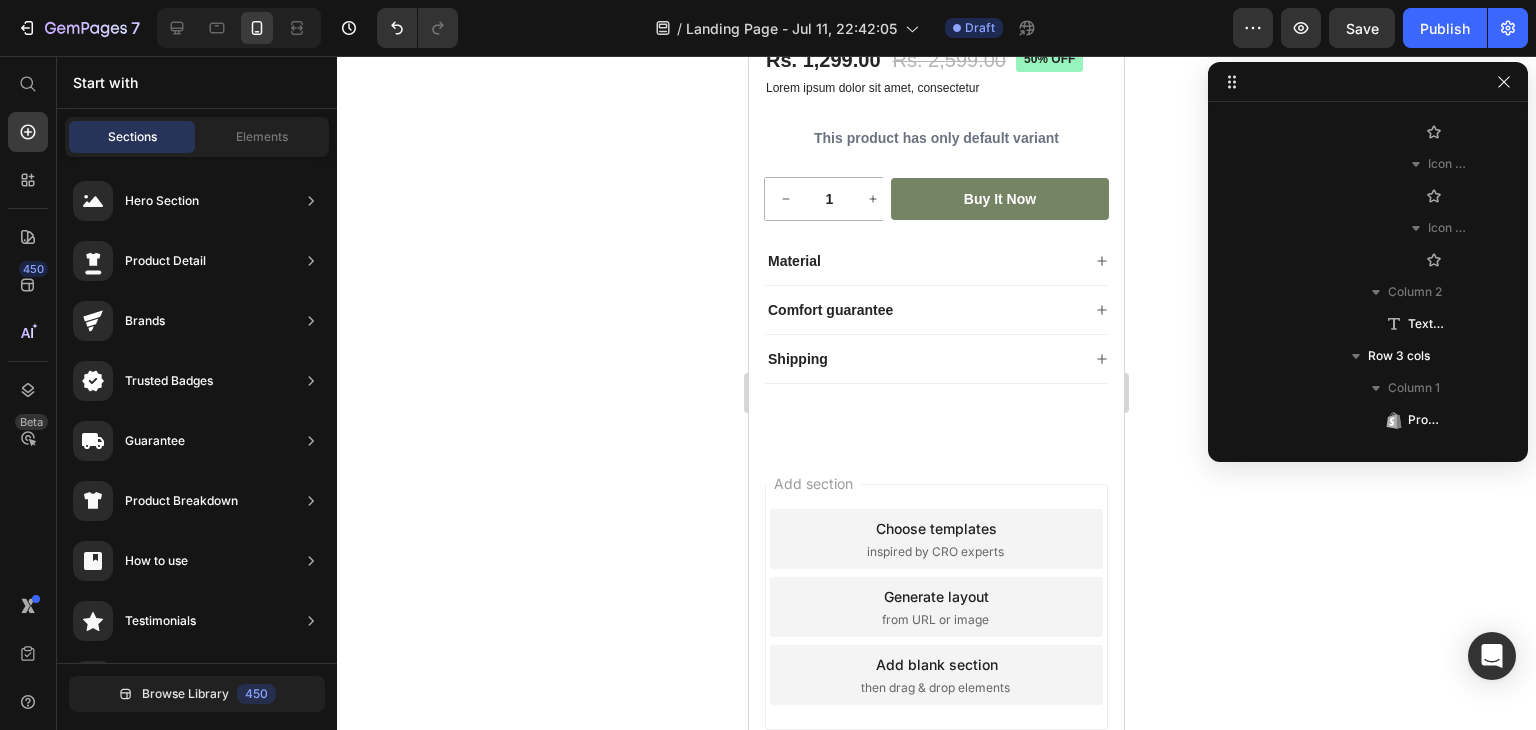 click on "Add section" at bounding box center (813, 483) 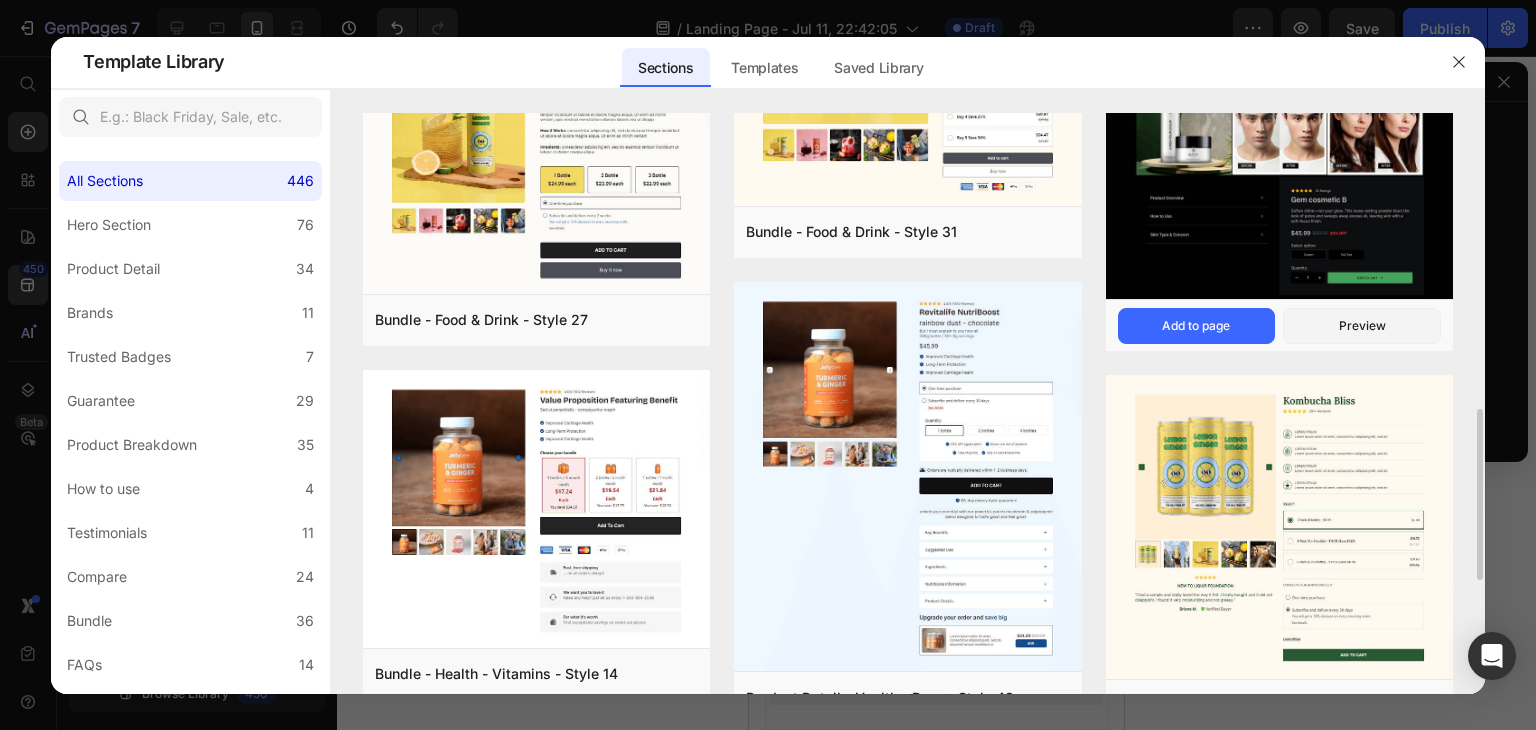 scroll, scrollTop: 900, scrollLeft: 0, axis: vertical 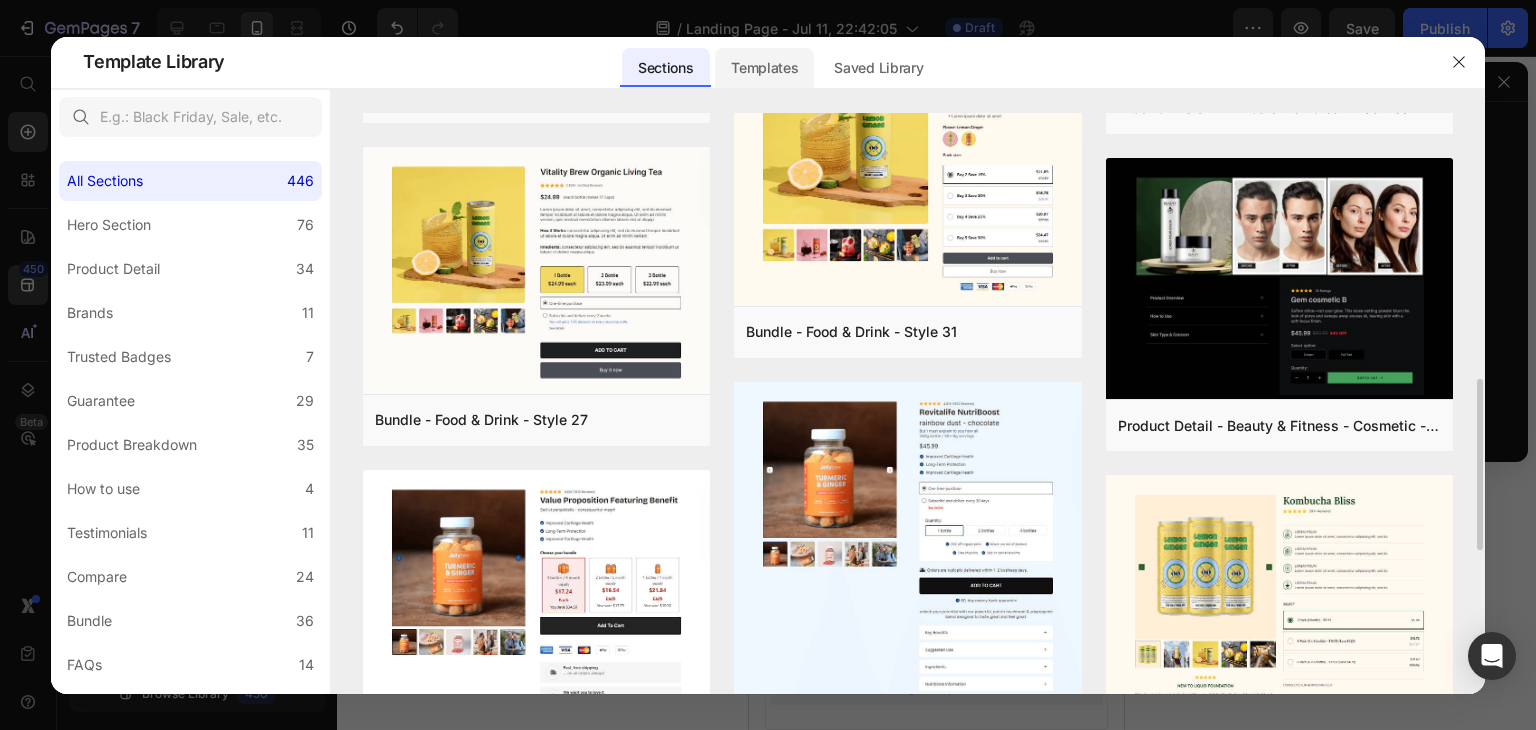 click on "Templates" 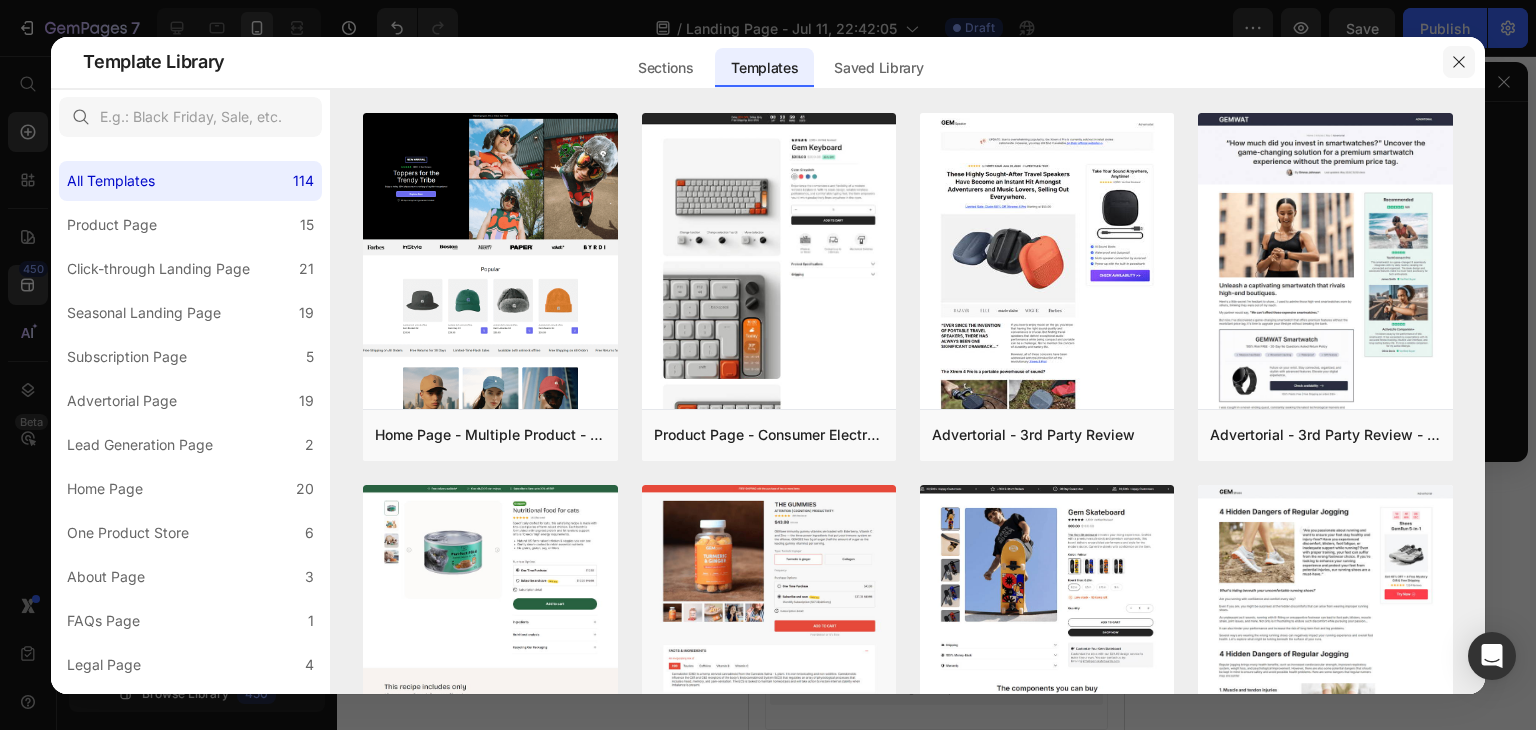 click 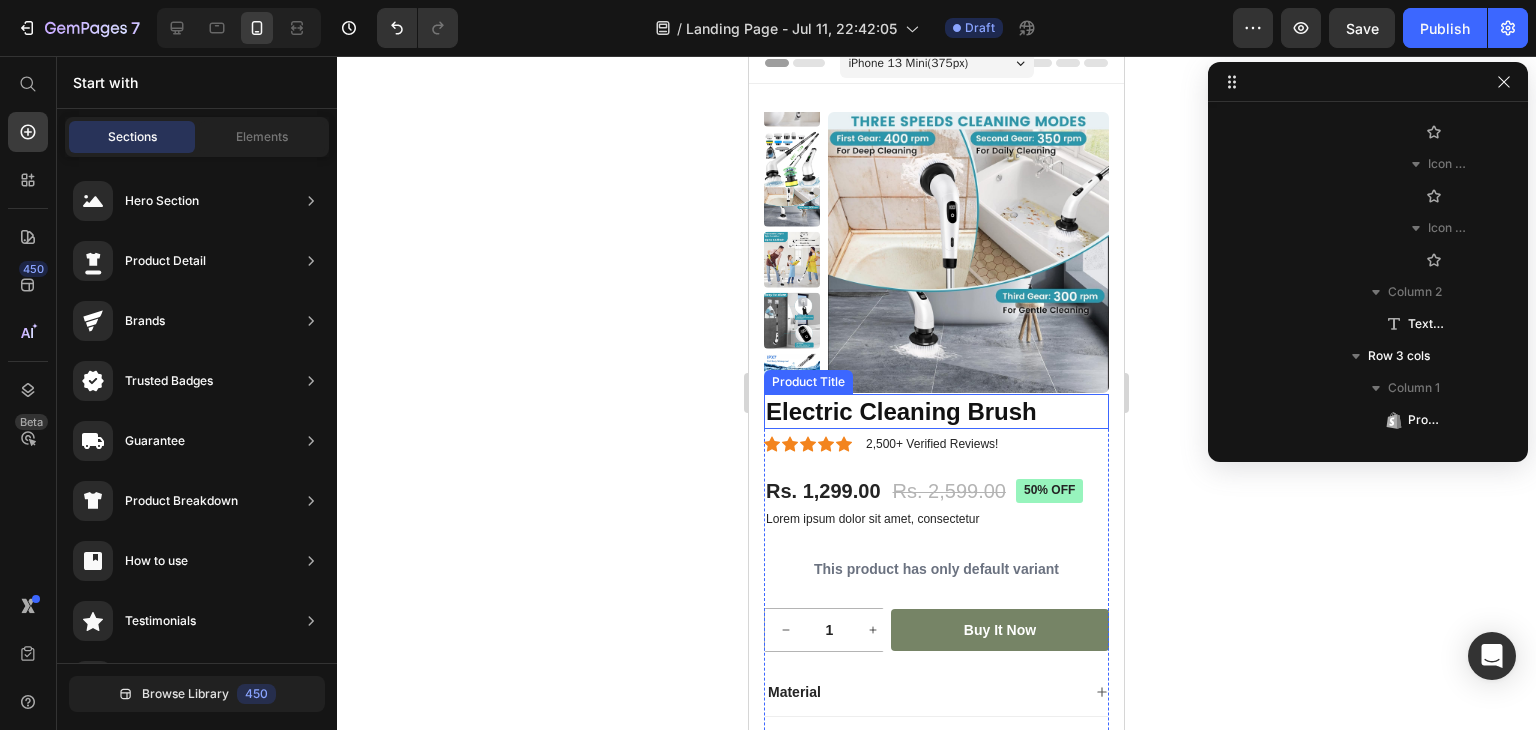 scroll, scrollTop: 0, scrollLeft: 0, axis: both 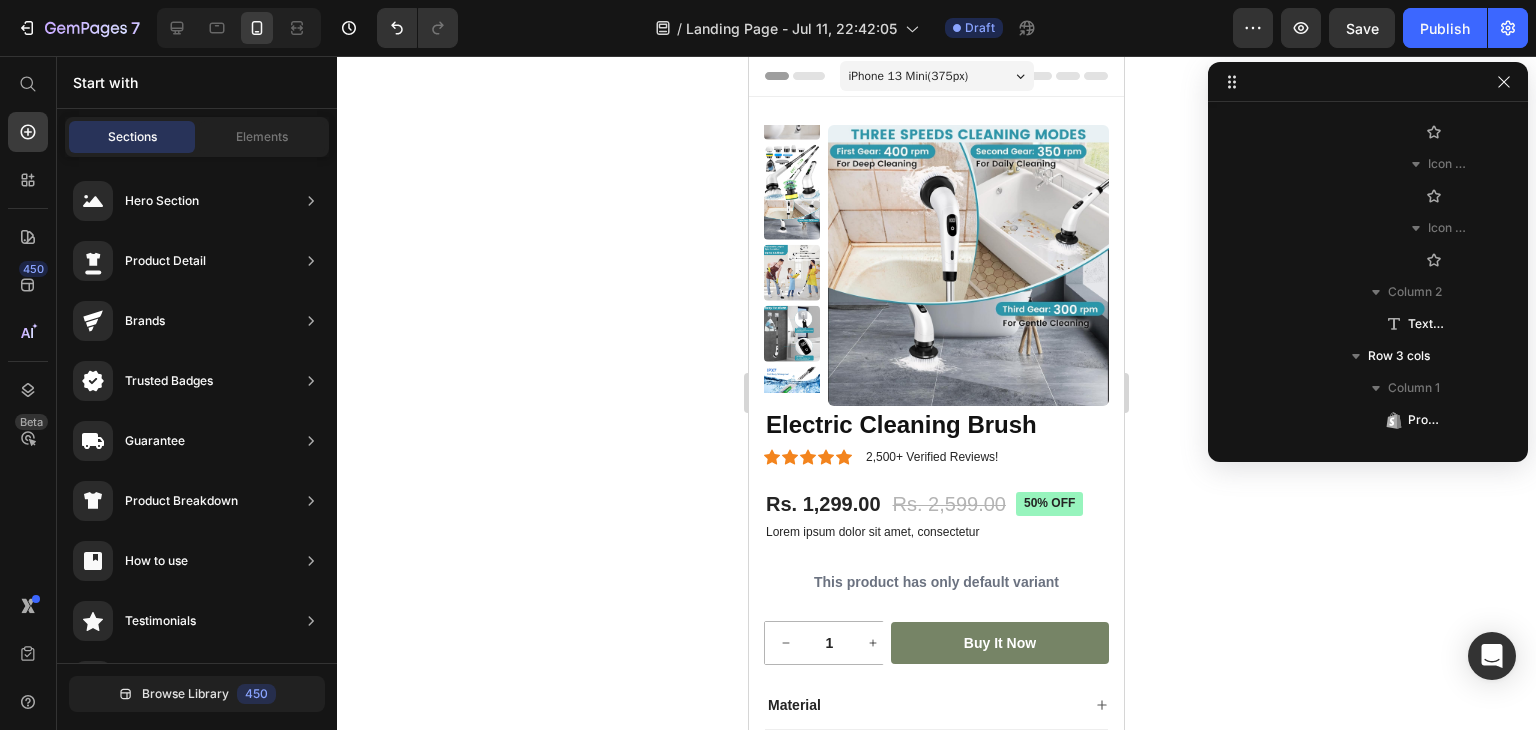 click on "iPhone 13 Mini  ( 375 px)" at bounding box center (937, 76) 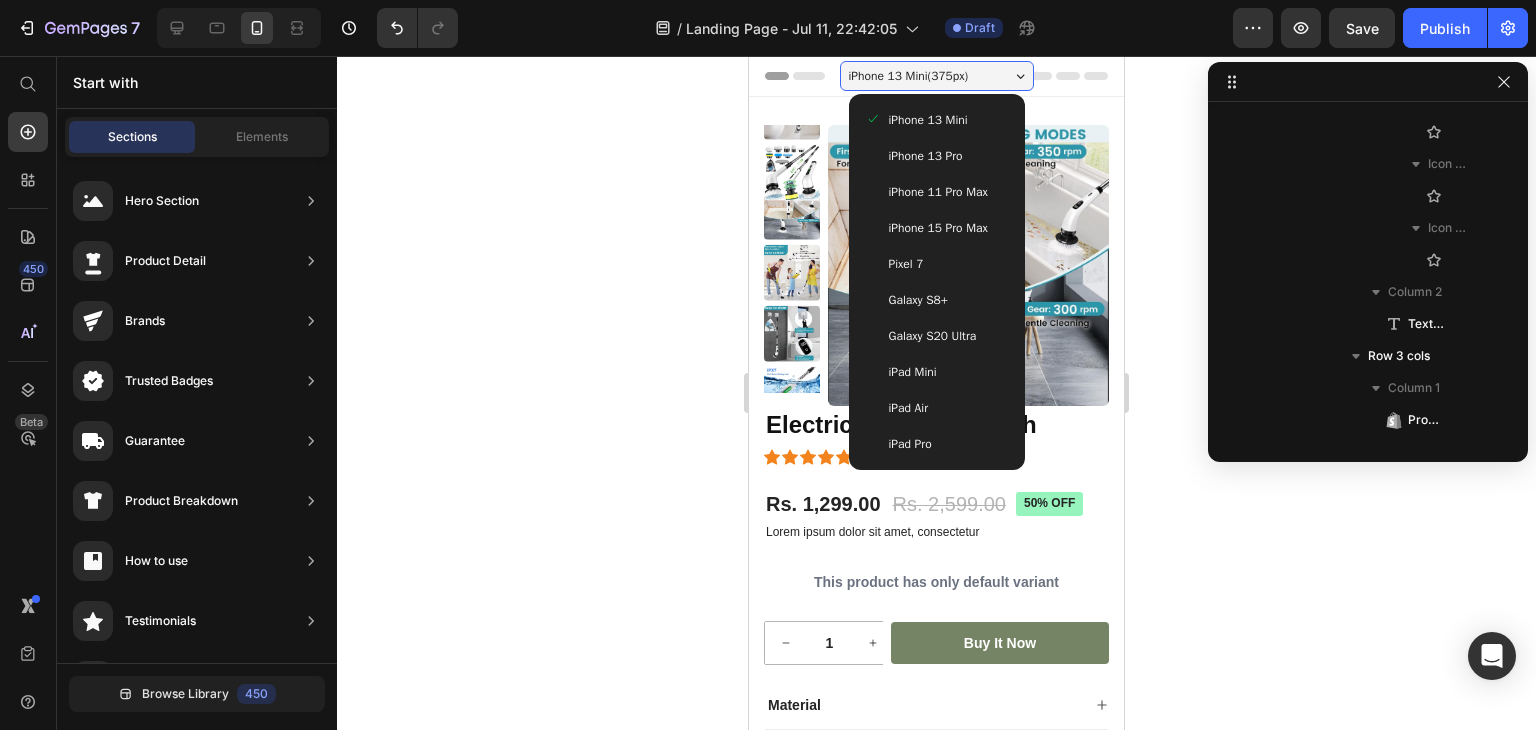 click on "iPhone 13 Mini  ( 375 px)" at bounding box center [937, 76] 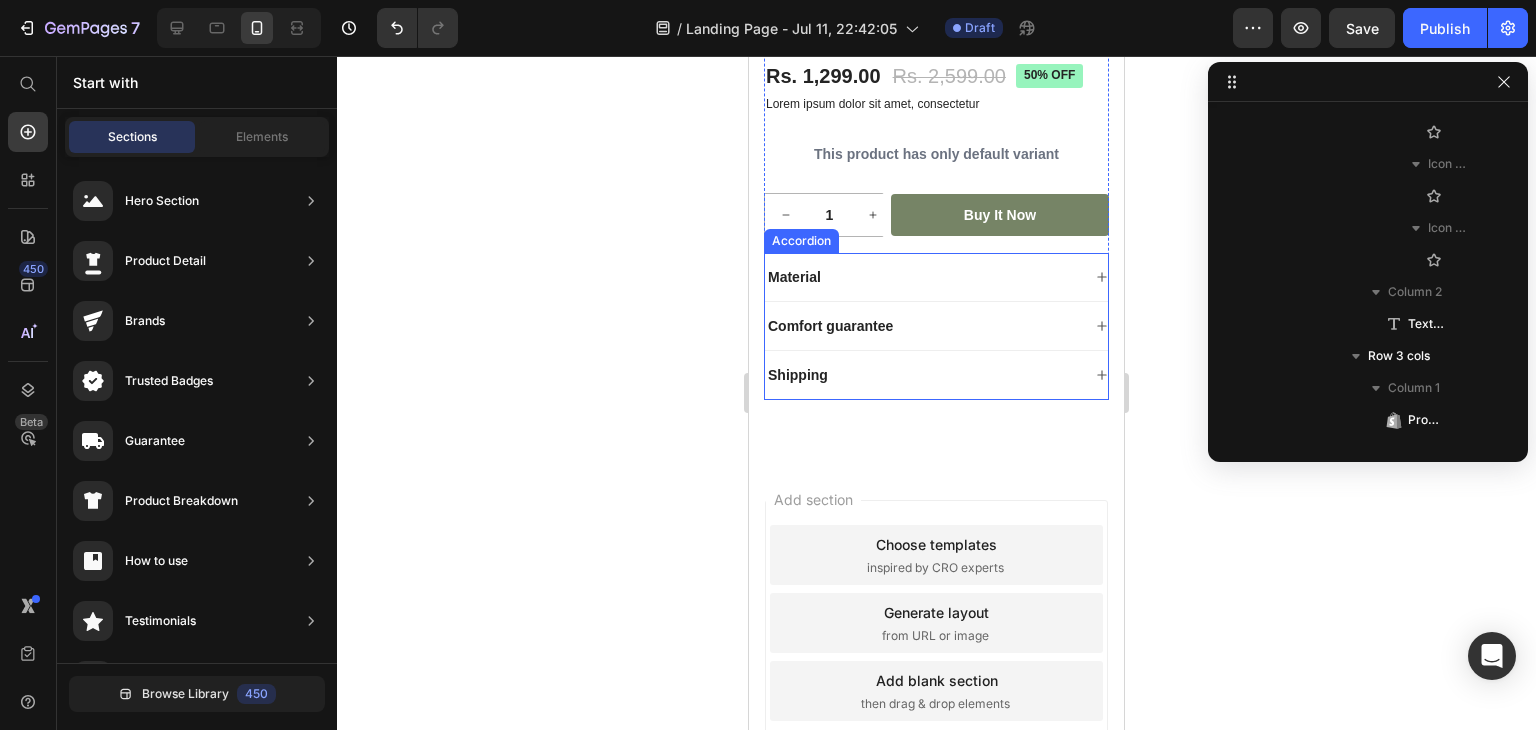 scroll, scrollTop: 444, scrollLeft: 0, axis: vertical 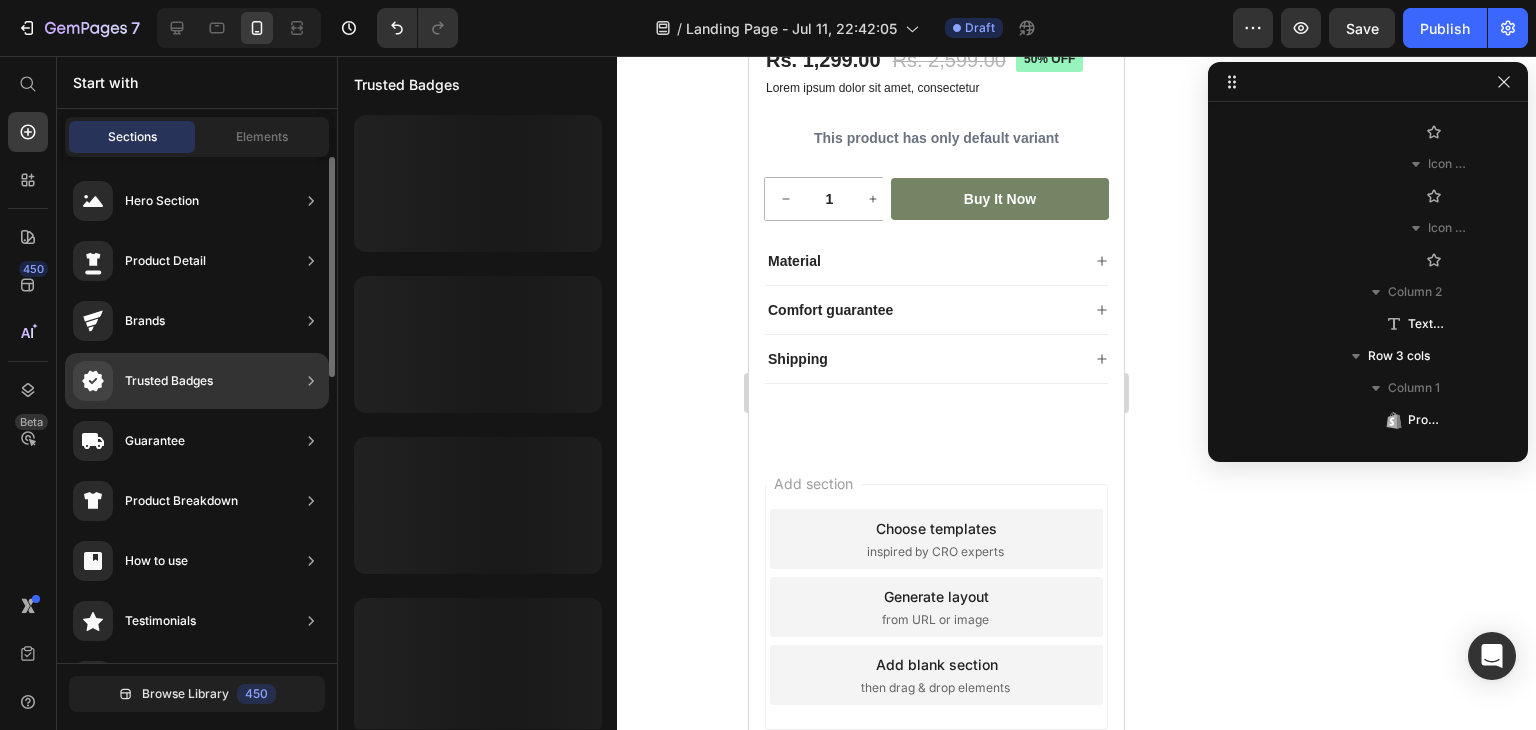 click on "Trusted Badges" 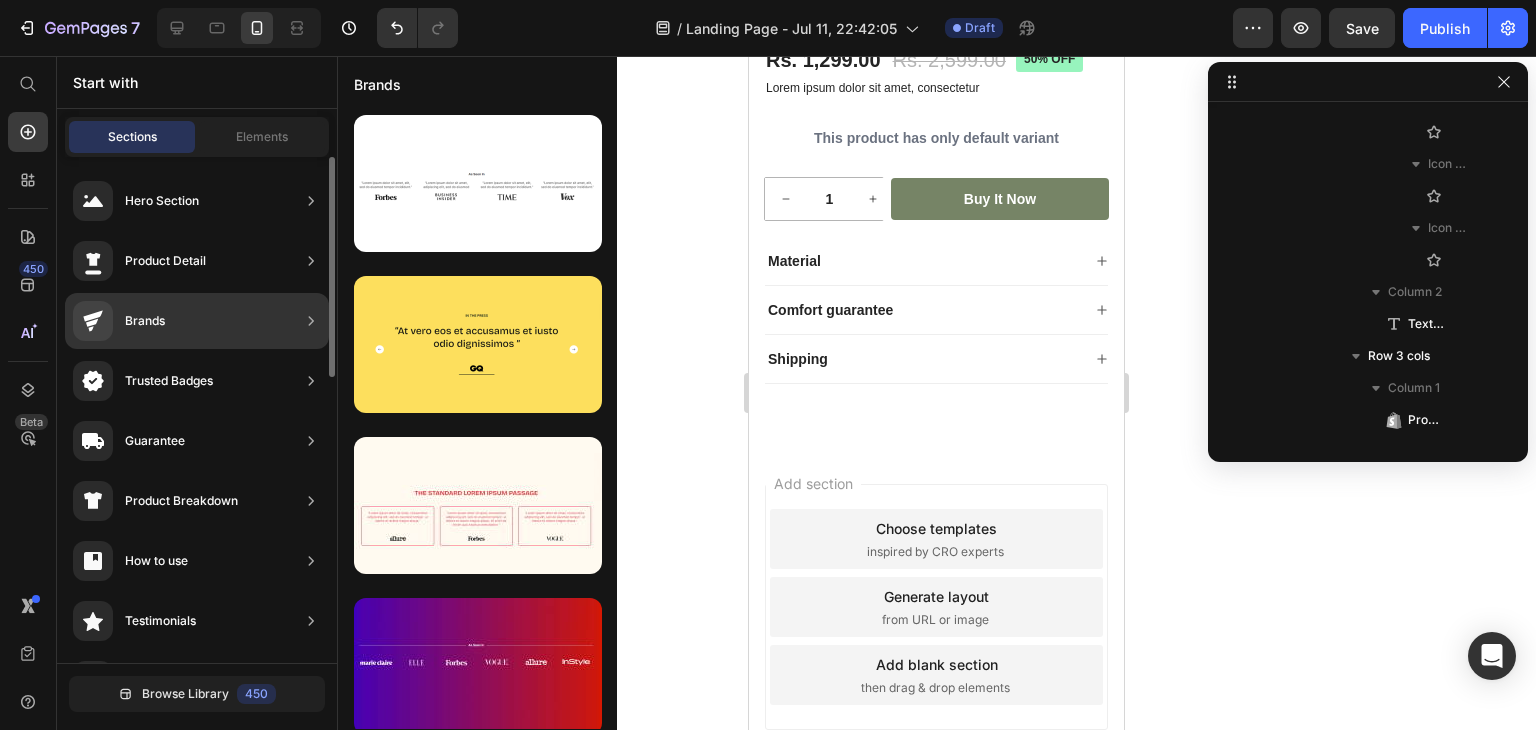 click on "Brands" 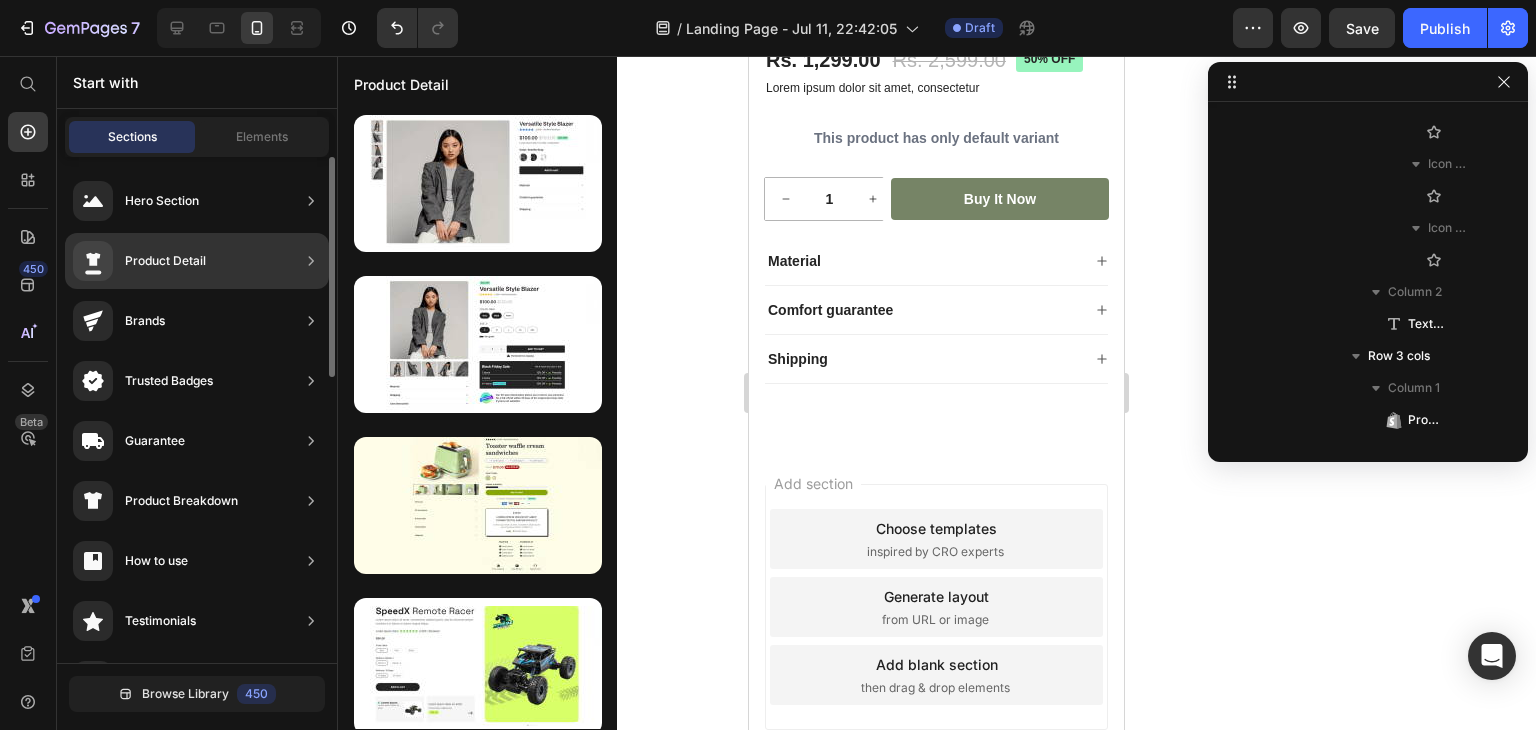 click on "Product Detail" 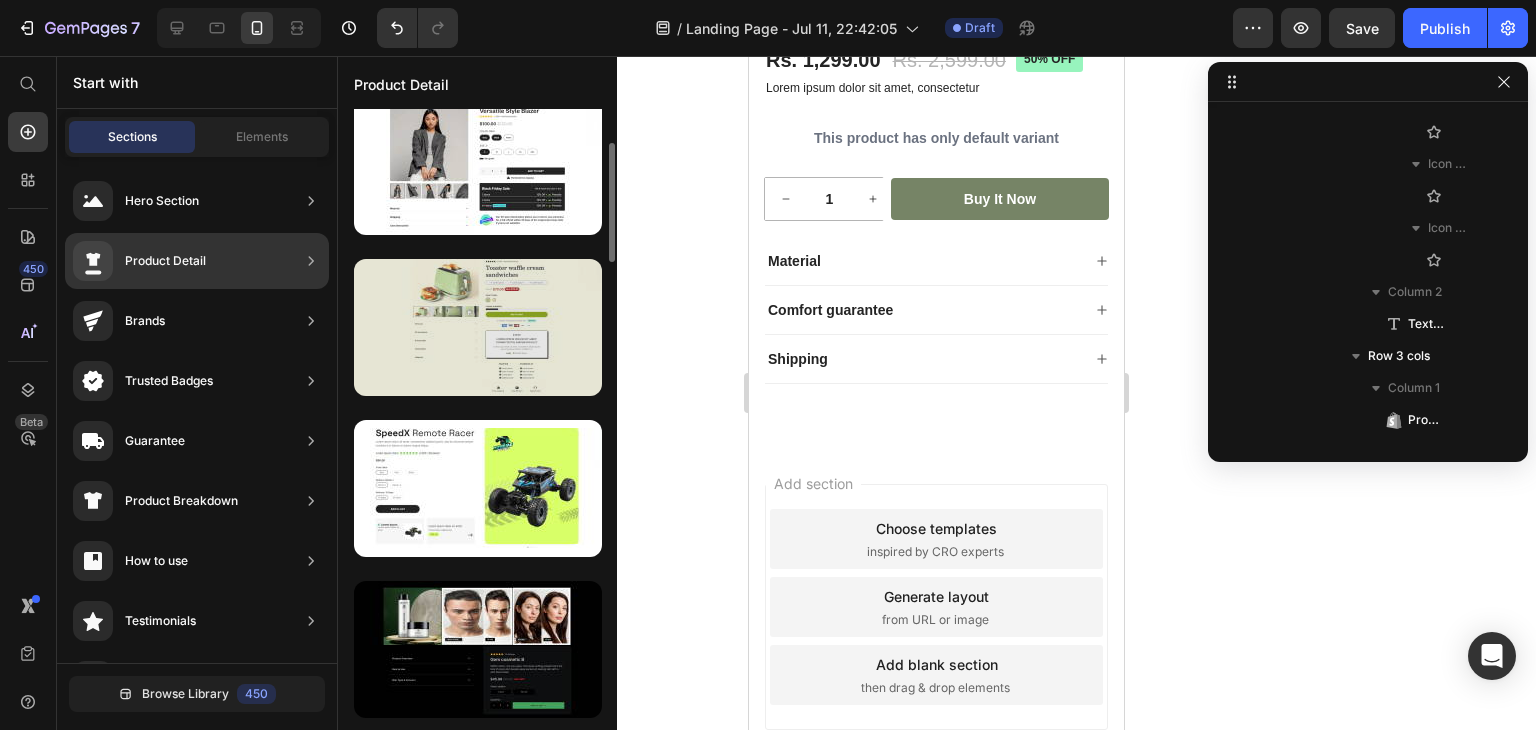 scroll, scrollTop: 0, scrollLeft: 0, axis: both 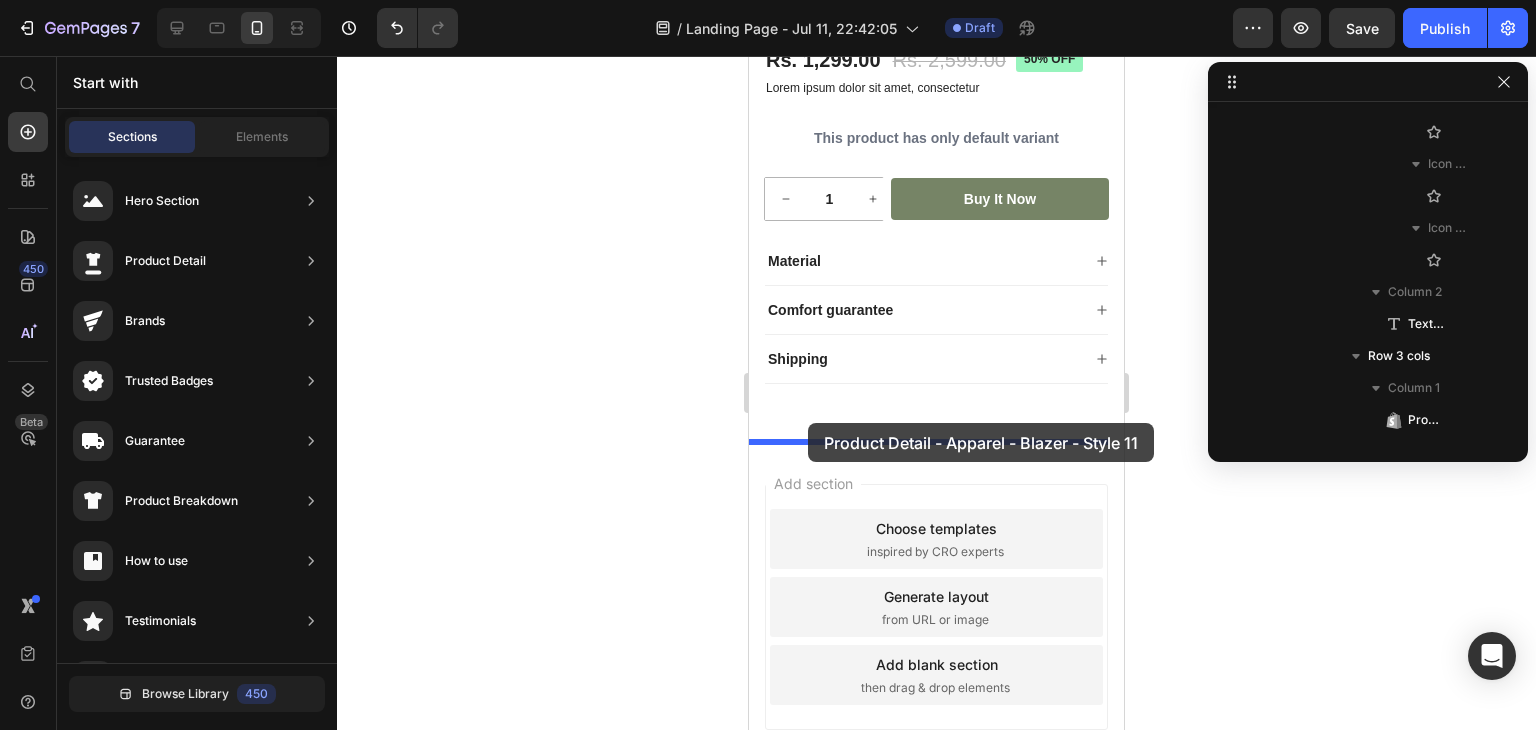 drag, startPoint x: 1191, startPoint y: 415, endPoint x: 808, endPoint y: 423, distance: 383.08353 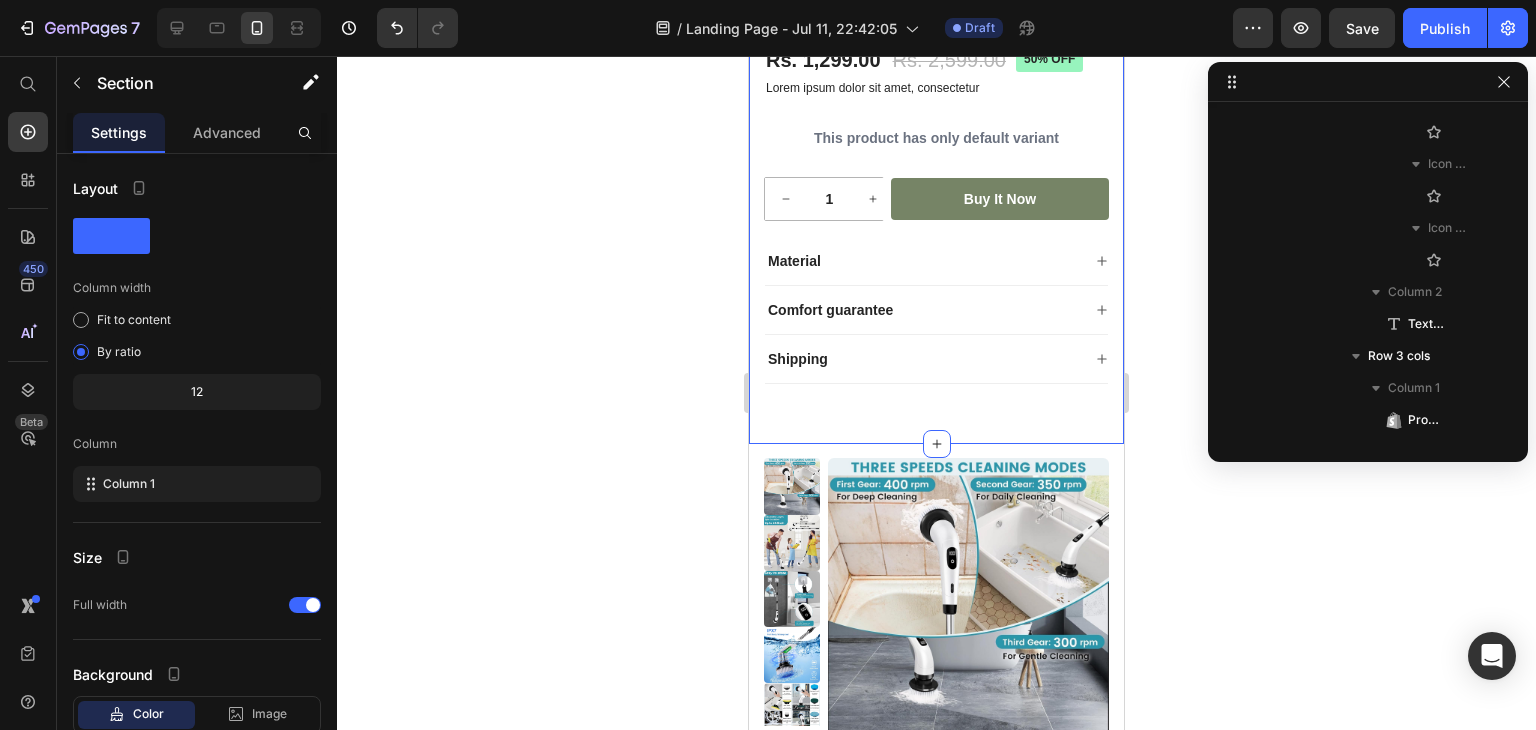 scroll, scrollTop: 1365, scrollLeft: 0, axis: vertical 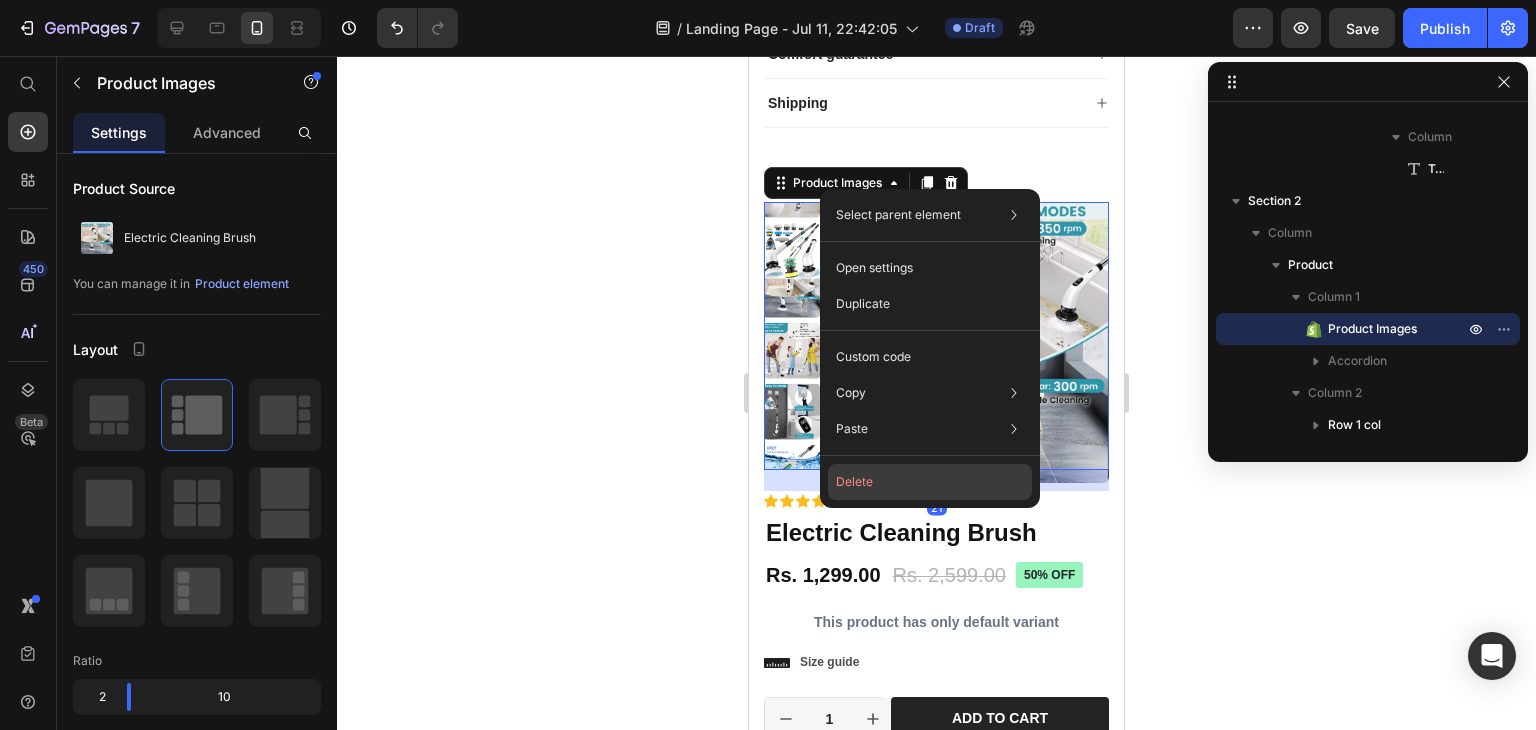 click on "Delete" 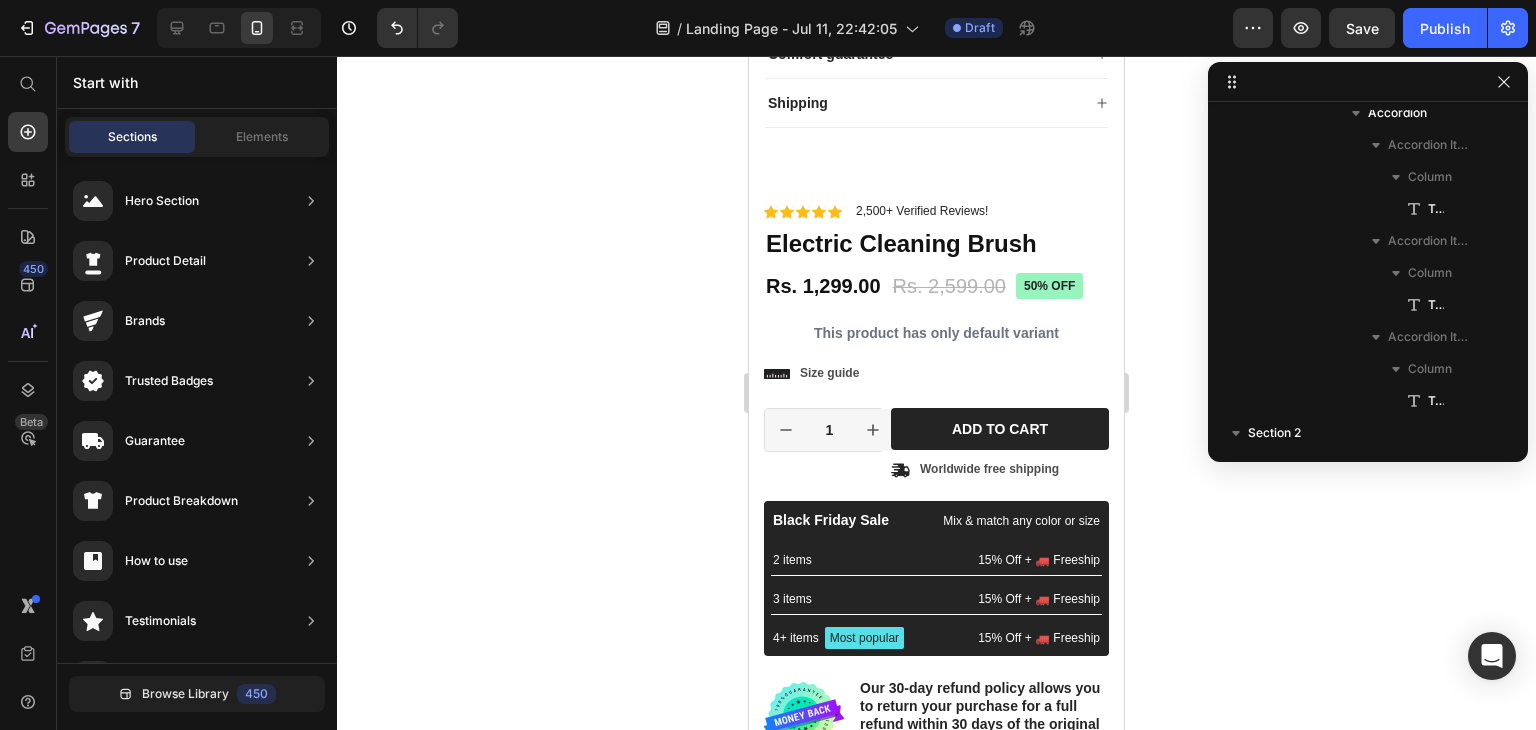 scroll, scrollTop: 1493, scrollLeft: 0, axis: vertical 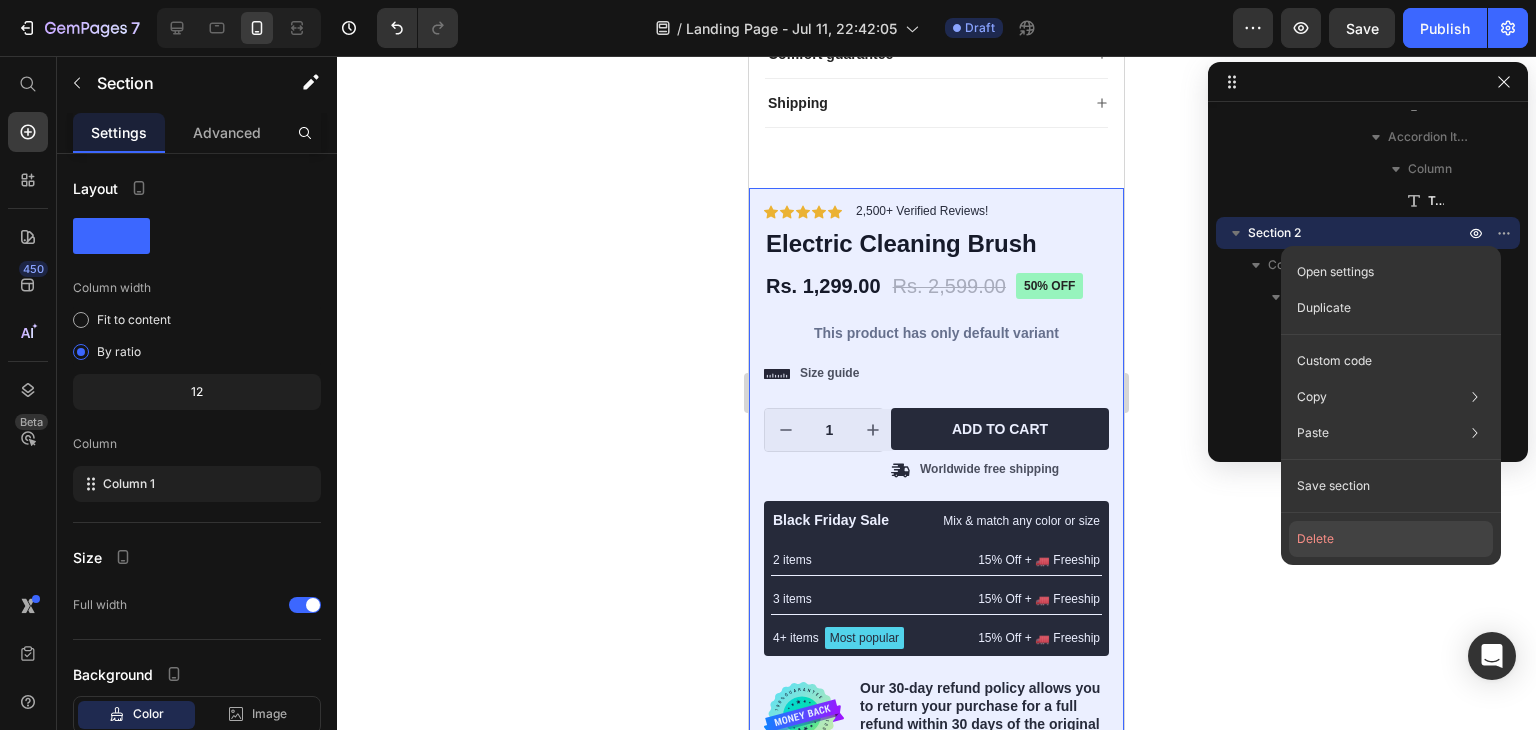 click on "Delete" 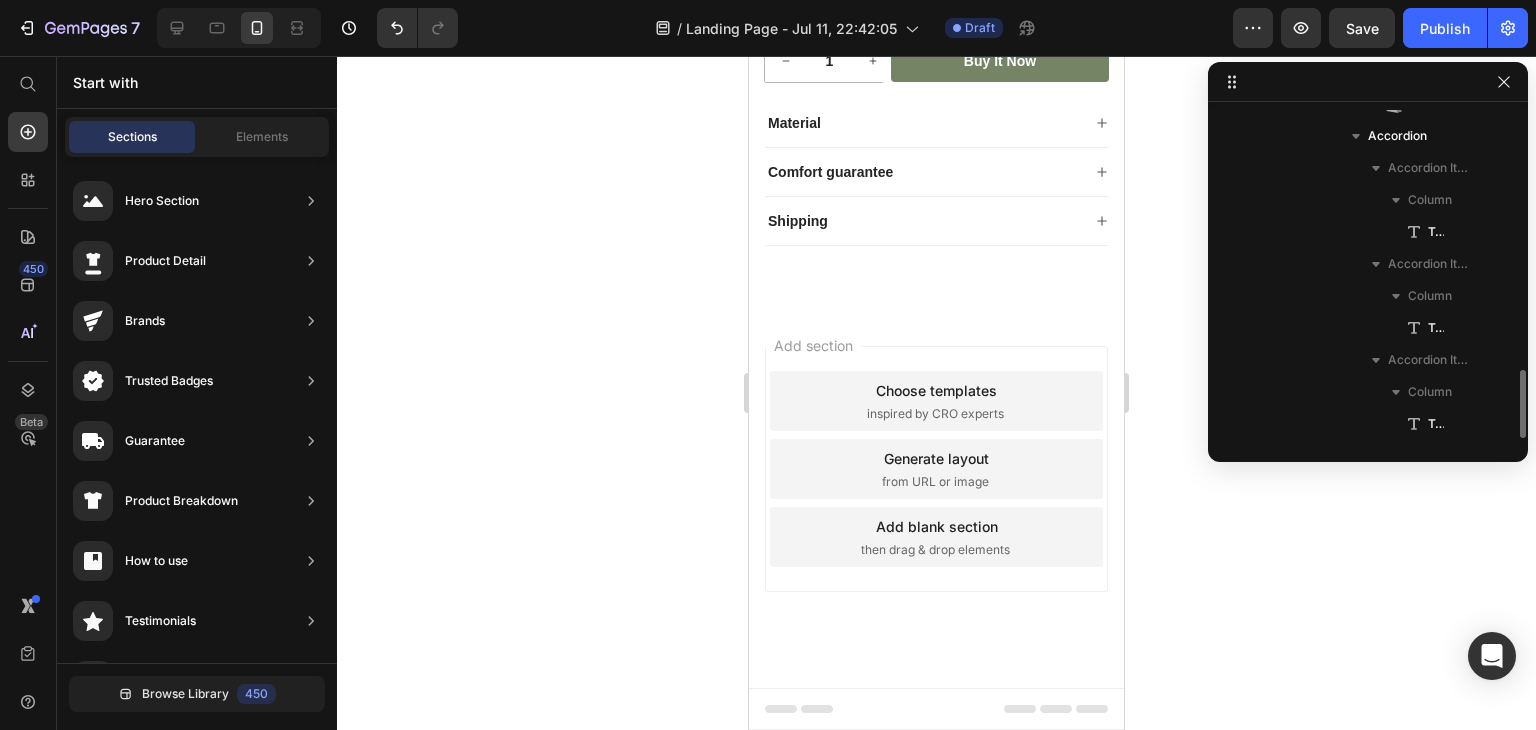 scroll, scrollTop: 444, scrollLeft: 0, axis: vertical 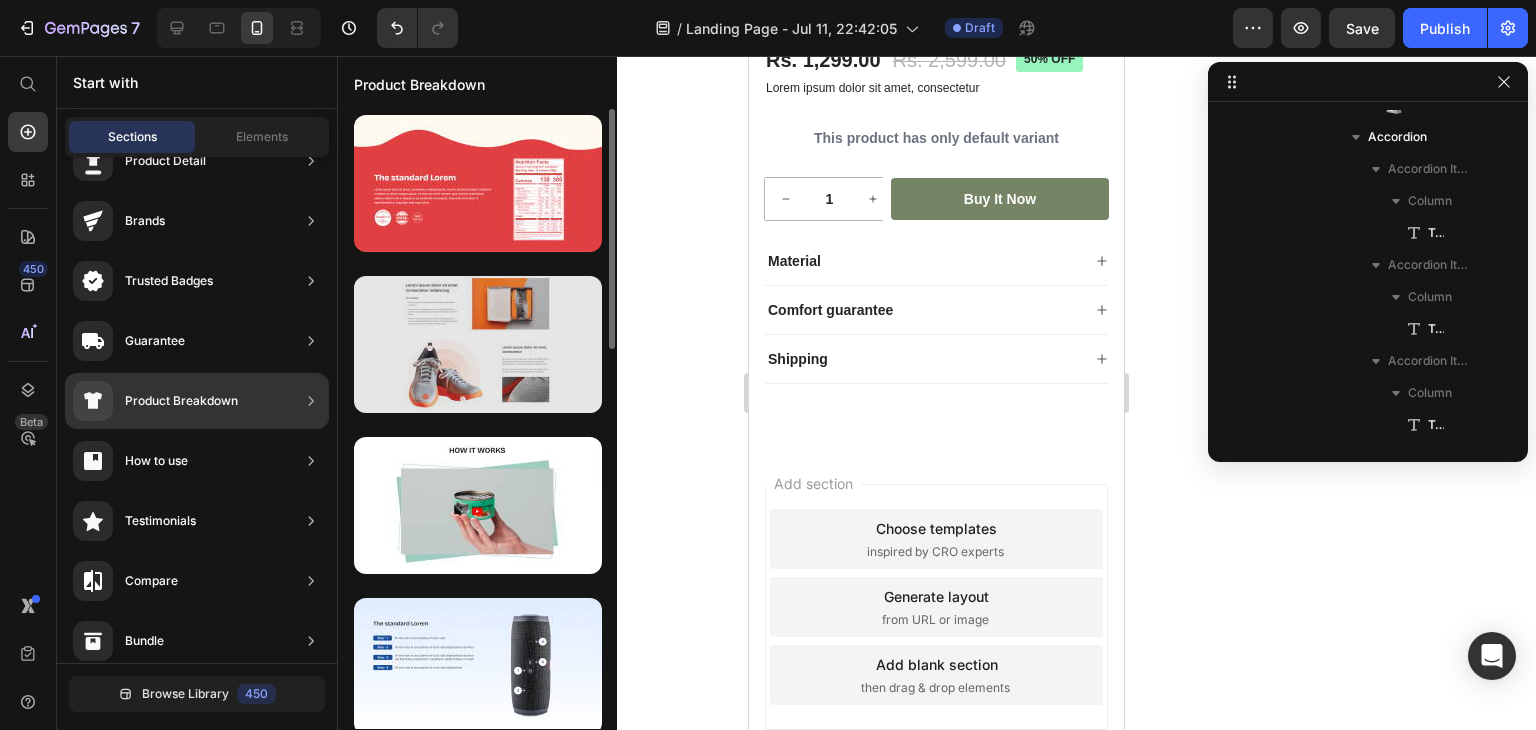click at bounding box center (478, 344) 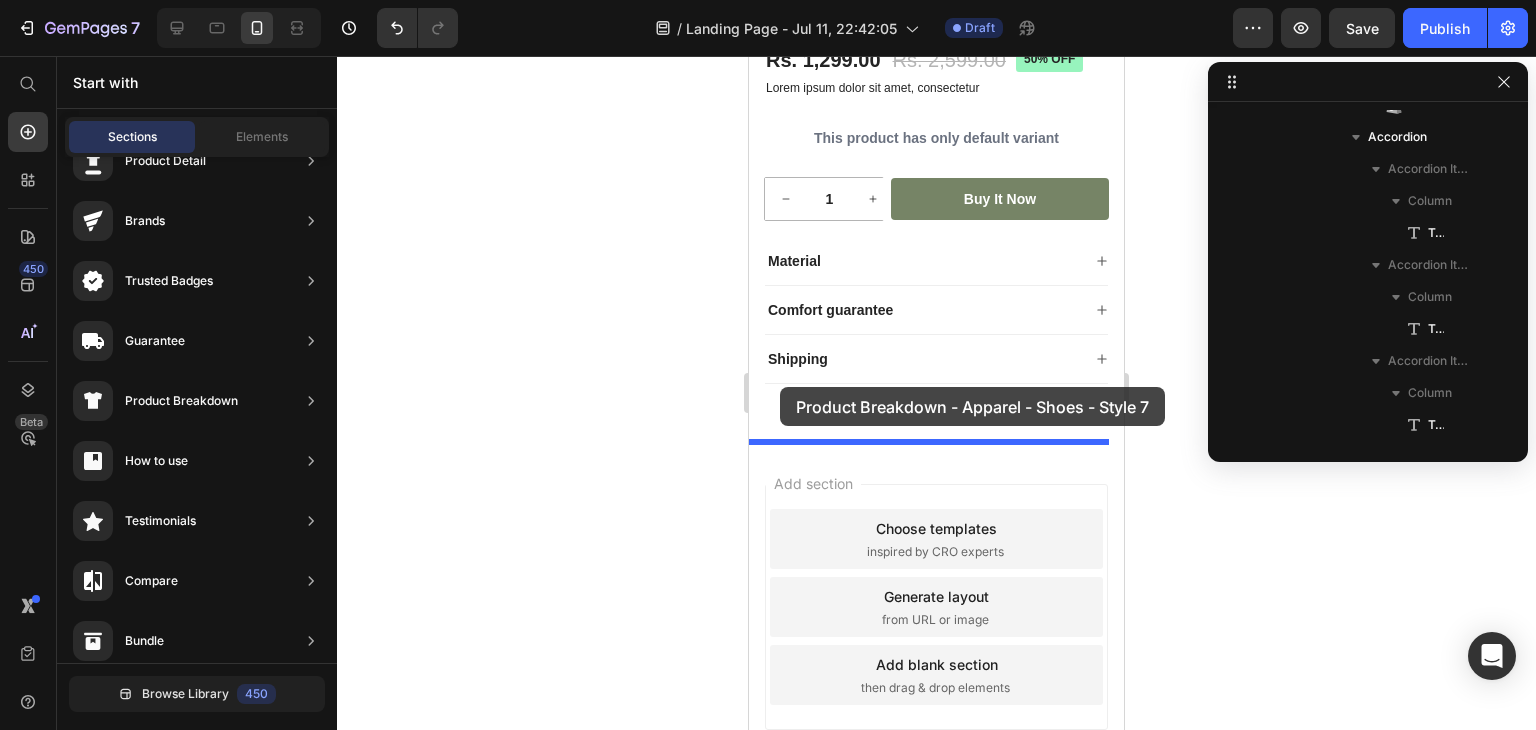 drag, startPoint x: 1197, startPoint y: 413, endPoint x: 780, endPoint y: 387, distance: 417.80975 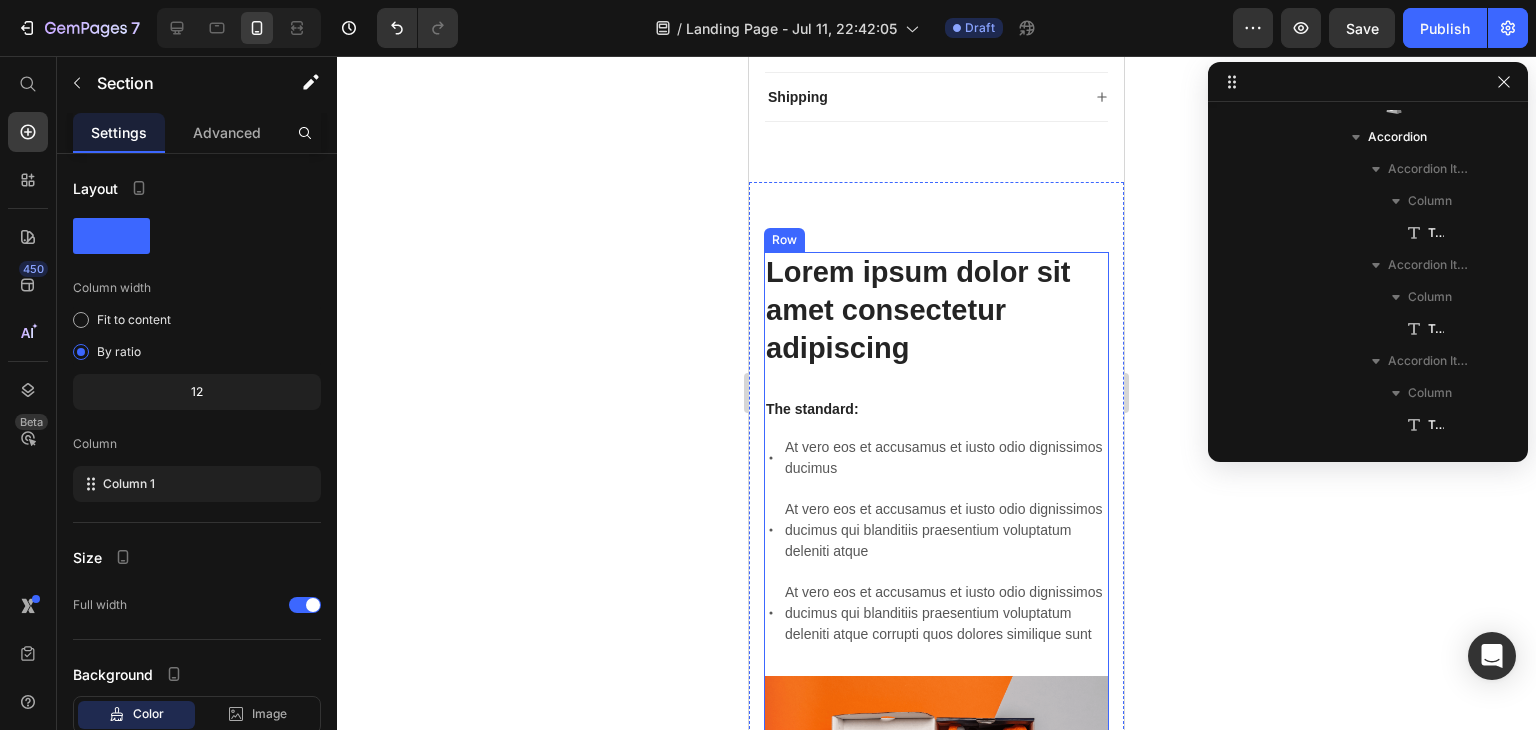 scroll, scrollTop: 1397, scrollLeft: 0, axis: vertical 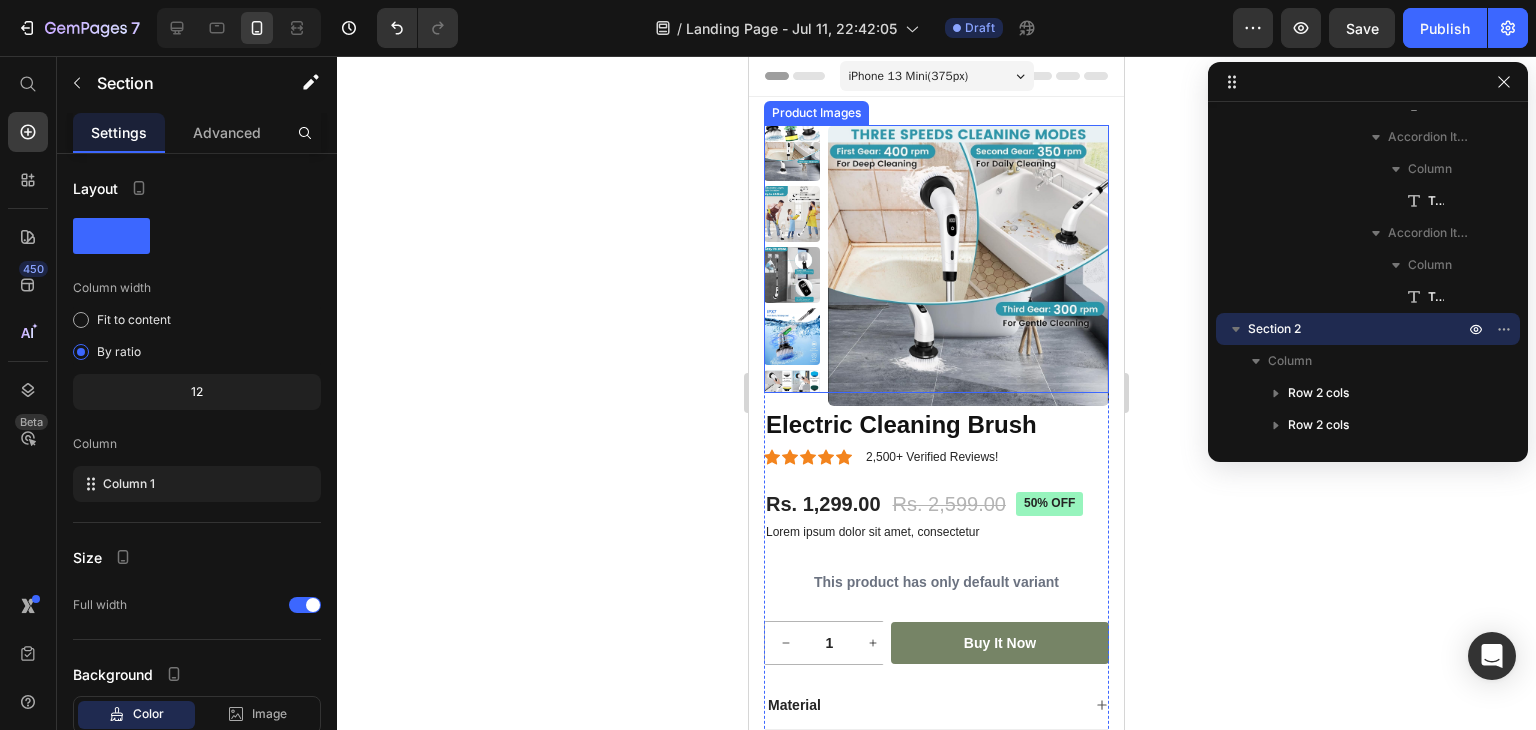 click at bounding box center [968, 265] 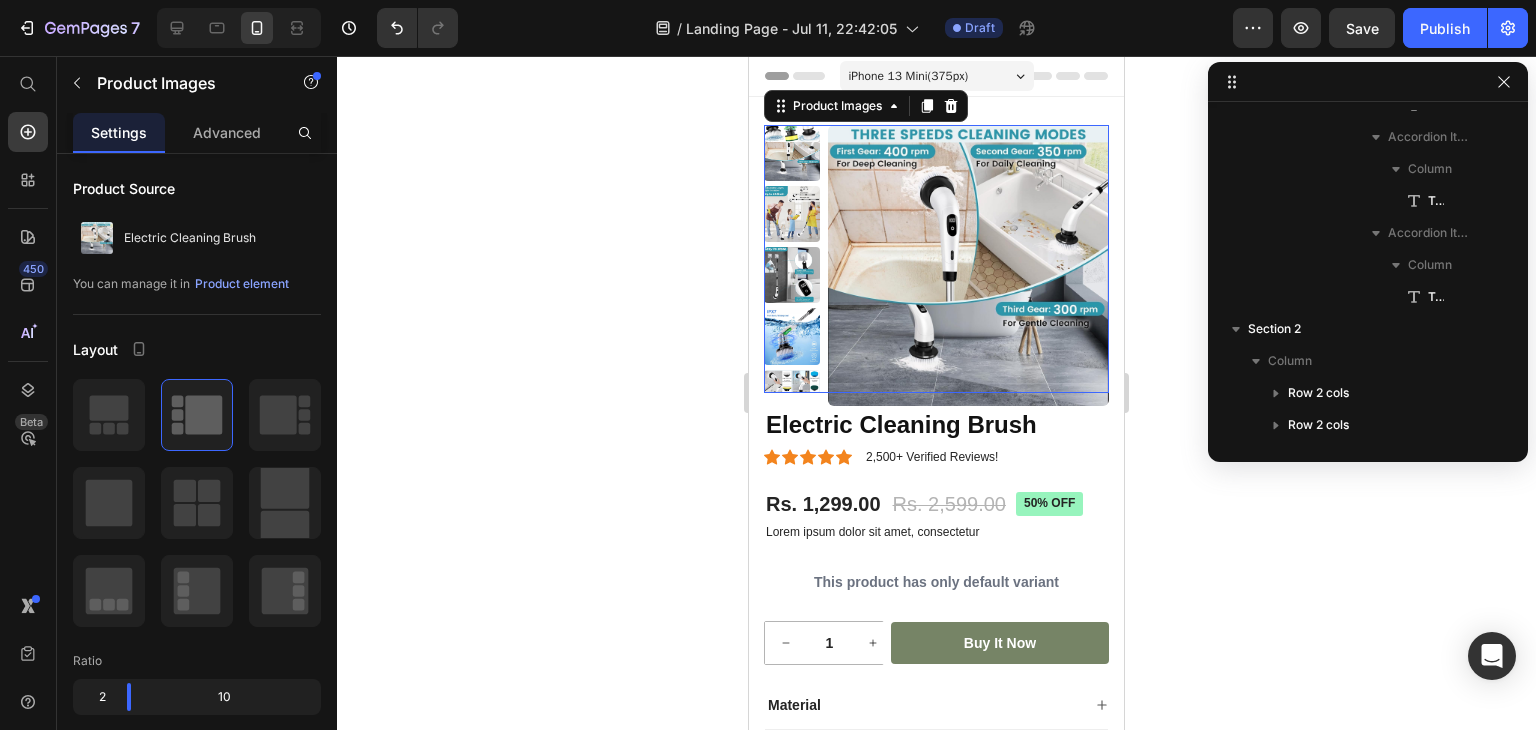 scroll, scrollTop: 0, scrollLeft: 0, axis: both 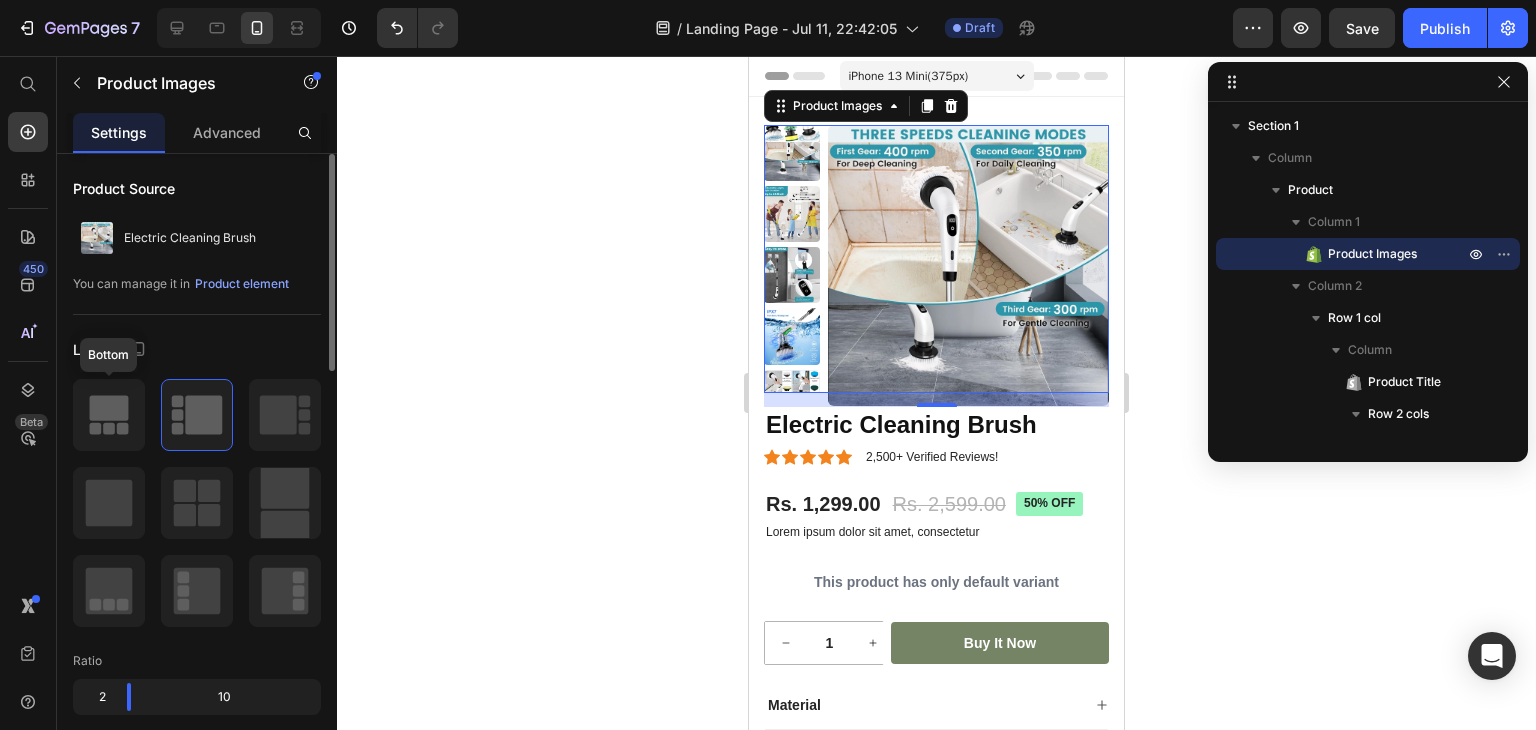 click 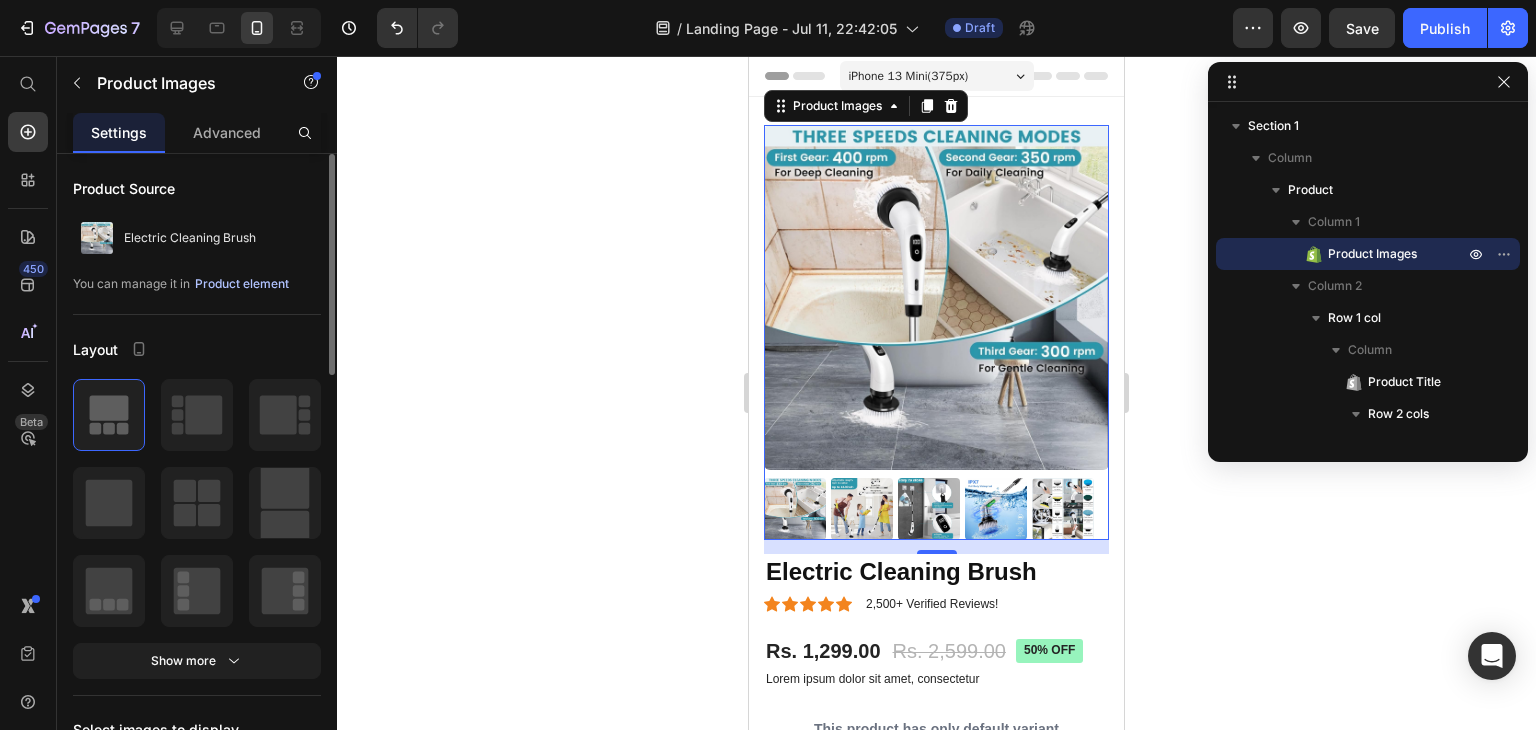 click on "Product element" at bounding box center [242, 284] 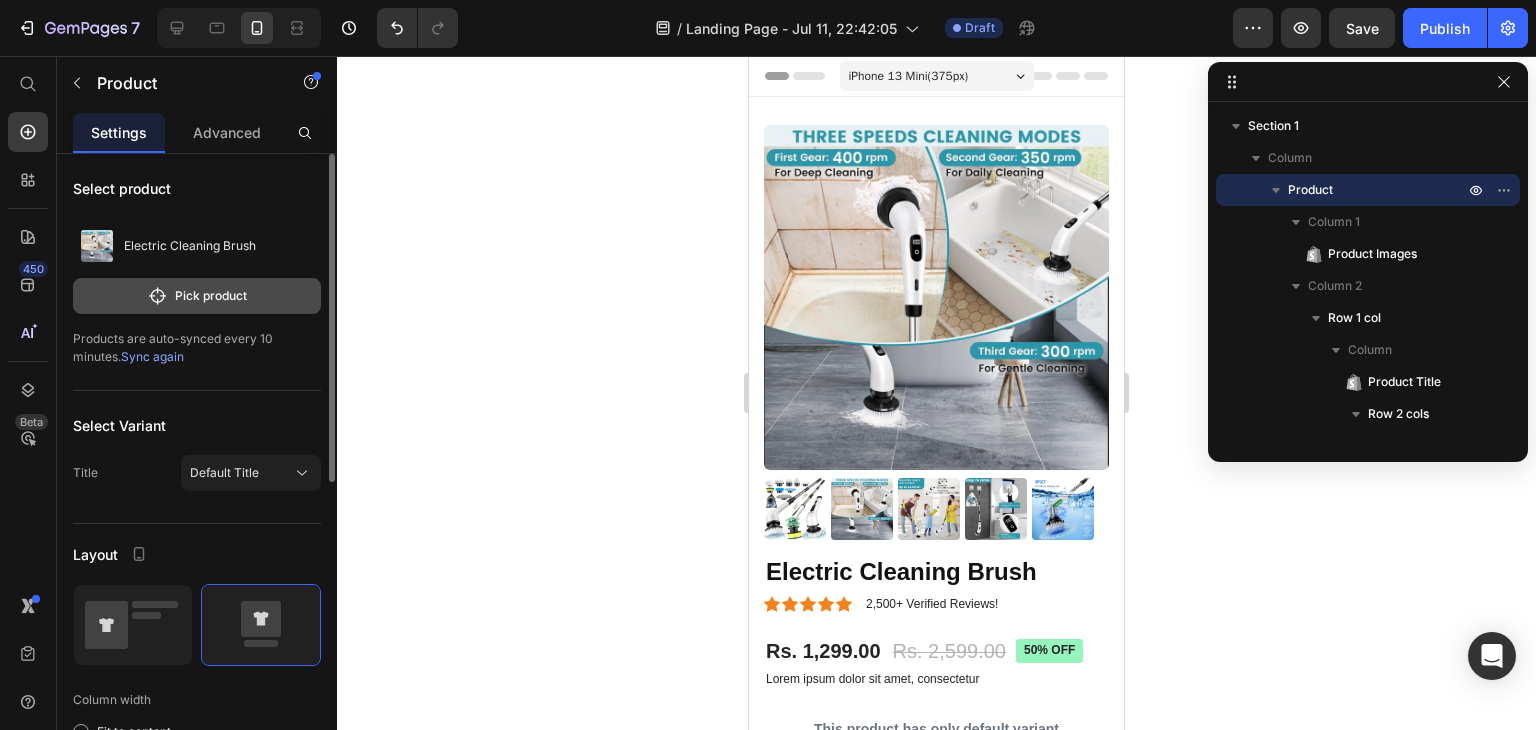 click on "Pick product" at bounding box center [197, 296] 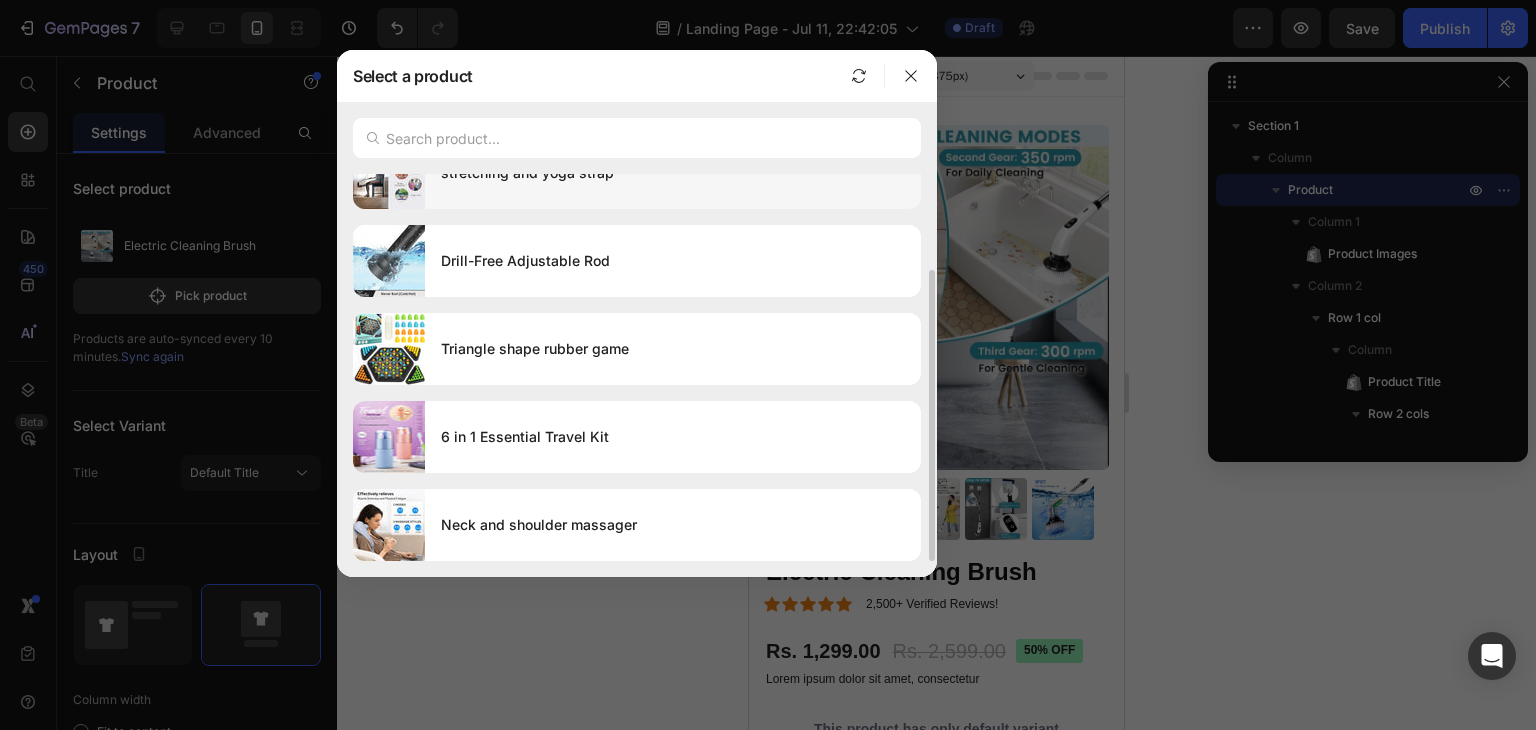 scroll, scrollTop: 128, scrollLeft: 0, axis: vertical 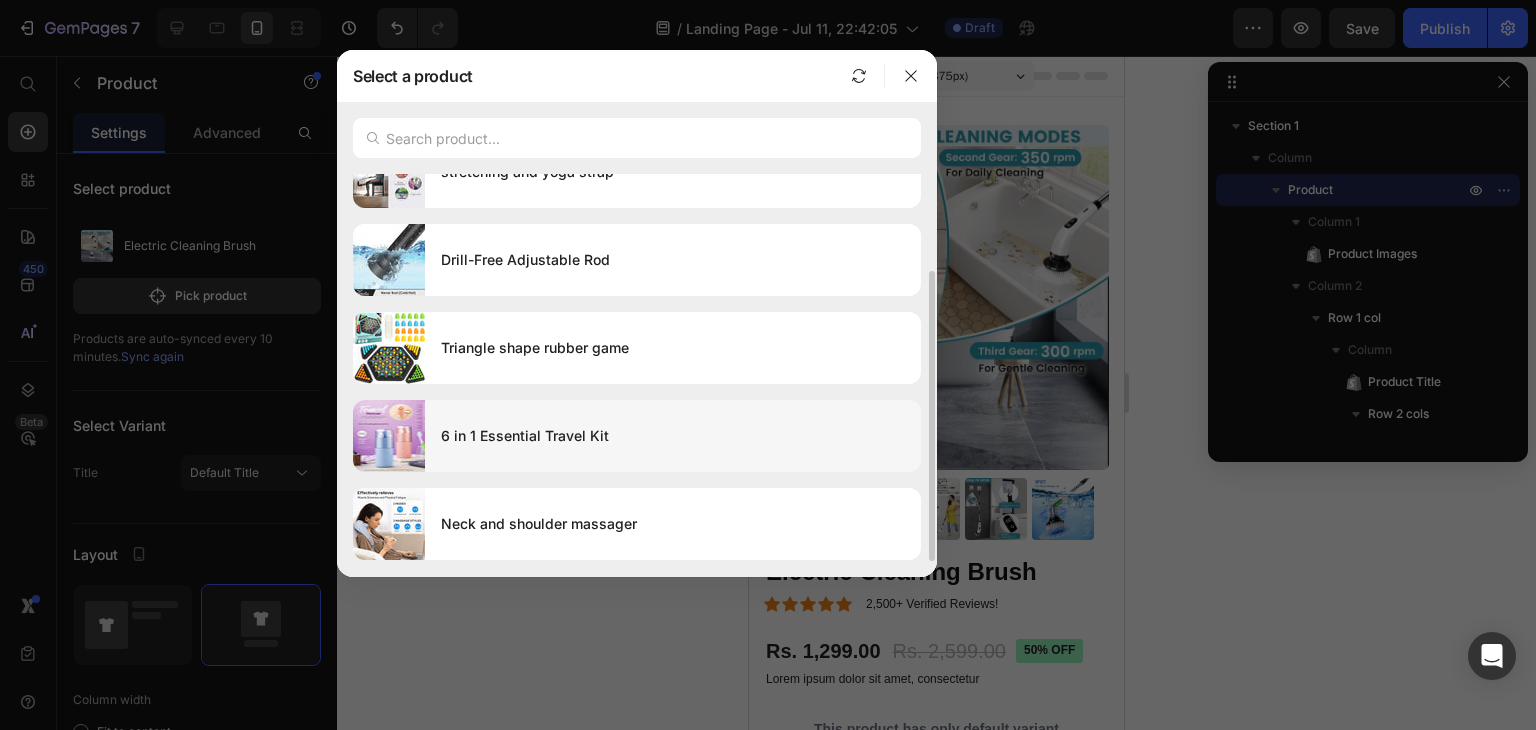 click on "6 in 1 Essential Travel Kit" at bounding box center [673, 436] 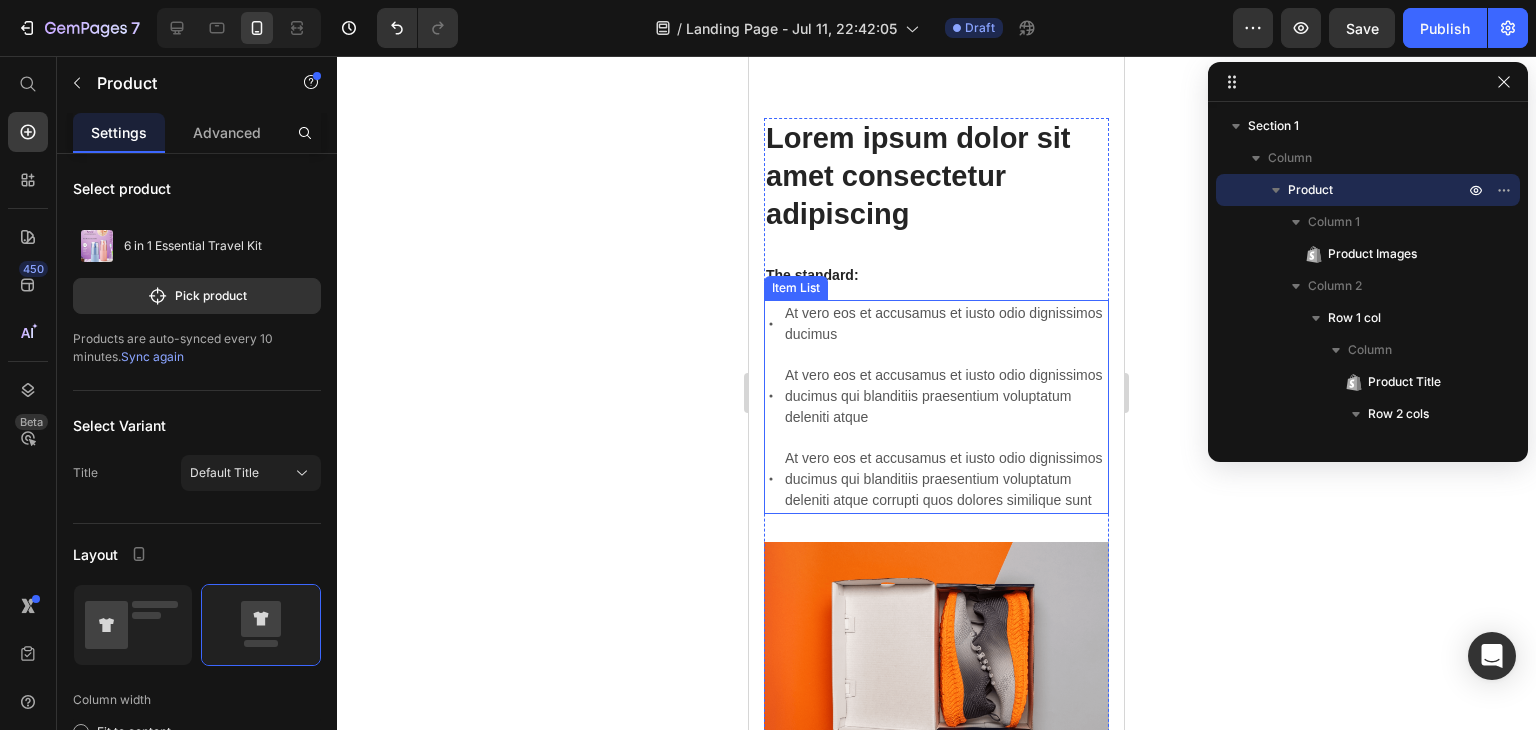 scroll, scrollTop: 1000, scrollLeft: 0, axis: vertical 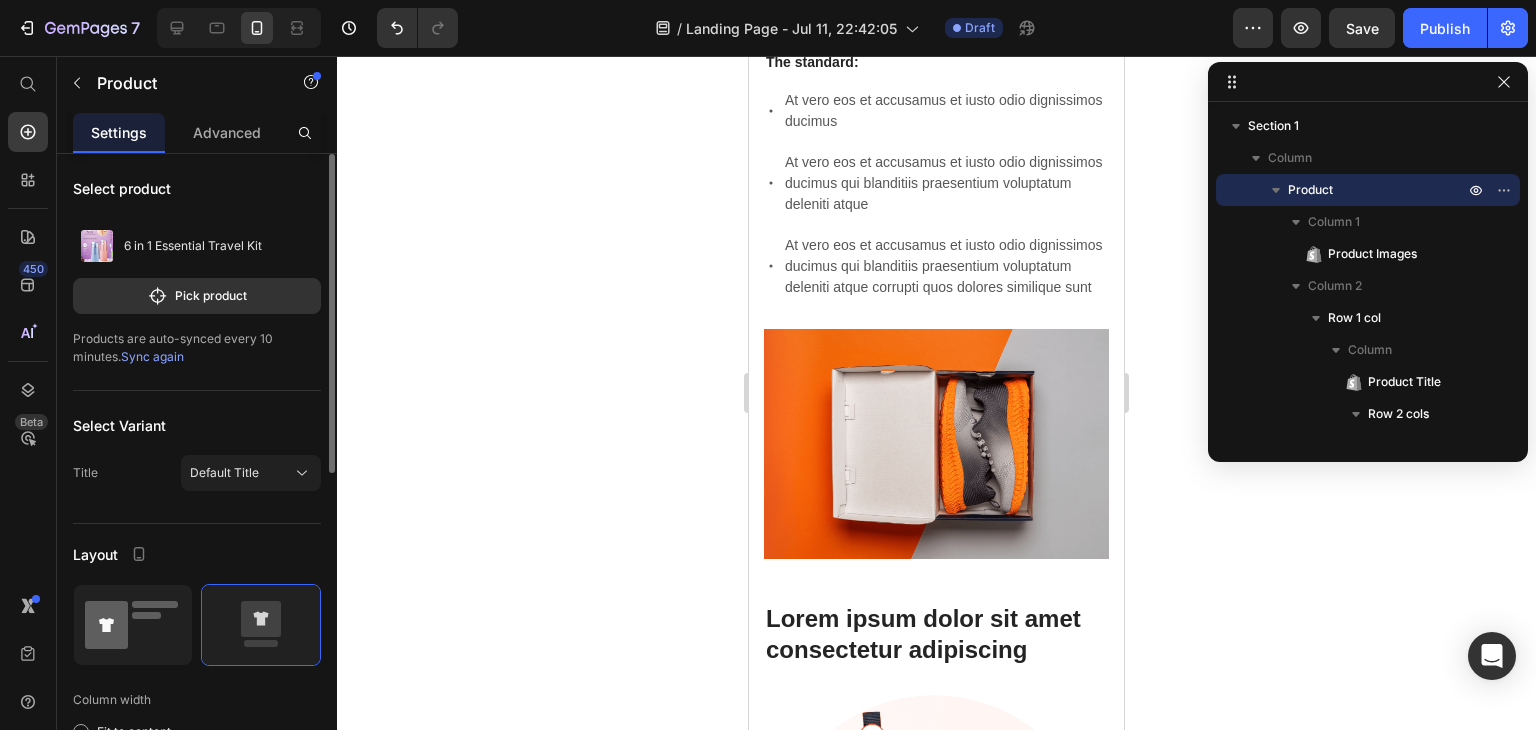 click at bounding box center [133, 625] 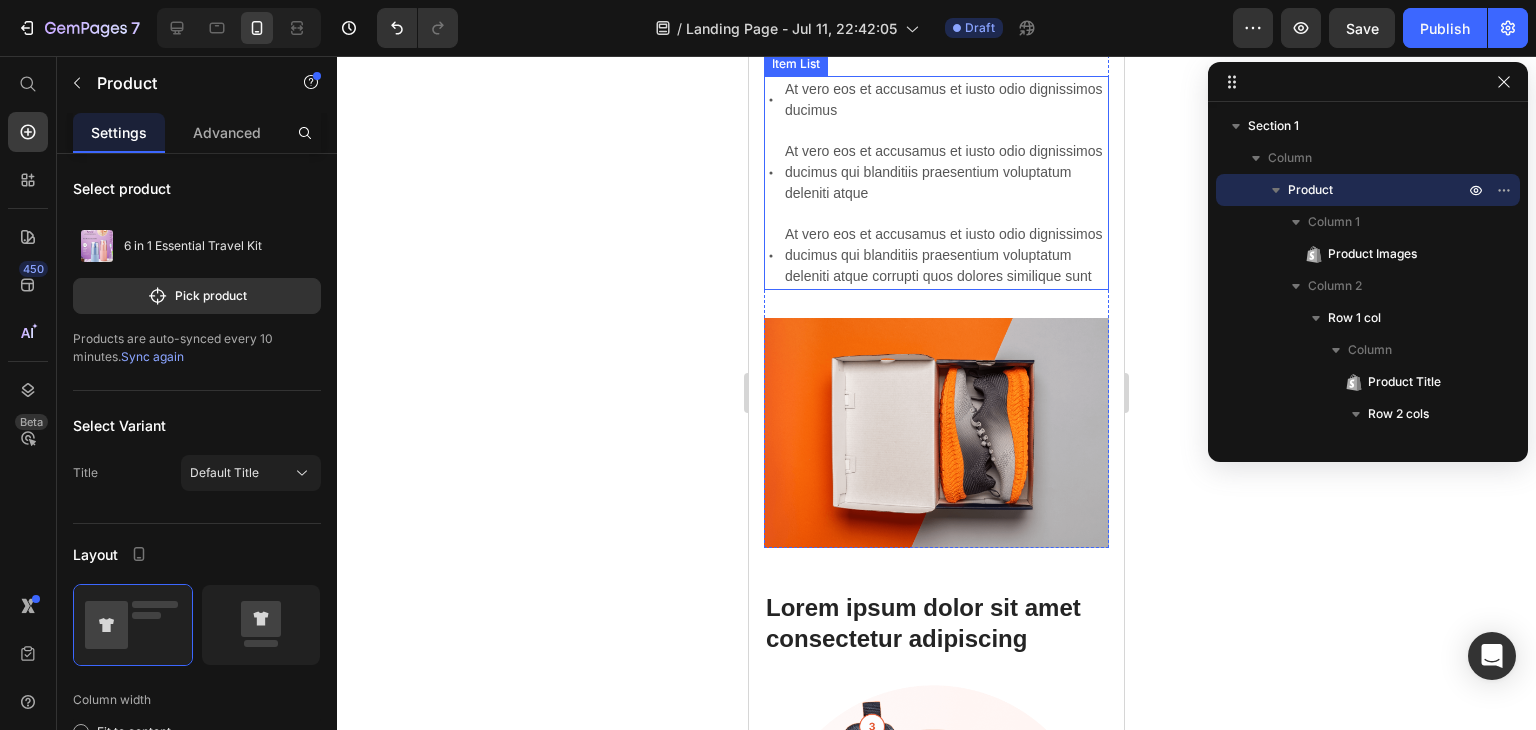 scroll, scrollTop: 1006, scrollLeft: 0, axis: vertical 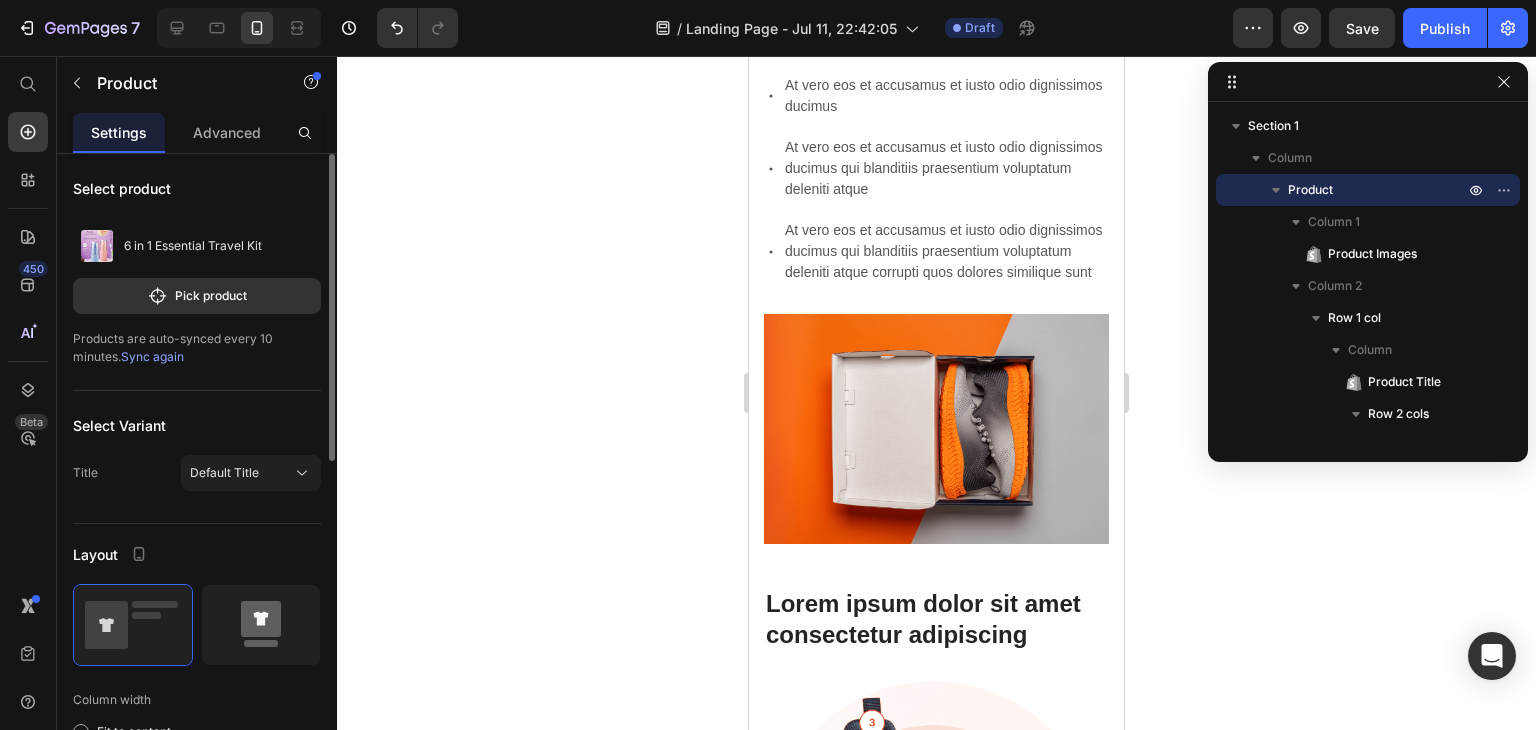 click 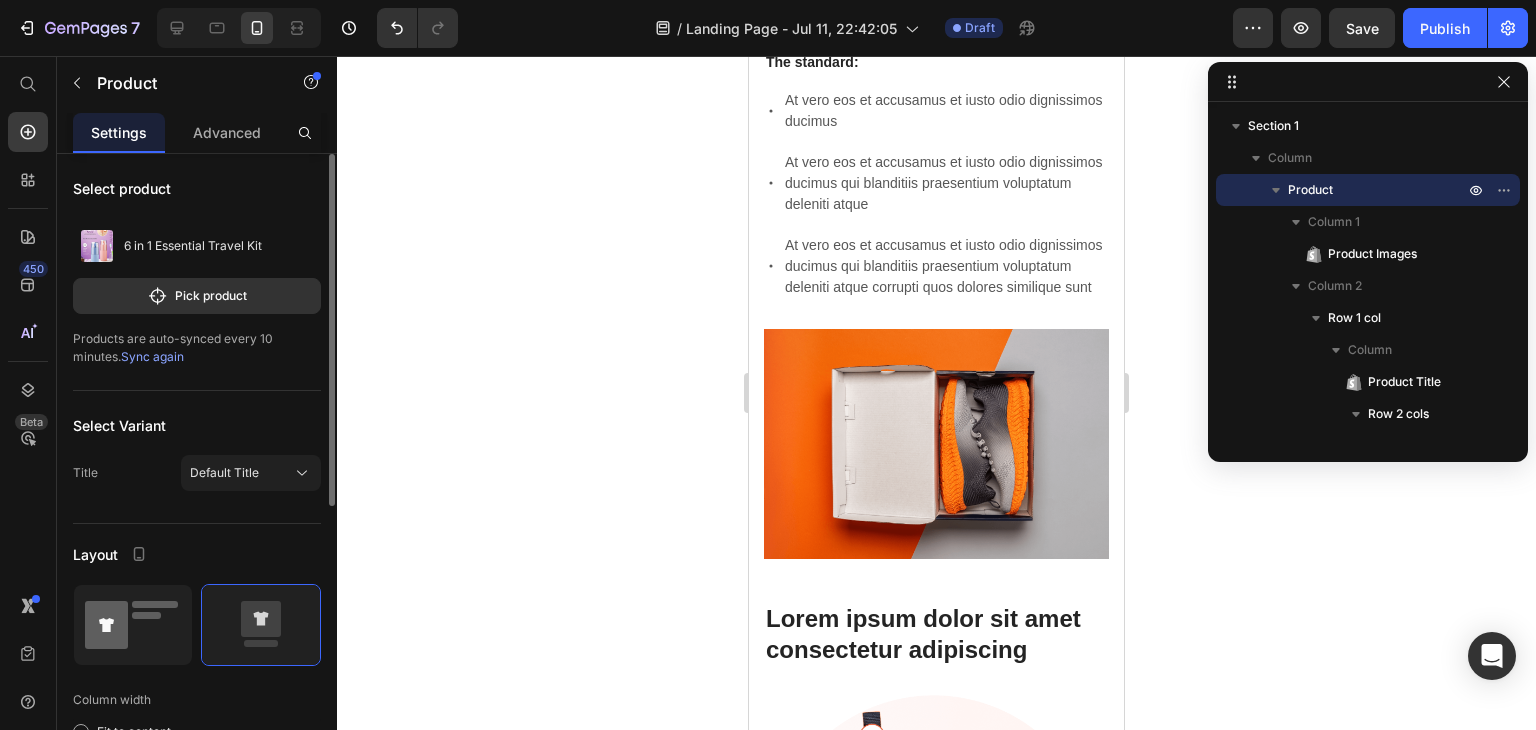 click 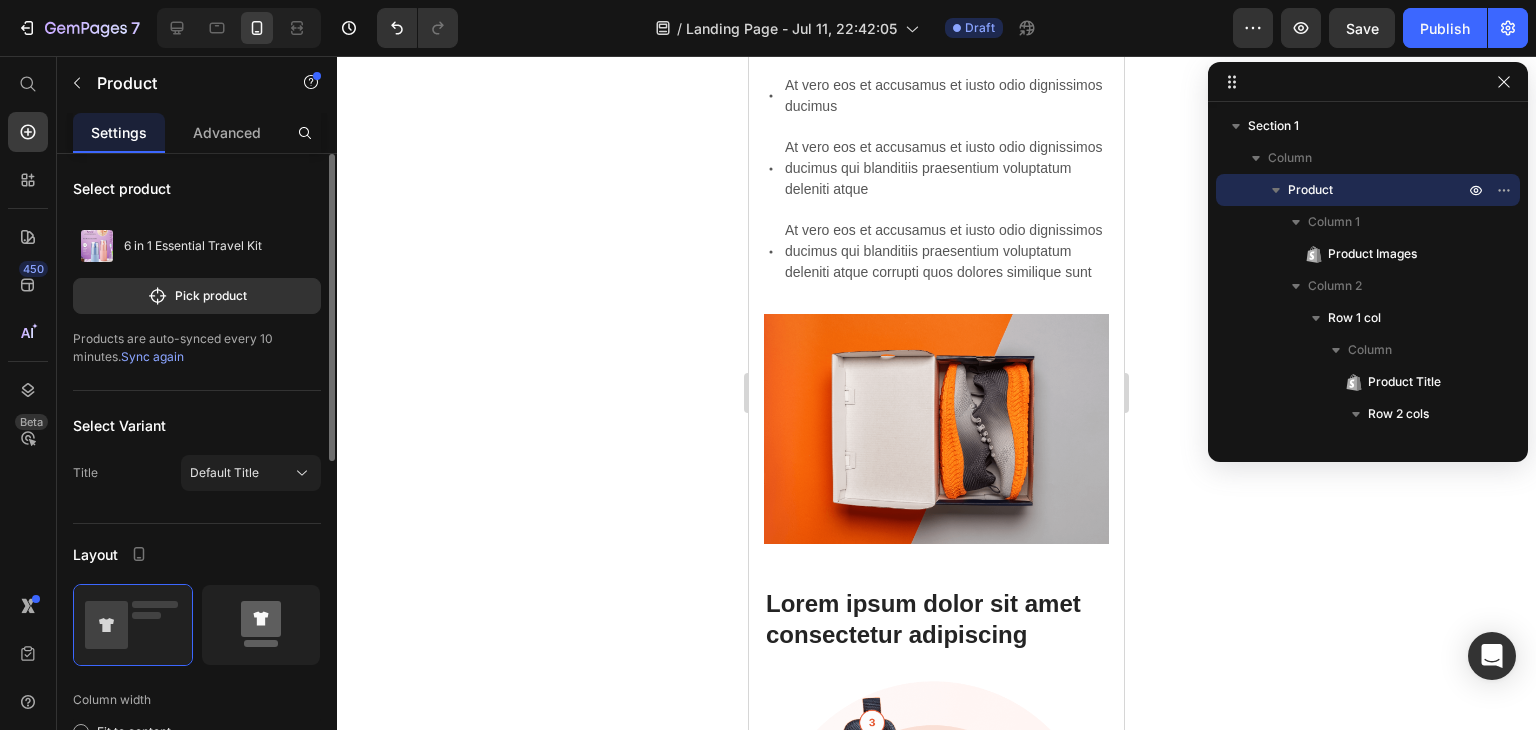 click 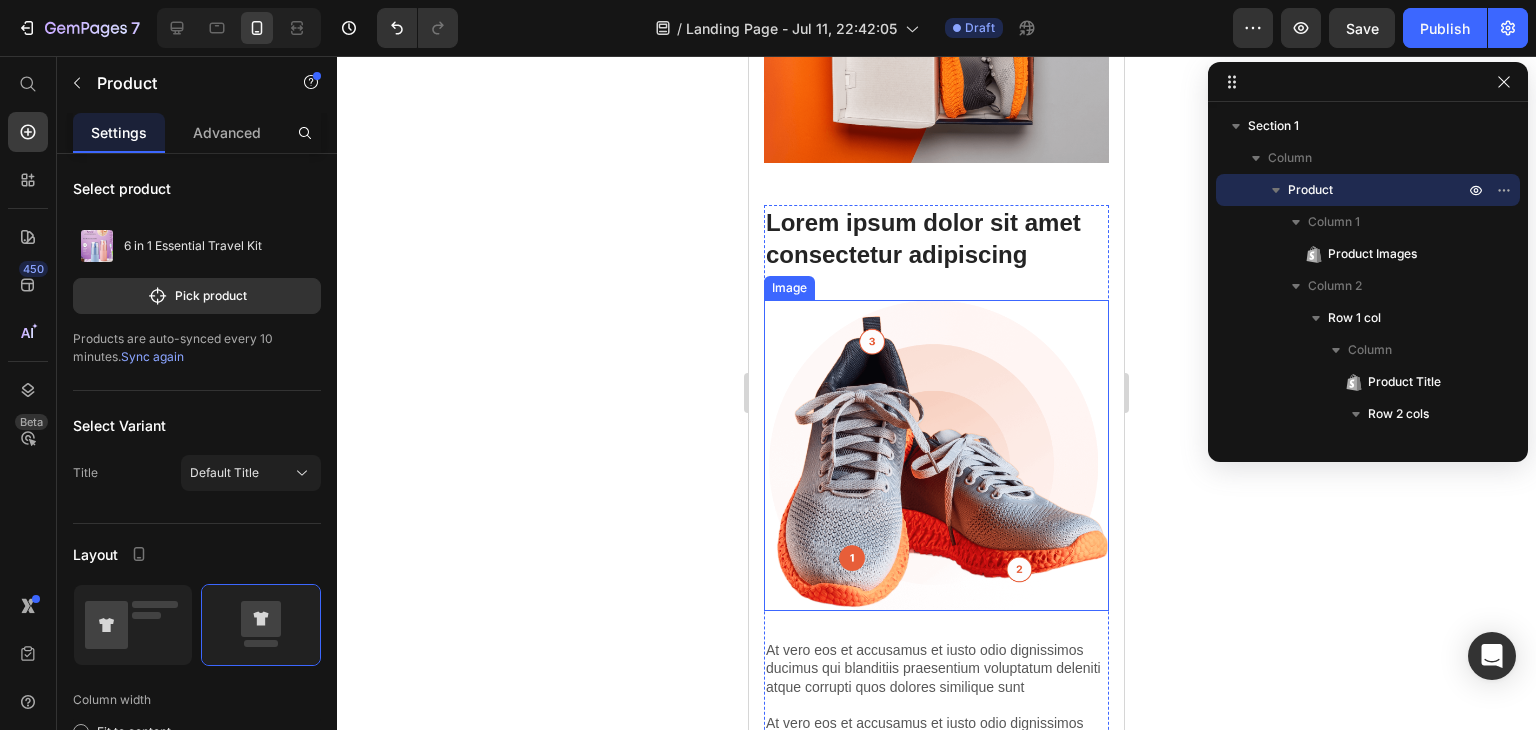 scroll, scrollTop: 1600, scrollLeft: 0, axis: vertical 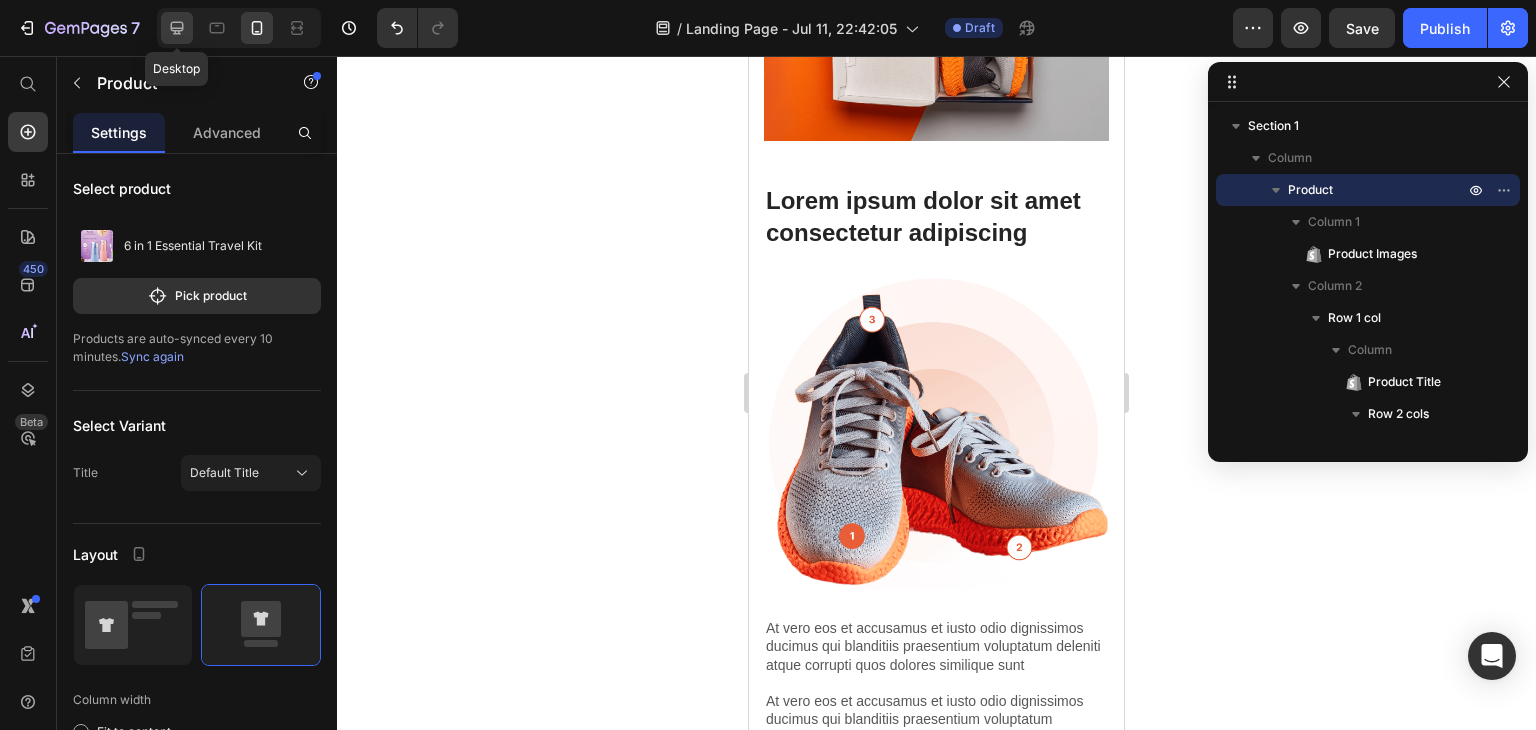 click 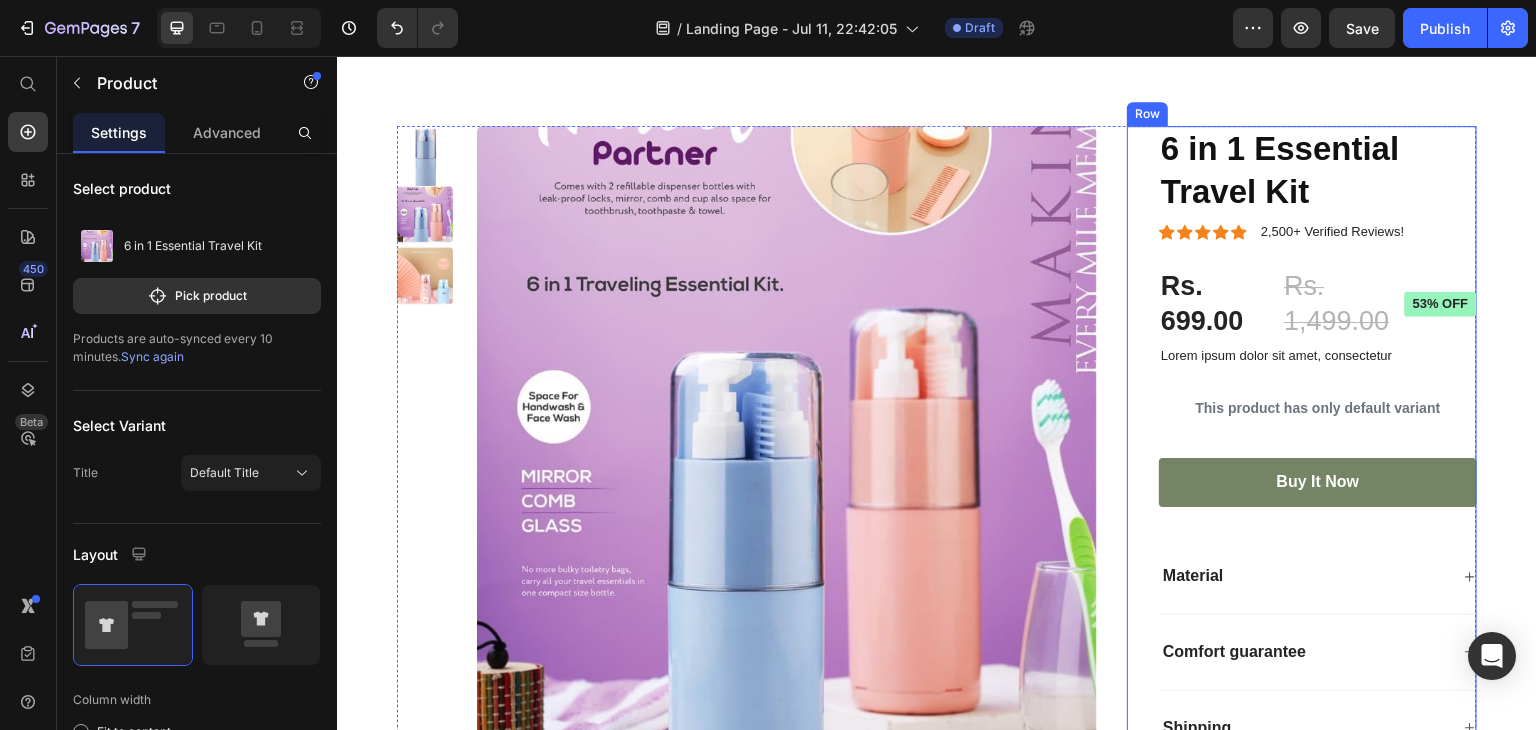 scroll, scrollTop: 100, scrollLeft: 0, axis: vertical 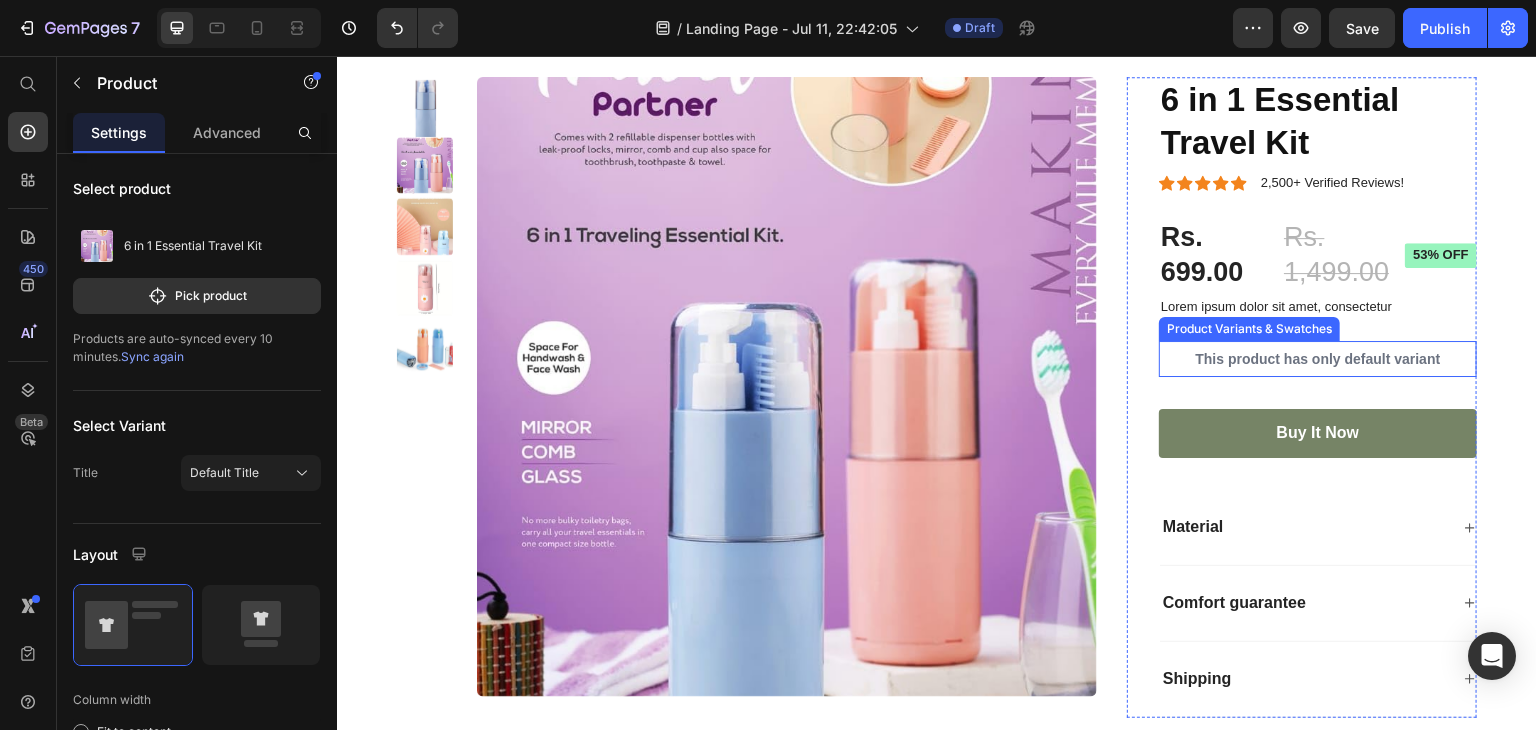 click on "This product has only default variant" at bounding box center (1318, 359) 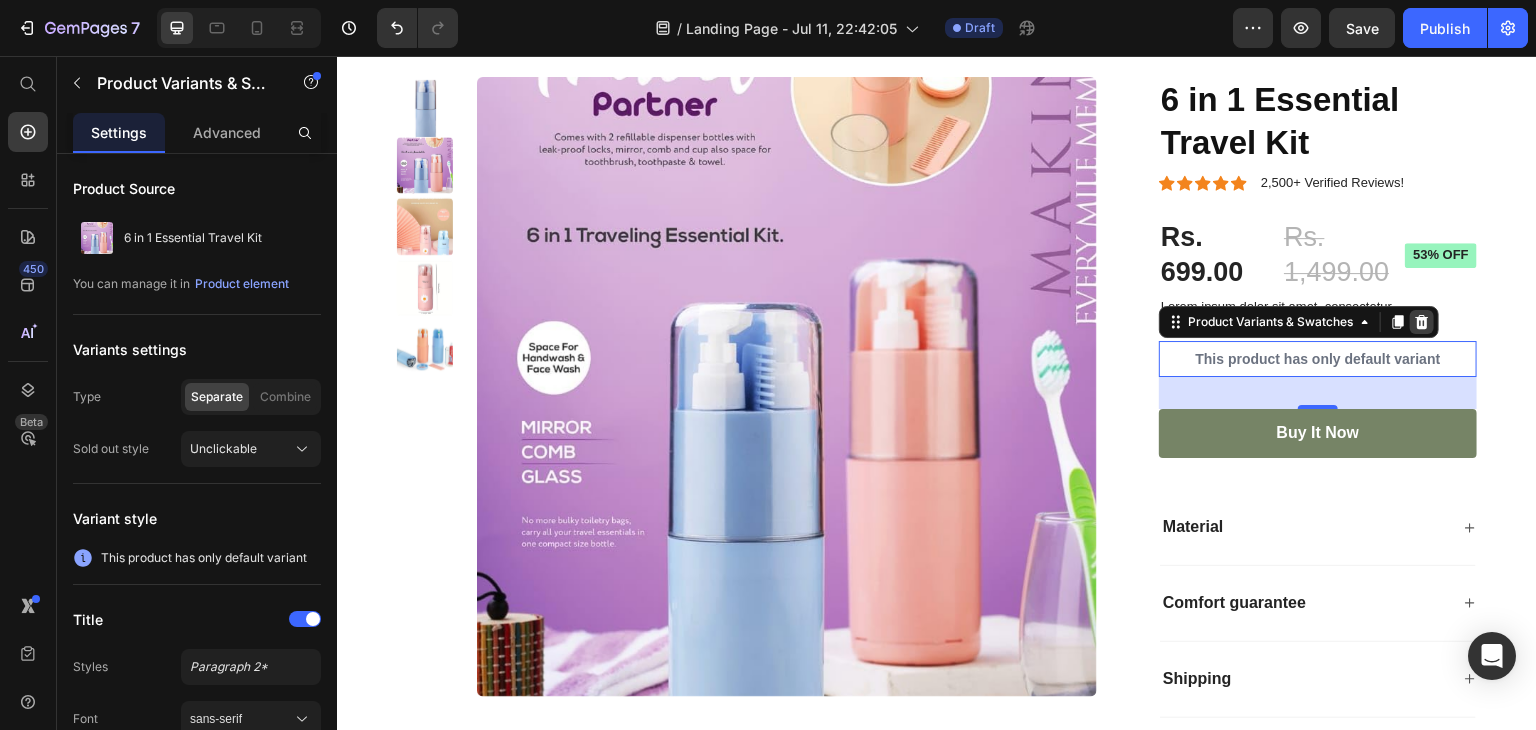 click 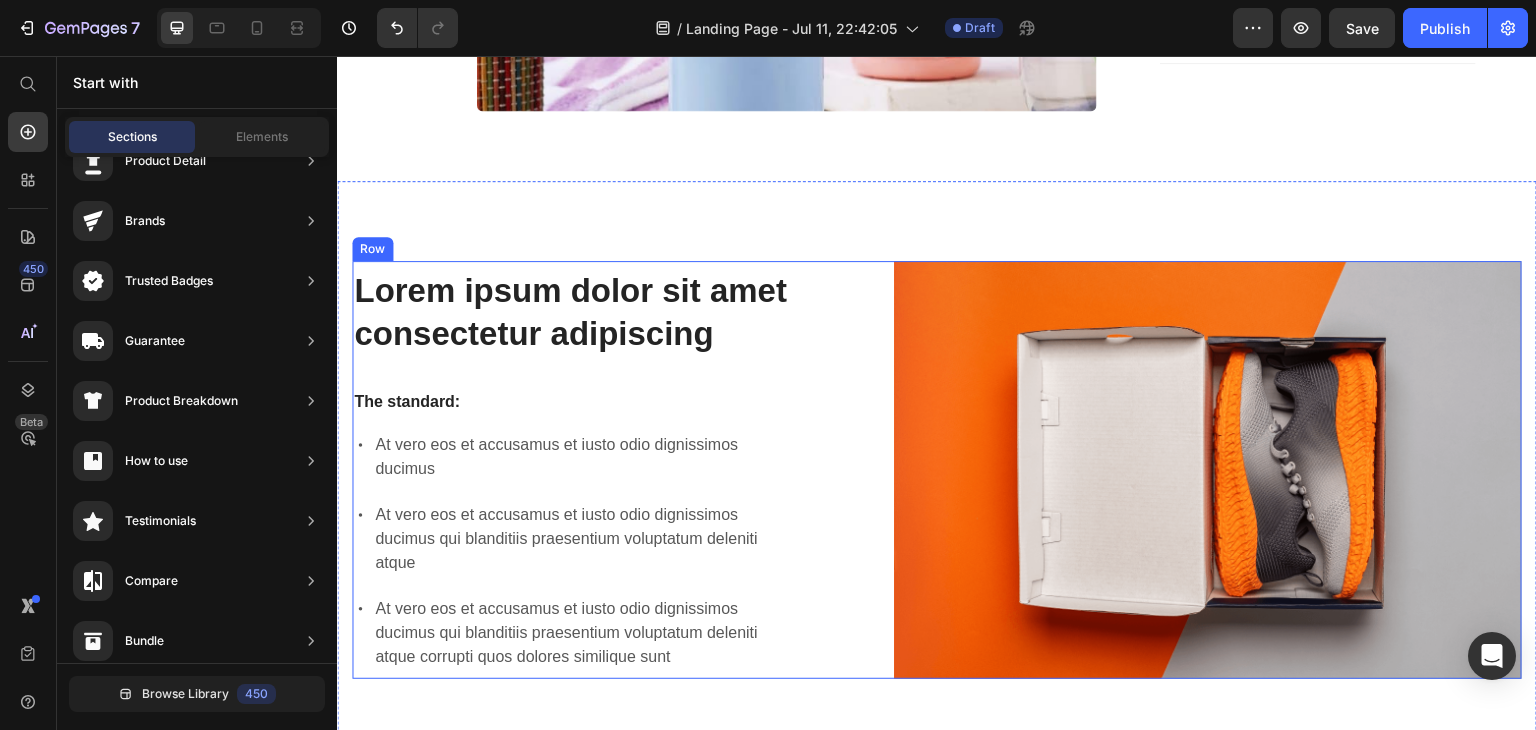 scroll, scrollTop: 700, scrollLeft: 0, axis: vertical 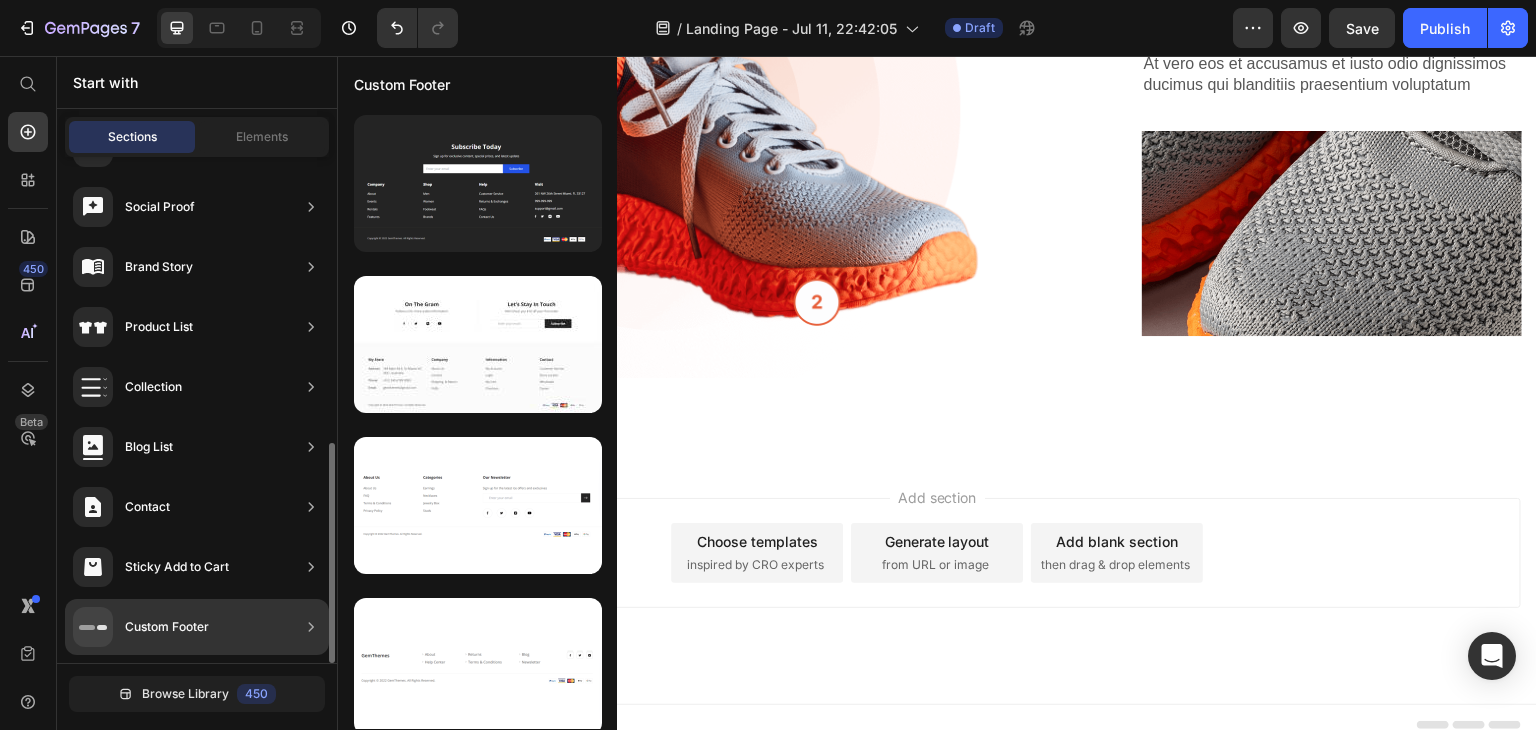click on "Custom Footer" 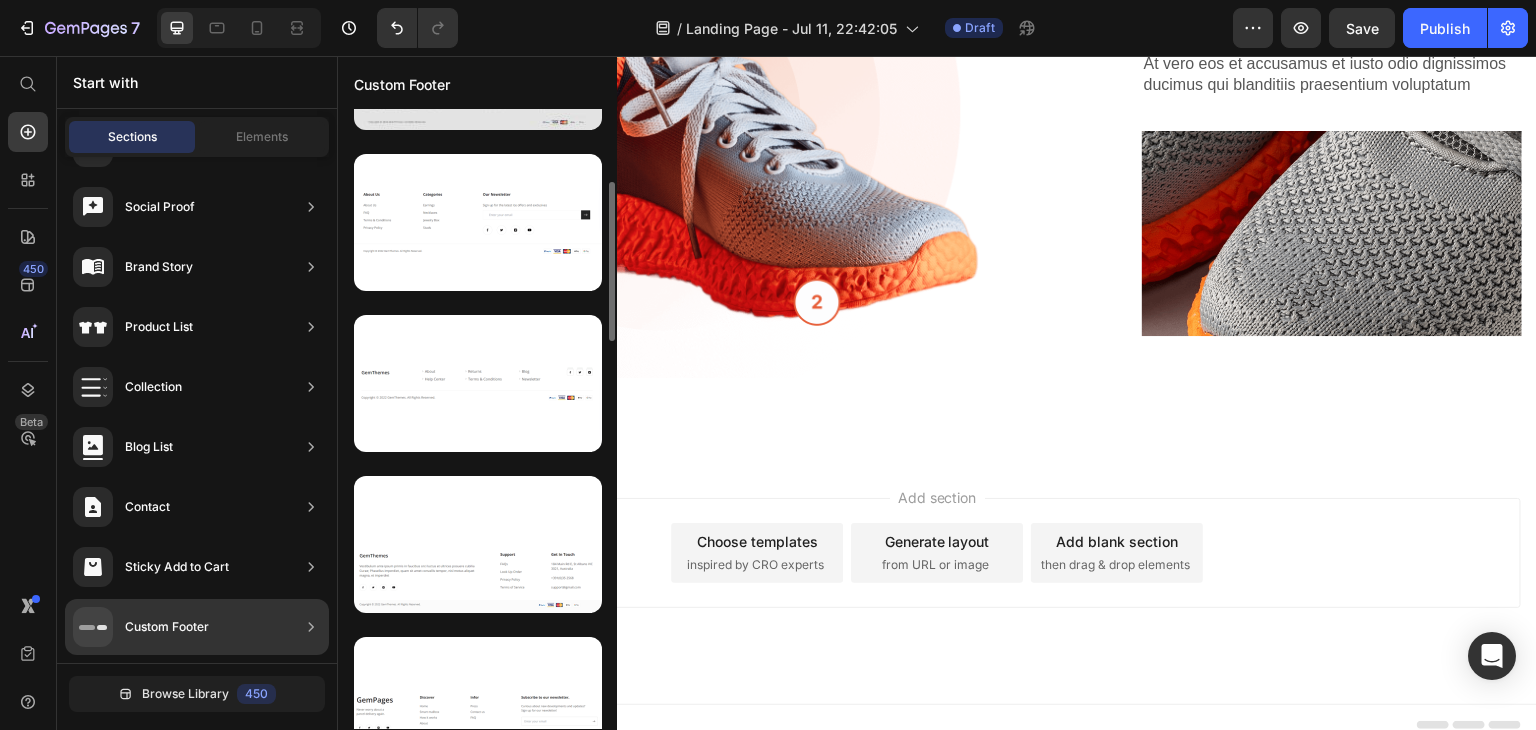 scroll, scrollTop: 0, scrollLeft: 0, axis: both 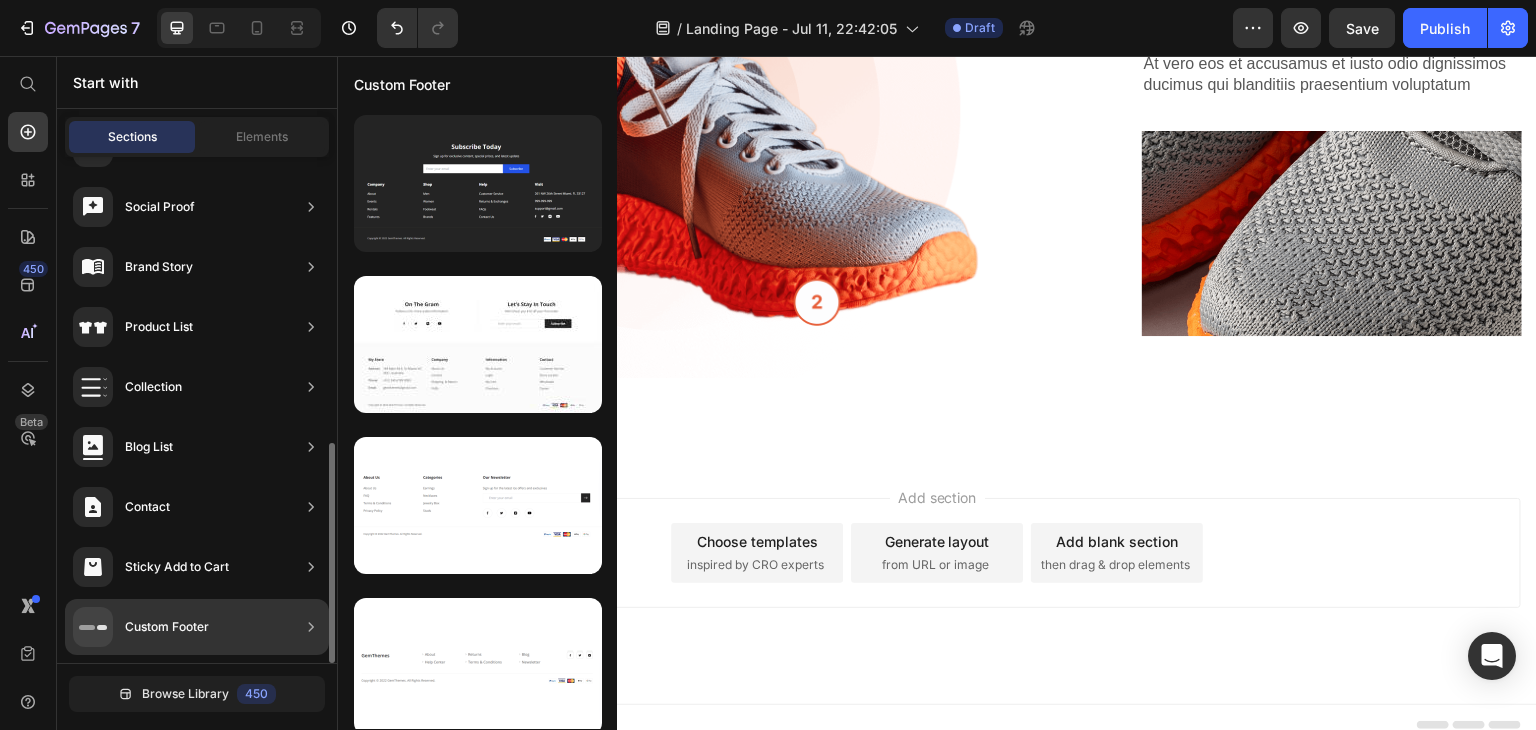 click on "Custom Footer" 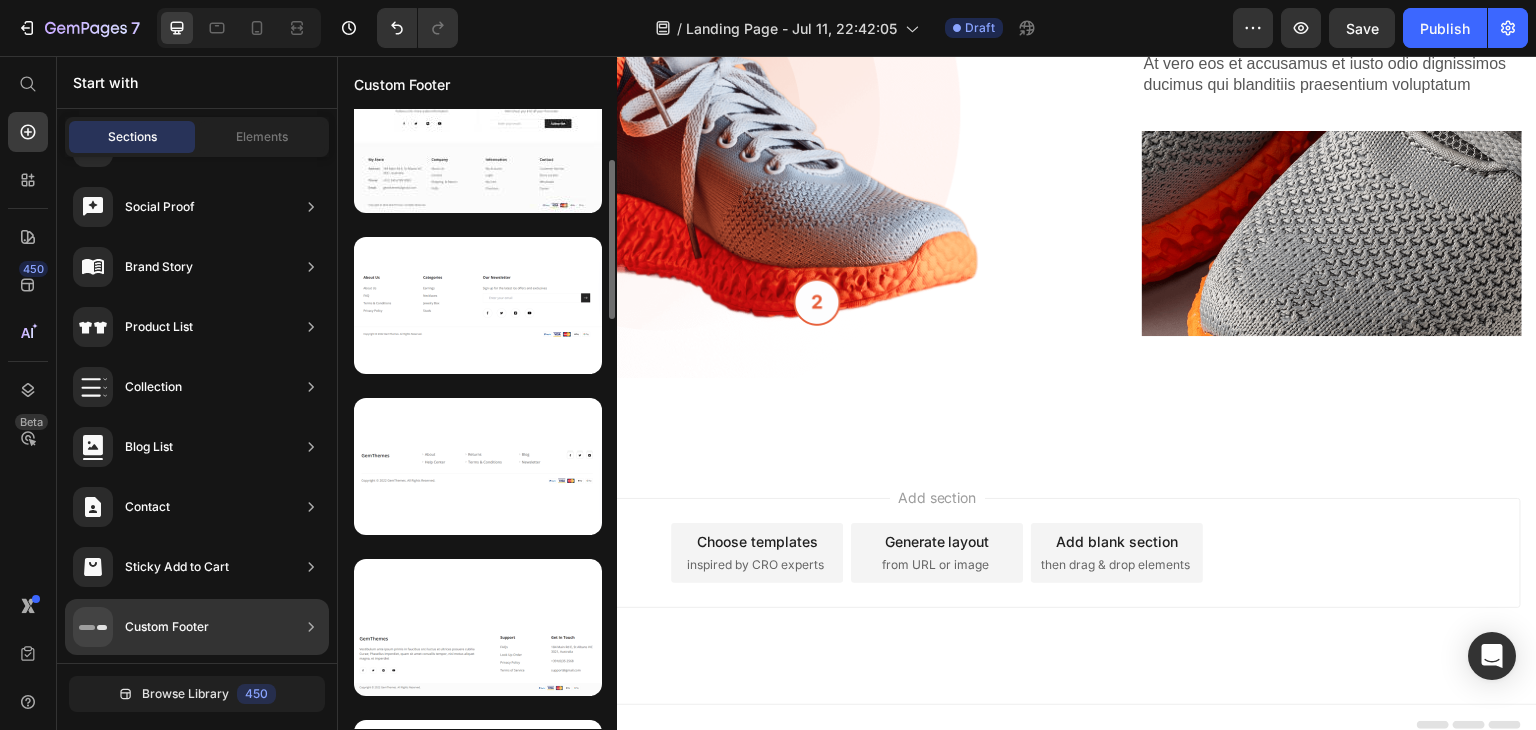 scroll, scrollTop: 0, scrollLeft: 0, axis: both 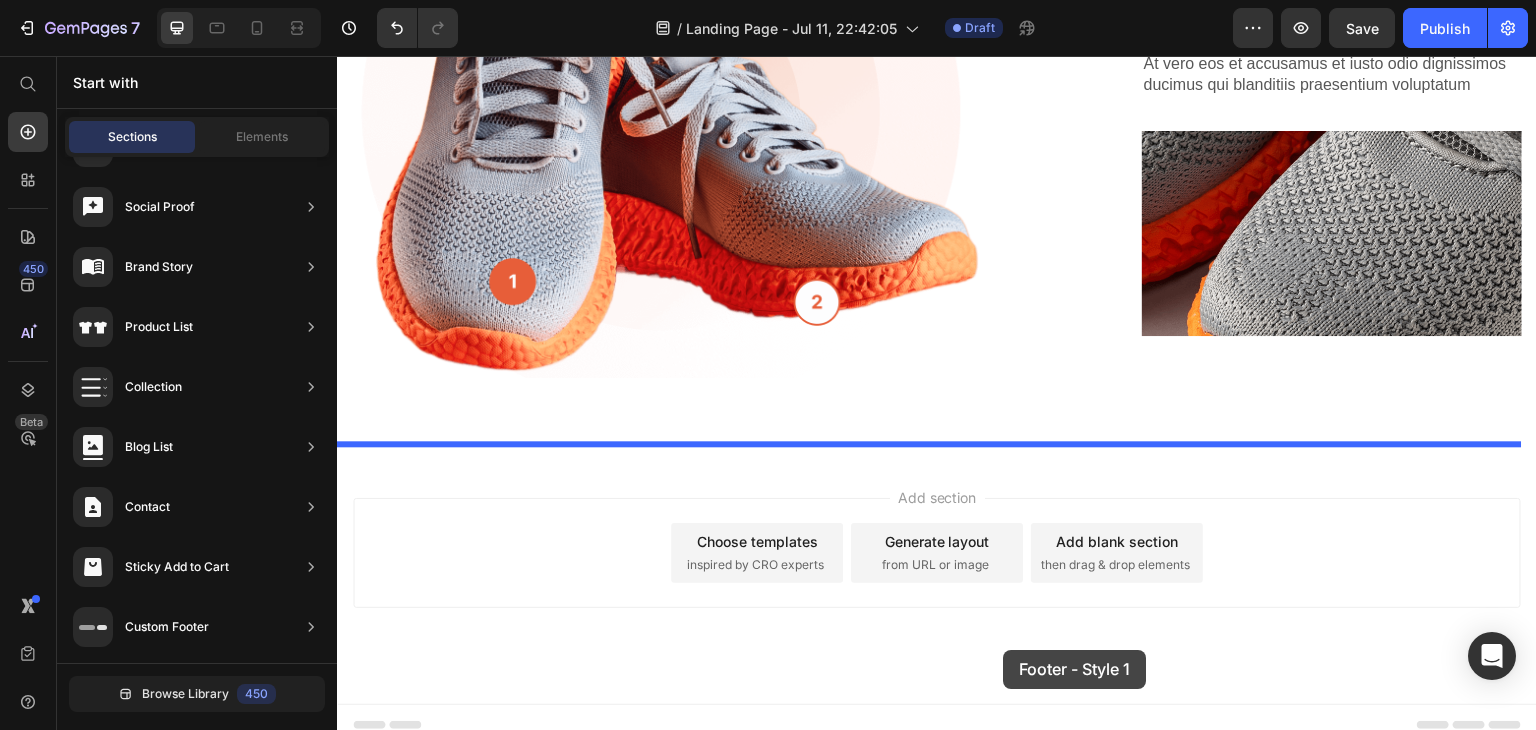 drag, startPoint x: 820, startPoint y: 247, endPoint x: 1004, endPoint y: 650, distance: 443.01807 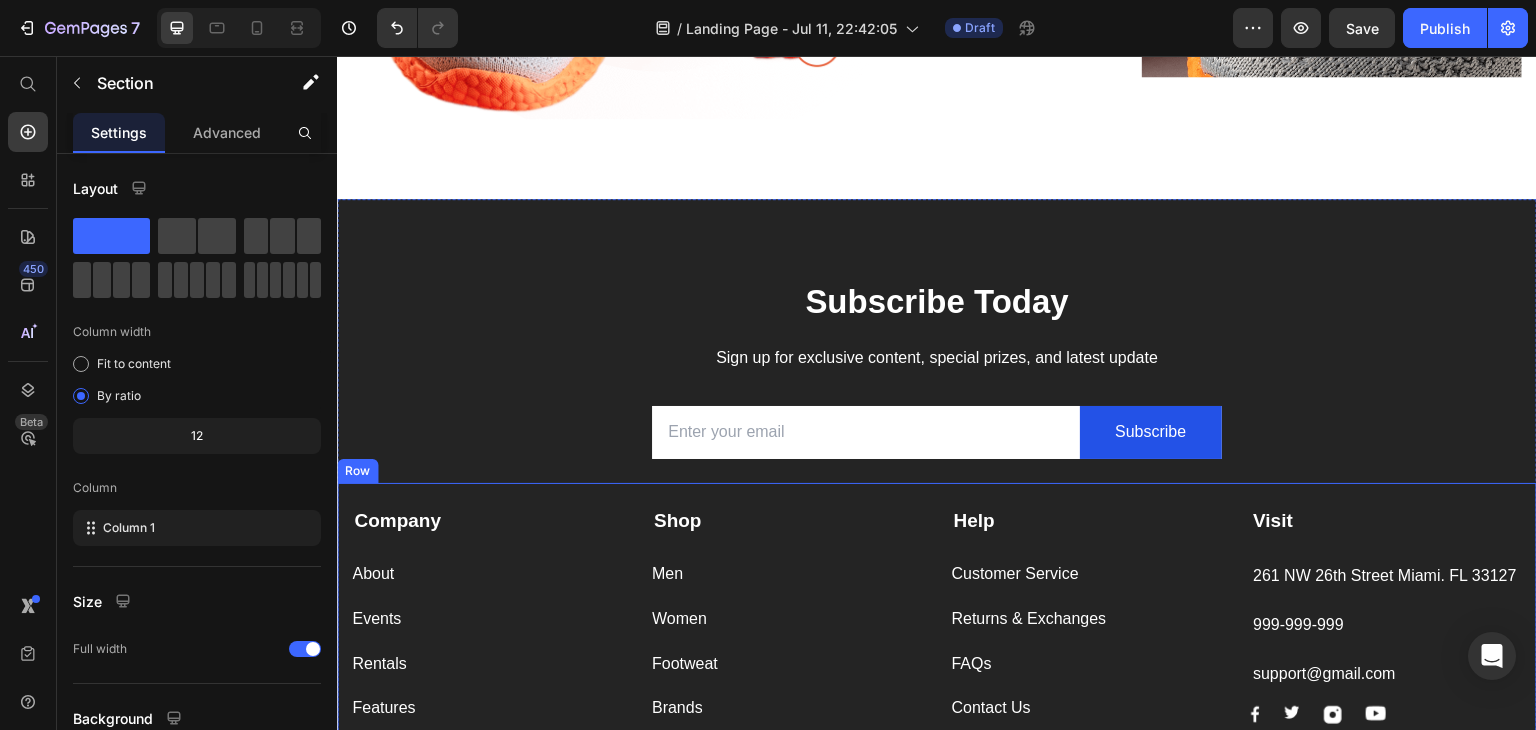 scroll, scrollTop: 1952, scrollLeft: 0, axis: vertical 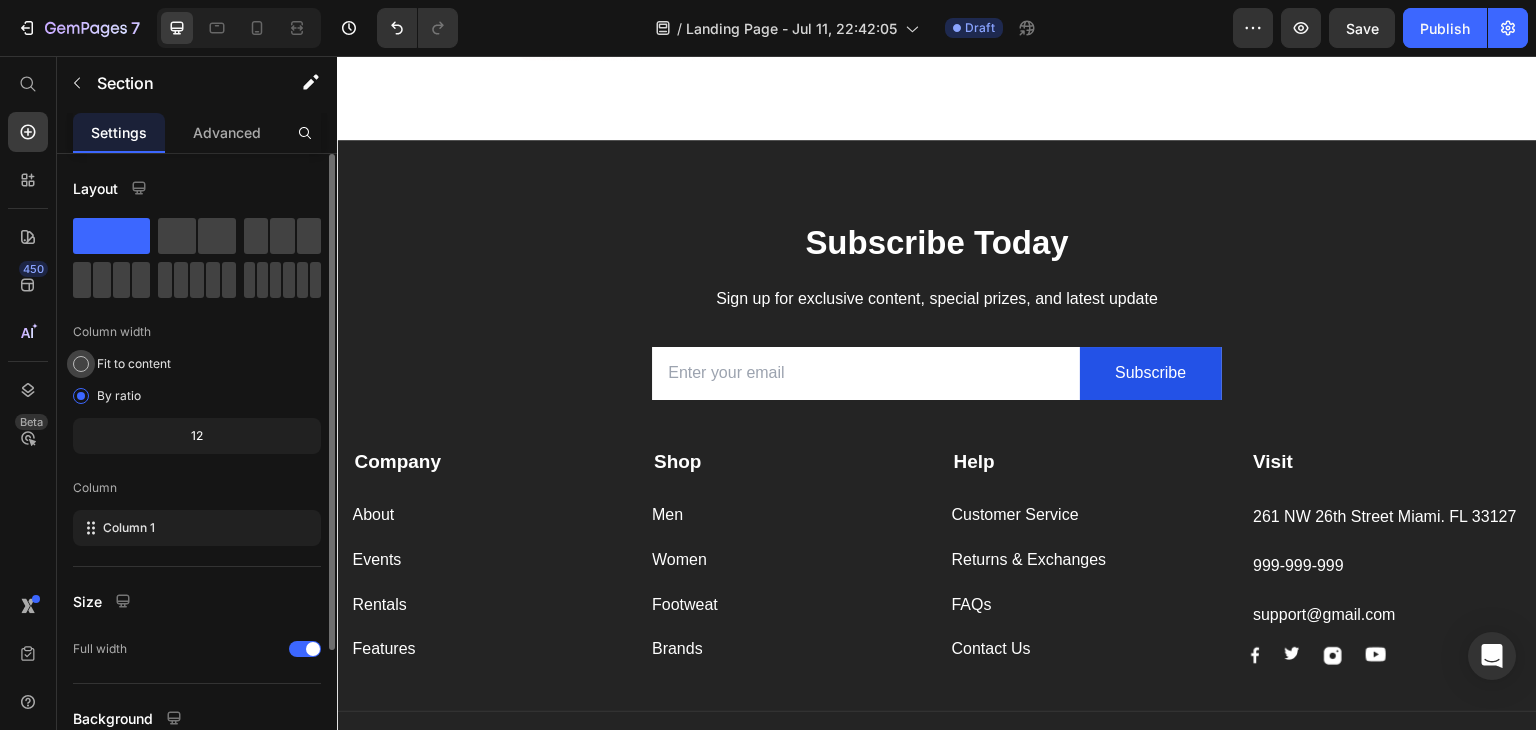 click on "Fit to content" 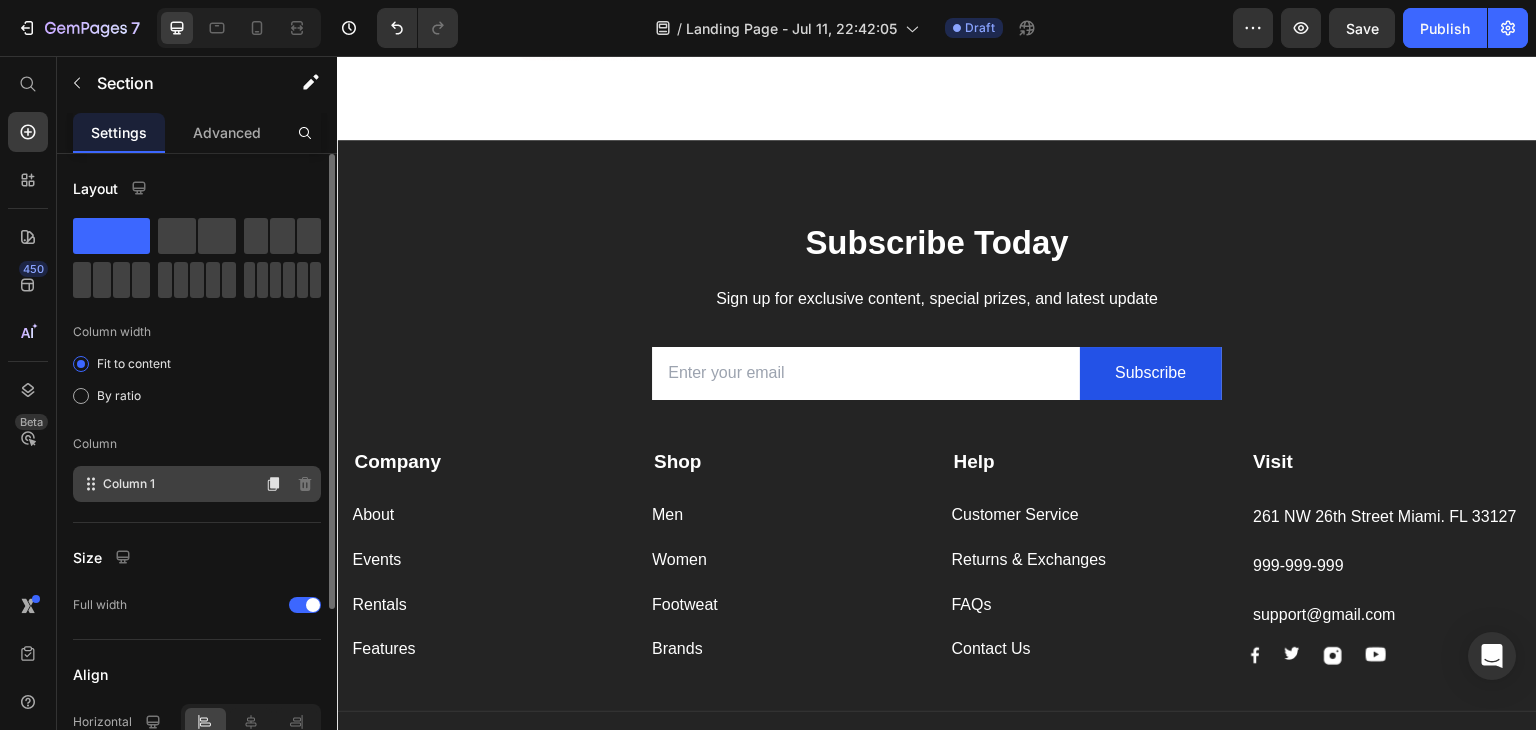 click on "Column 1" at bounding box center (129, 484) 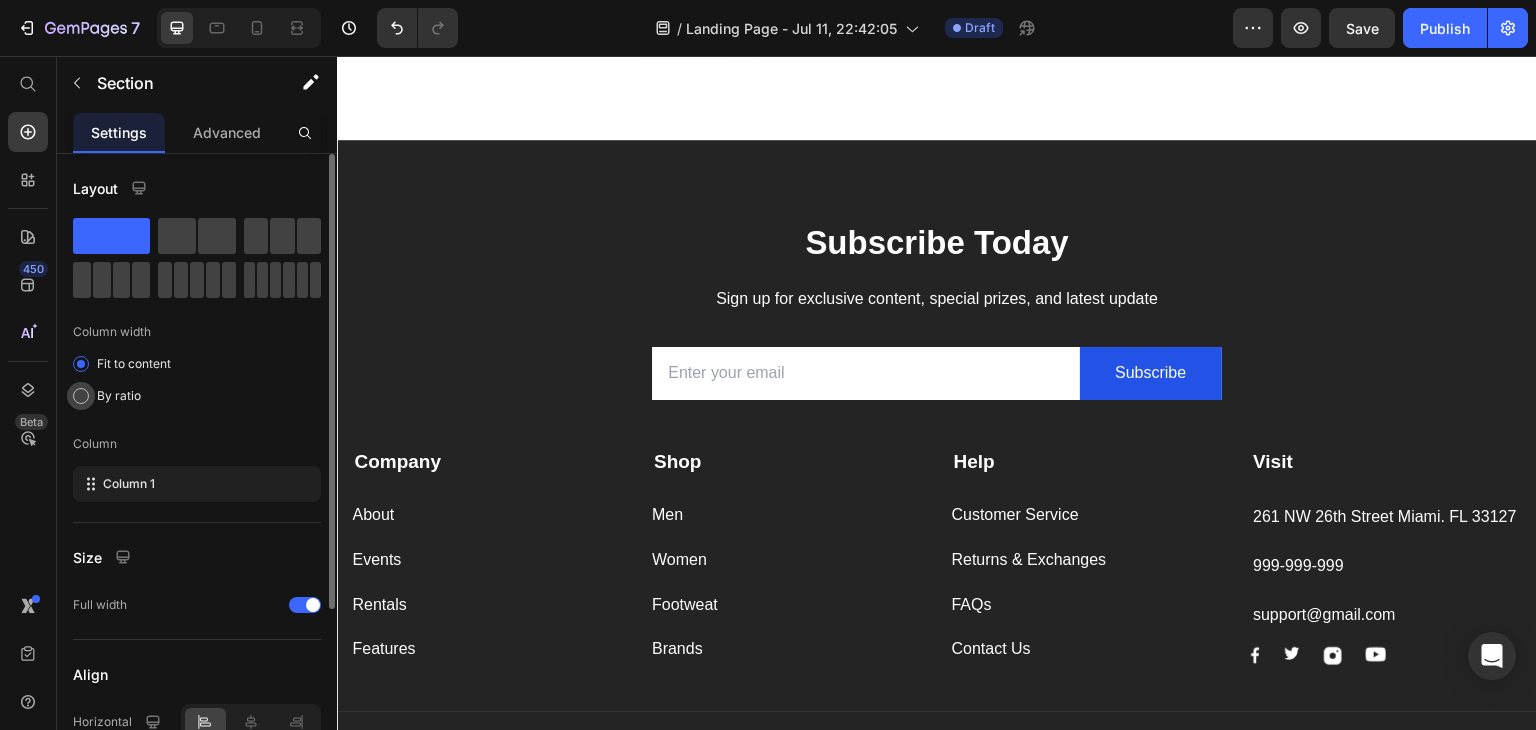 click on "By ratio" 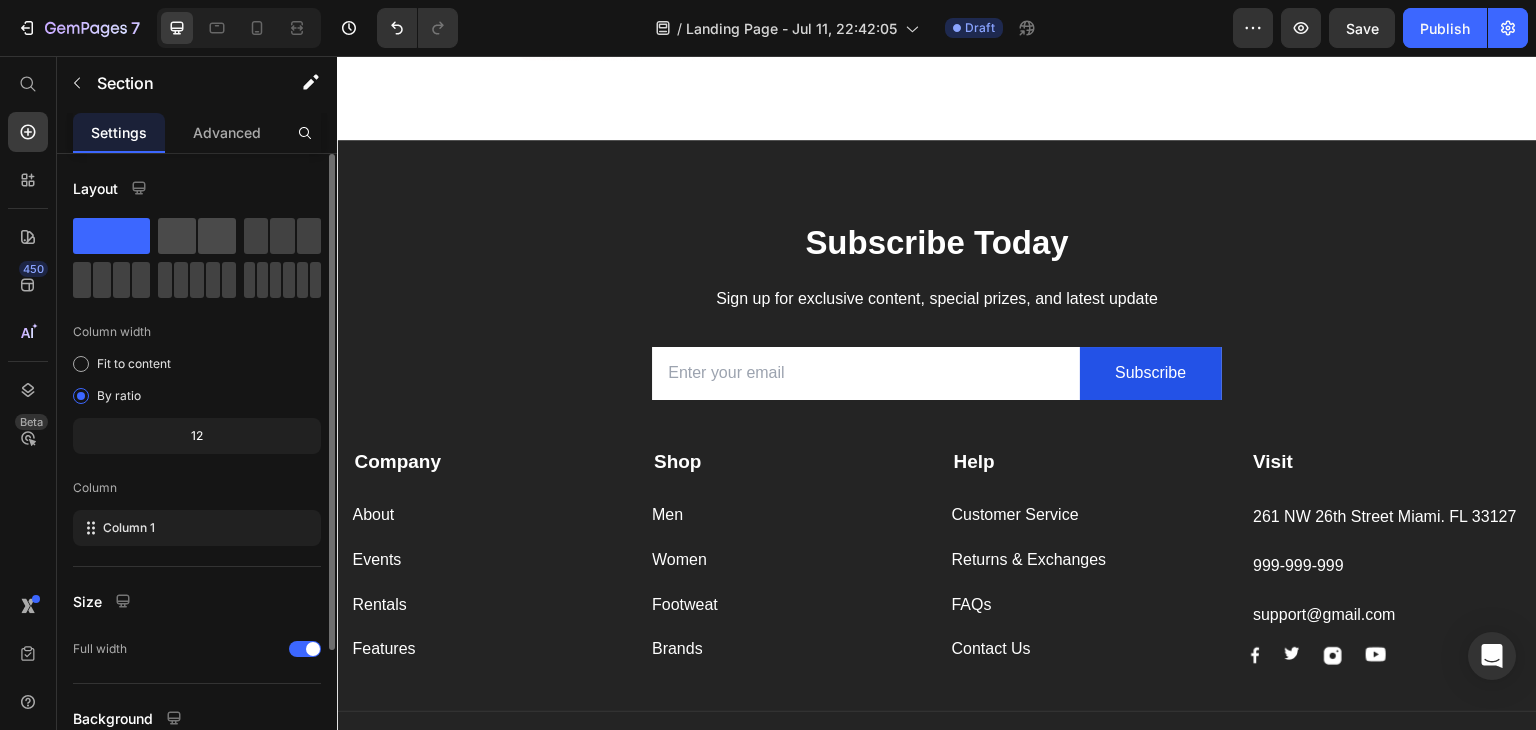click 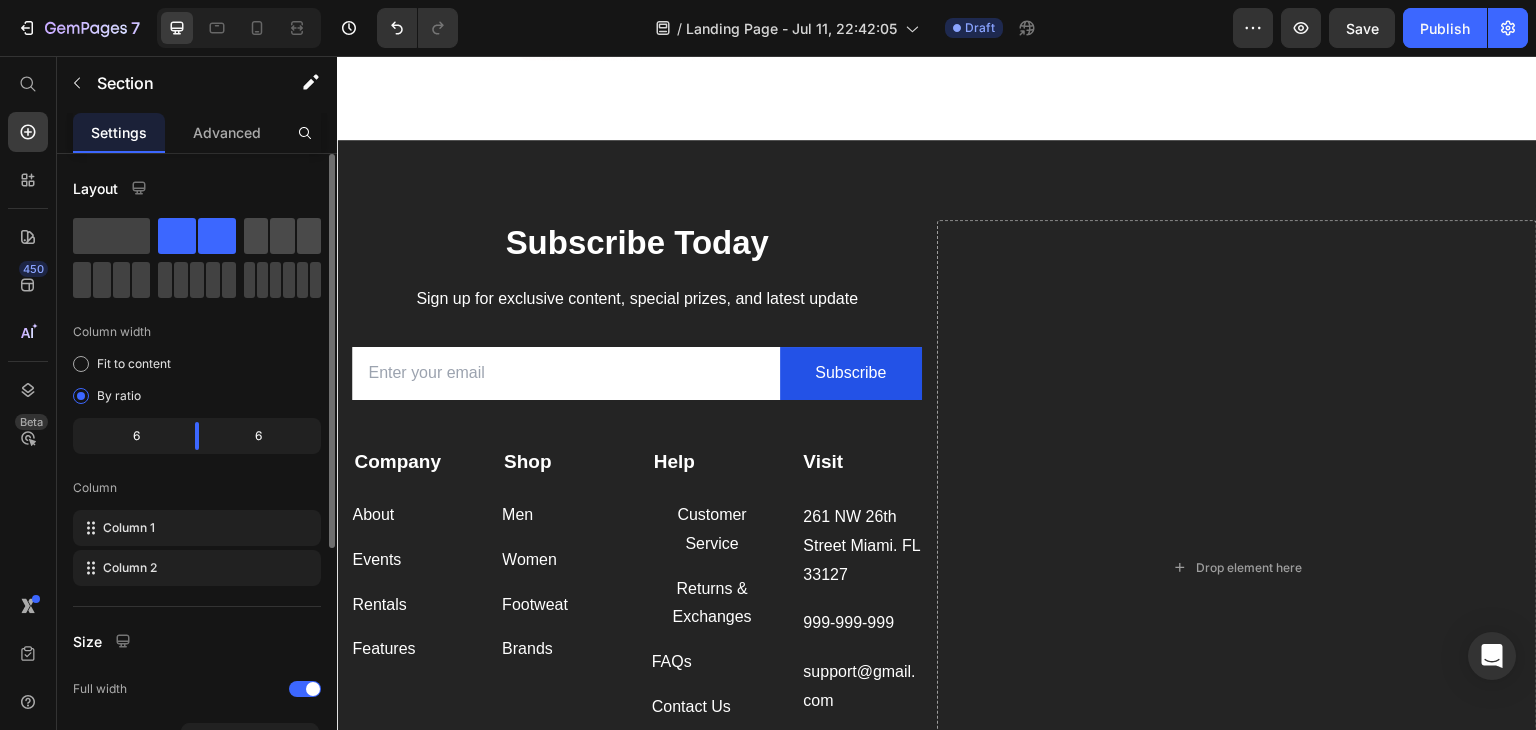 click 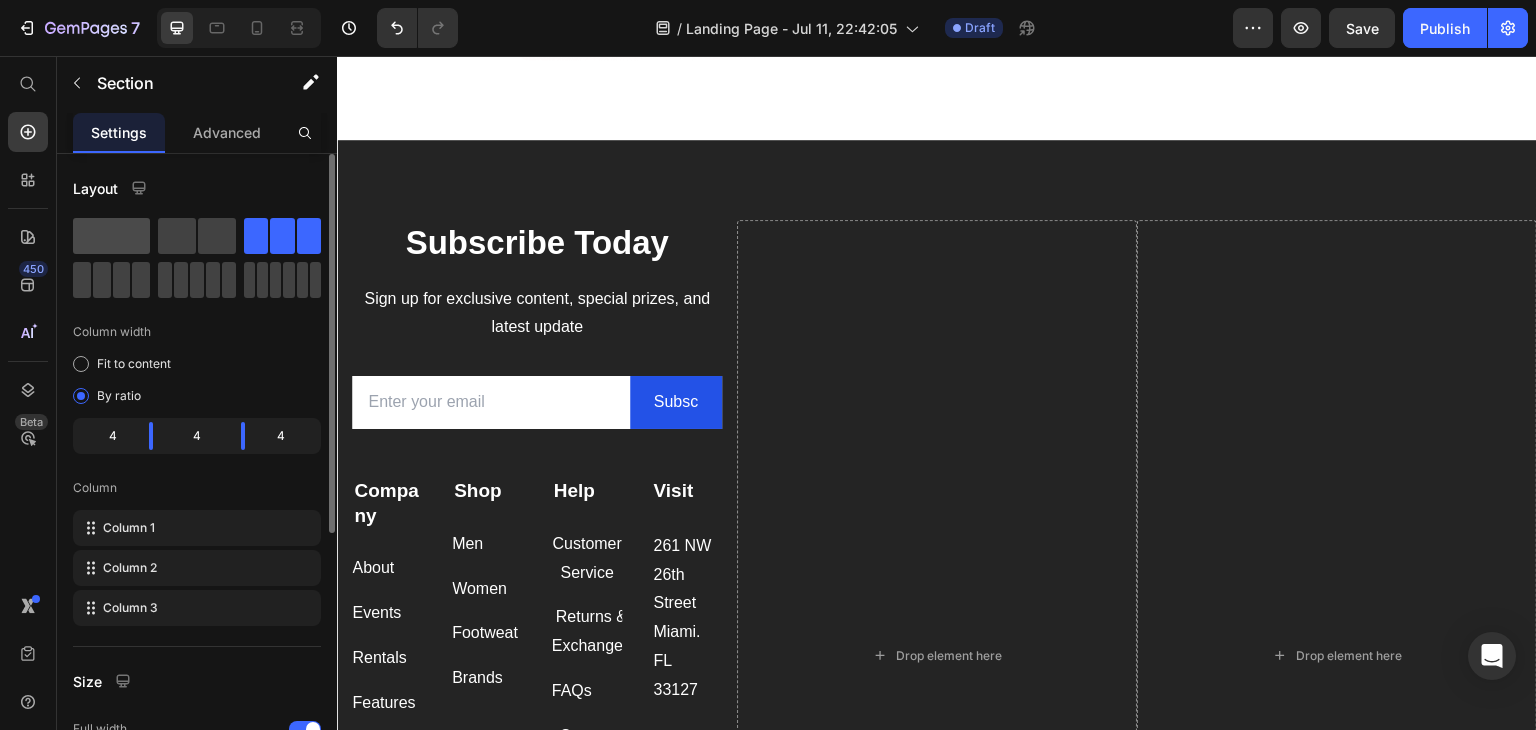 click 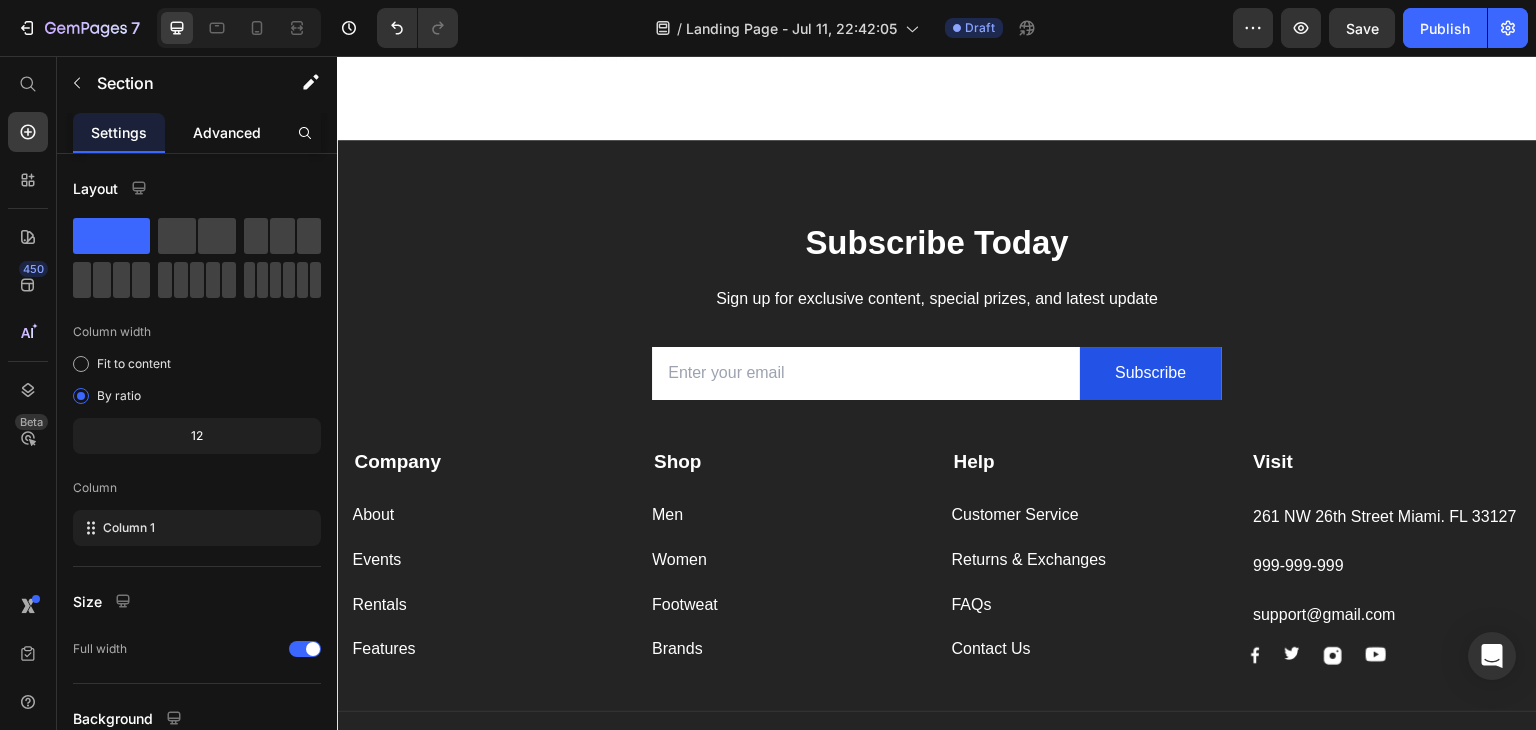 click on "Advanced" at bounding box center [227, 132] 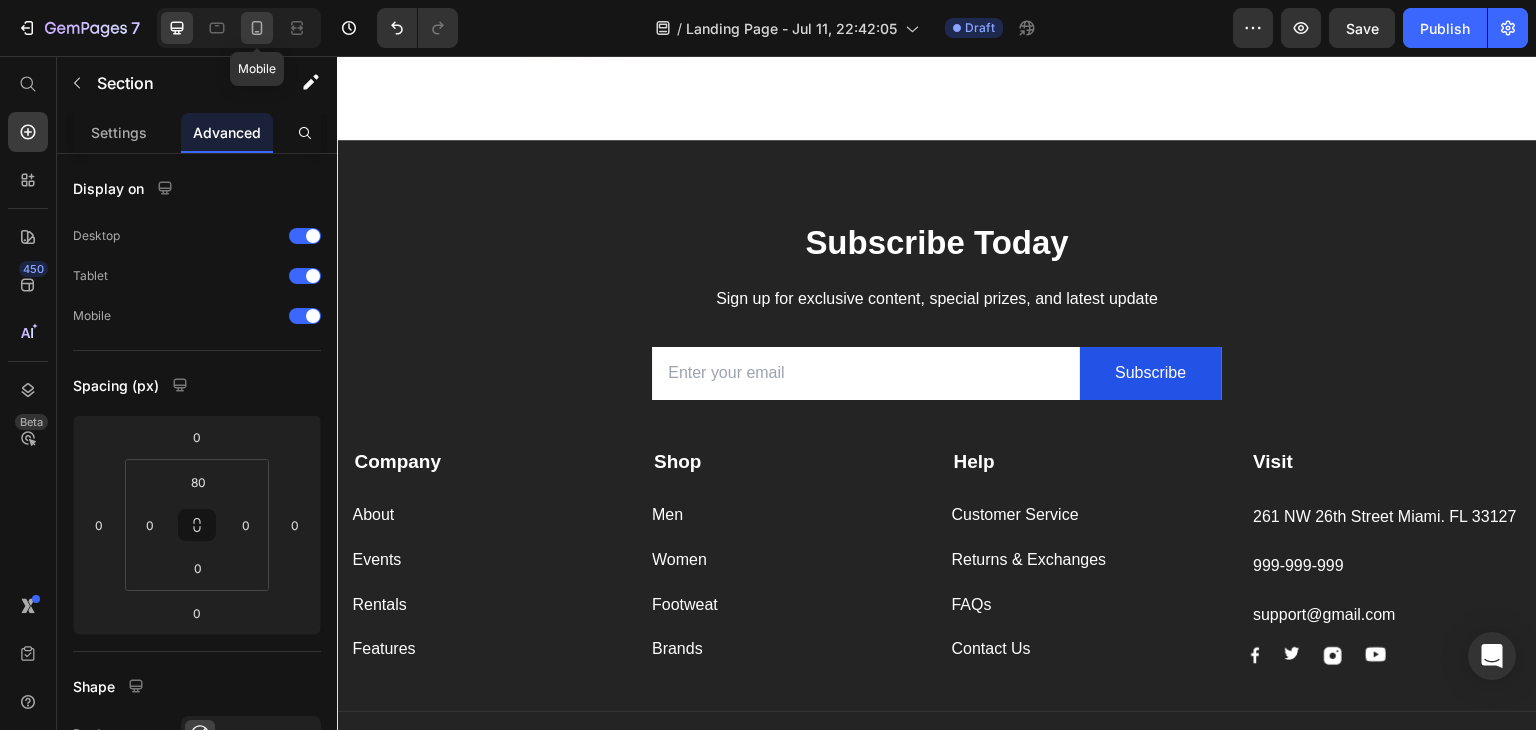 click 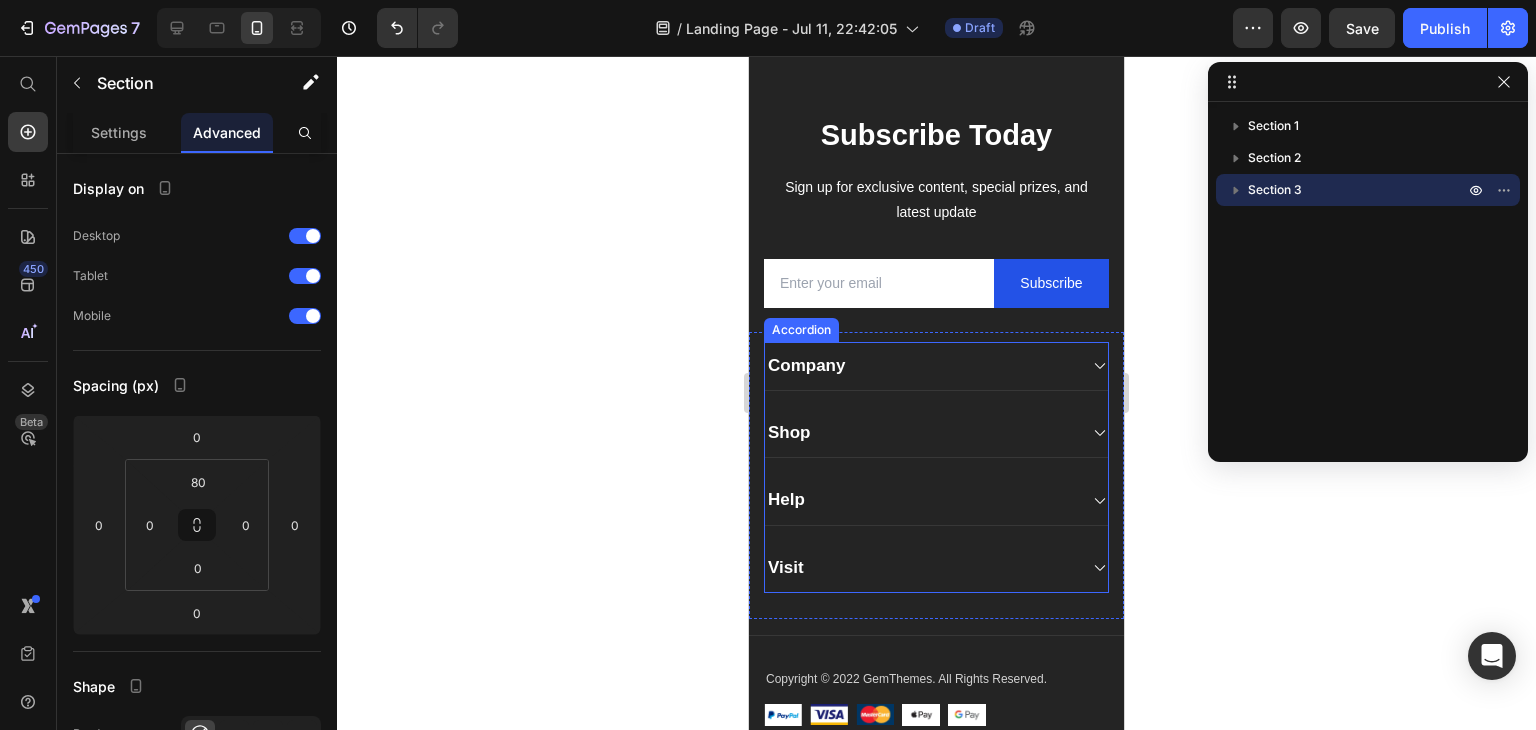 scroll, scrollTop: 2356, scrollLeft: 0, axis: vertical 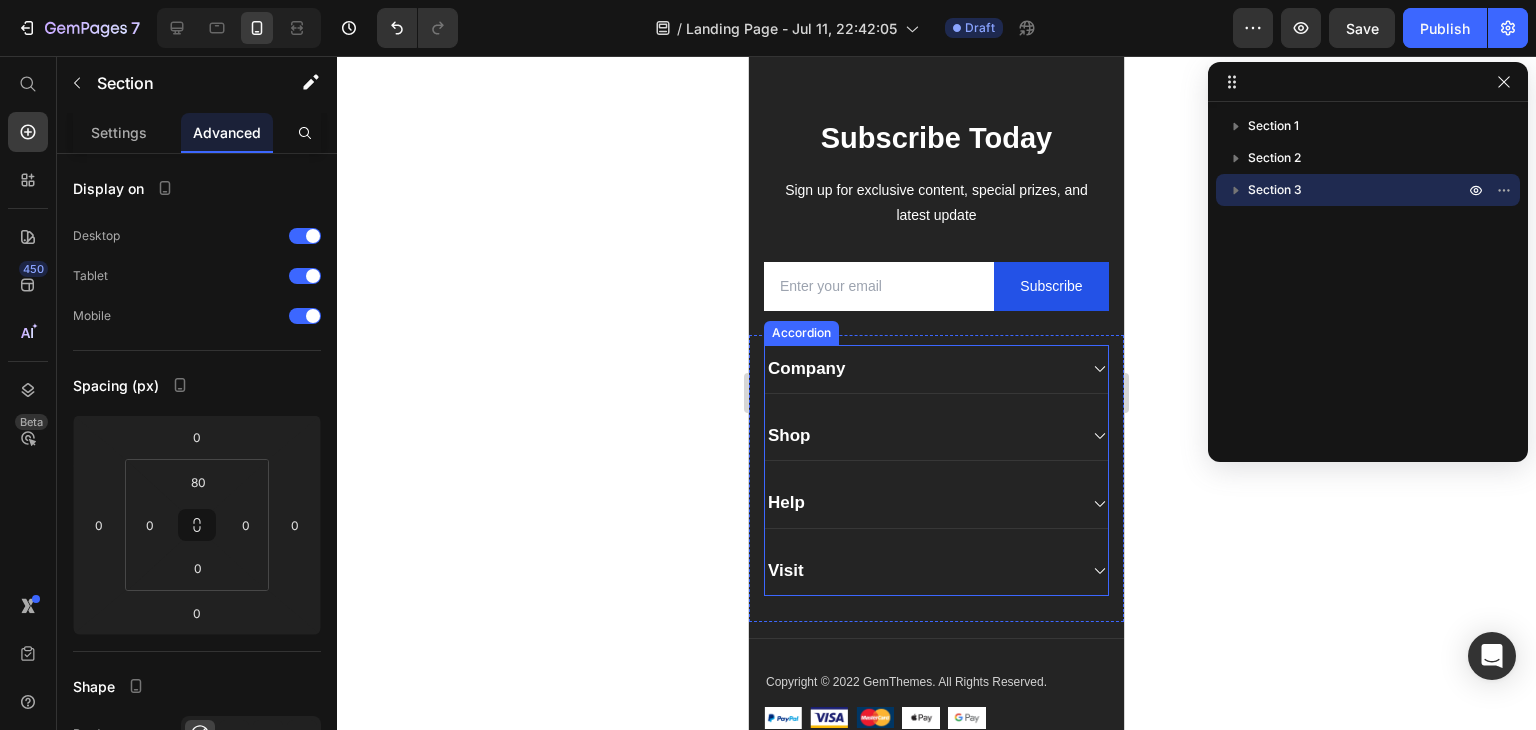 click on "Company" at bounding box center [920, 369] 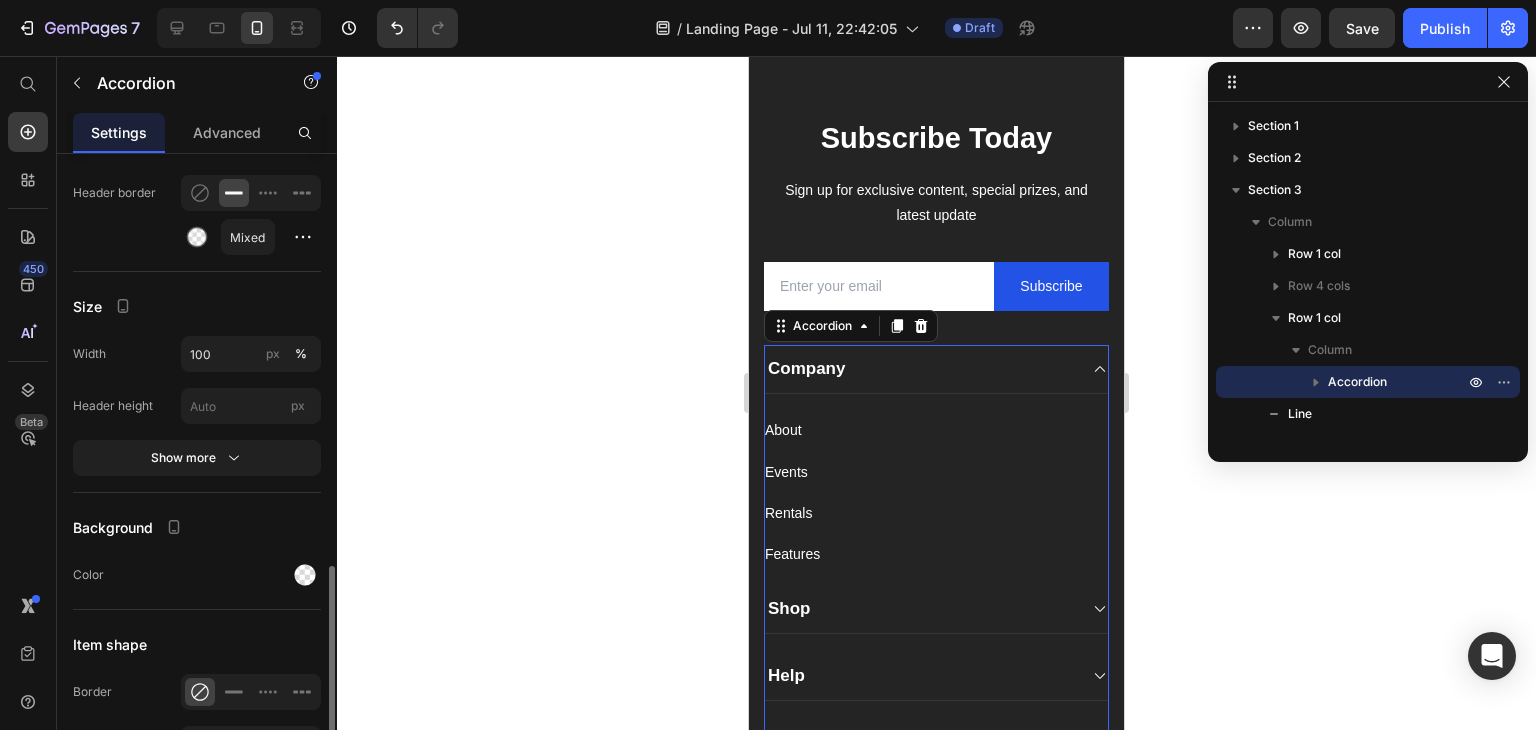 scroll, scrollTop: 1672, scrollLeft: 0, axis: vertical 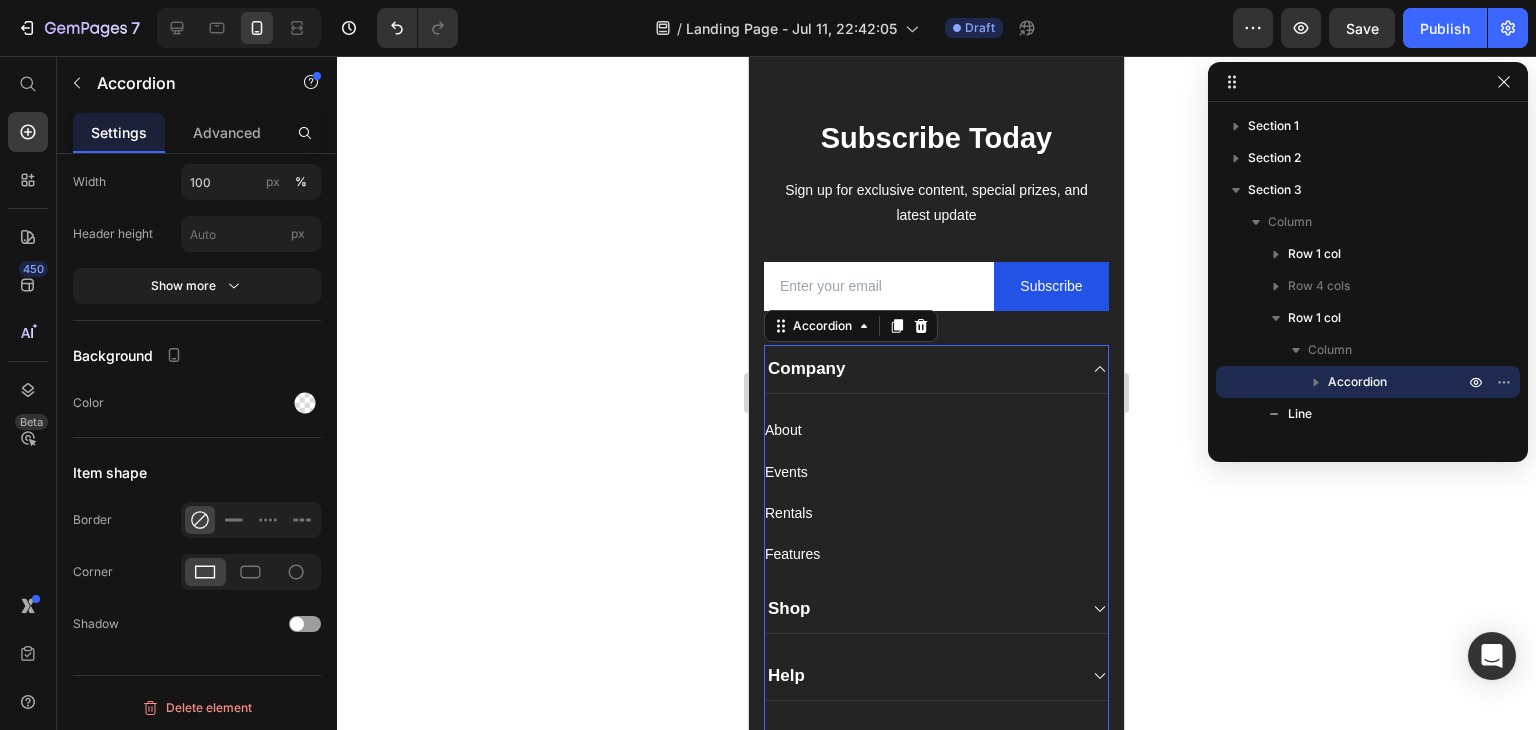 click on "450 Beta" at bounding box center (28, 393) 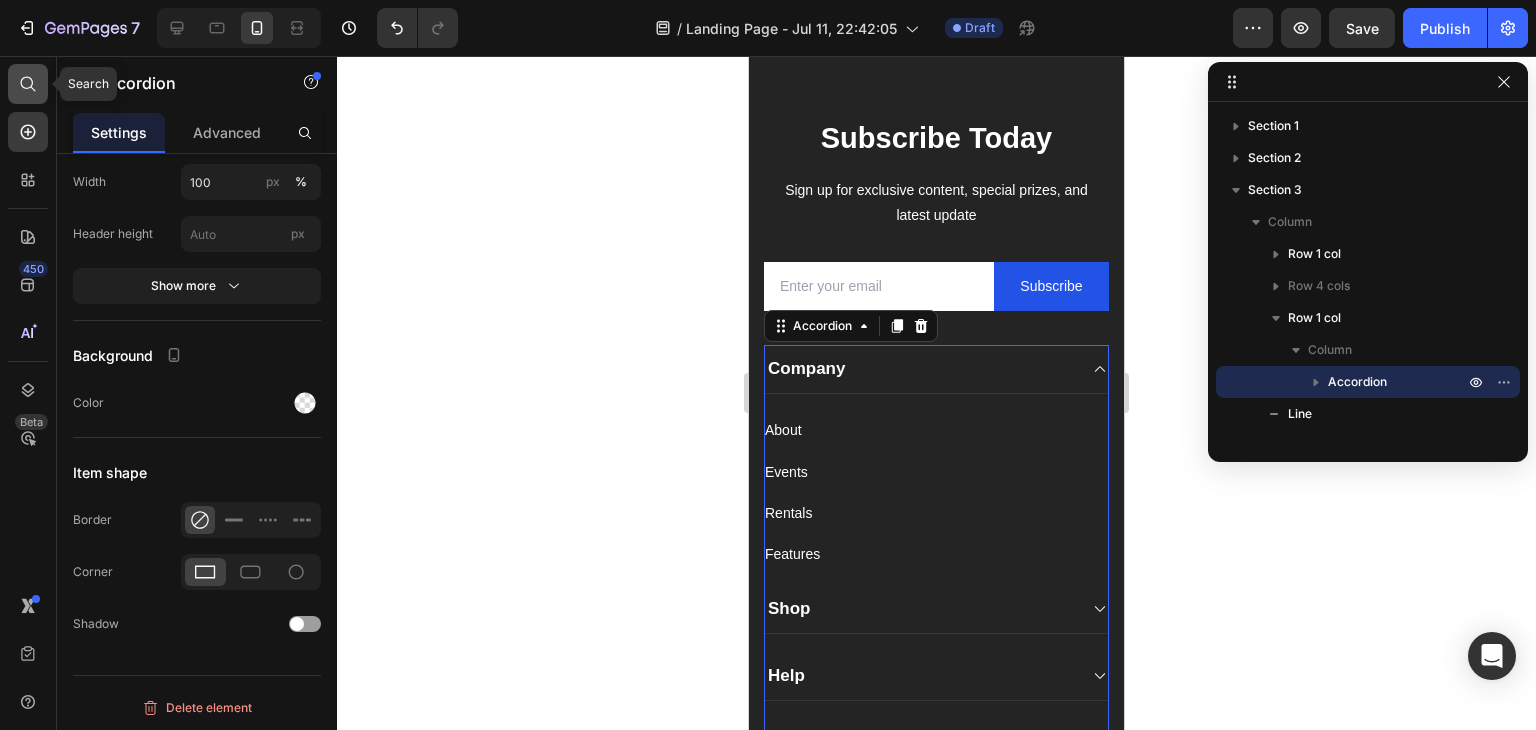 click 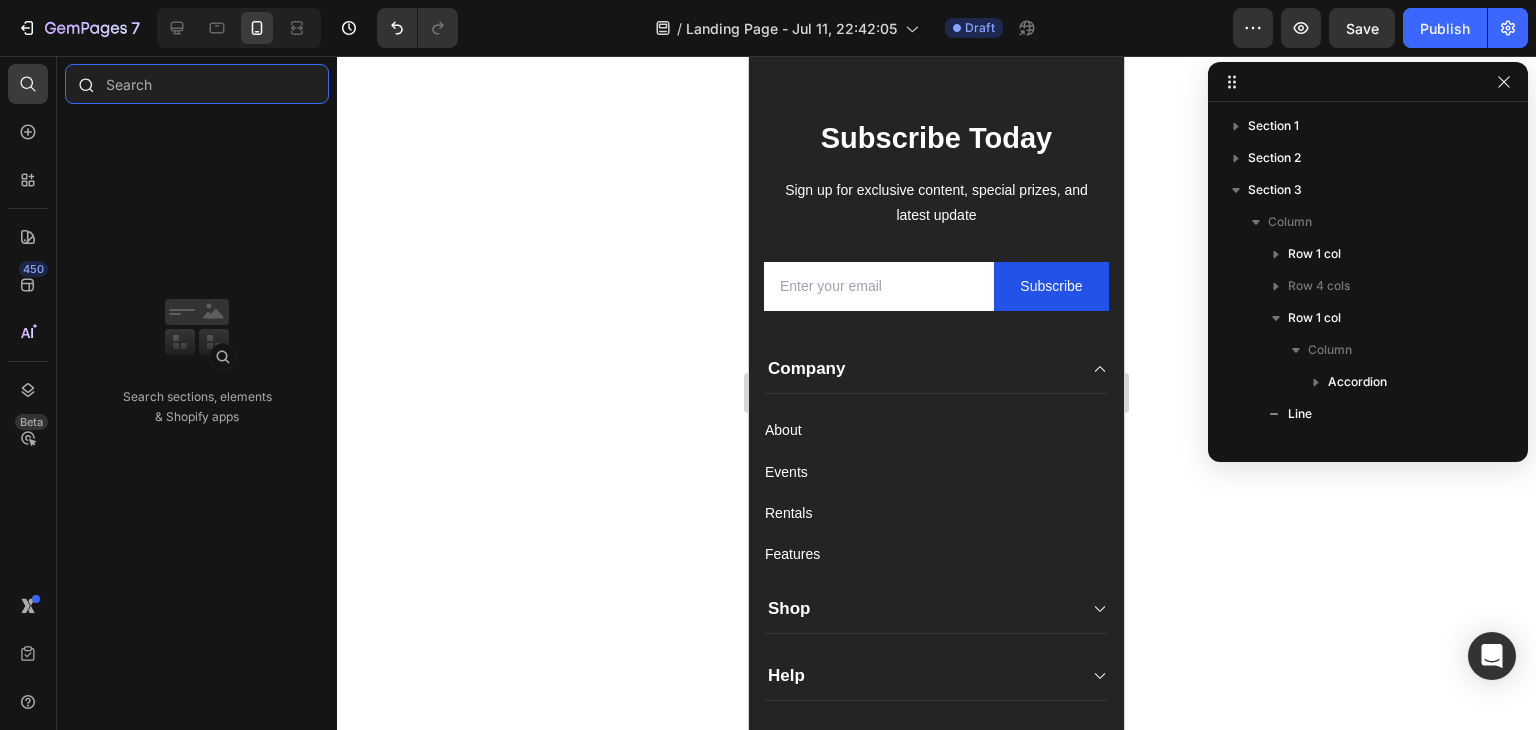 click at bounding box center [197, 84] 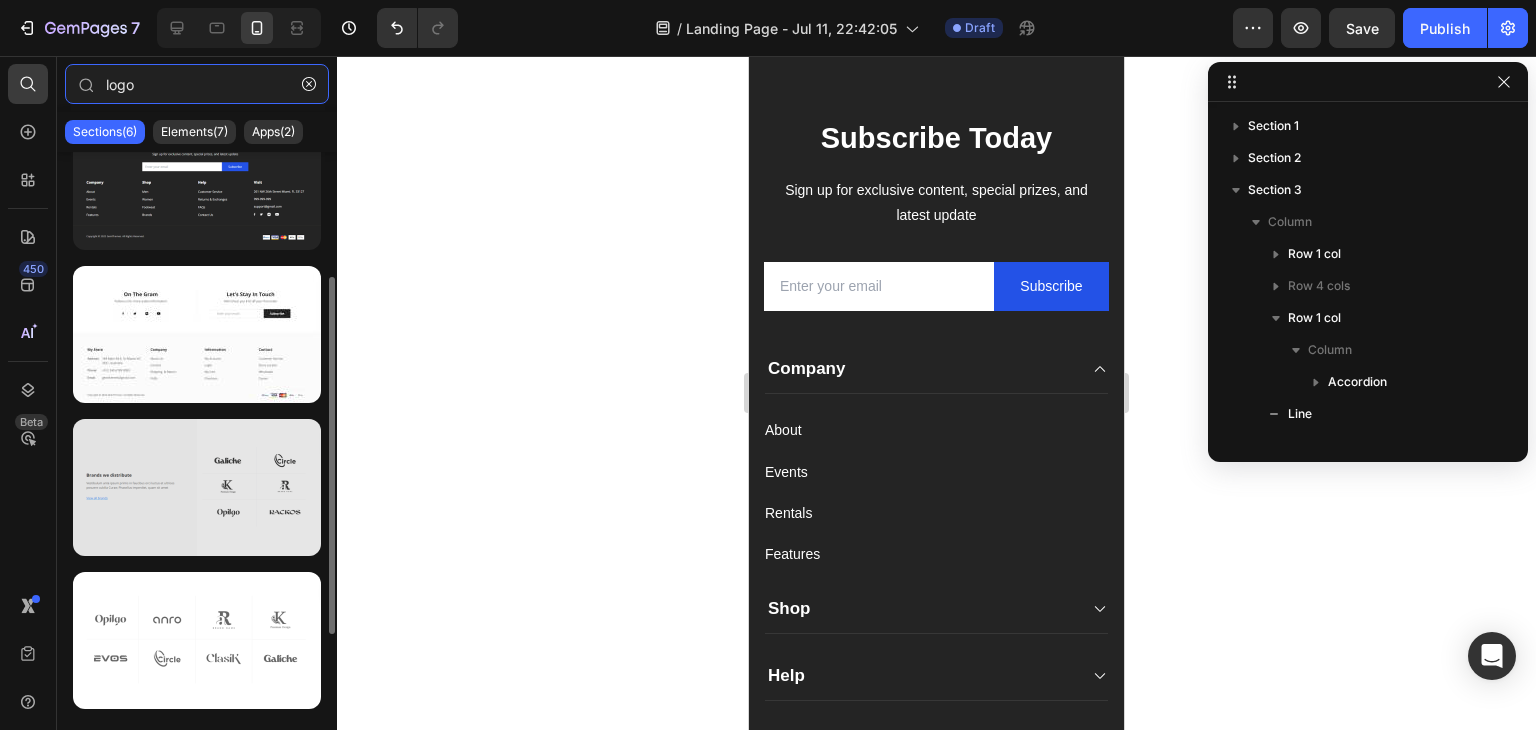 scroll, scrollTop: 340, scrollLeft: 0, axis: vertical 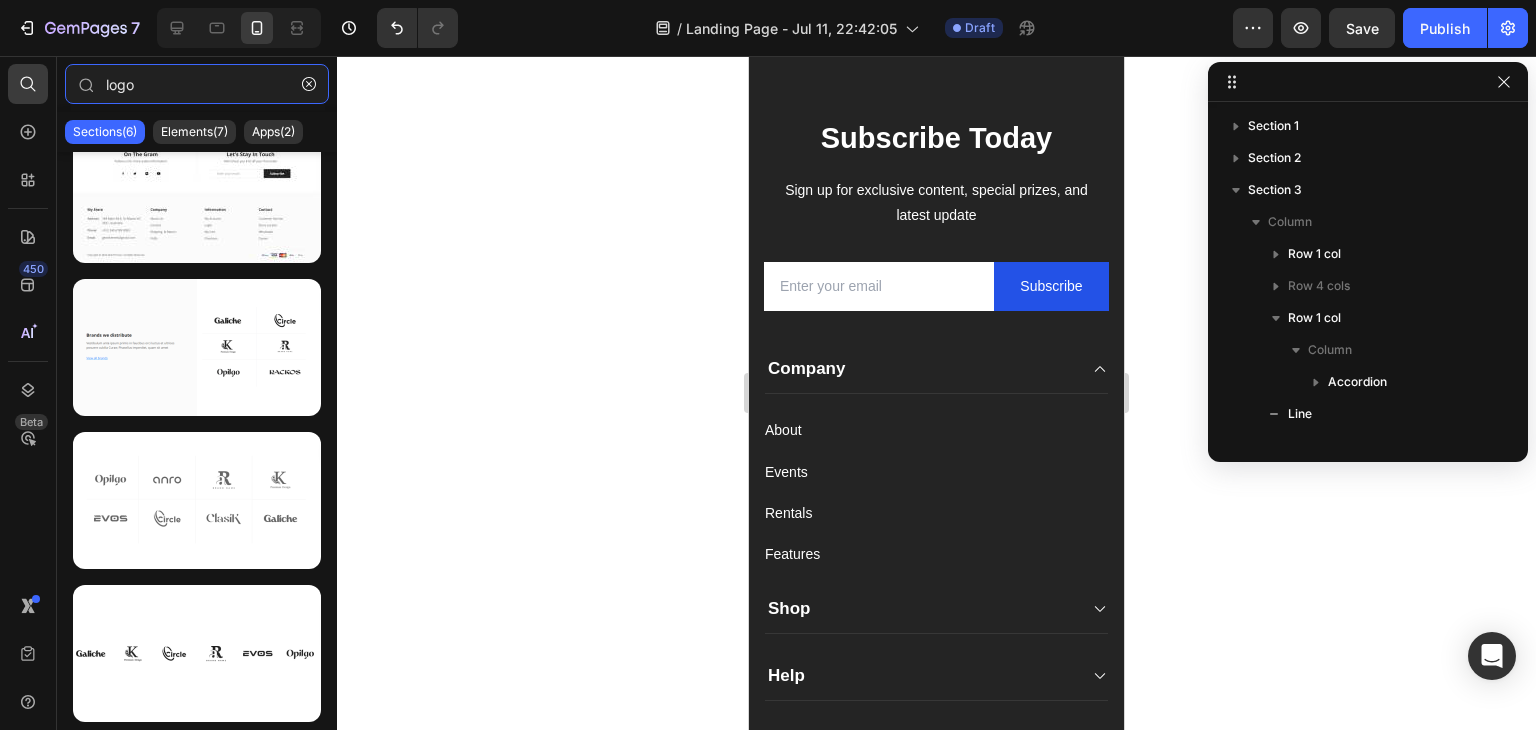 drag, startPoint x: 165, startPoint y: 83, endPoint x: 0, endPoint y: 61, distance: 166.4602 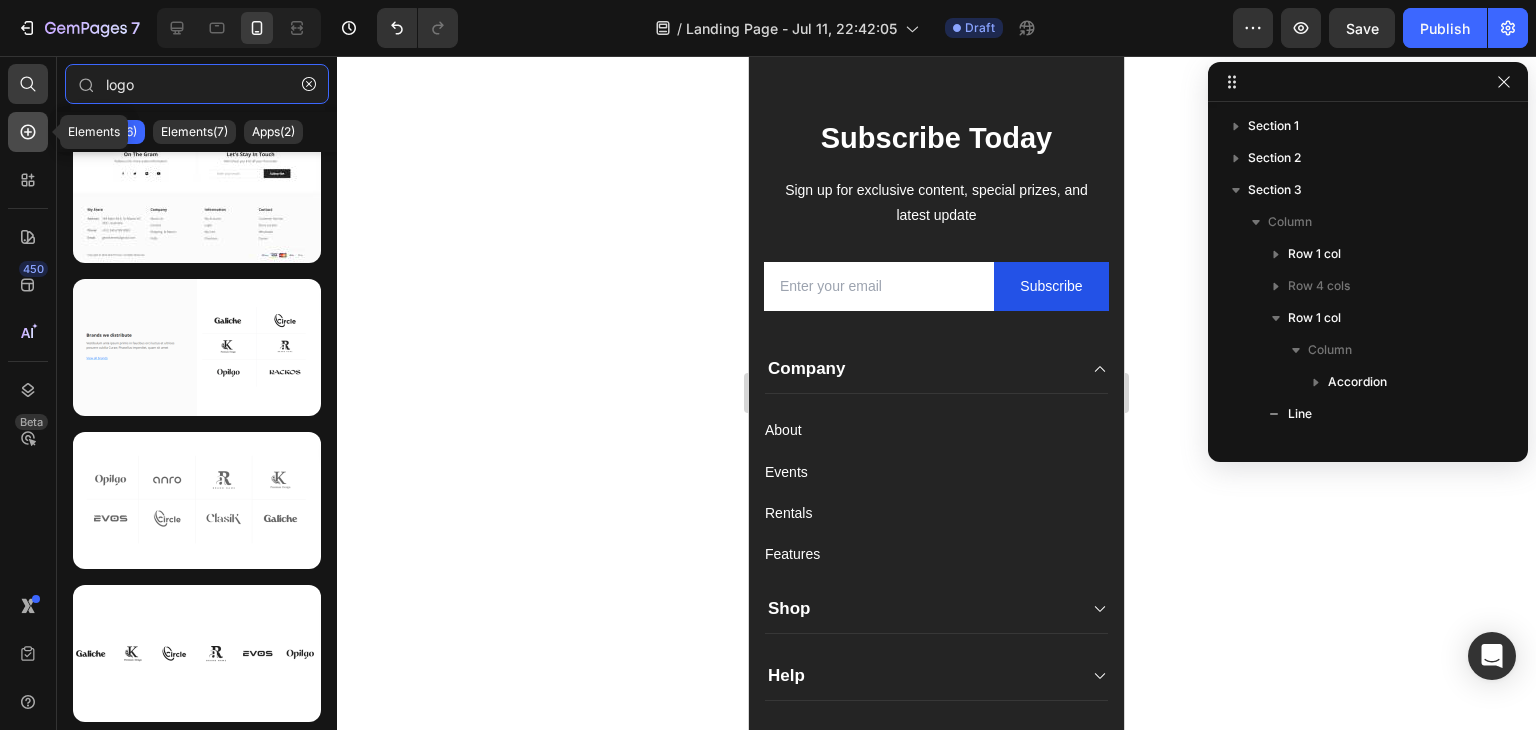 type on "logo" 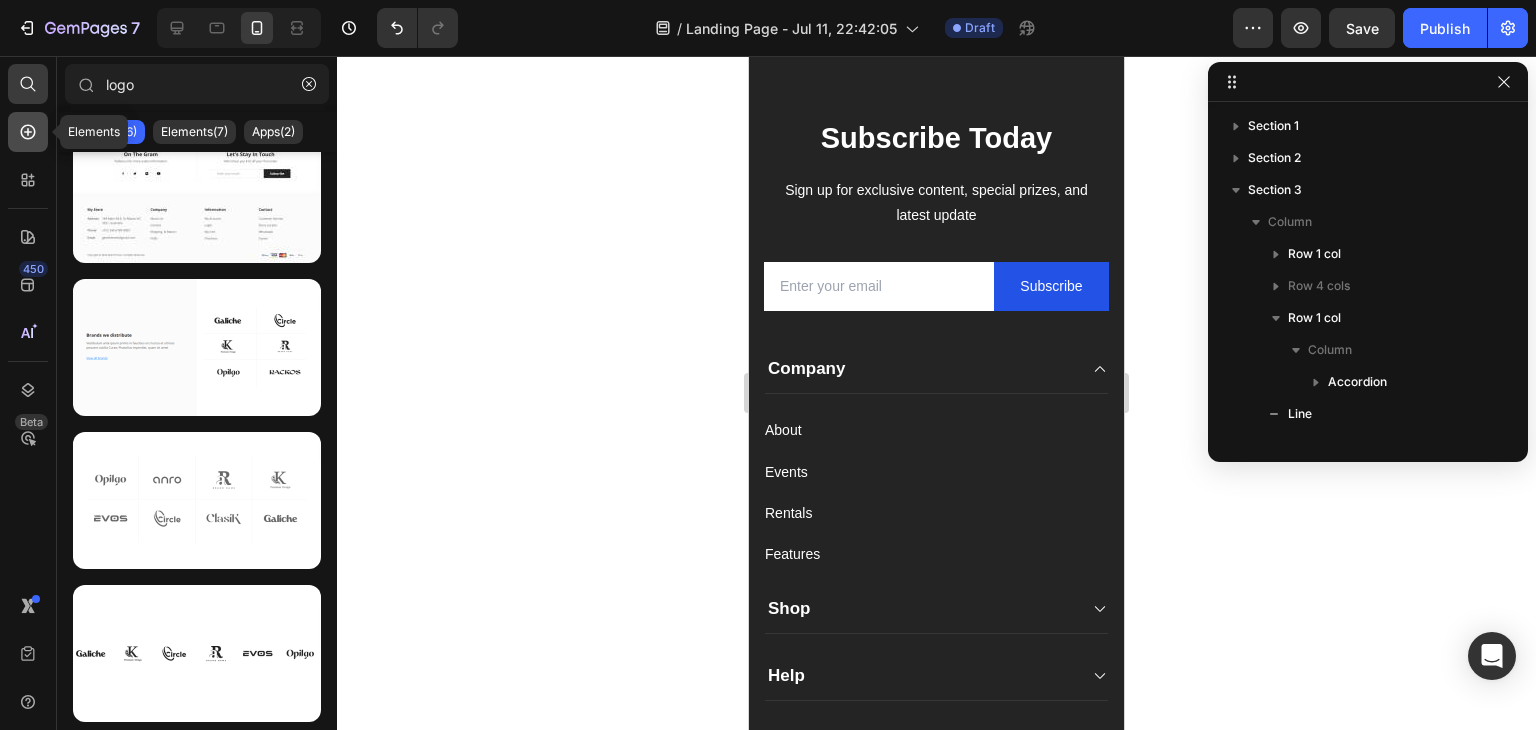 click 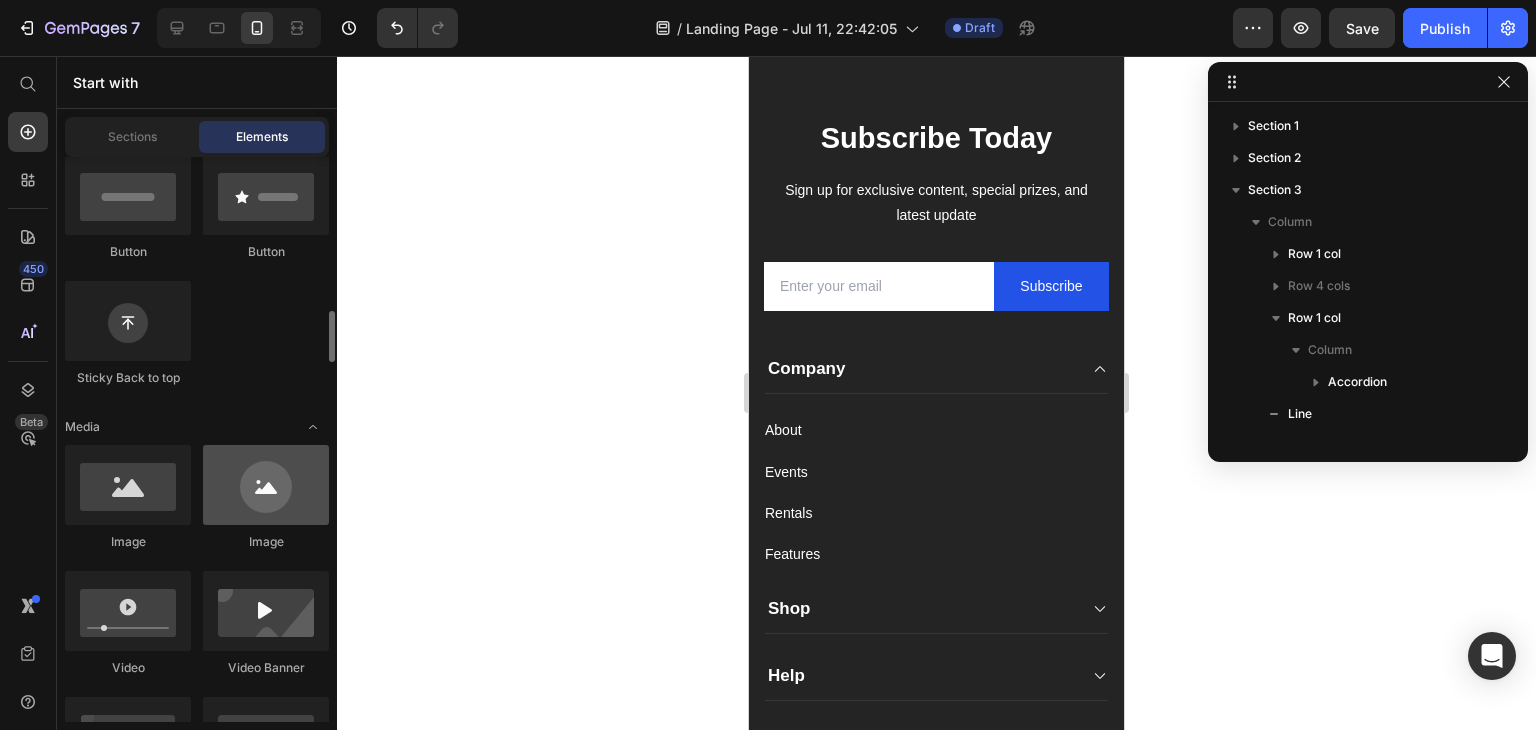 scroll, scrollTop: 600, scrollLeft: 0, axis: vertical 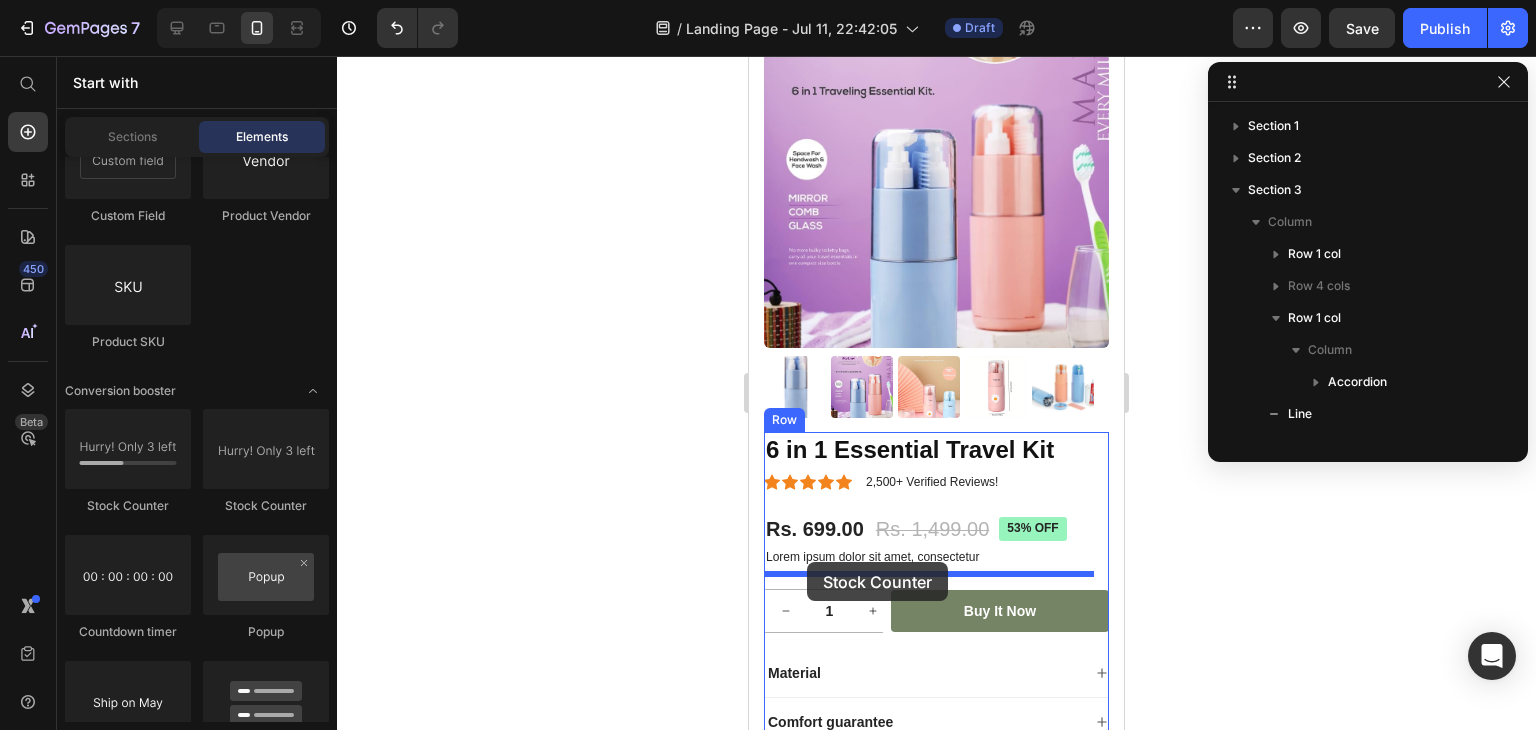 drag, startPoint x: 860, startPoint y: 517, endPoint x: 807, endPoint y: 562, distance: 69.52697 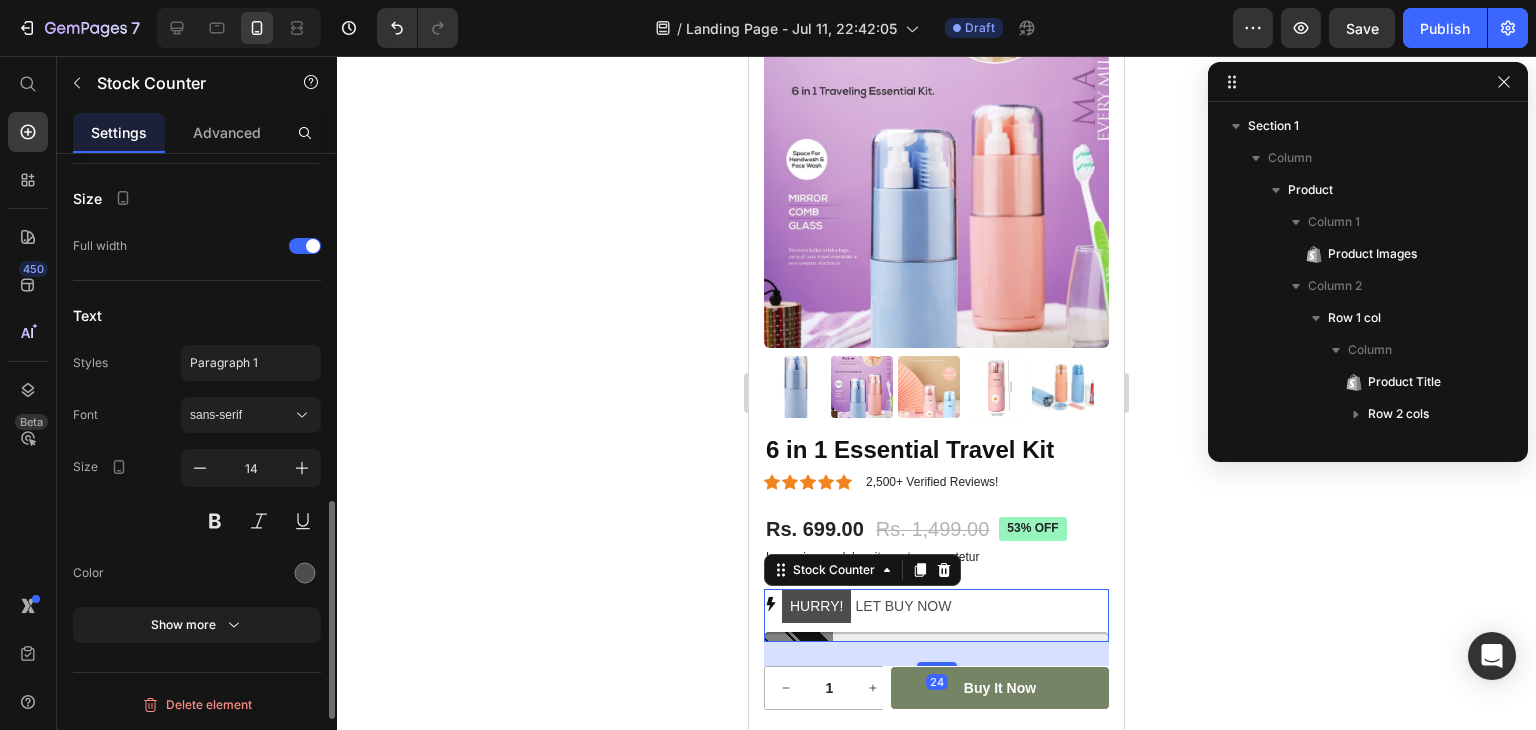 scroll, scrollTop: 250, scrollLeft: 0, axis: vertical 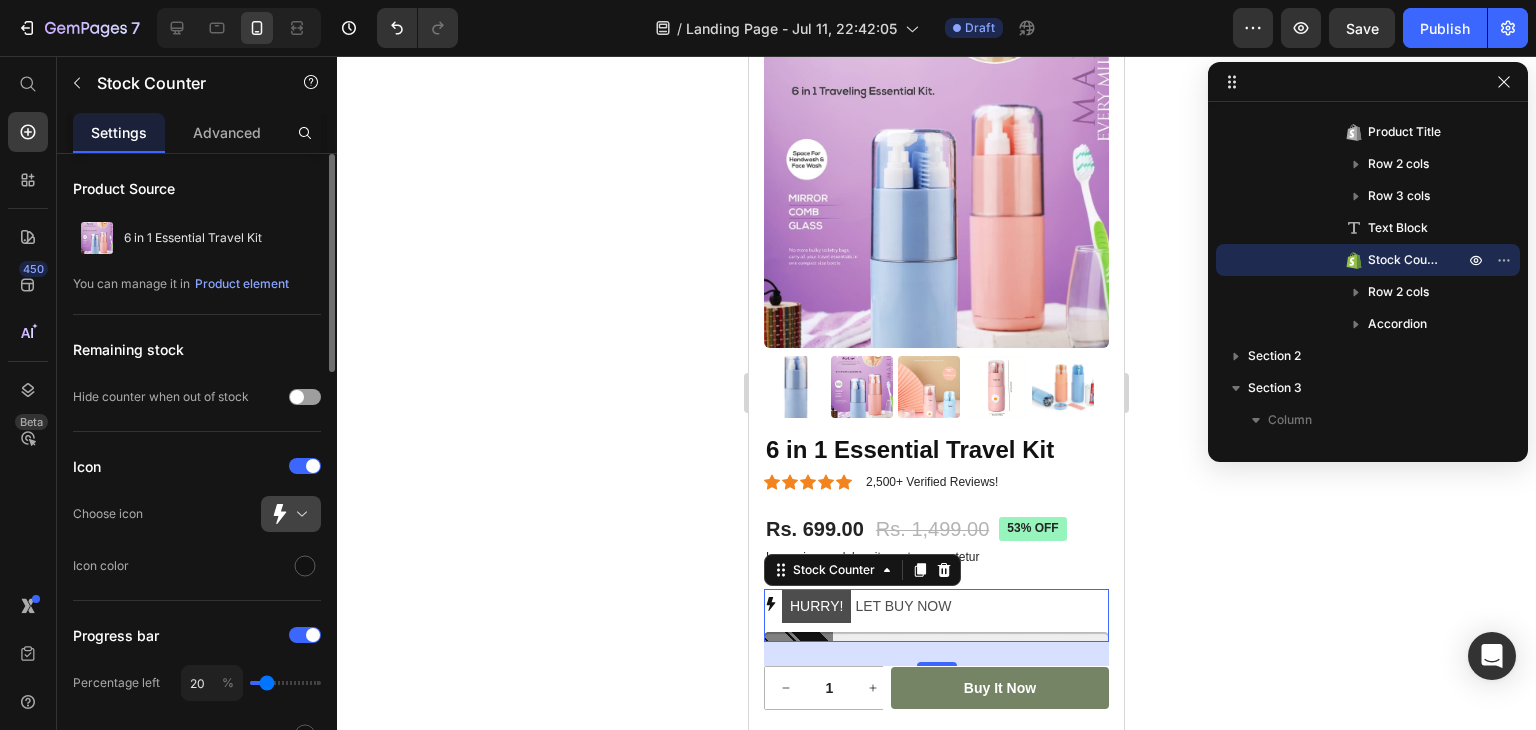 click at bounding box center [299, 514] 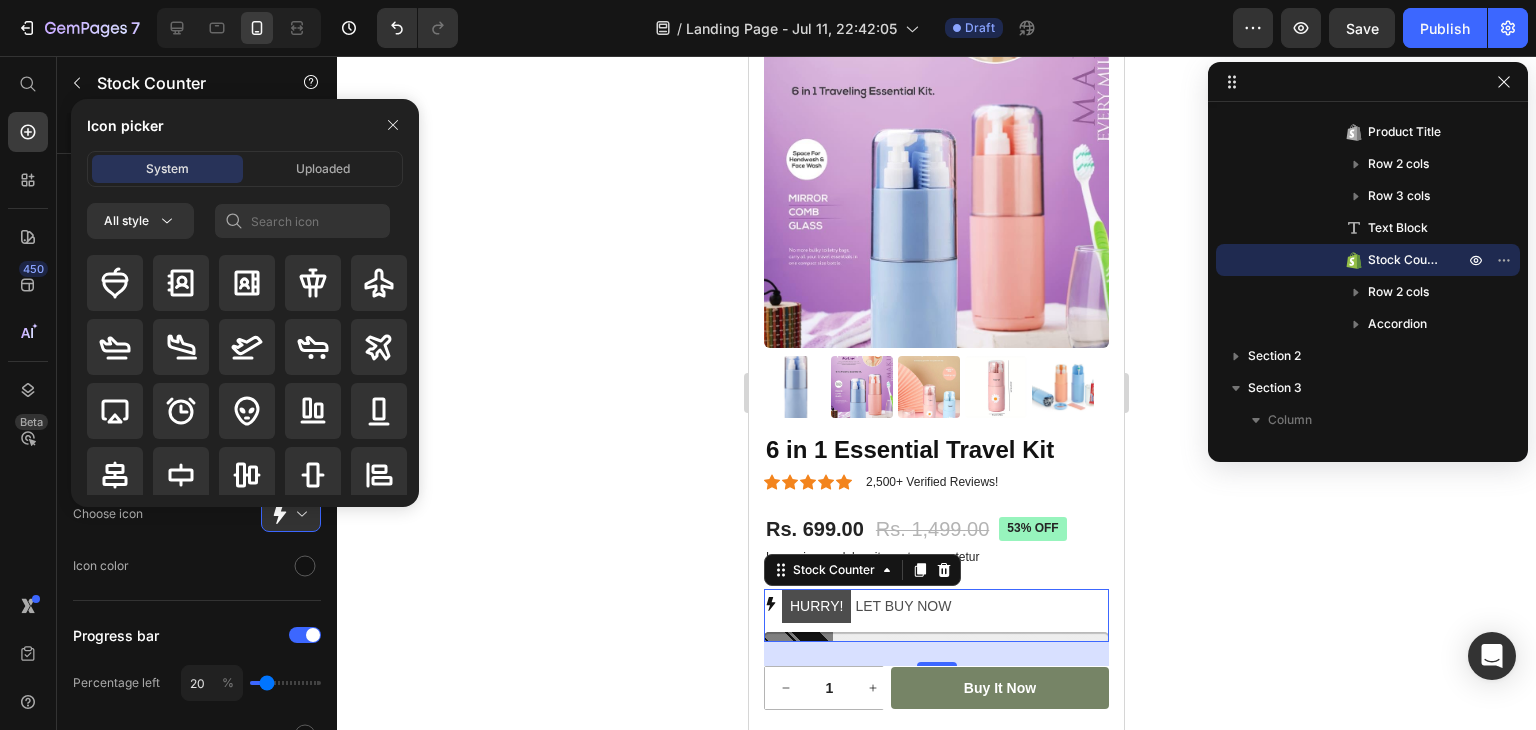 click at bounding box center [245, 377] 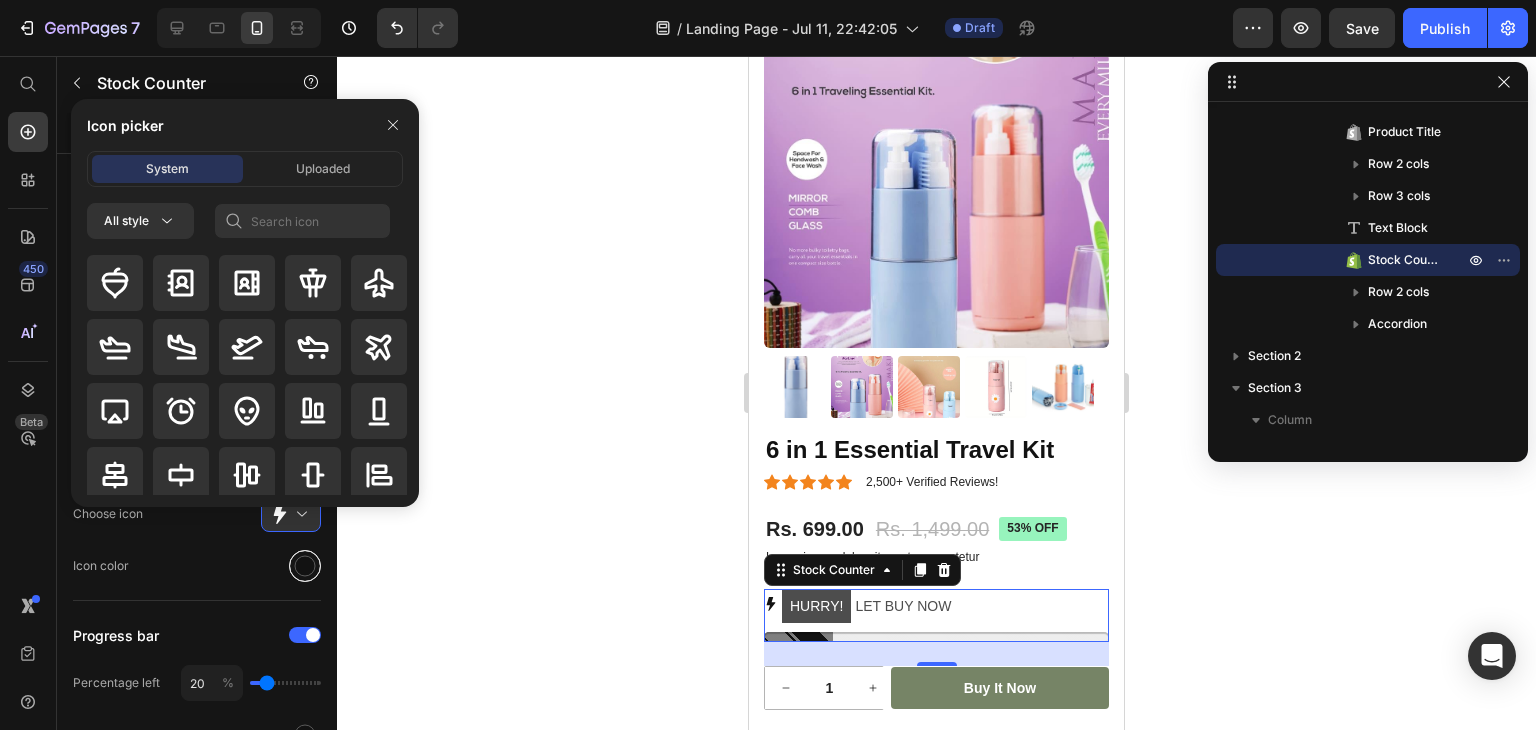 click at bounding box center (305, 566) 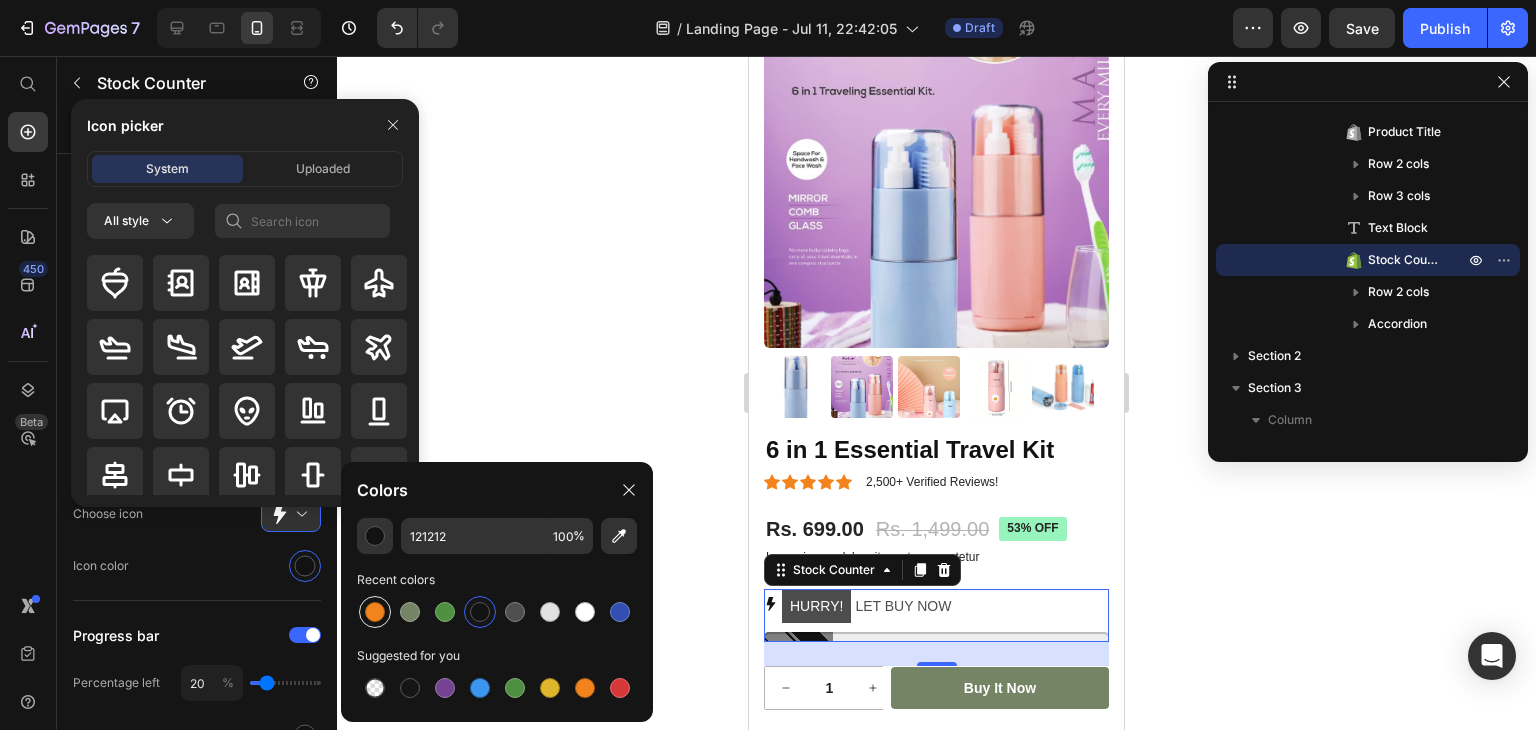 click at bounding box center (375, 612) 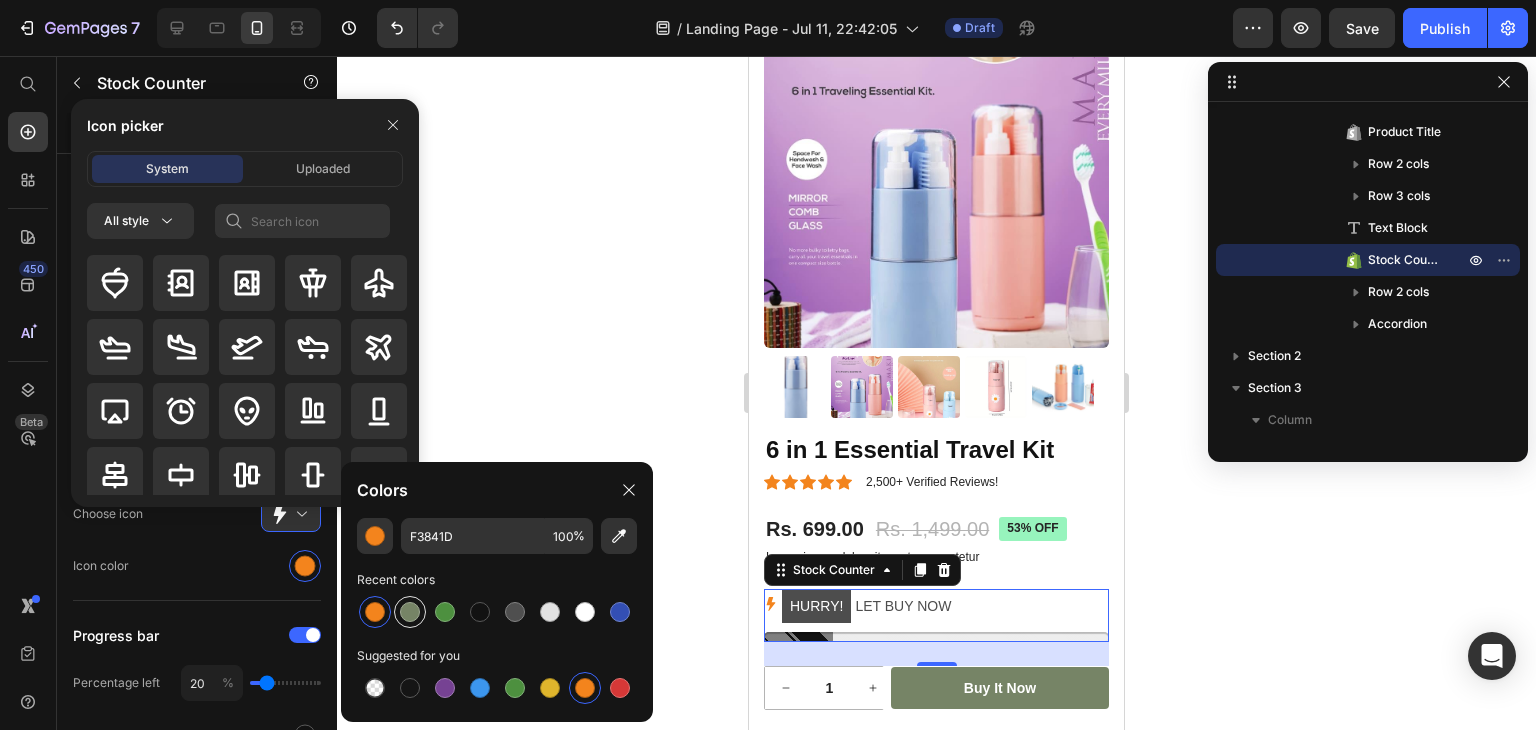 click at bounding box center (410, 612) 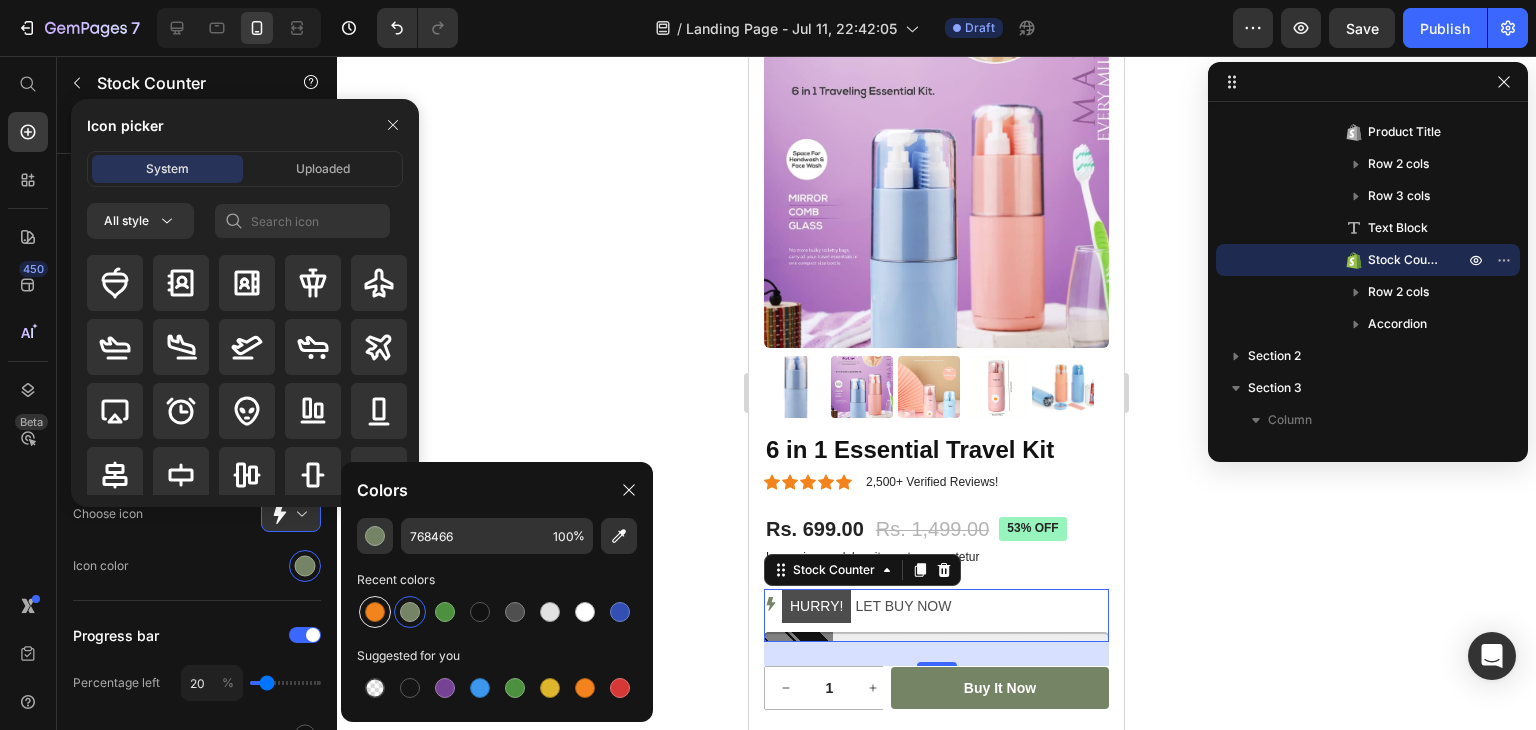 click at bounding box center (375, 612) 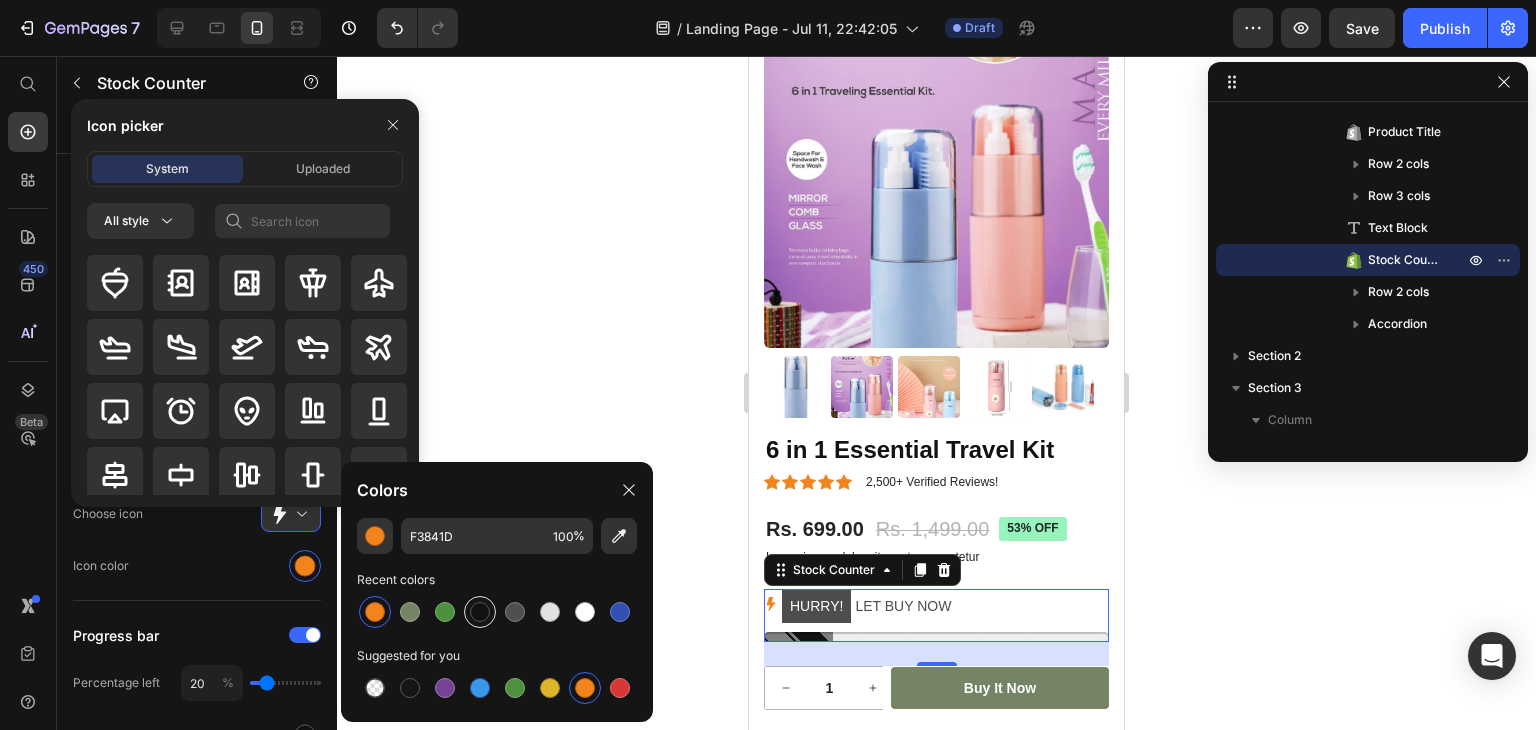 click at bounding box center (480, 612) 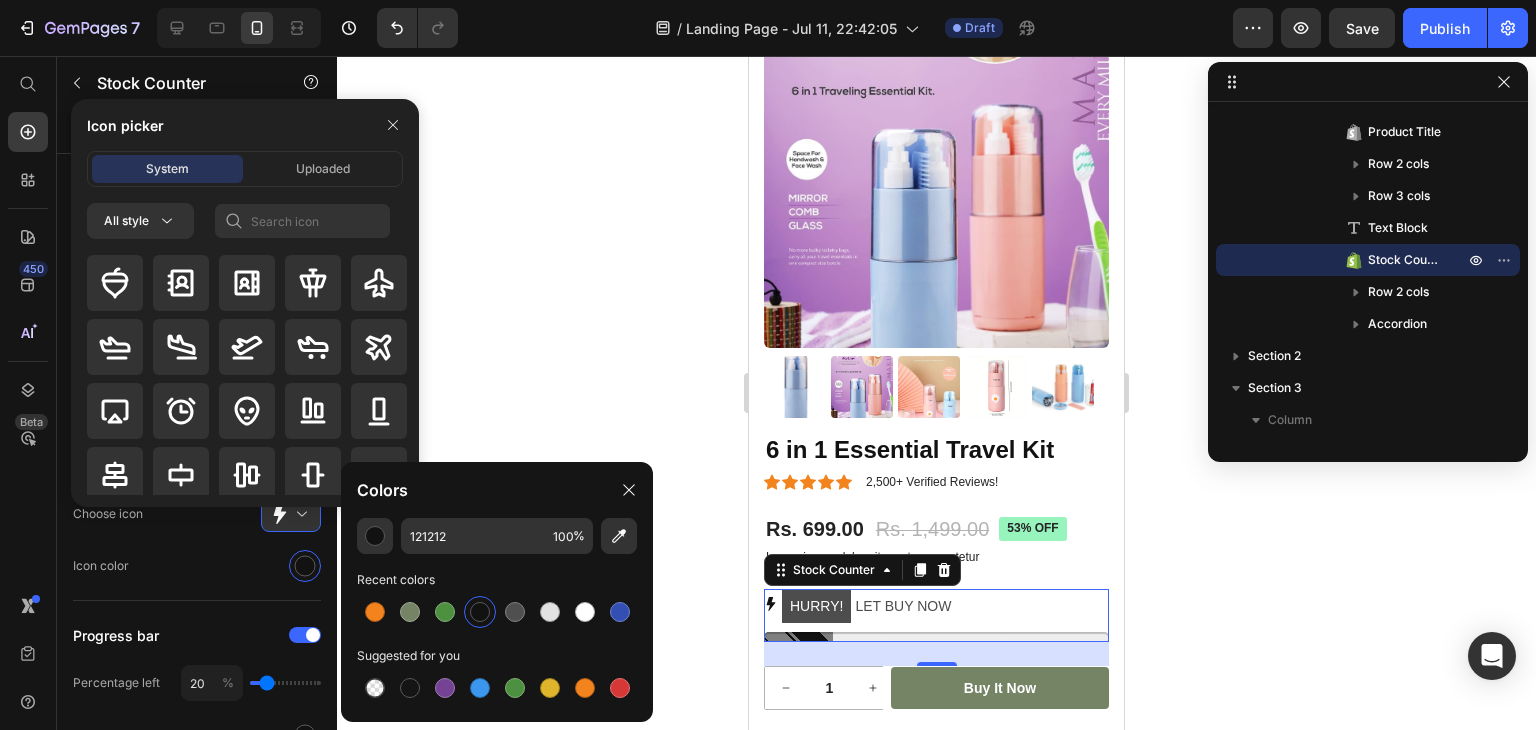 click 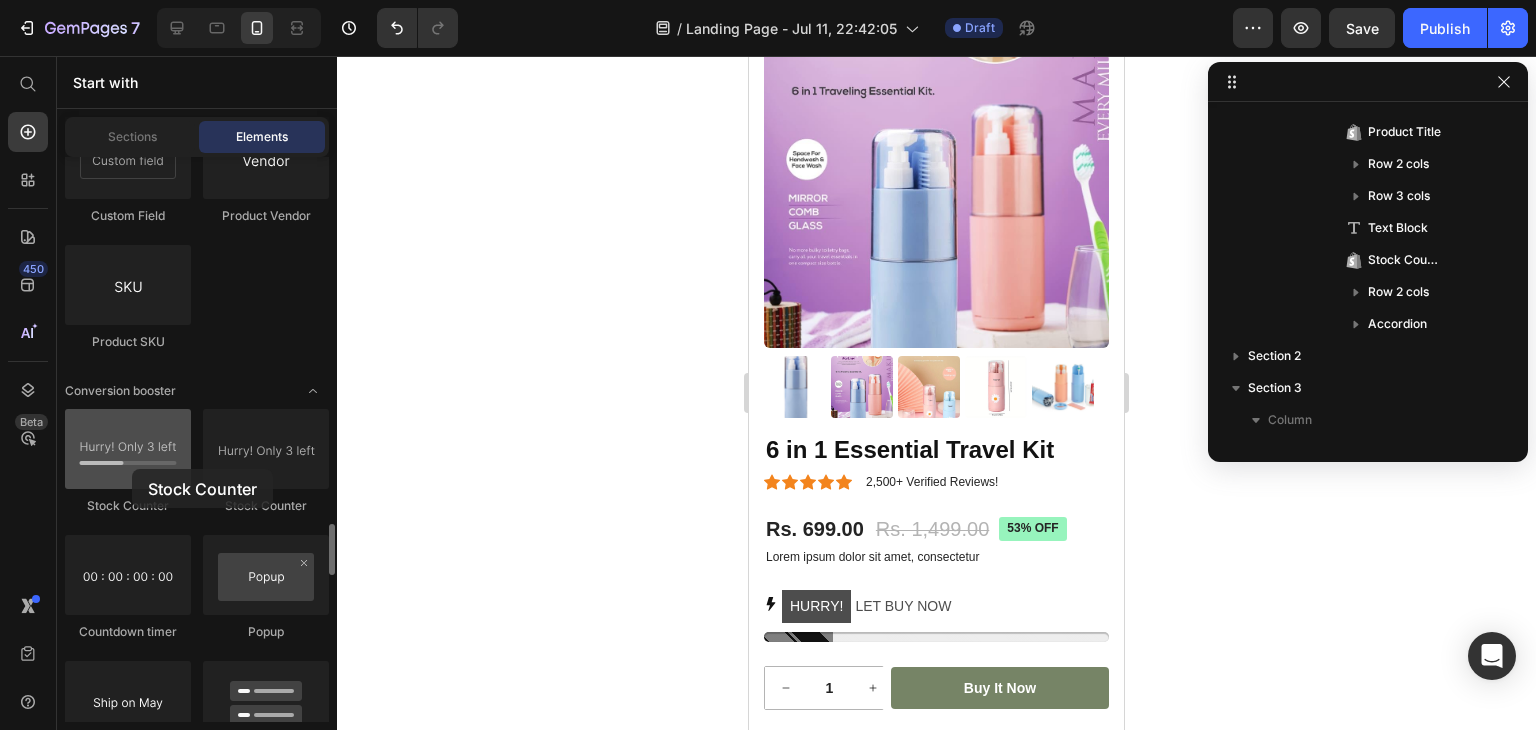 click at bounding box center (128, 449) 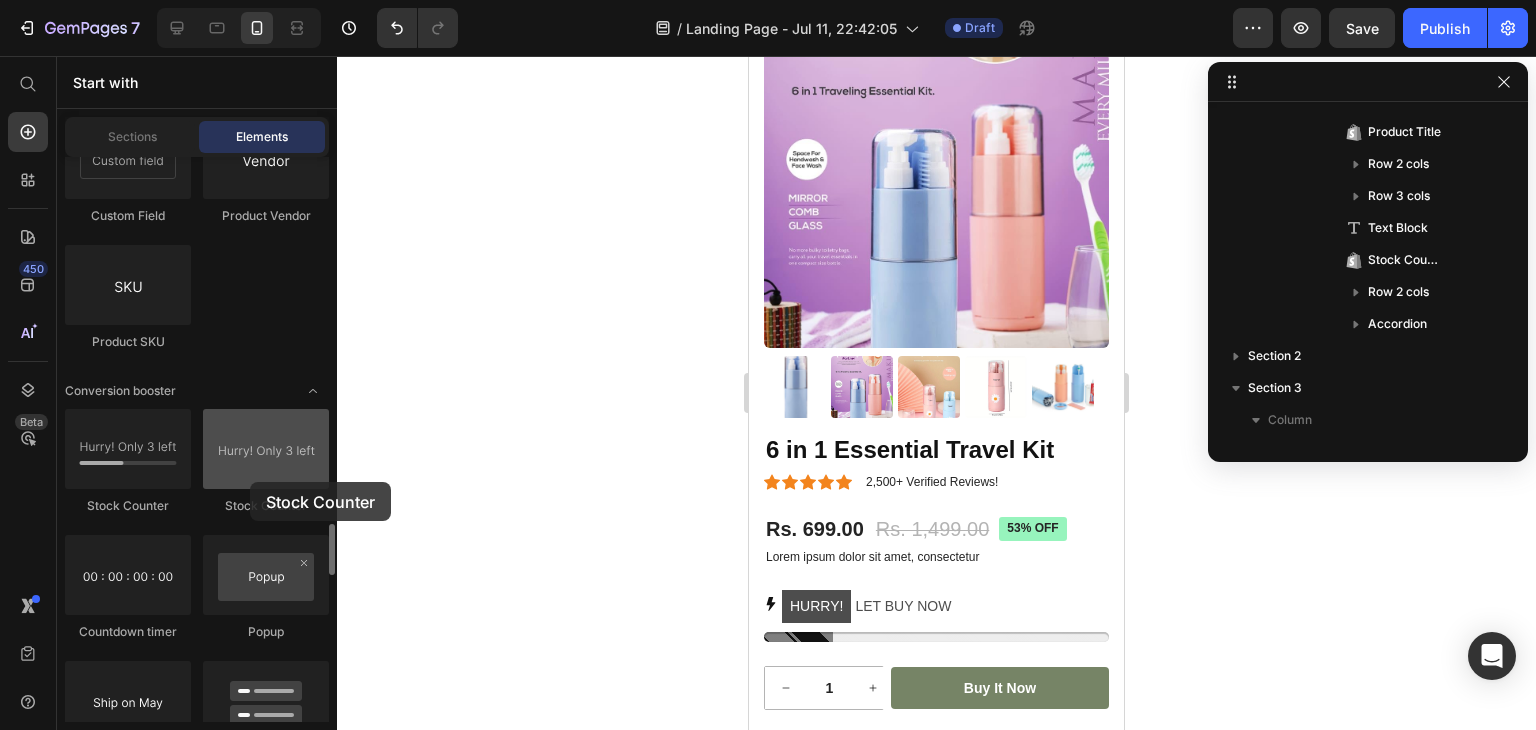 click at bounding box center [266, 449] 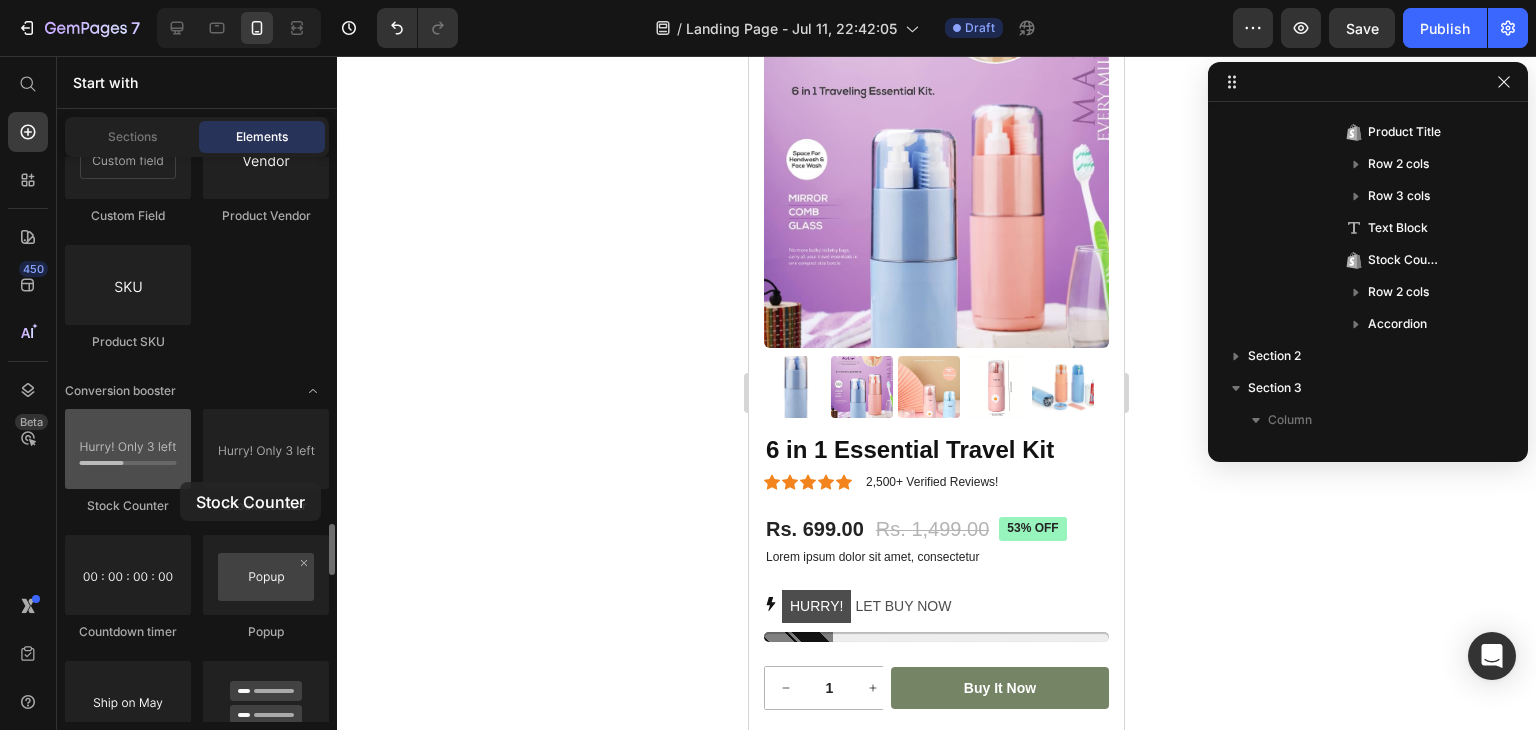 click at bounding box center (128, 449) 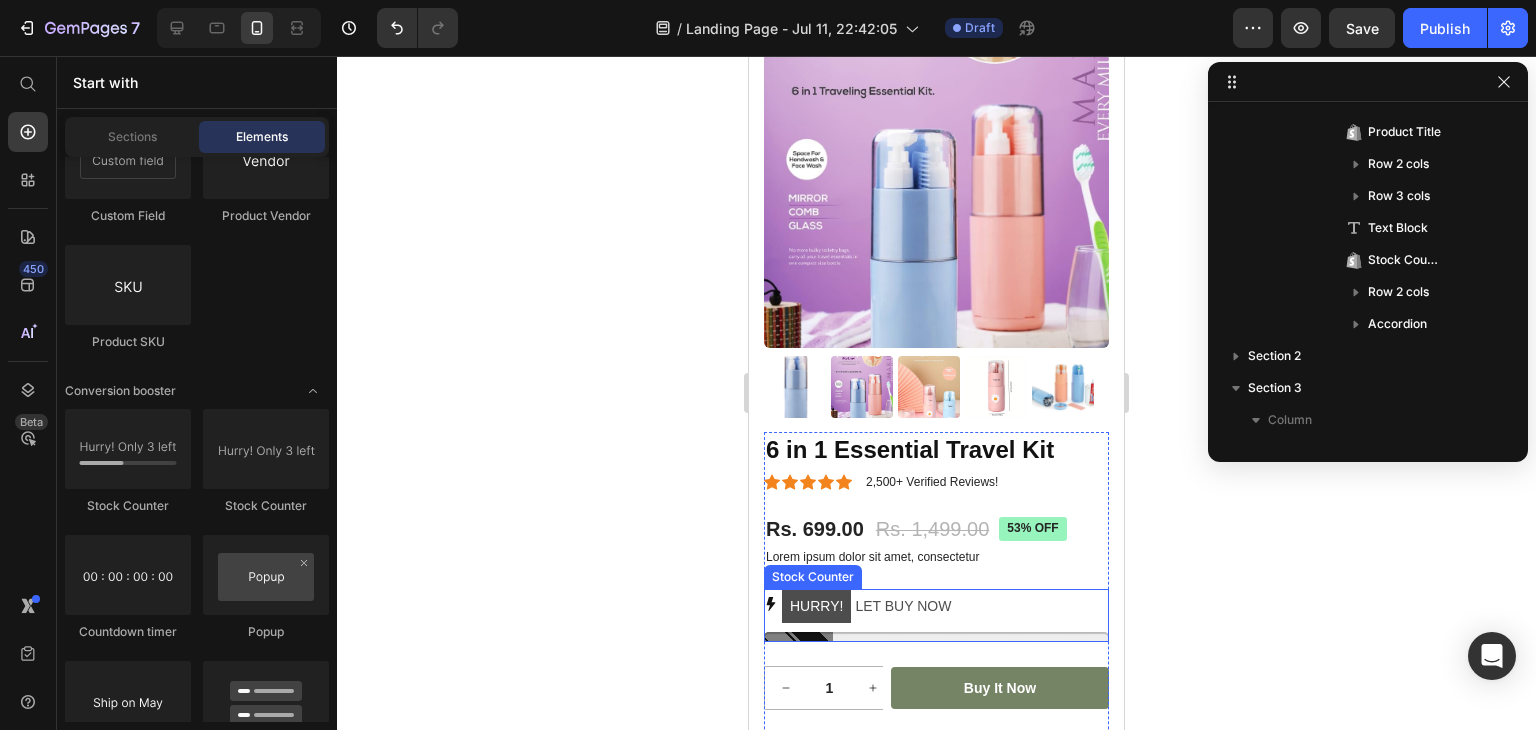 click on "HURRY!" at bounding box center [816, 606] 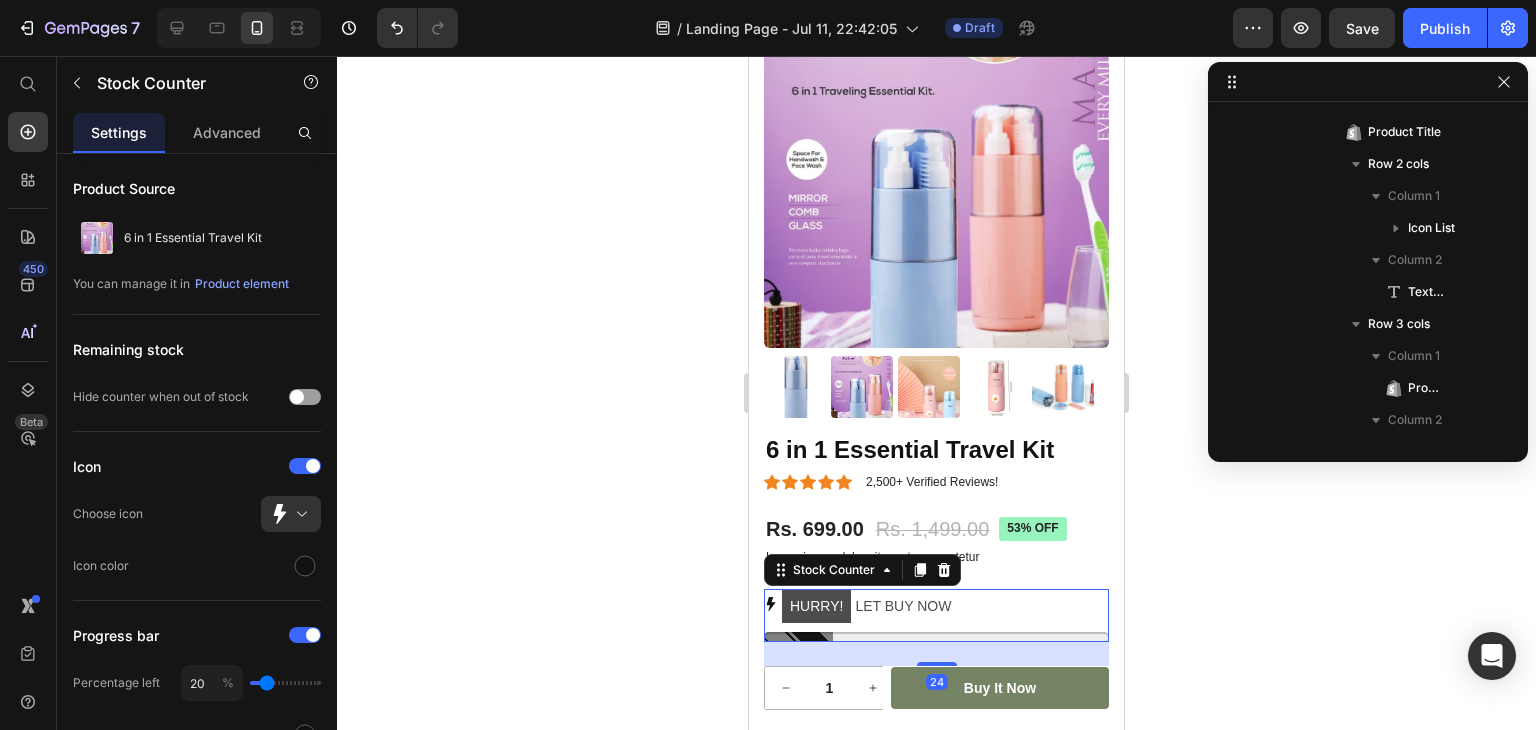 scroll, scrollTop: 570, scrollLeft: 0, axis: vertical 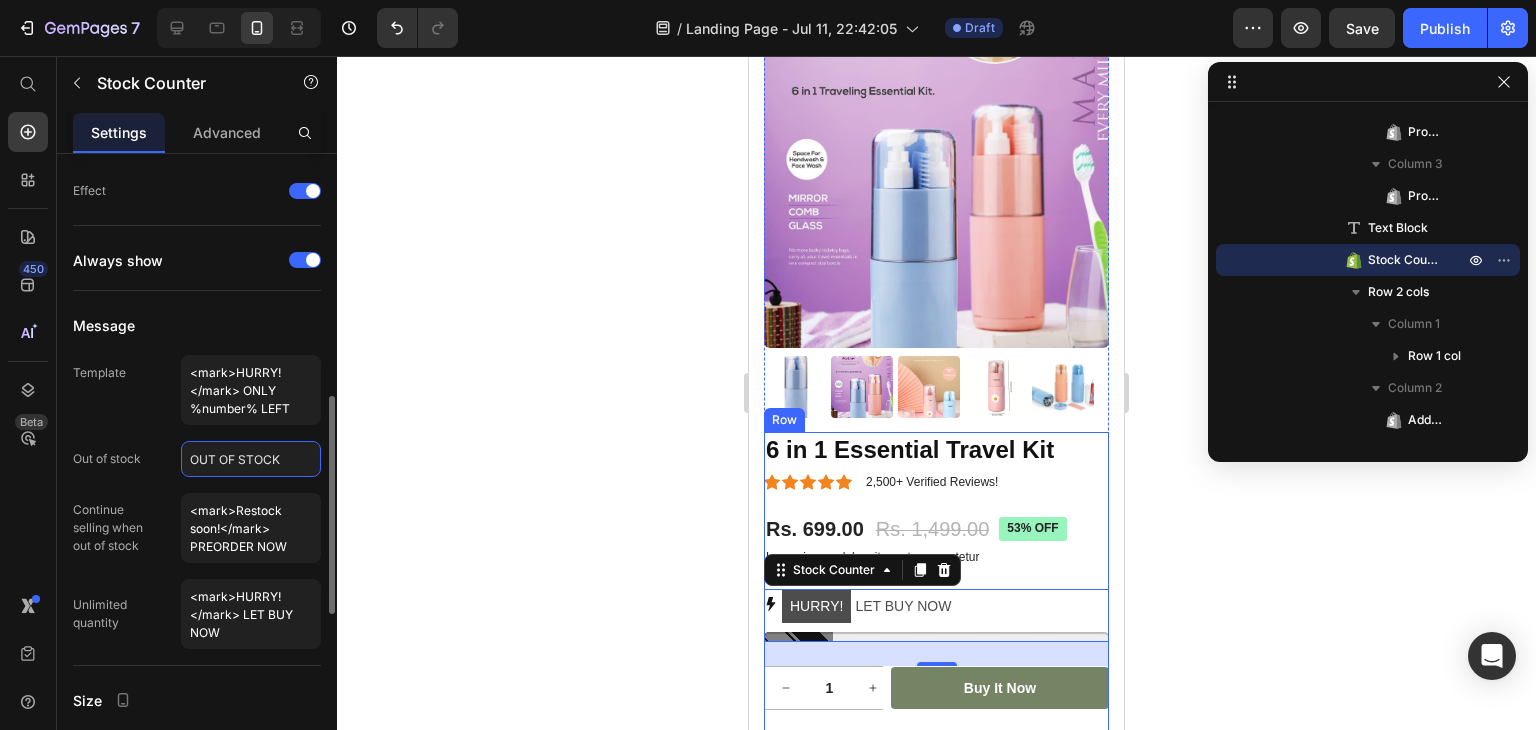 click on "OUT OF STOCK" 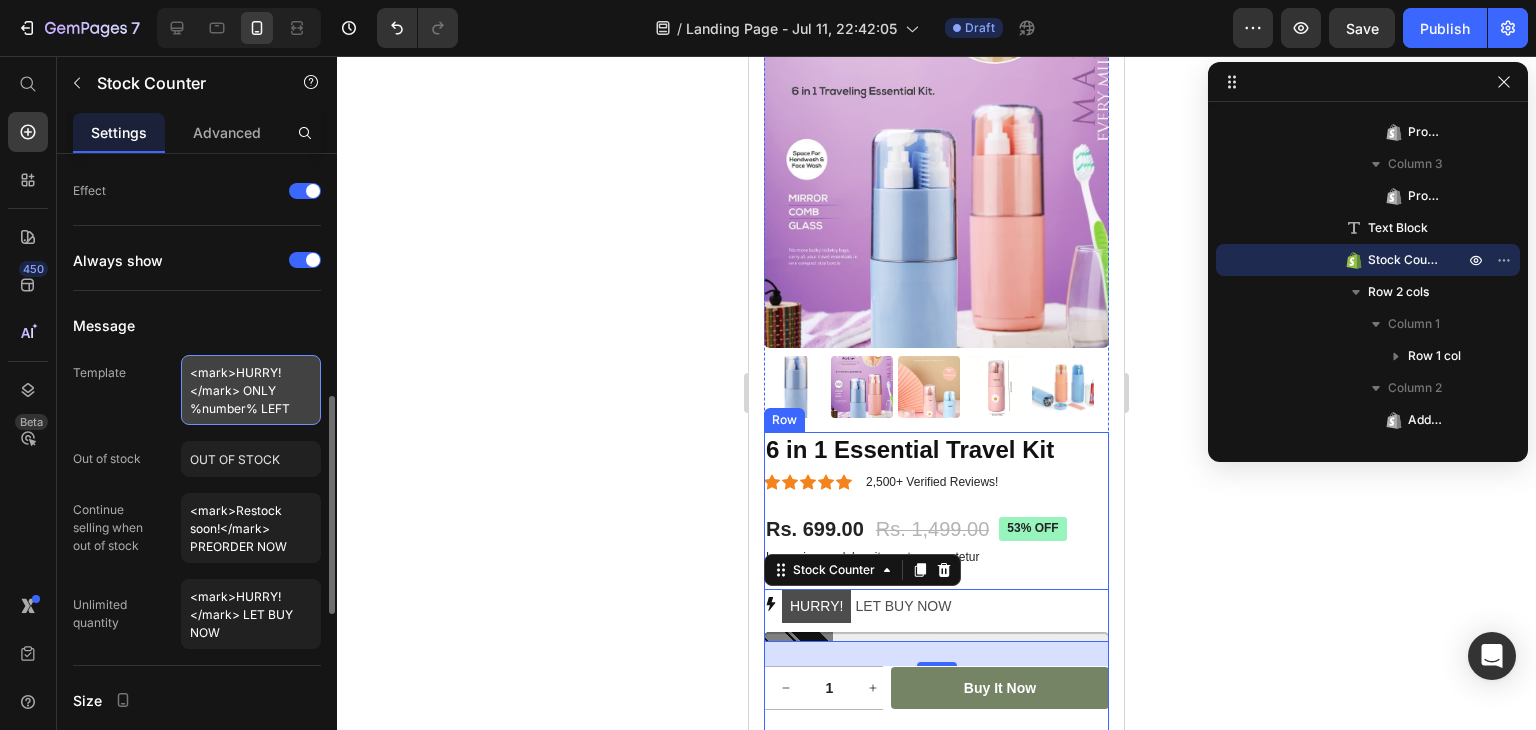 click on "<mark>HURRY!</mark> ONLY %number% LEFT" at bounding box center (251, 390) 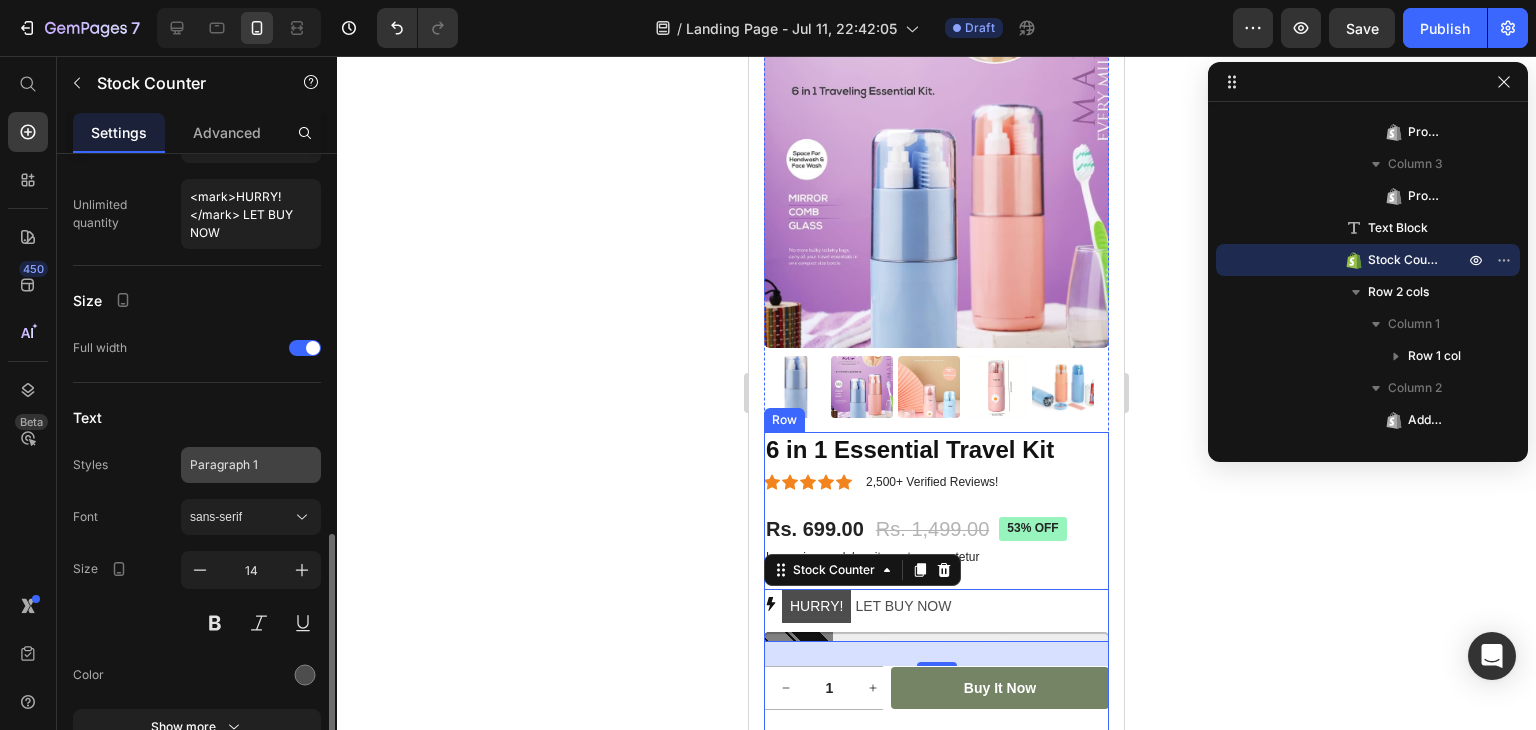 scroll, scrollTop: 1200, scrollLeft: 0, axis: vertical 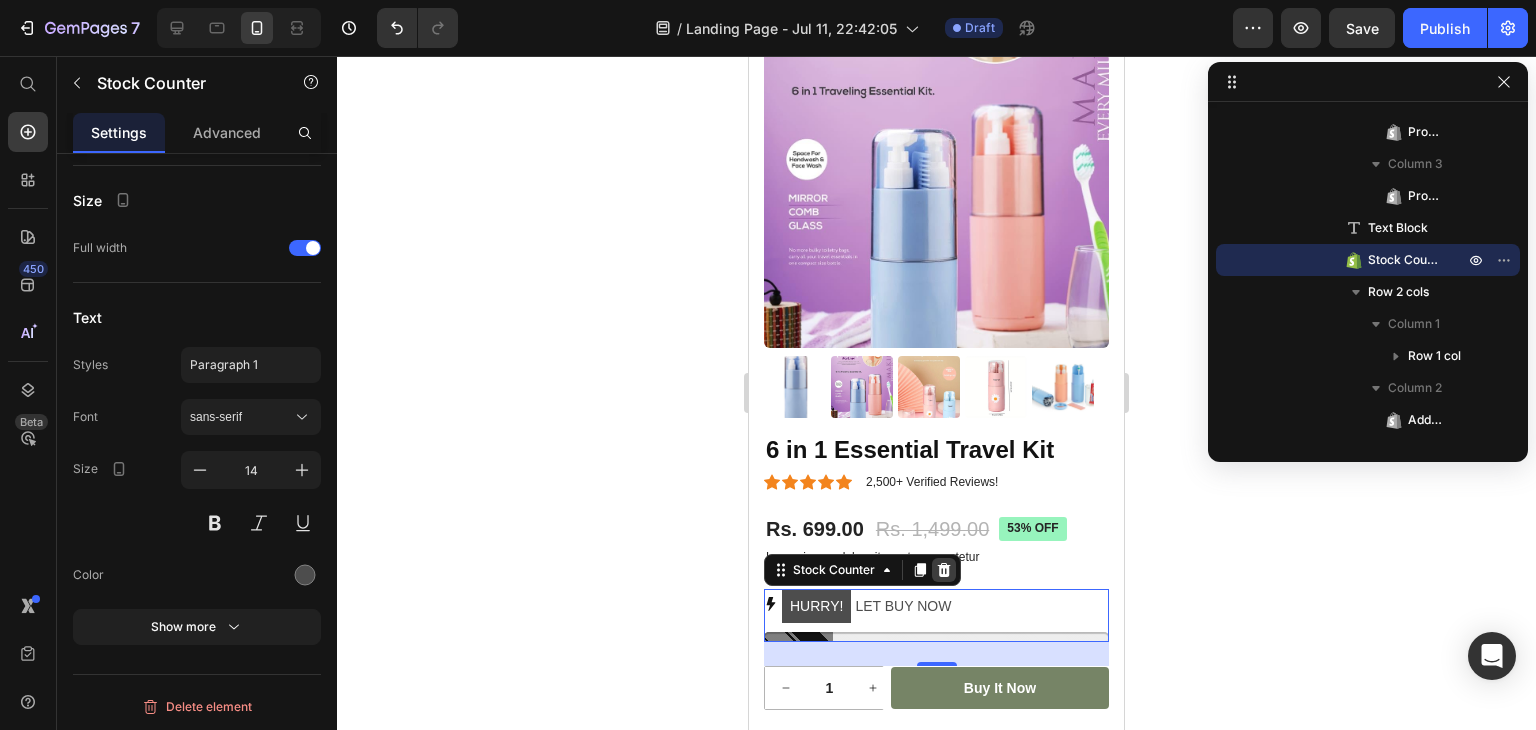 click 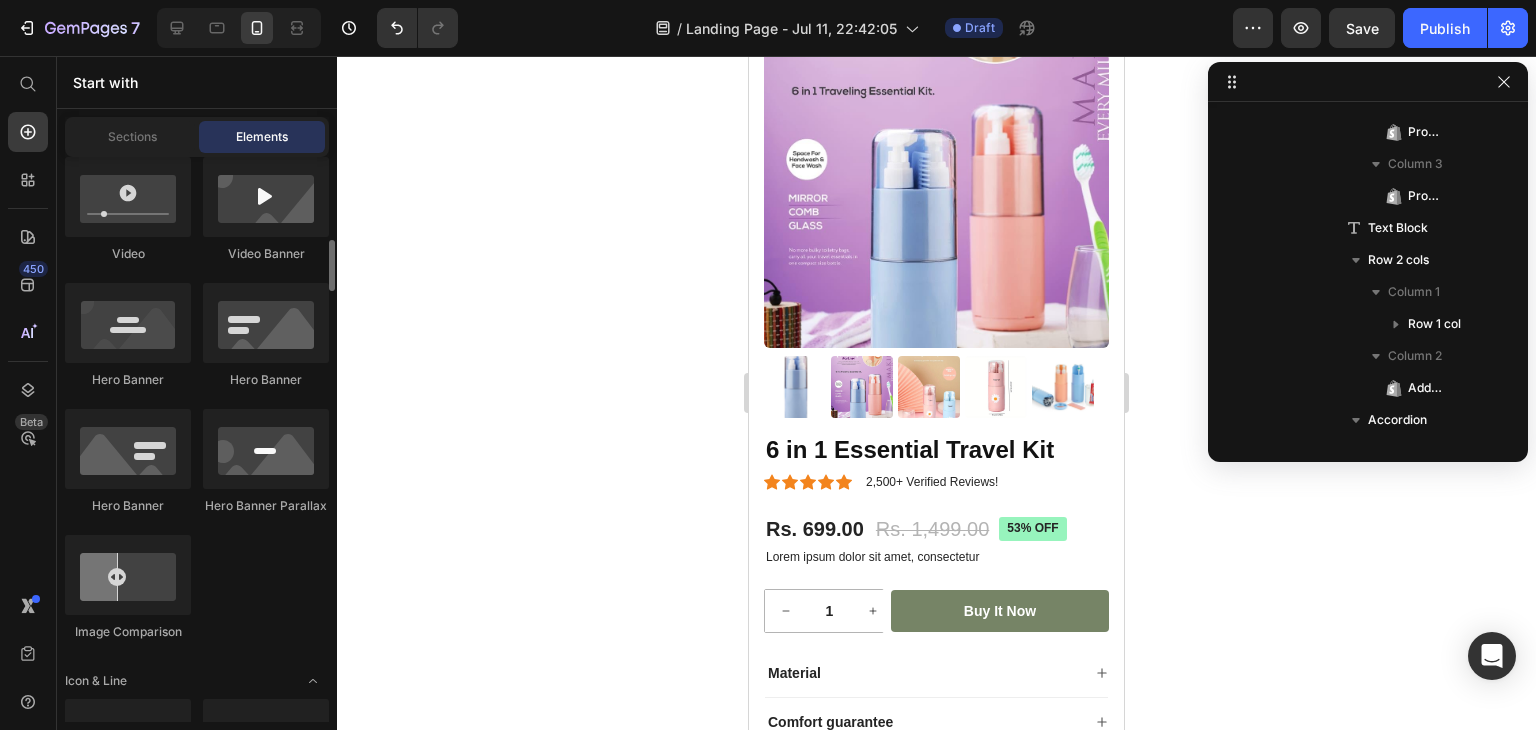 scroll, scrollTop: 614, scrollLeft: 0, axis: vertical 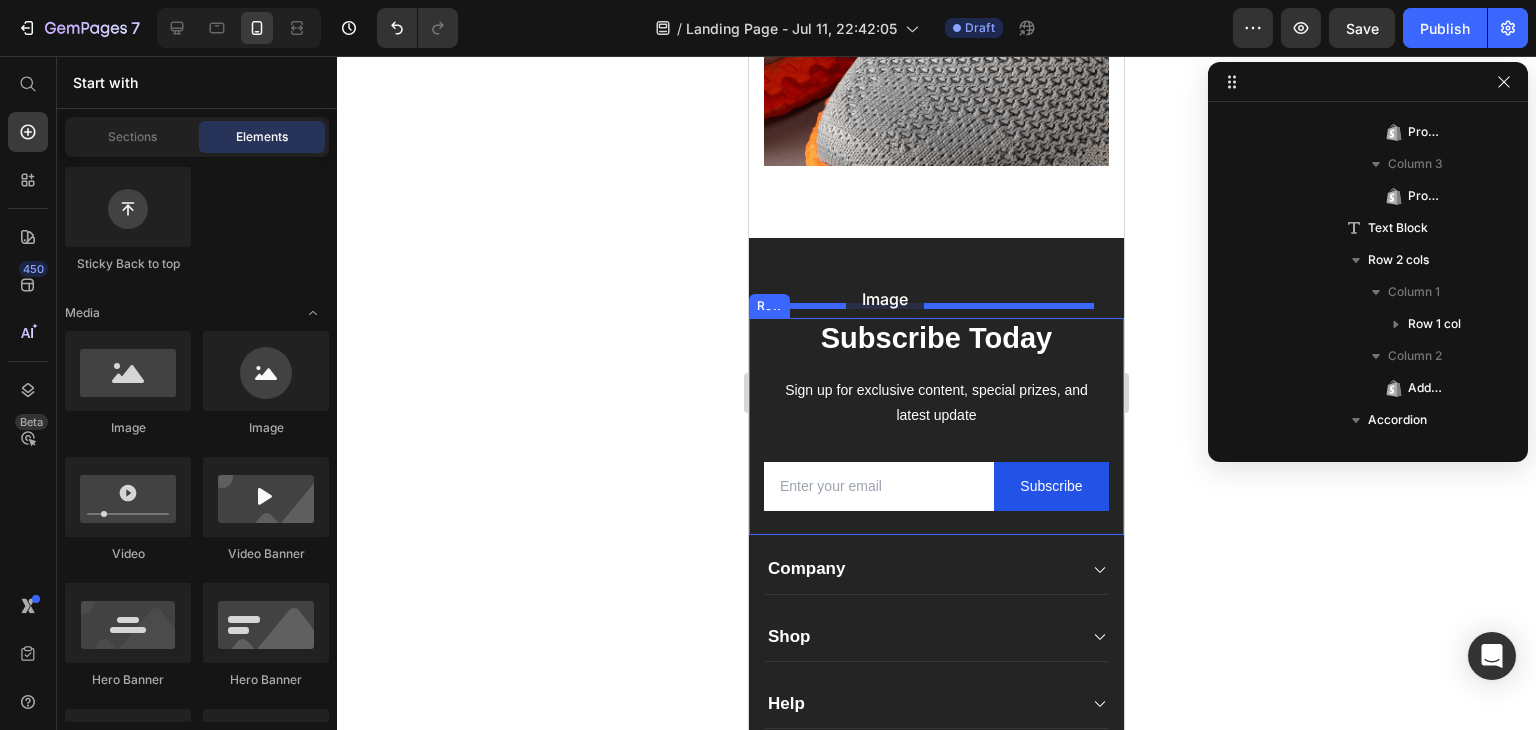 drag, startPoint x: 993, startPoint y: 434, endPoint x: 846, endPoint y: 279, distance: 213.62115 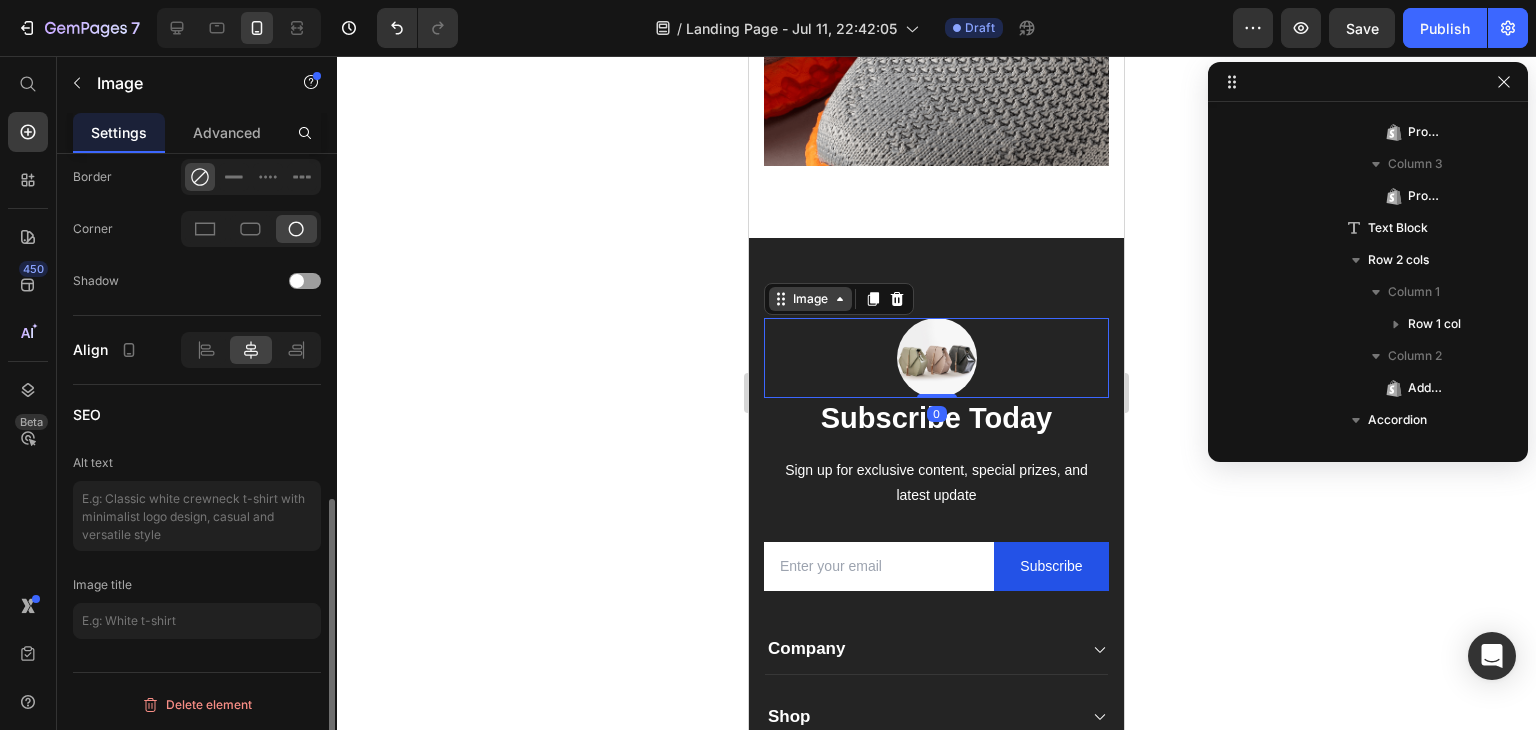 scroll, scrollTop: 1210, scrollLeft: 0, axis: vertical 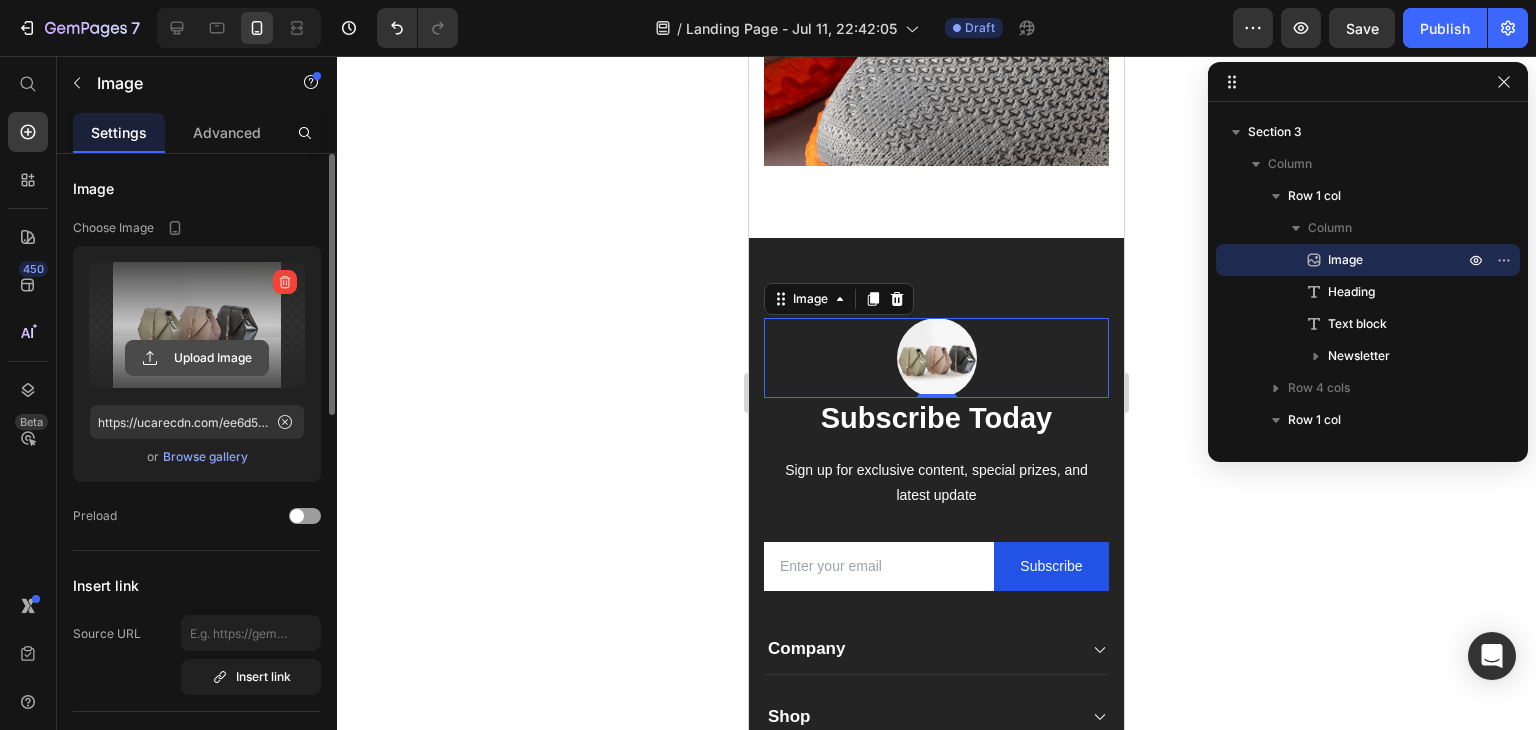 click on "Upload Image" at bounding box center [197, 358] 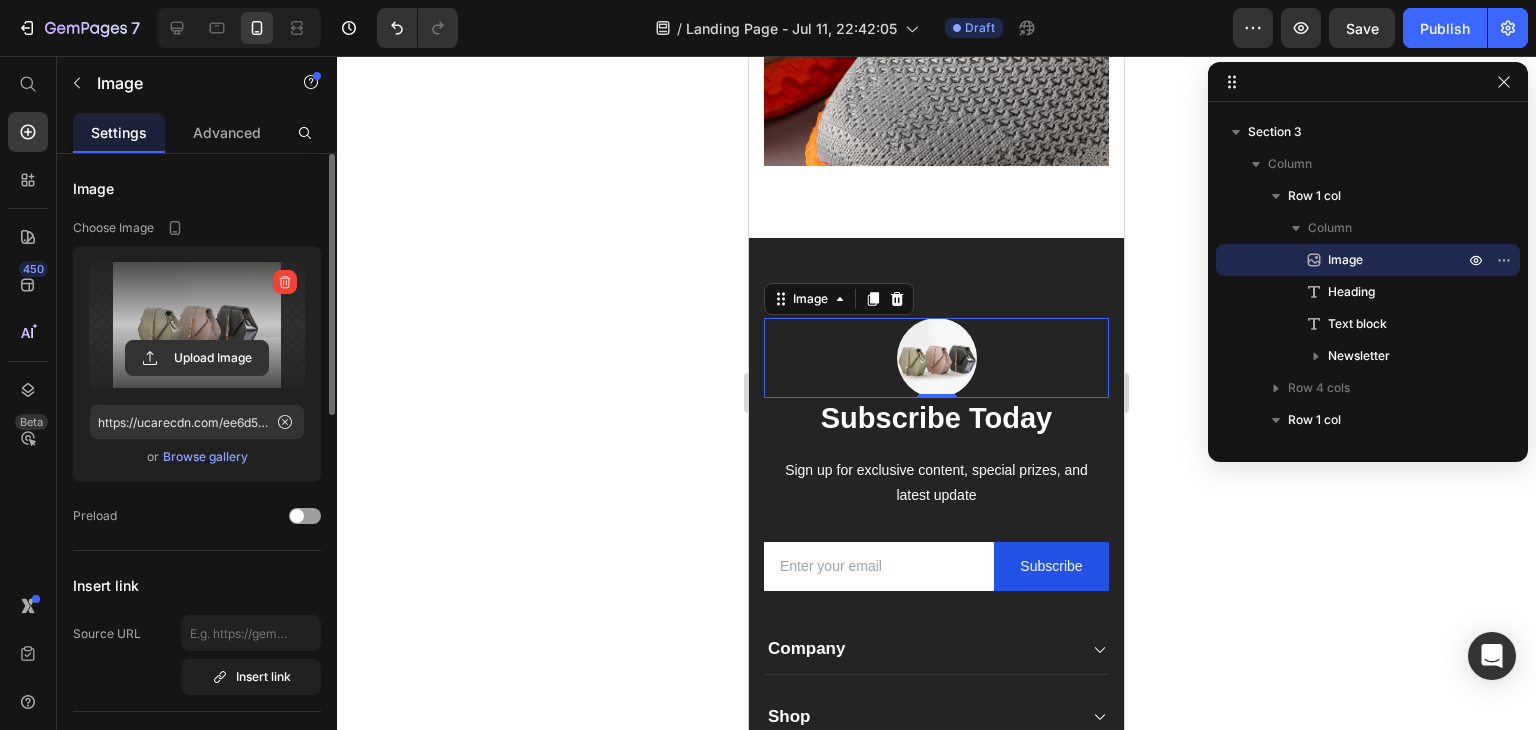 click at bounding box center [197, 325] 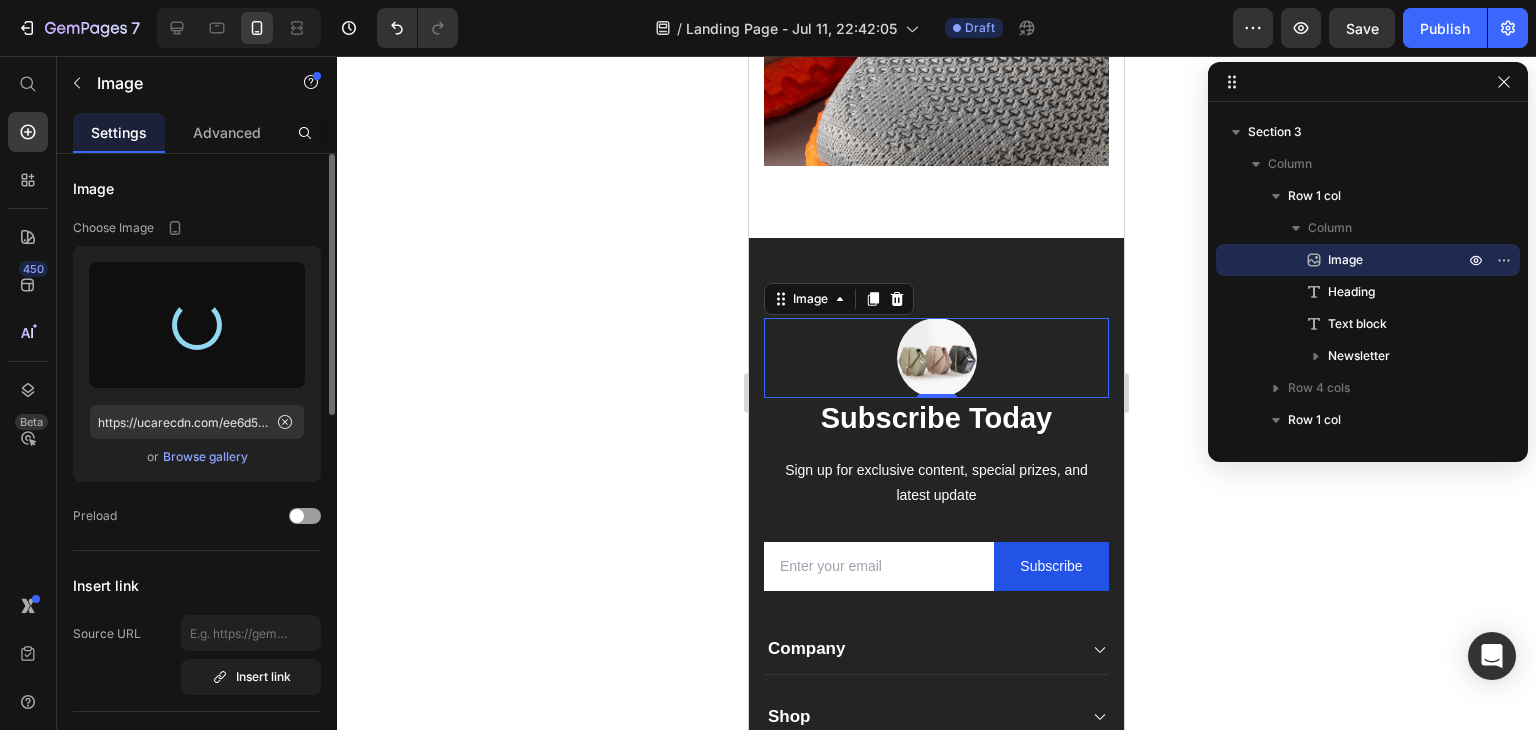 click at bounding box center [197, 325] 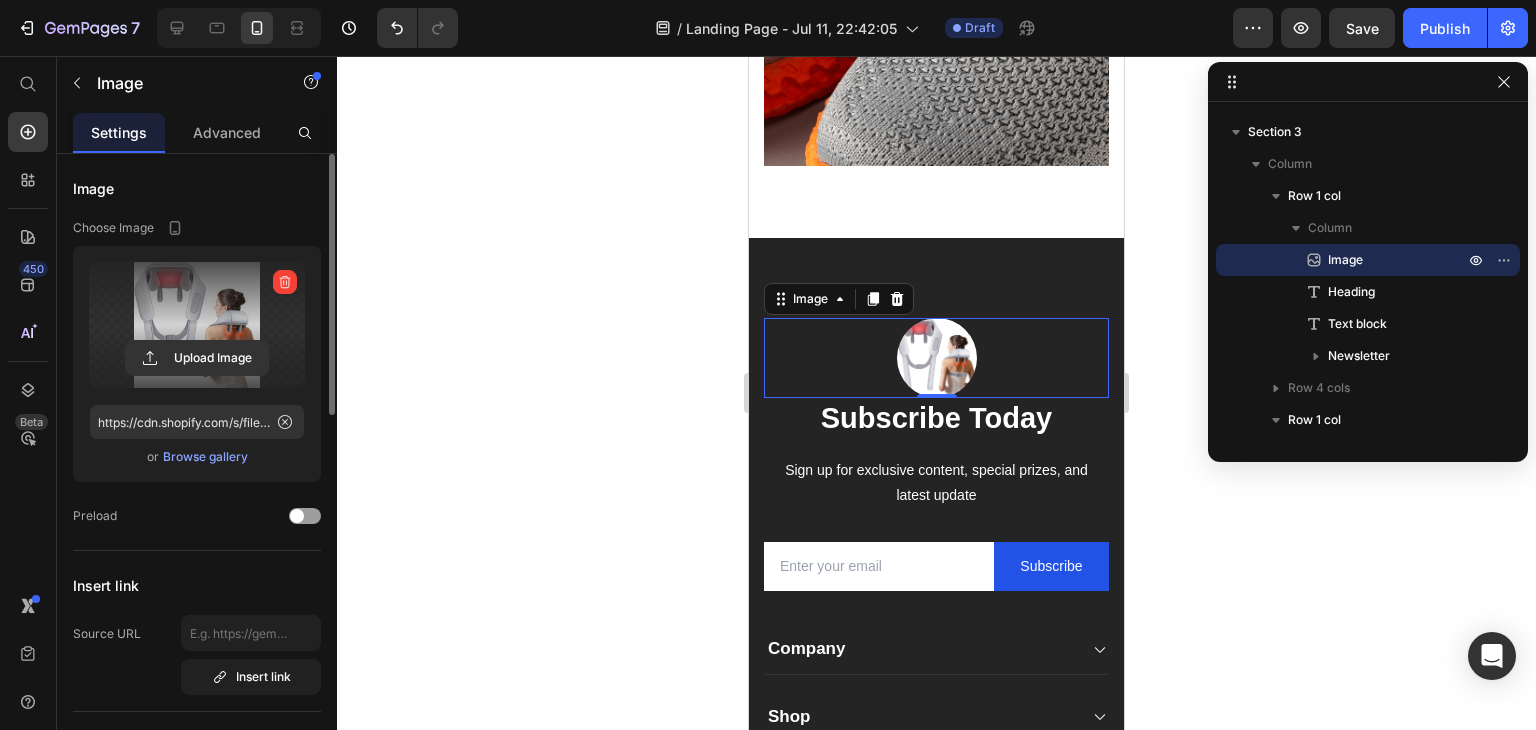 click at bounding box center (197, 325) 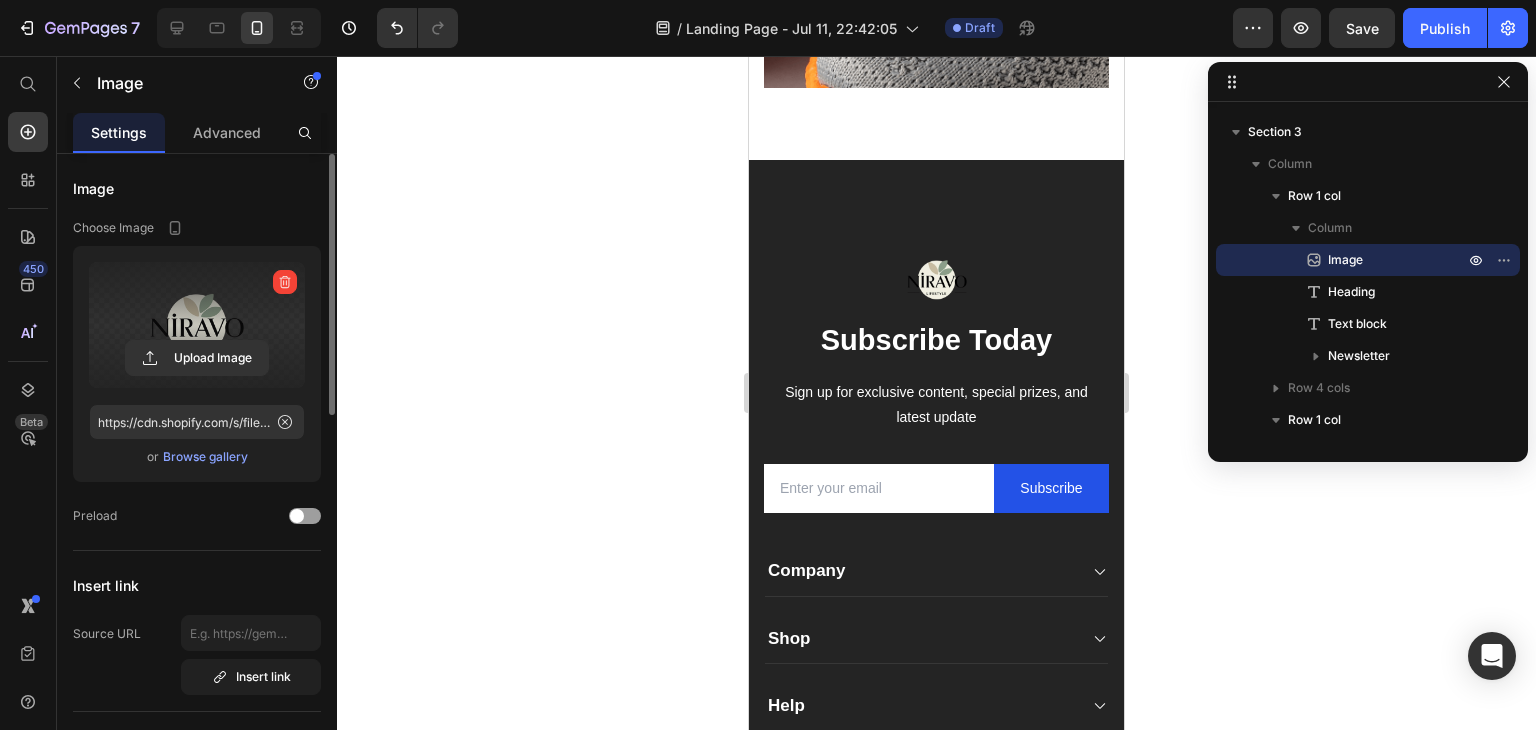 scroll, scrollTop: 2400, scrollLeft: 0, axis: vertical 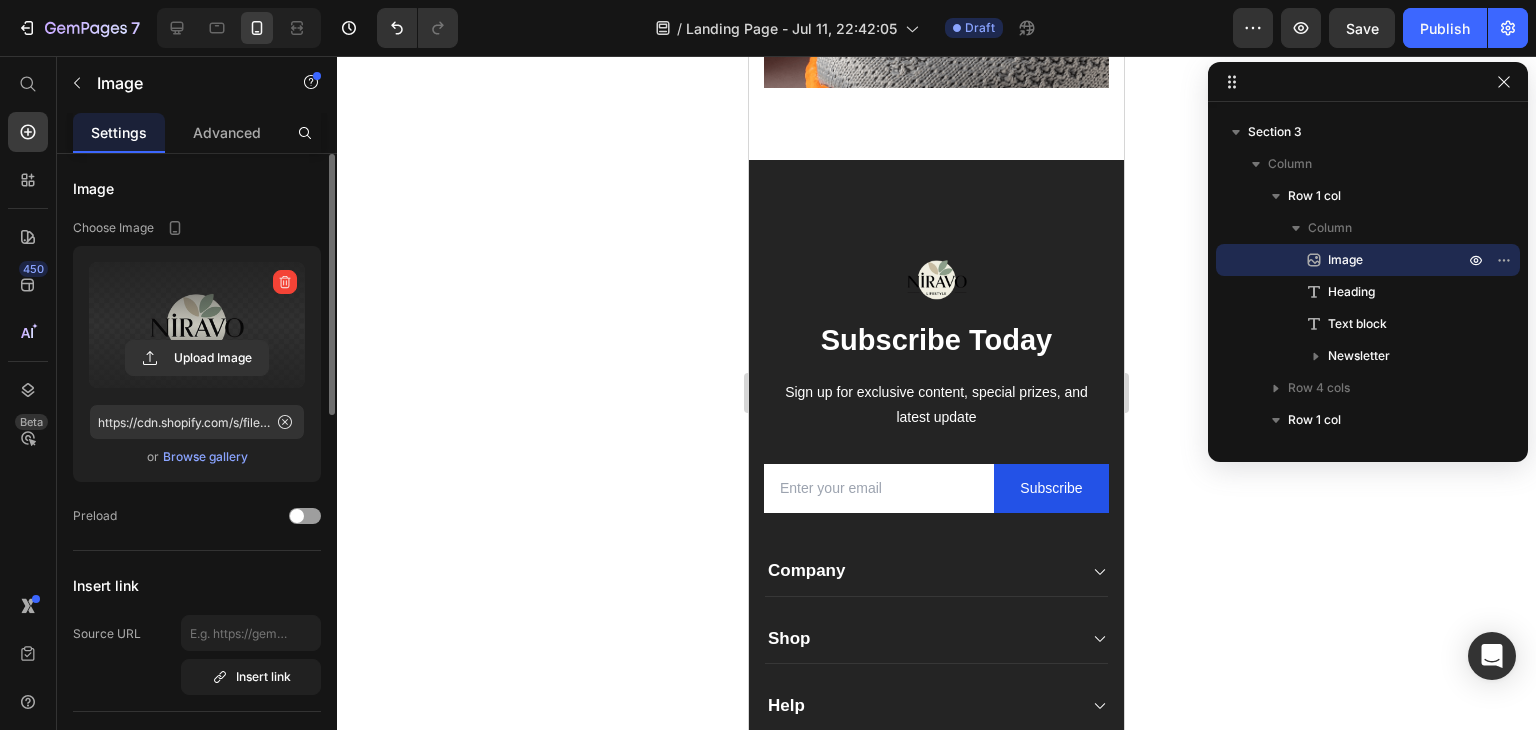 click at bounding box center [197, 325] 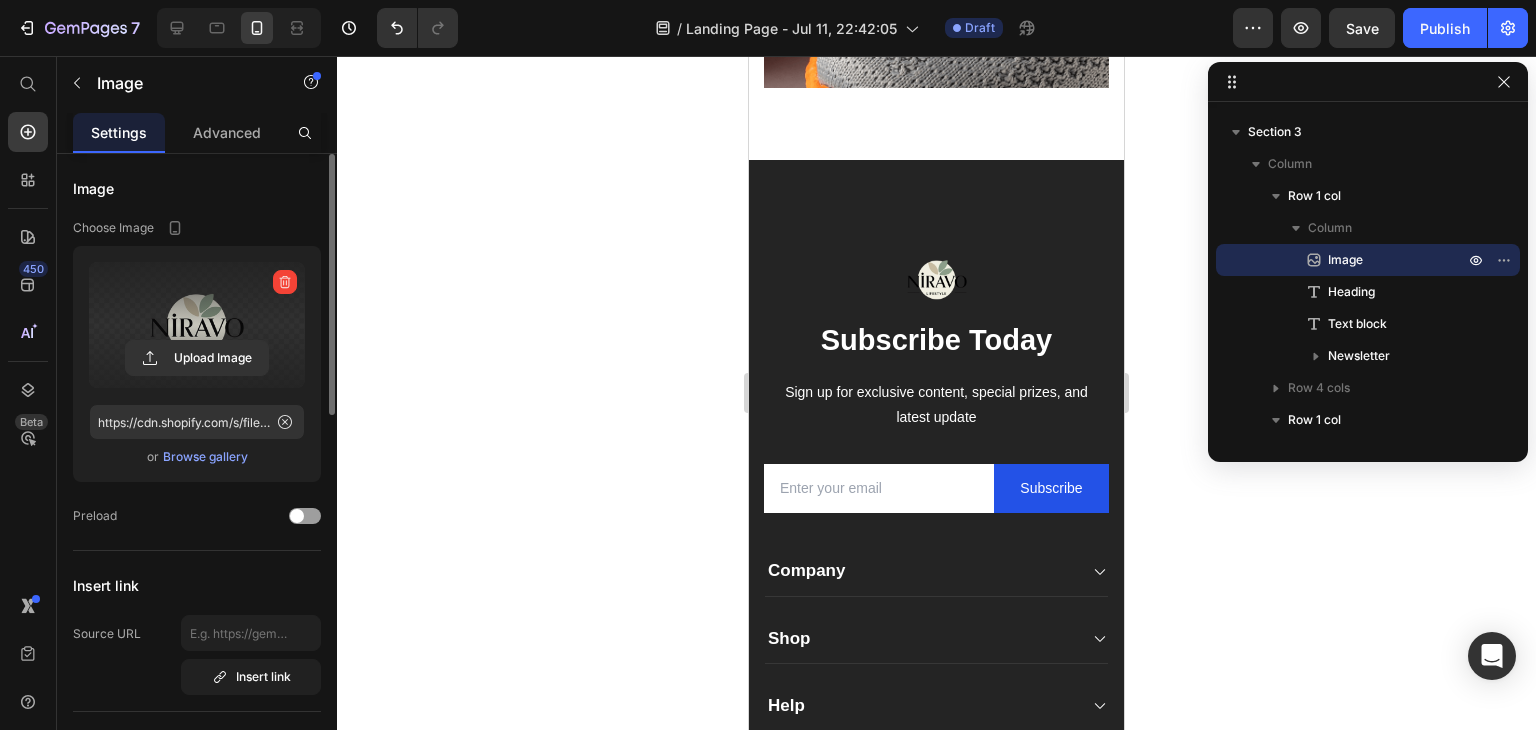 click 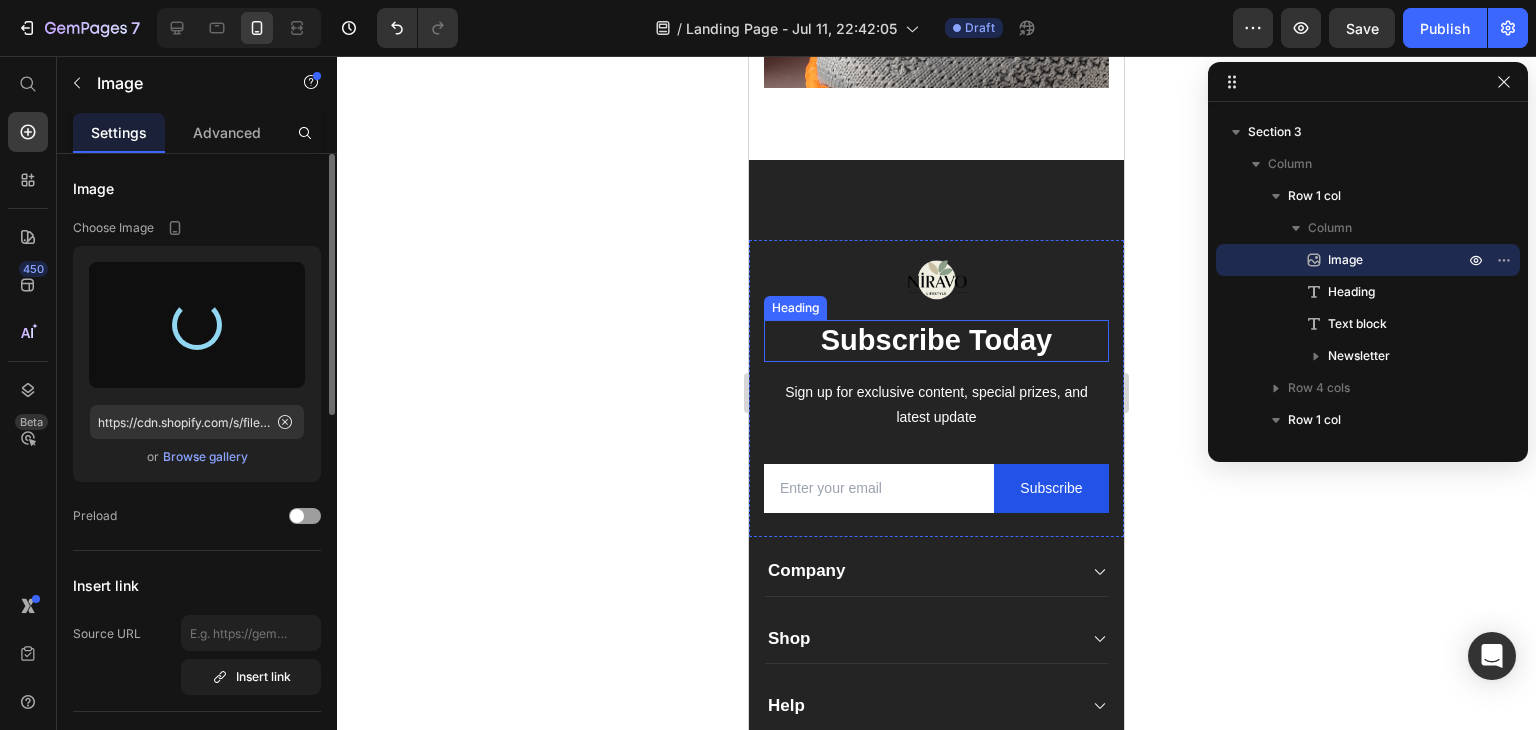 type on "https://cdn.shopify.com/s/files/1/0710/5888/2697/files/gempages_574995468929467167-9ee97596-9f62-40e4-be72-82567de21b94.png" 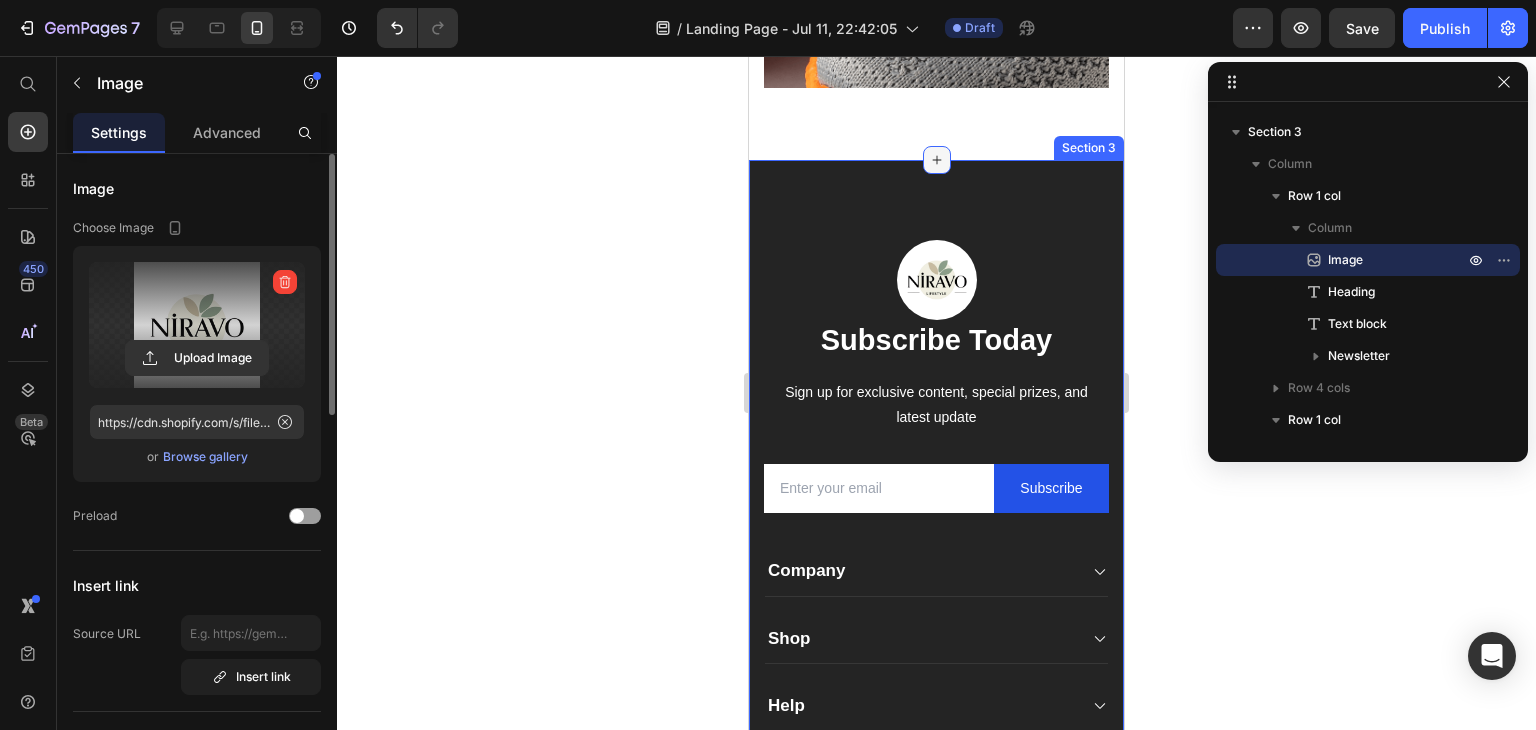 click 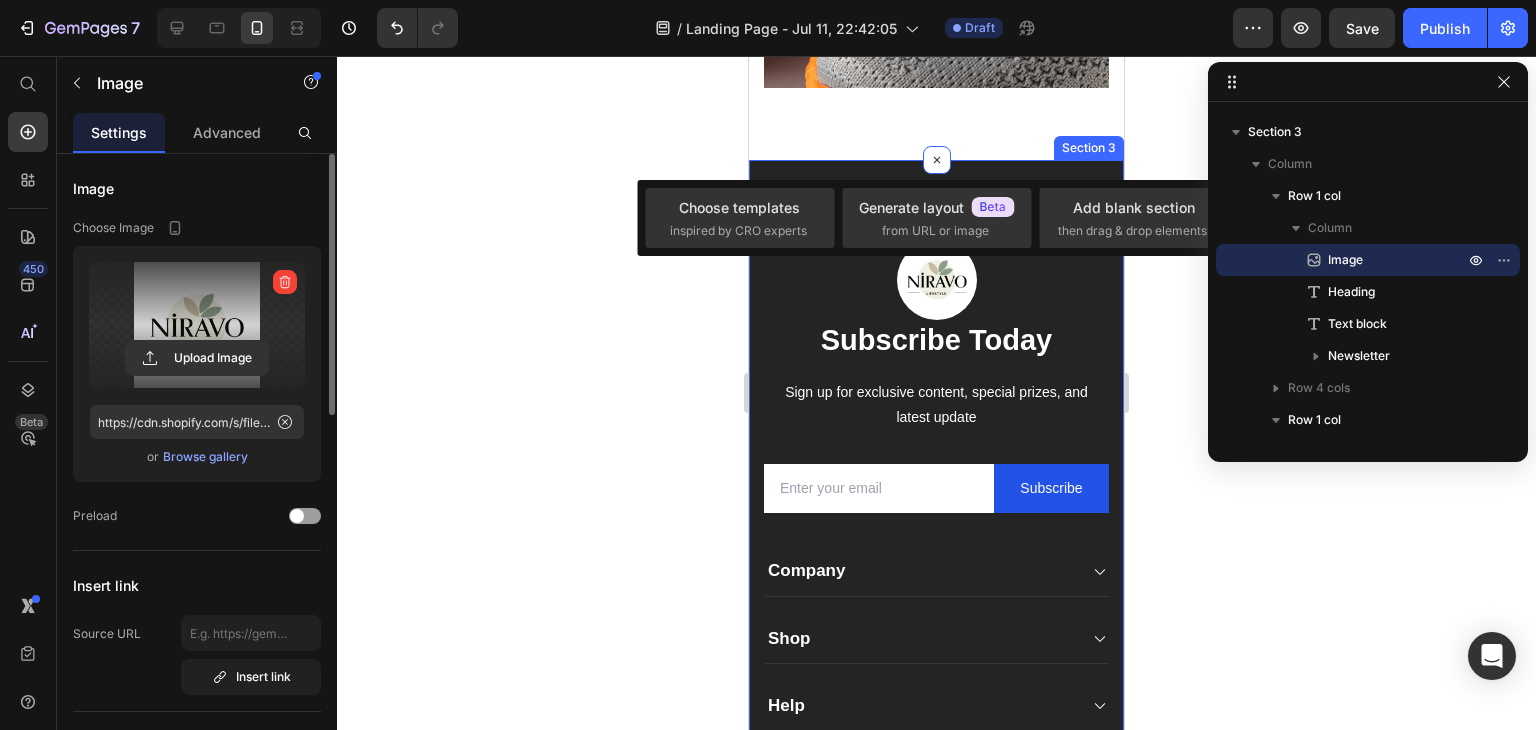 click on "Image Subscribe Today Heading Sign up for exclusive content, special prizes, and latest update Text block Email Field Subscribe Submit Button Row Newsletter Row Company Text block About Button Events Button Rentals Button Features Button Shop Text block Men Button Women Button Footweat Button Brands Button Help Text block Customer Service Button Returns & Exchanges Button FAQs Button Contact Us Button Visit Text block 261 NW 26th Street [CITY], [STATE] 33127 Text block [PHONE] Text block support@example.com Text block Image Image Image Image Row Row
Company
Shop
Help
Visit Accordion Row                Title Line Copyright © 2022 GemThemes. All Rights Reserved. Text block Image Image Image Image Image Row Row Section 3" at bounding box center [936, 560] 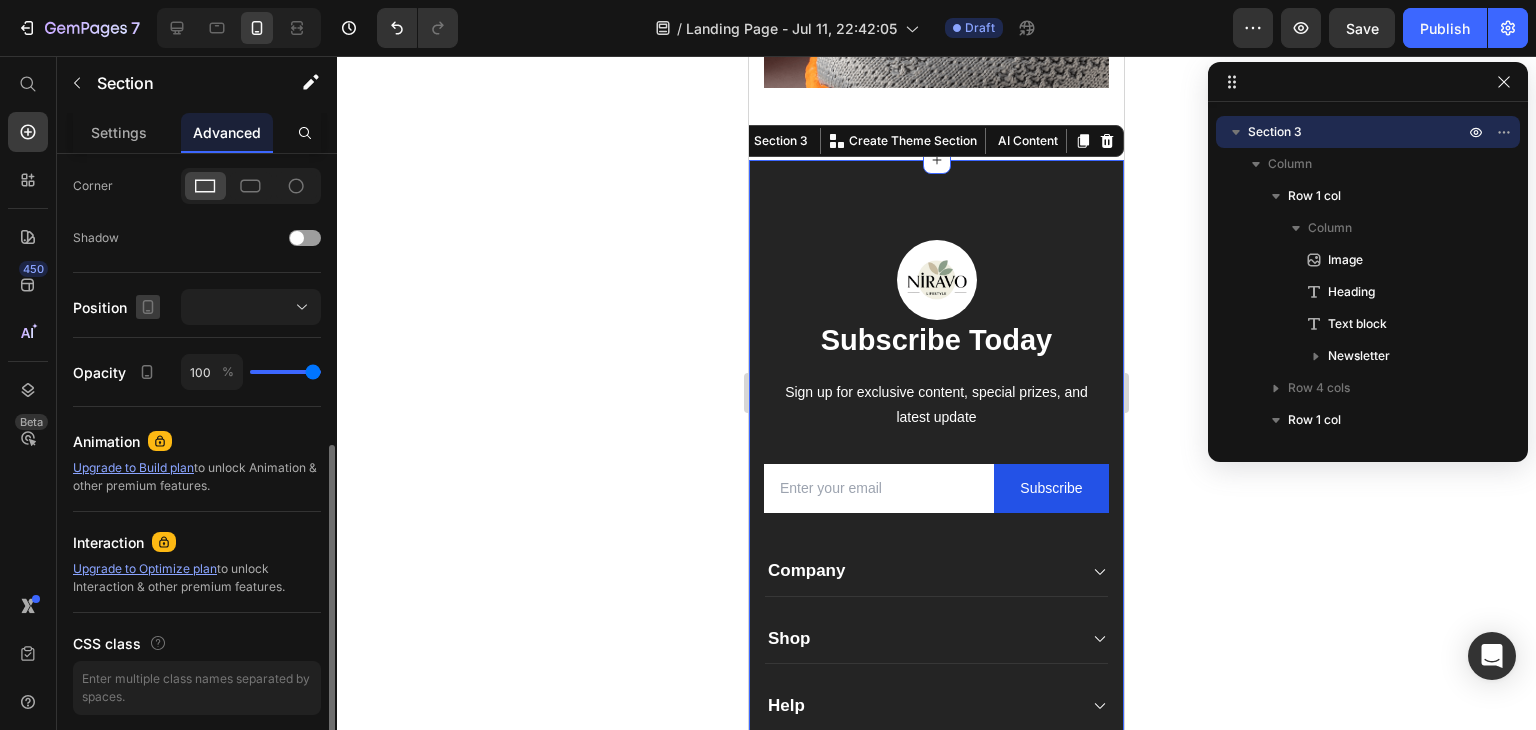 scroll, scrollTop: 670, scrollLeft: 0, axis: vertical 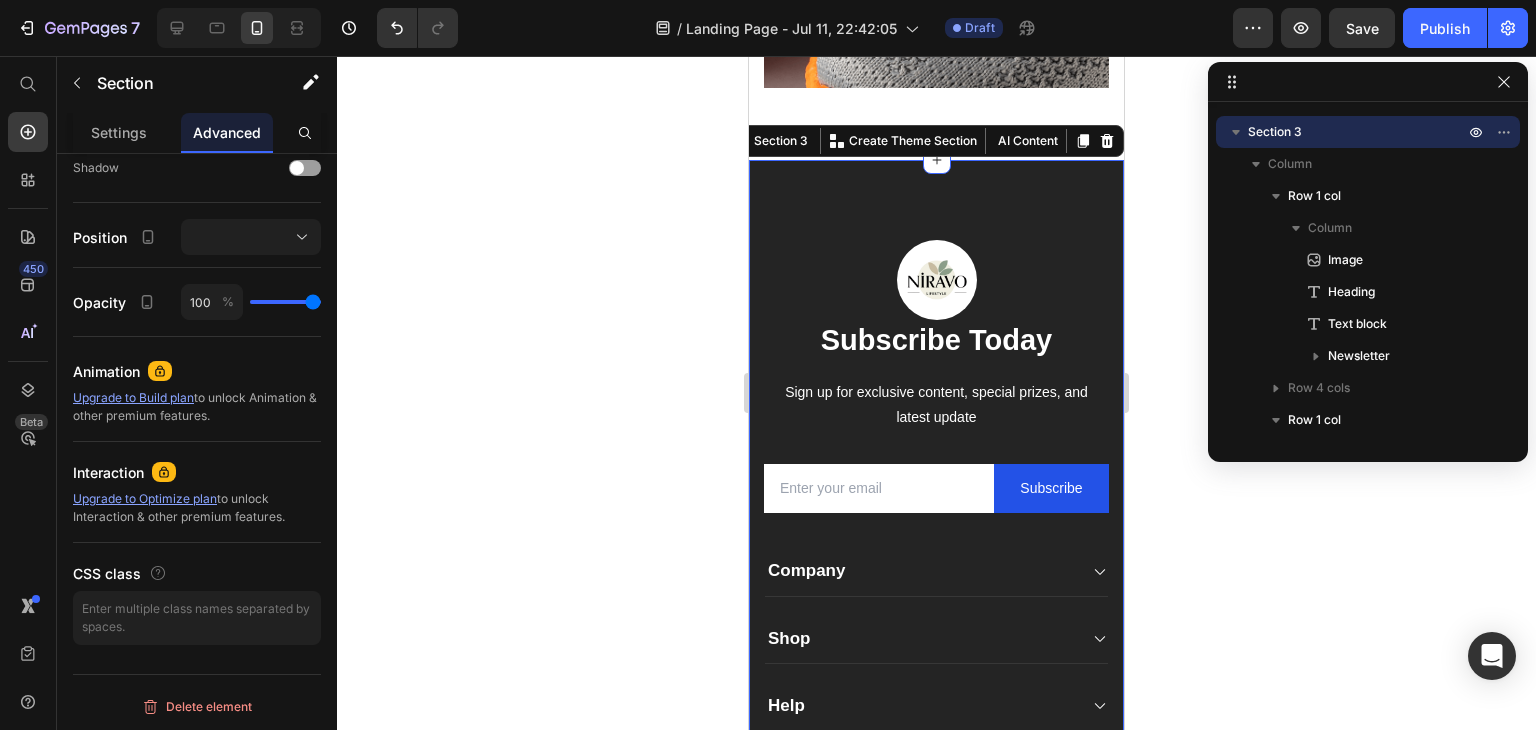 click on "Image Subscribe Today Heading Sign up for exclusive content, special prizes, and latest update Text block Email Field Subscribe Submit Button Row Newsletter Row Company Text block About Button Events Button Rentals Button Features Button Shop Text block Men Button Women Button Footweat Button Brands Button Help Text block Customer Service Button Returns & Exchanges Button FAQs Button Contact Us Button Visit Text block 261 NW 26th Street [CITY], [STATE] 33127 Text block [PHONE] Text block support@example.com Text block Image Image Image Image Row Row
Company
Shop
Help
Visit Accordion Row                Title Line Copyright © 2022 GemThemes. All Rights Reserved. Text block Image Image Image Image Image Row Row Section 3   You can create reusable sections Create Theme Section AI Content Write with GemAI What would you like to describe here? Tone and Voice" at bounding box center (936, 560) 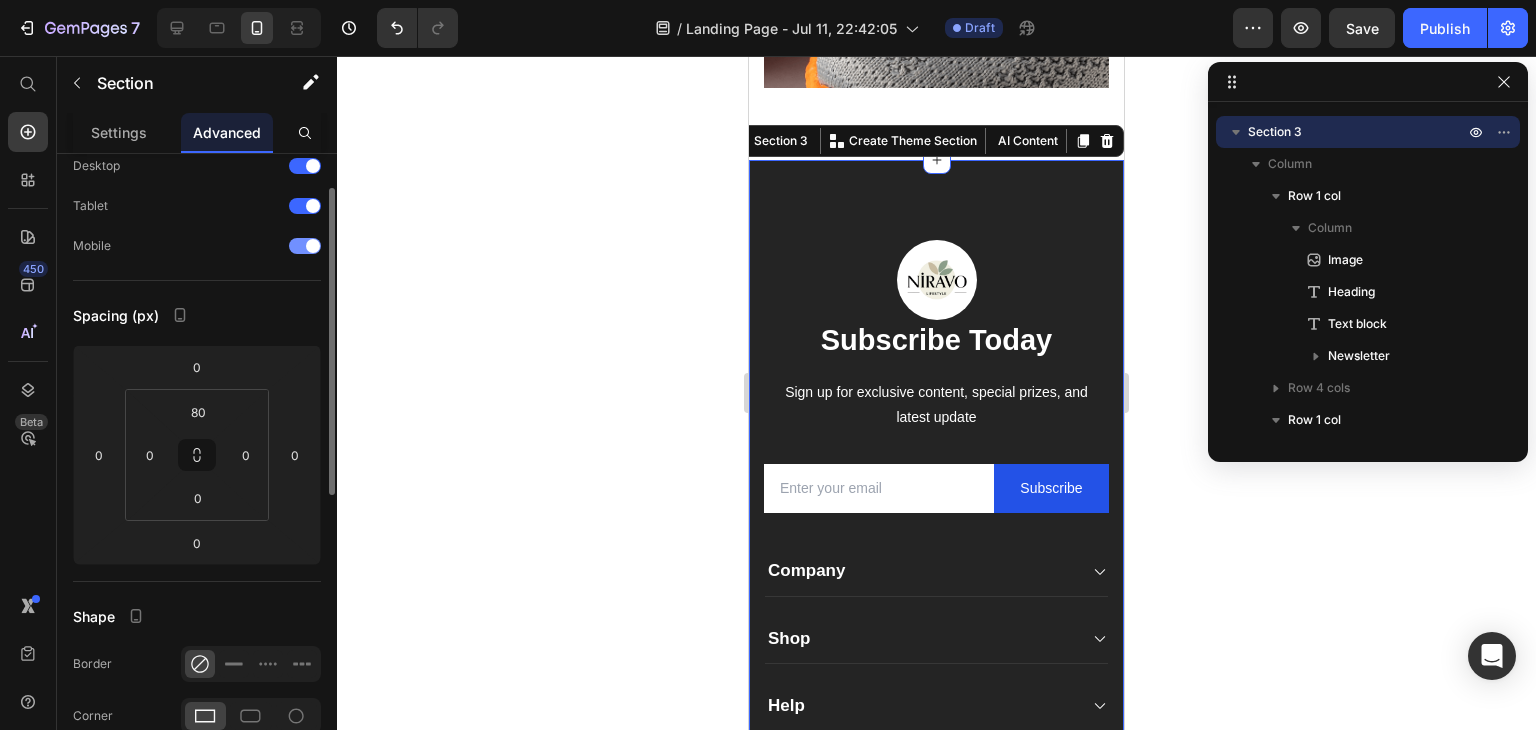 scroll, scrollTop: 0, scrollLeft: 0, axis: both 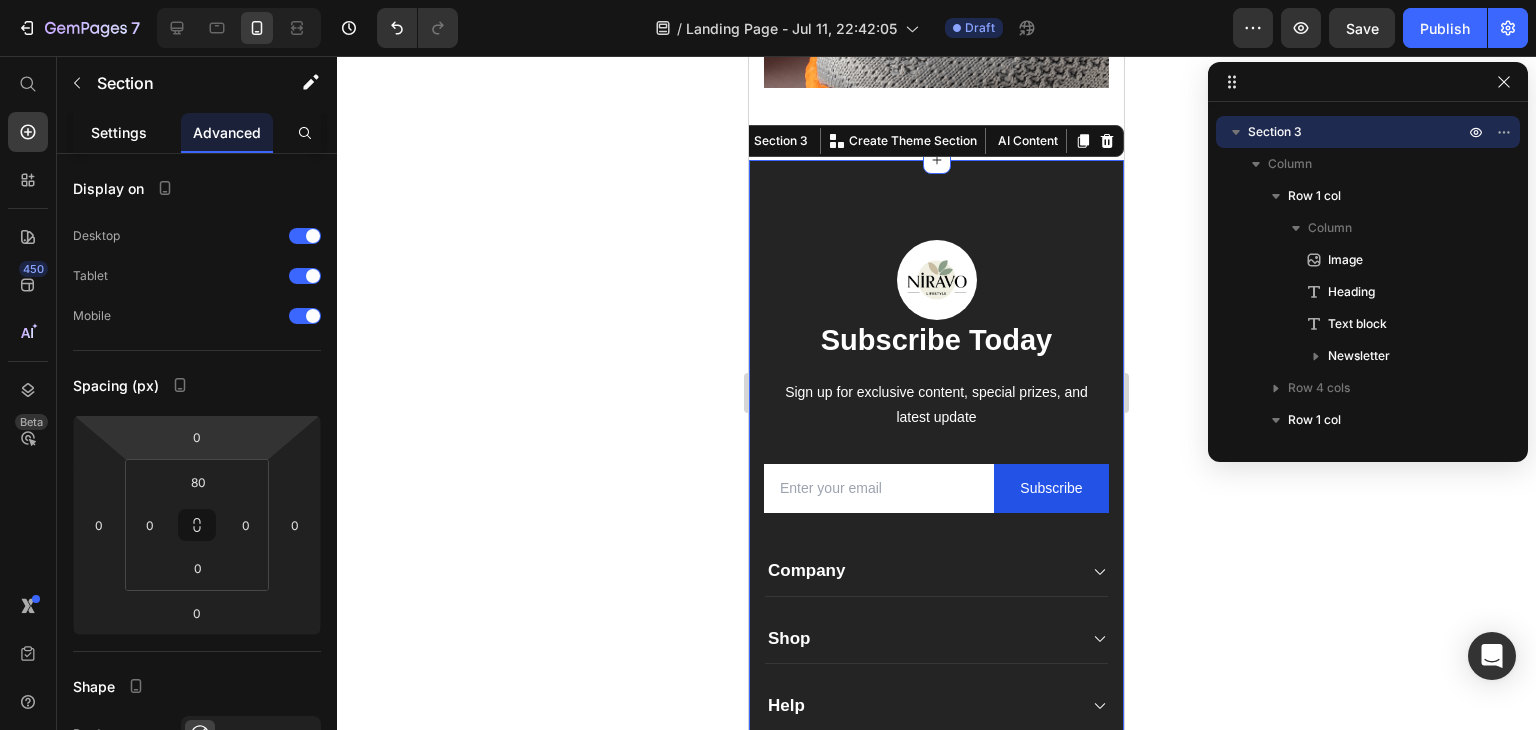 click on "Settings" at bounding box center [119, 132] 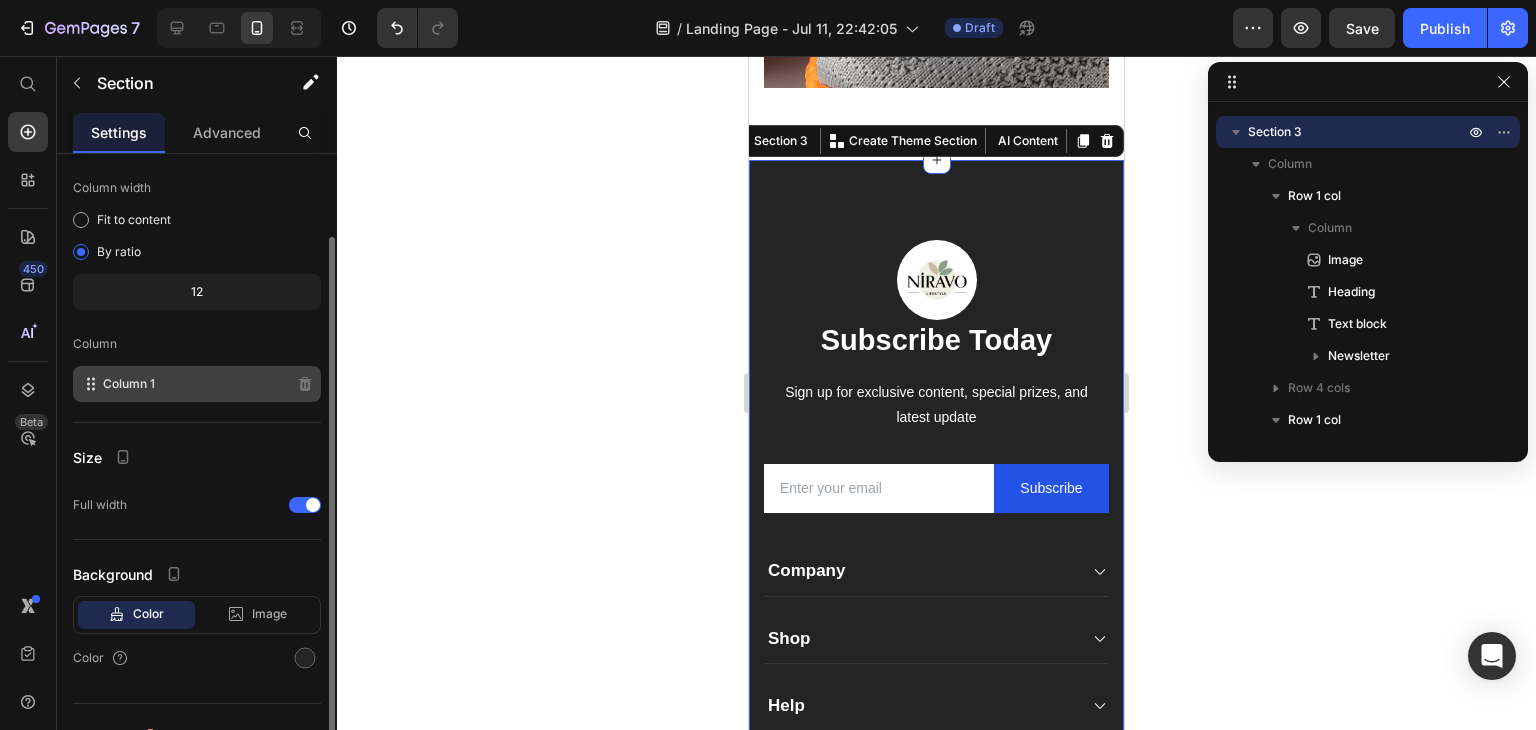 scroll, scrollTop: 129, scrollLeft: 0, axis: vertical 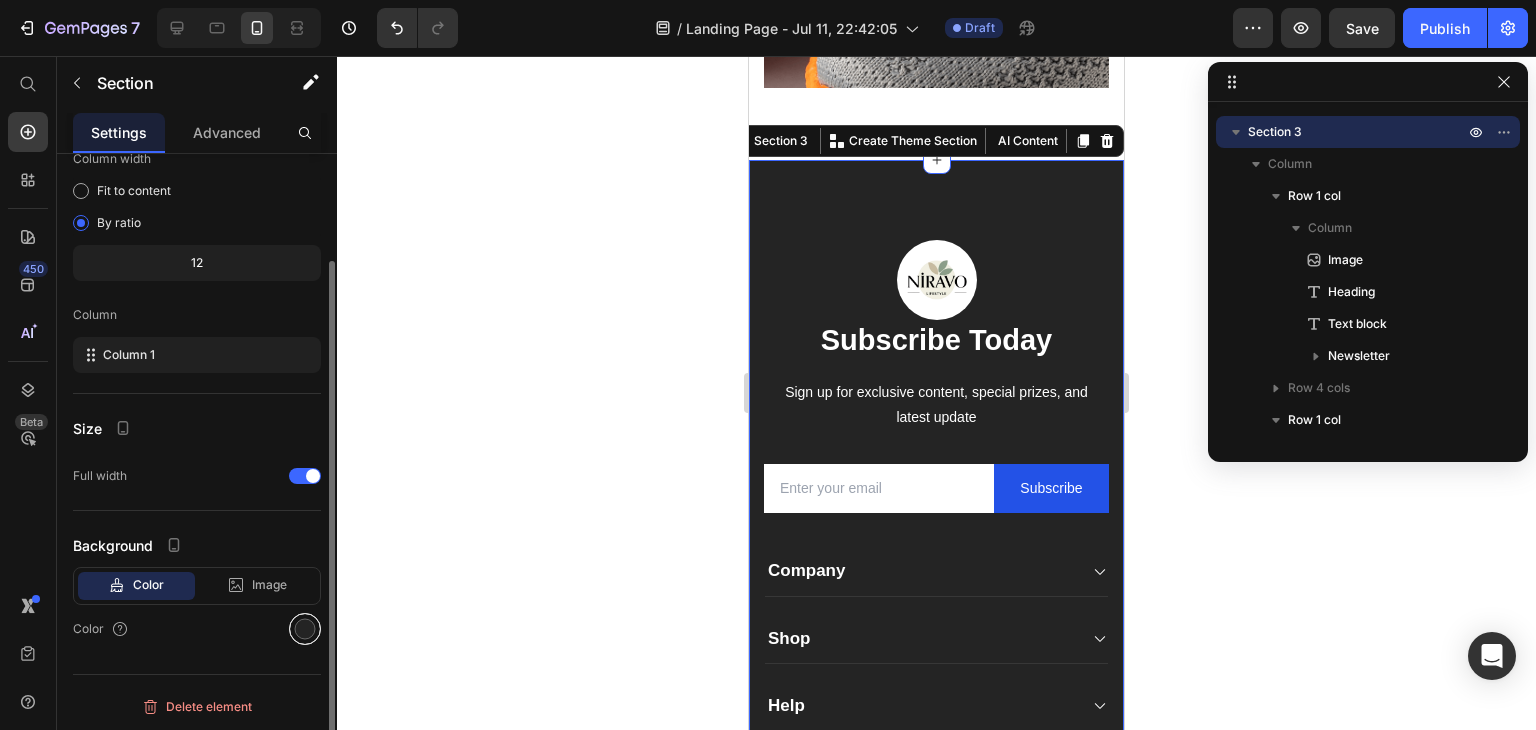click at bounding box center [305, 629] 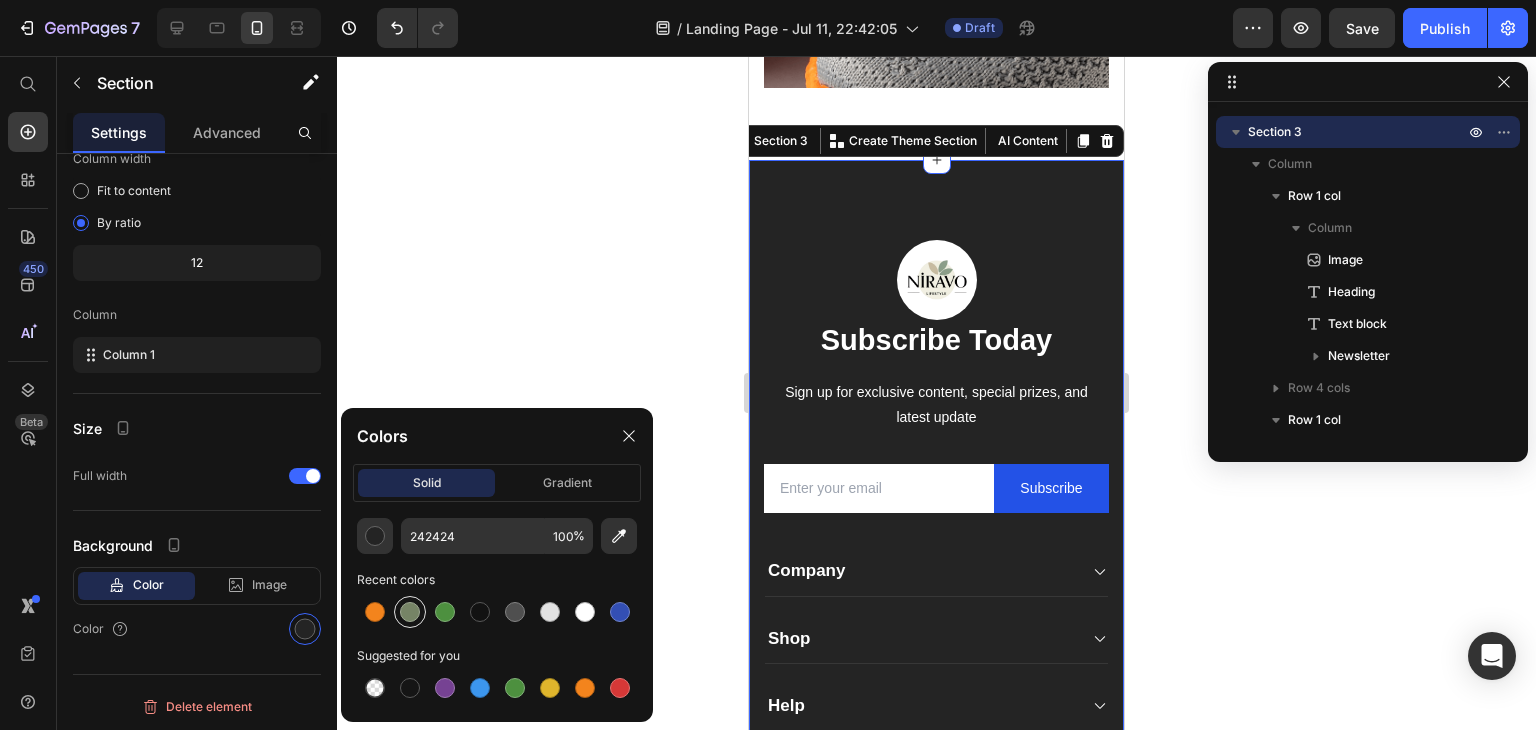 click at bounding box center [410, 612] 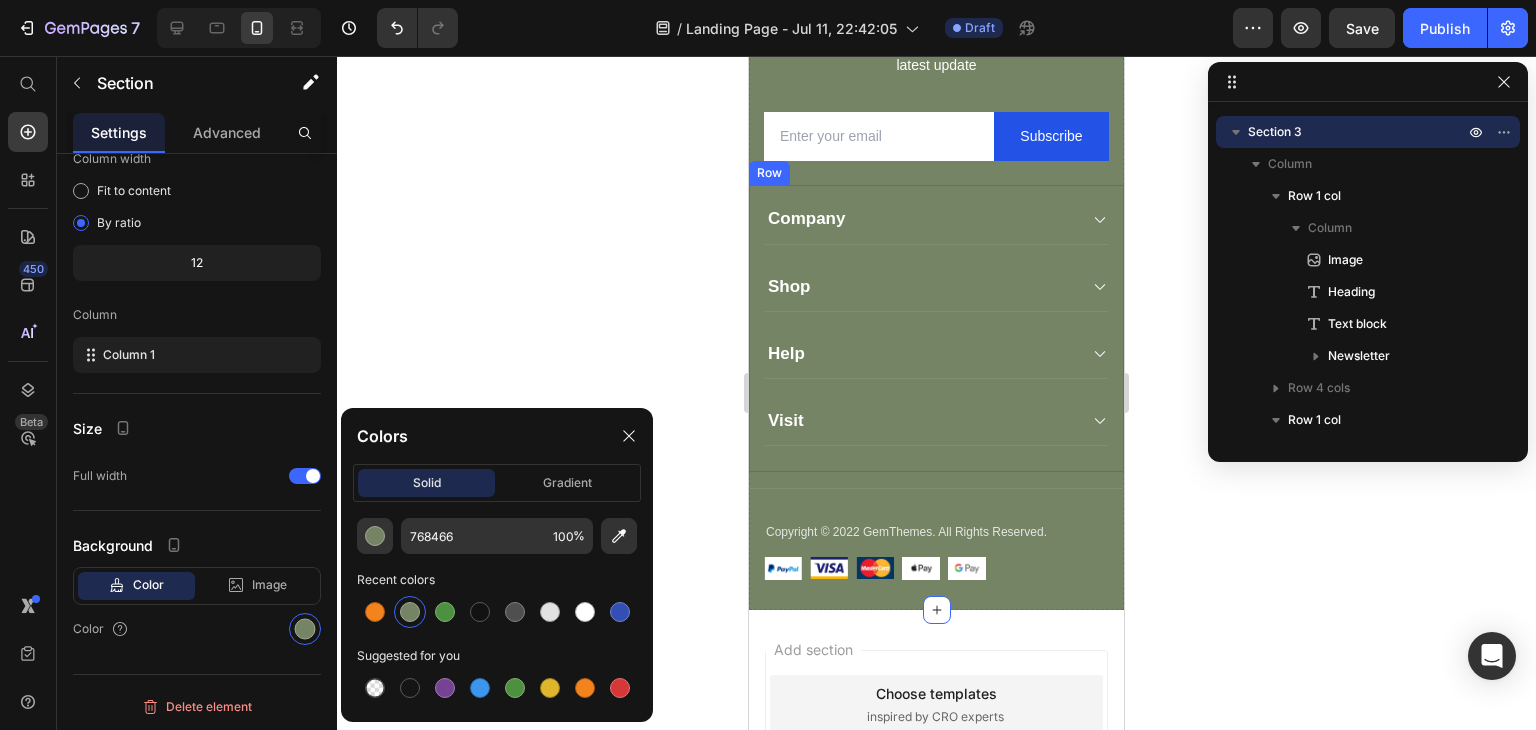scroll, scrollTop: 2800, scrollLeft: 0, axis: vertical 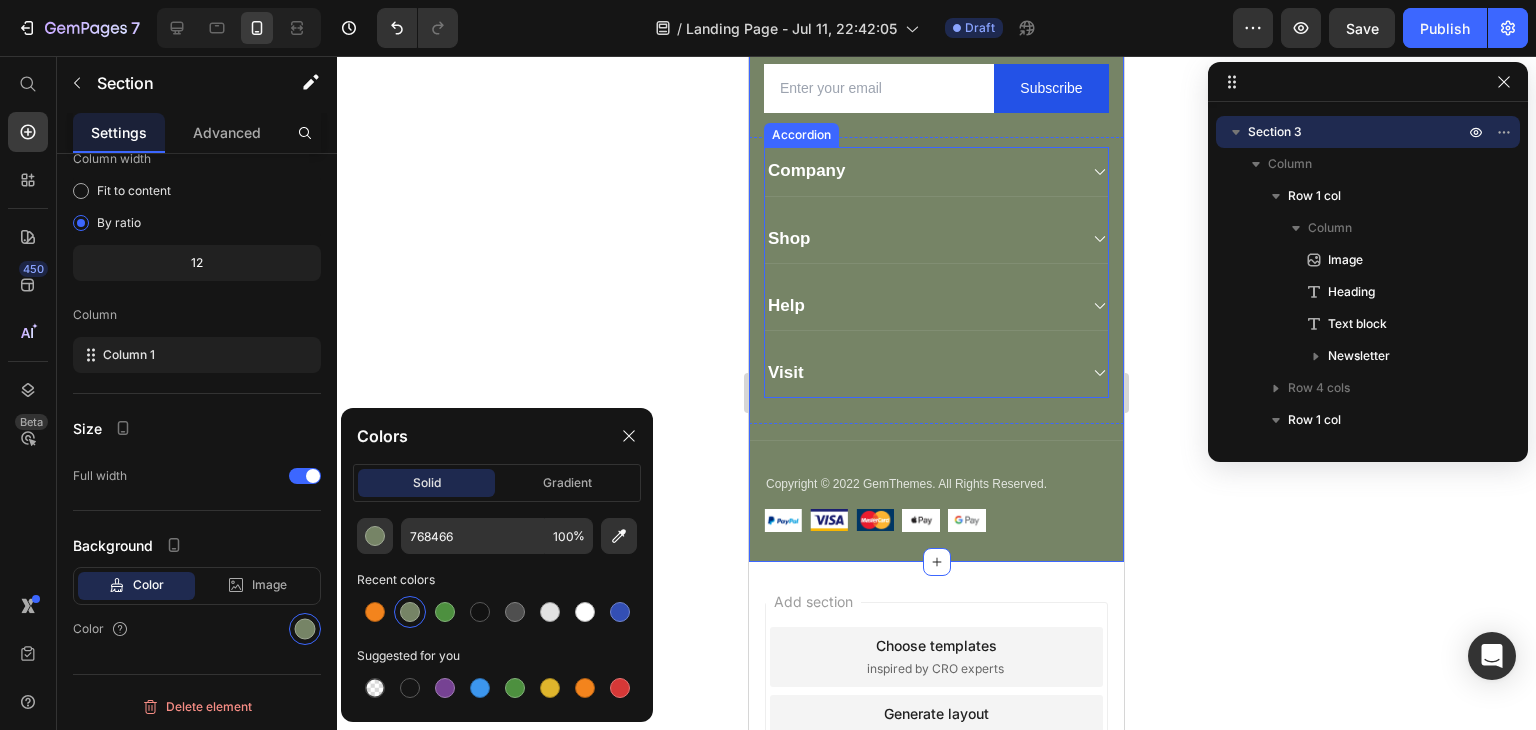 click on "Company" at bounding box center [920, 171] 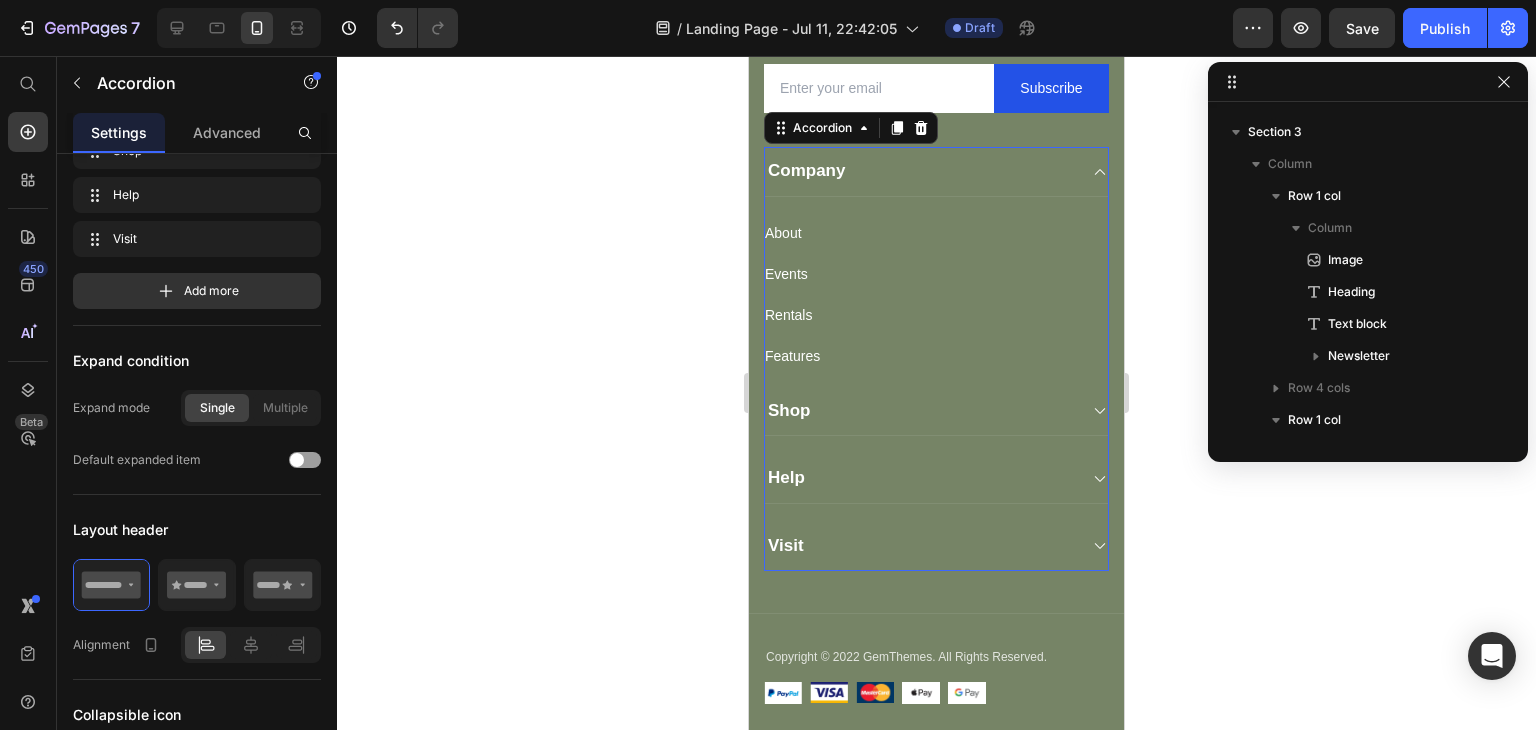 scroll, scrollTop: 1434, scrollLeft: 0, axis: vertical 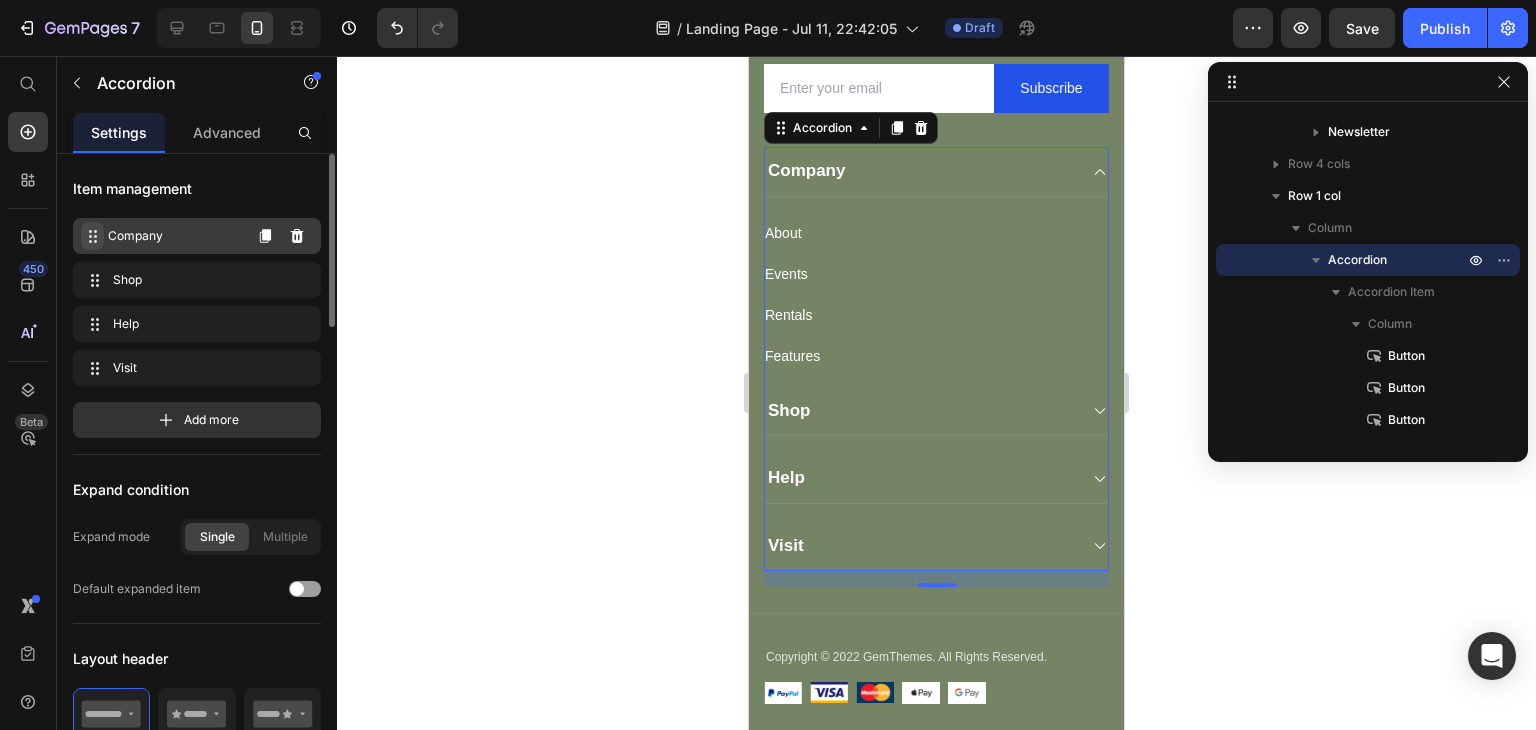 click at bounding box center (92, 236) 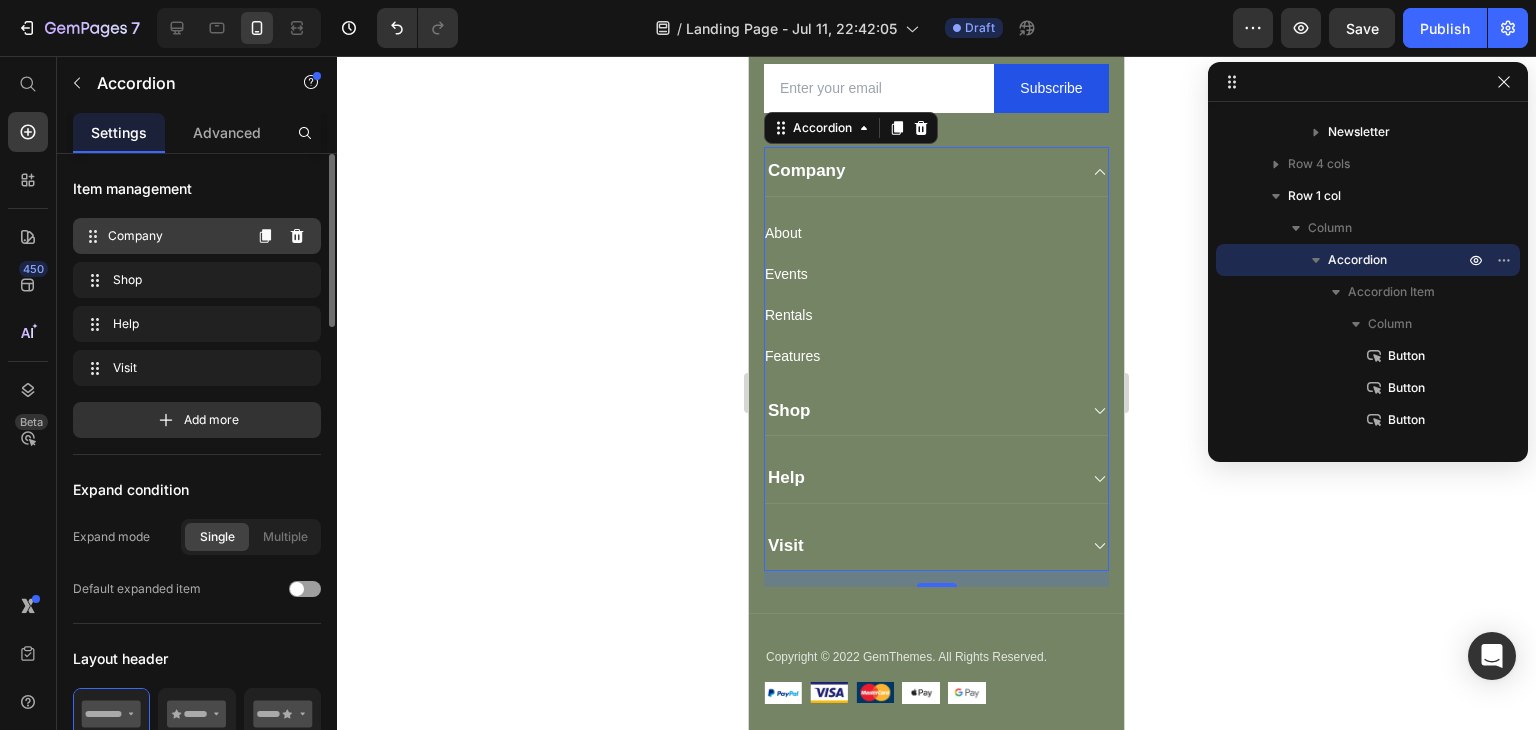 click on "Company" at bounding box center (174, 236) 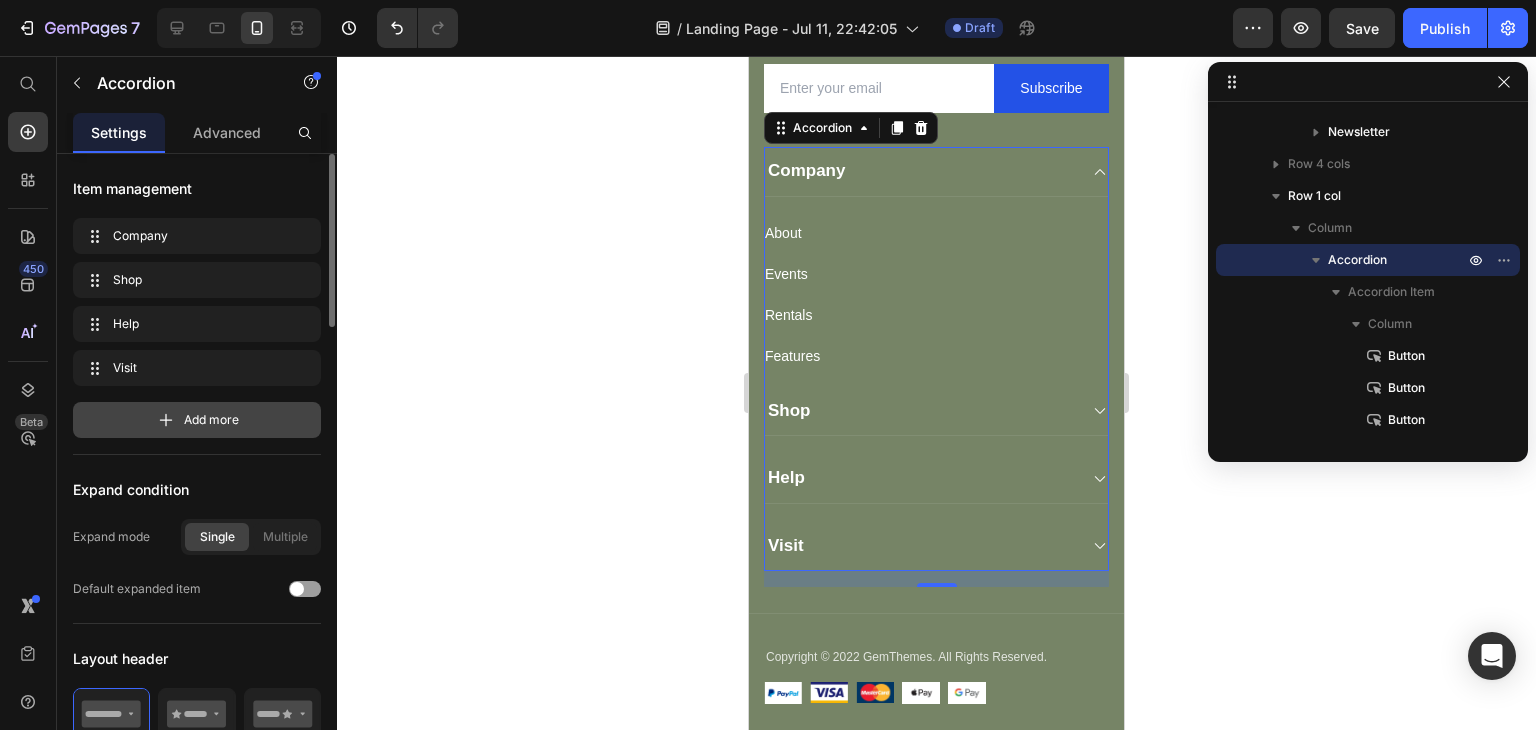 click on "Add more" at bounding box center [211, 420] 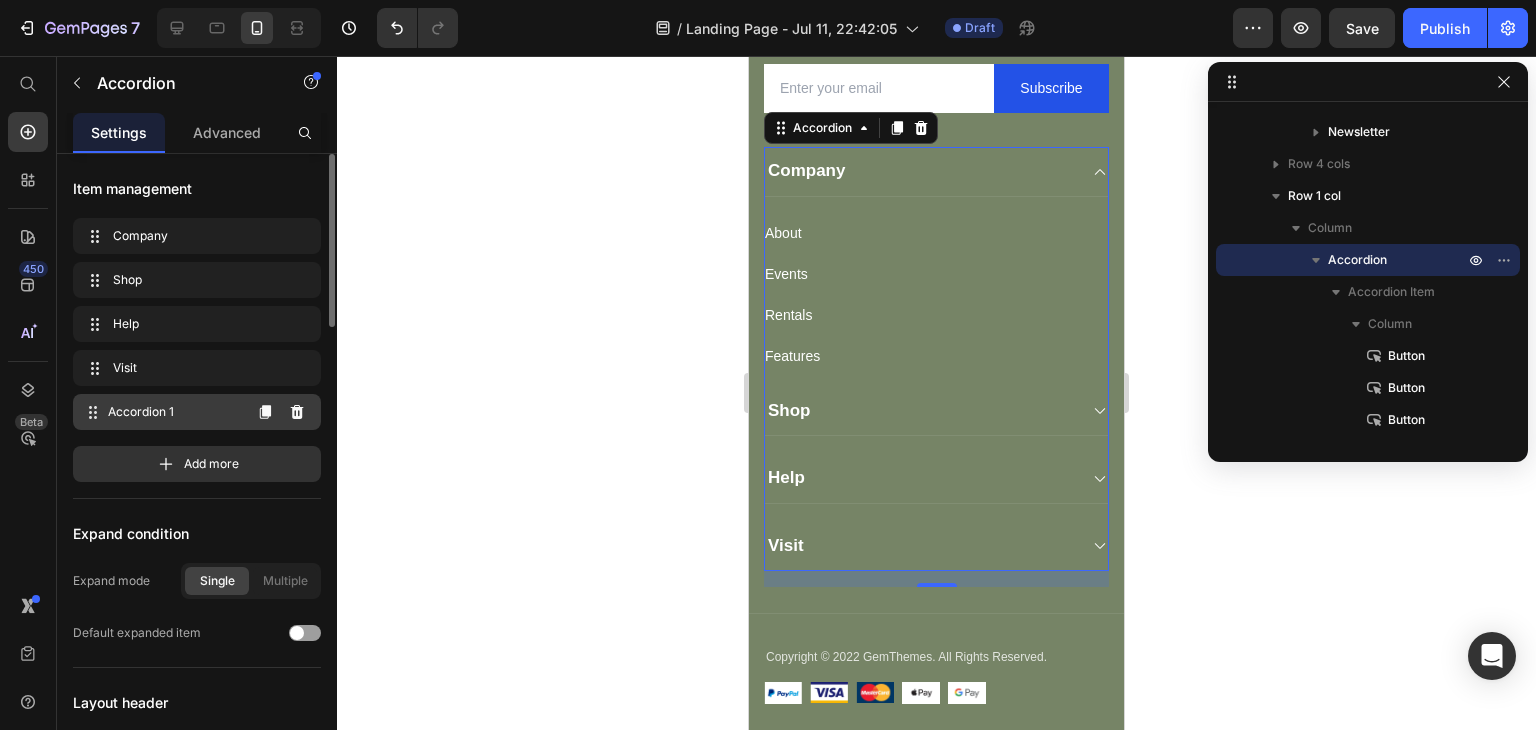 click on "Accordion 1" at bounding box center (174, 412) 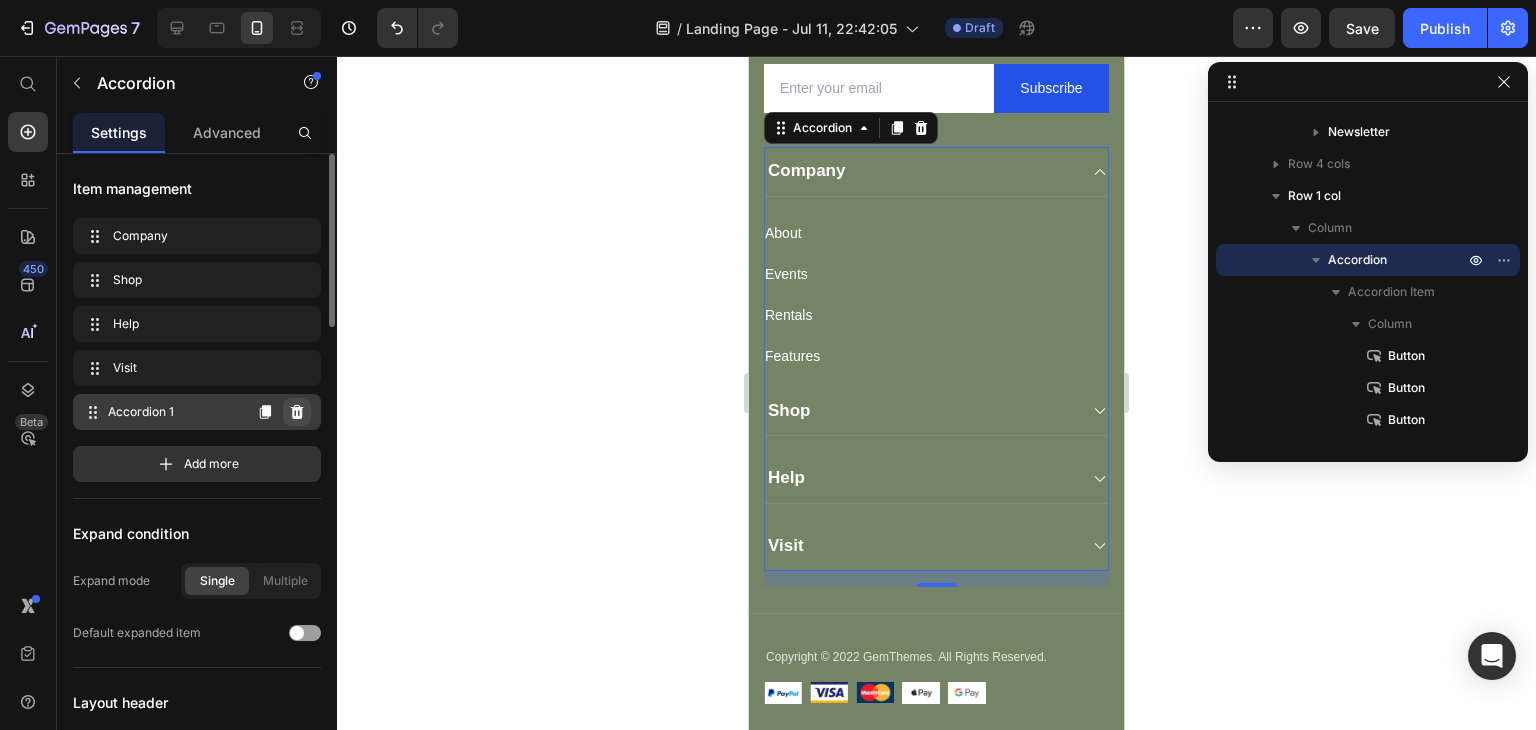 click 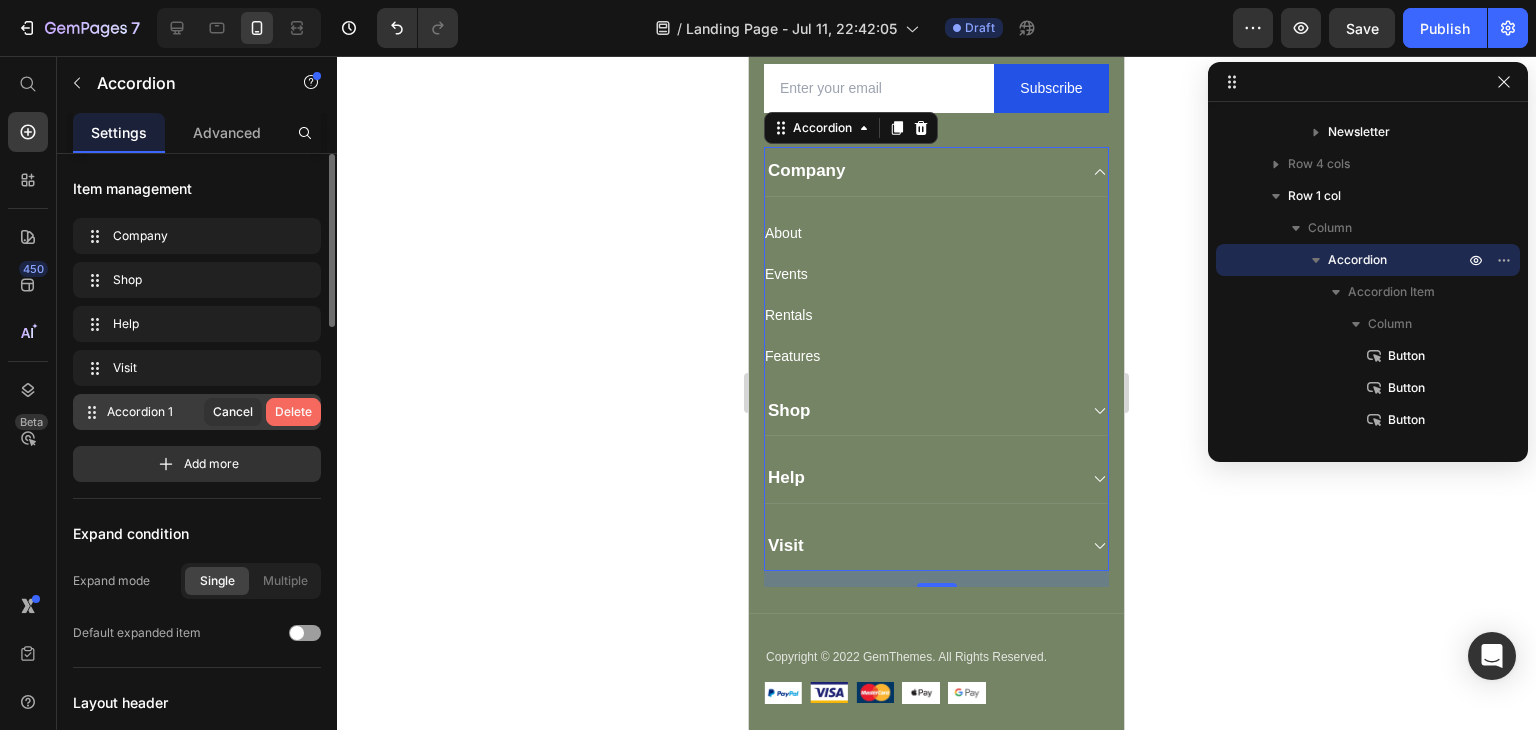 click on "Delete" at bounding box center [293, 412] 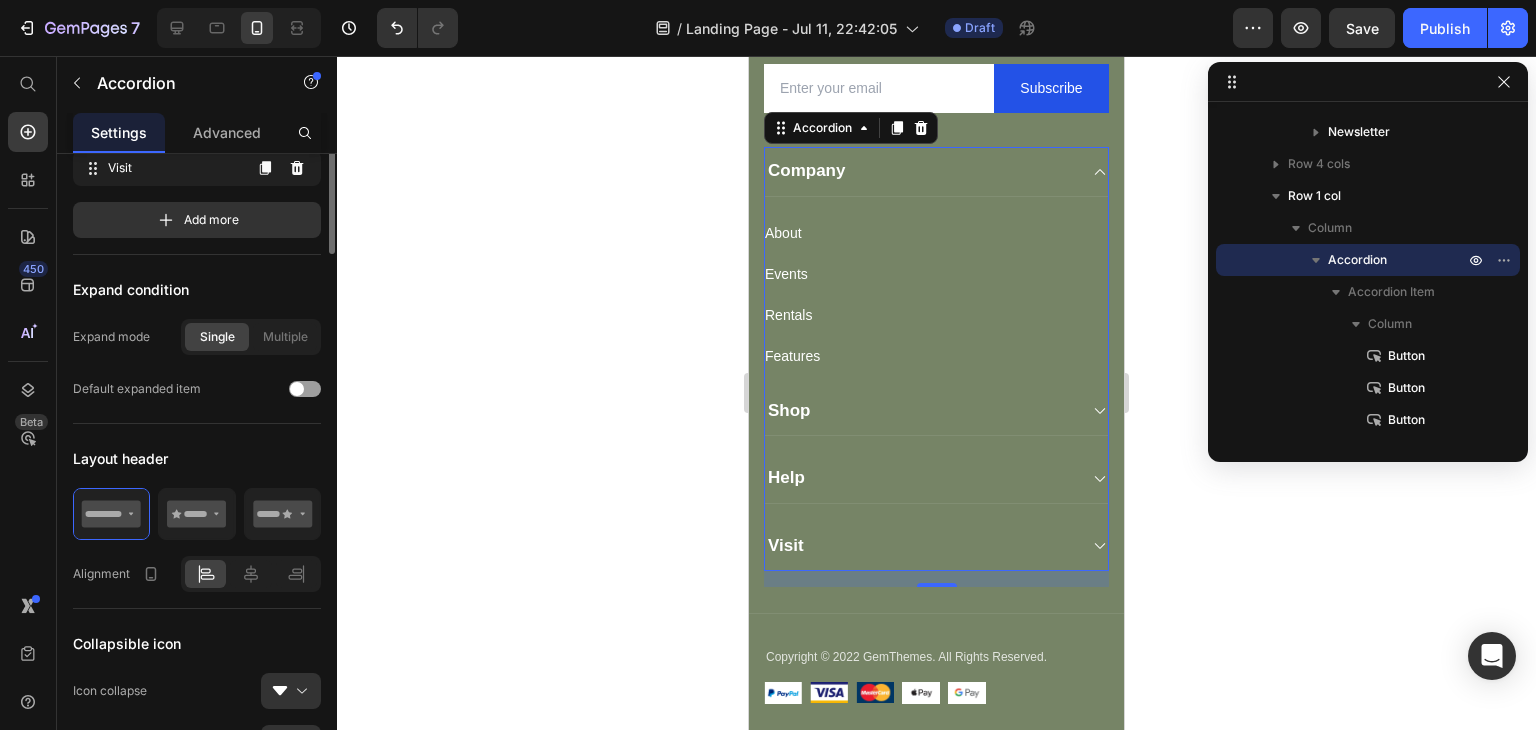scroll, scrollTop: 300, scrollLeft: 0, axis: vertical 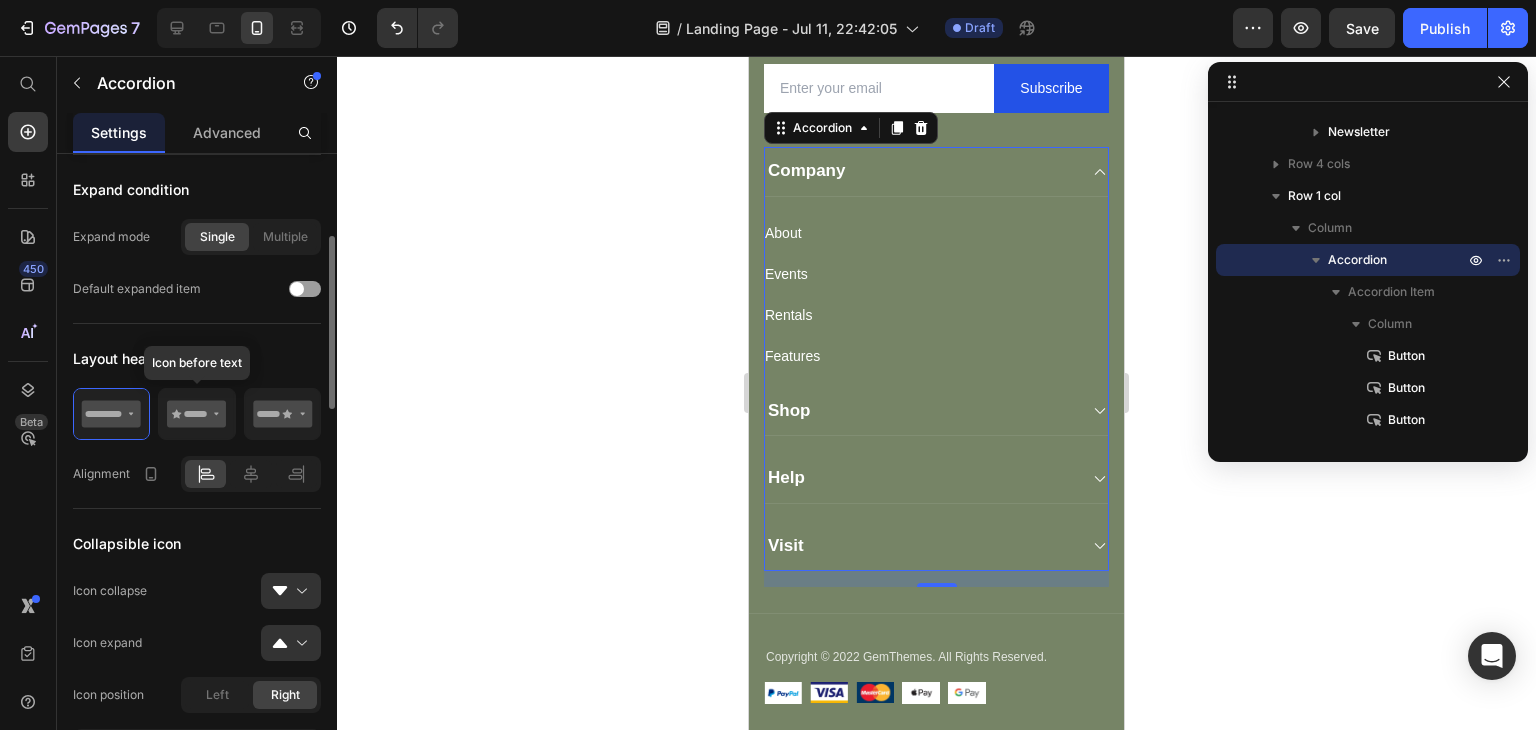 click 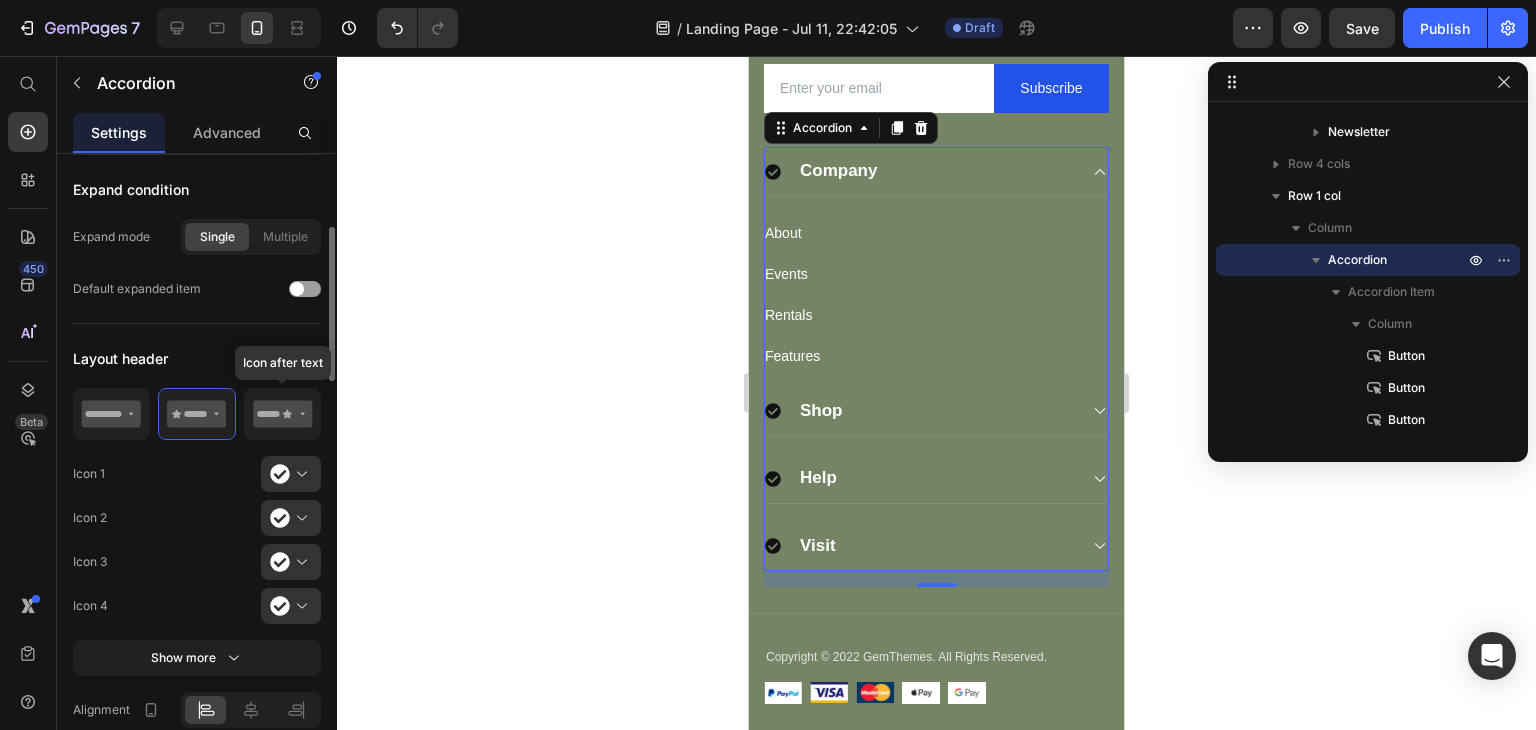 click 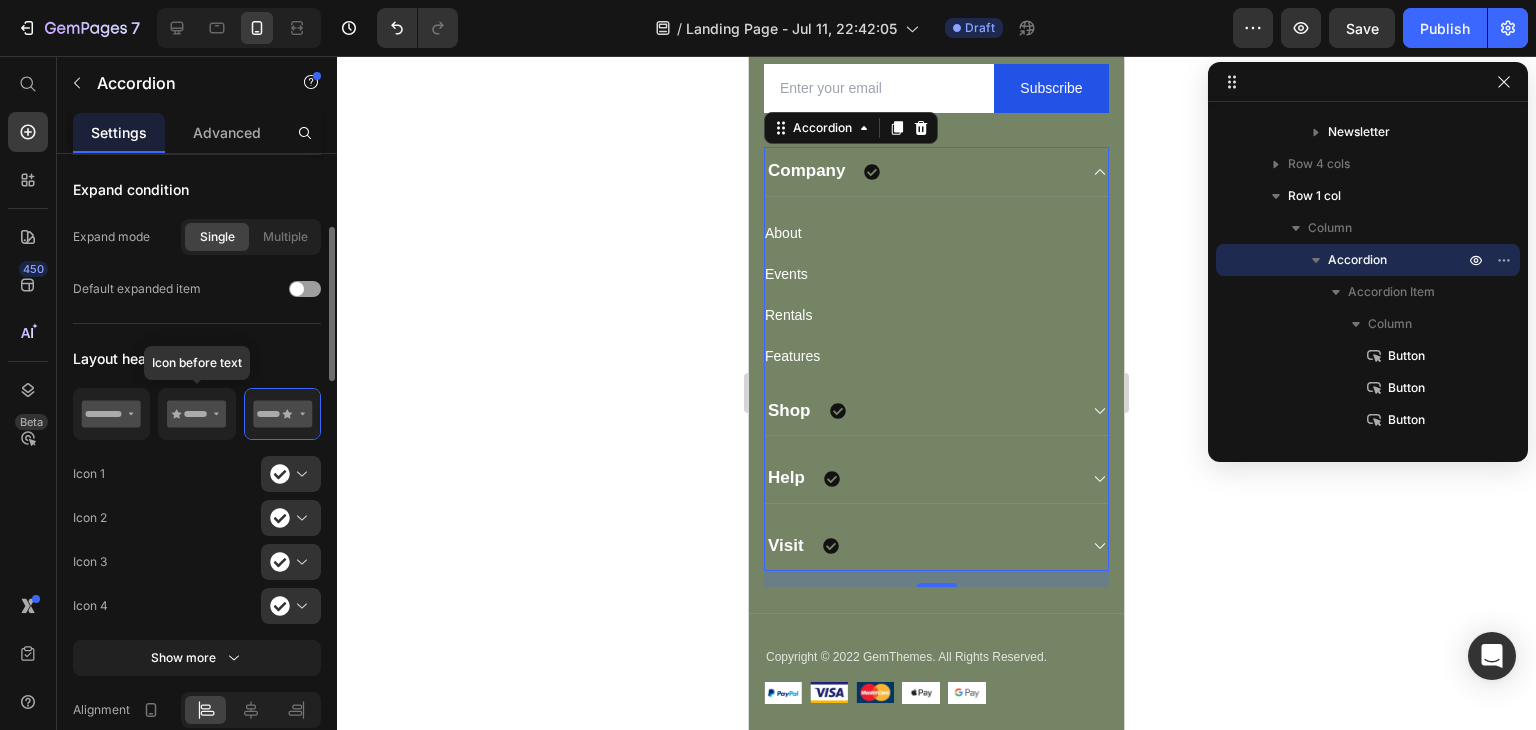 click 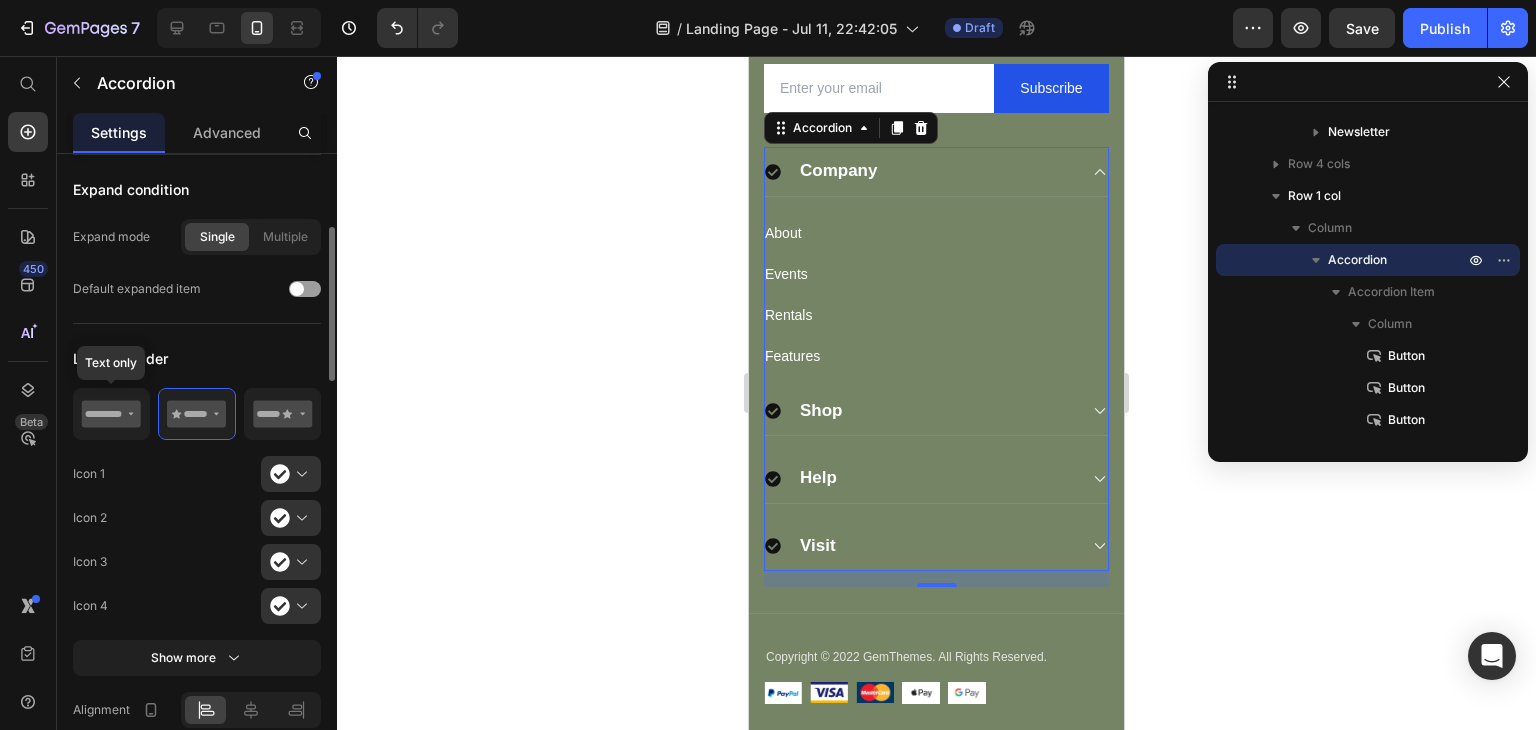 click 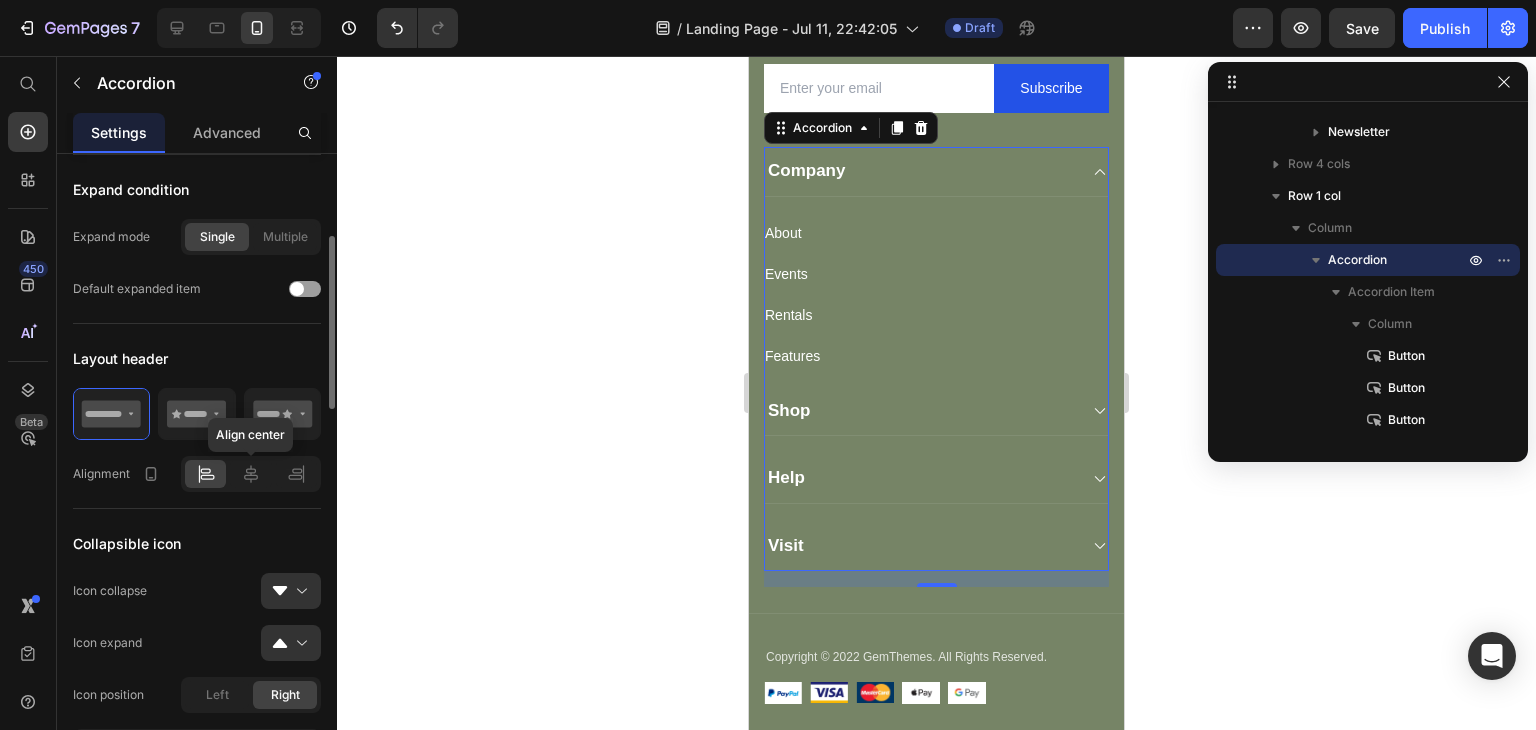 scroll, scrollTop: 500, scrollLeft: 0, axis: vertical 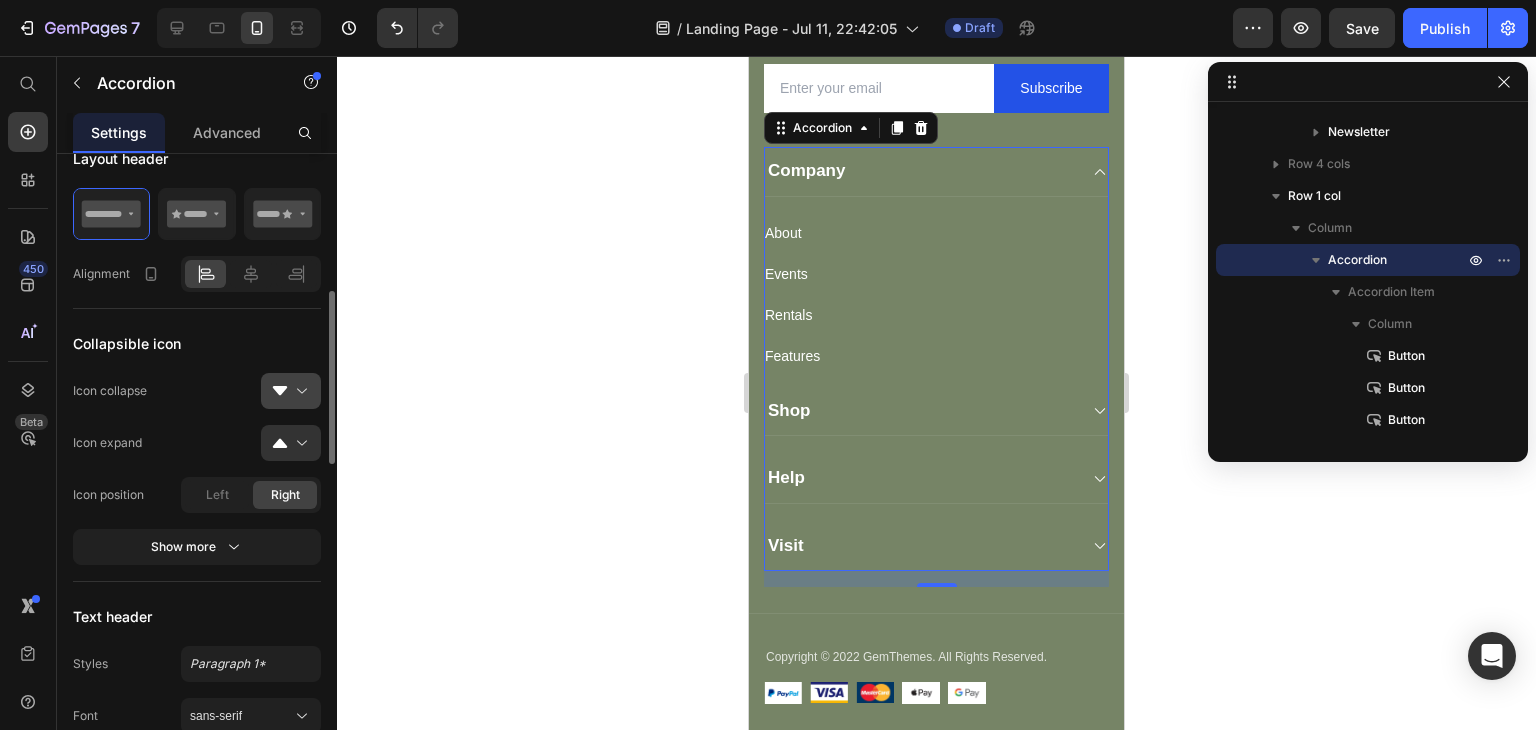click at bounding box center [299, 391] 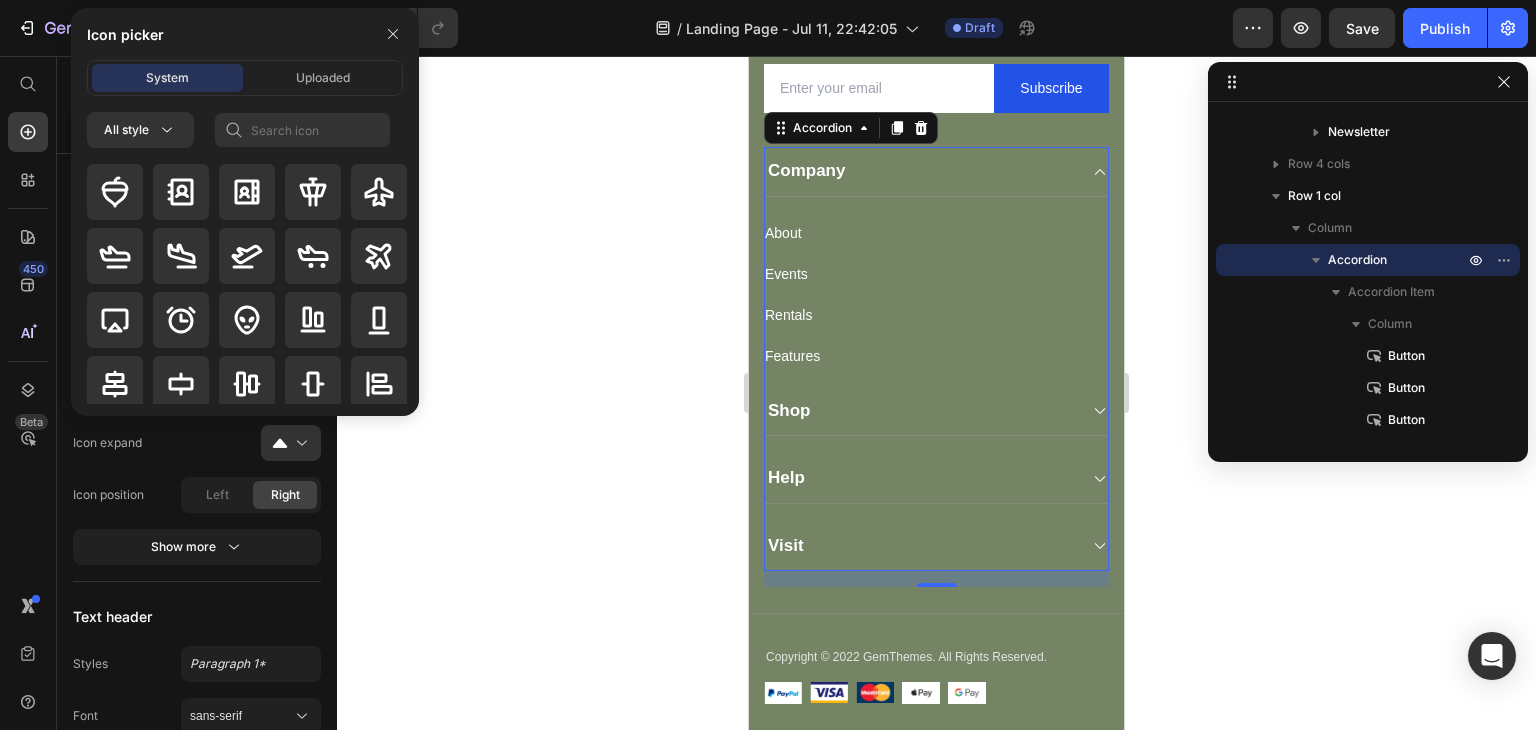 click 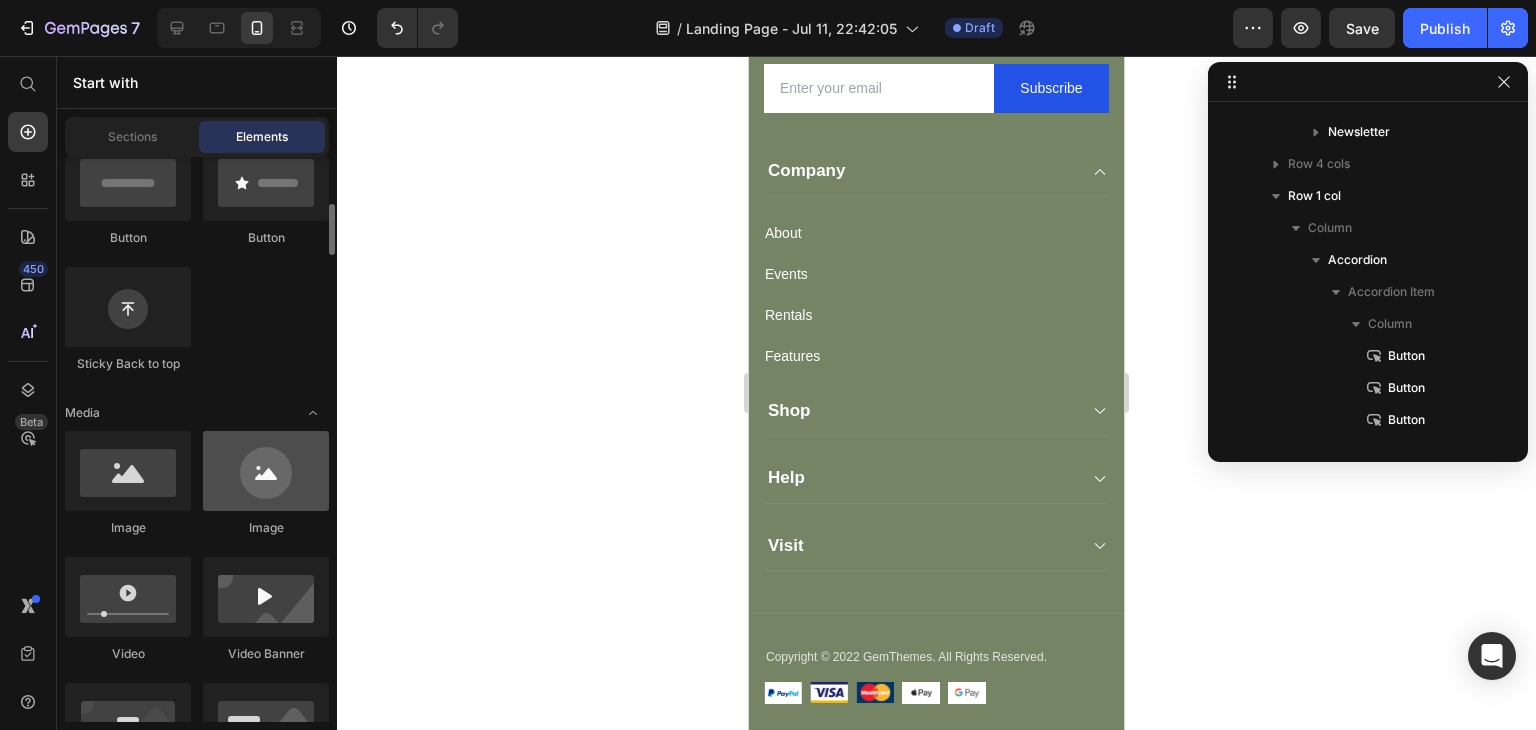 scroll, scrollTop: 114, scrollLeft: 0, axis: vertical 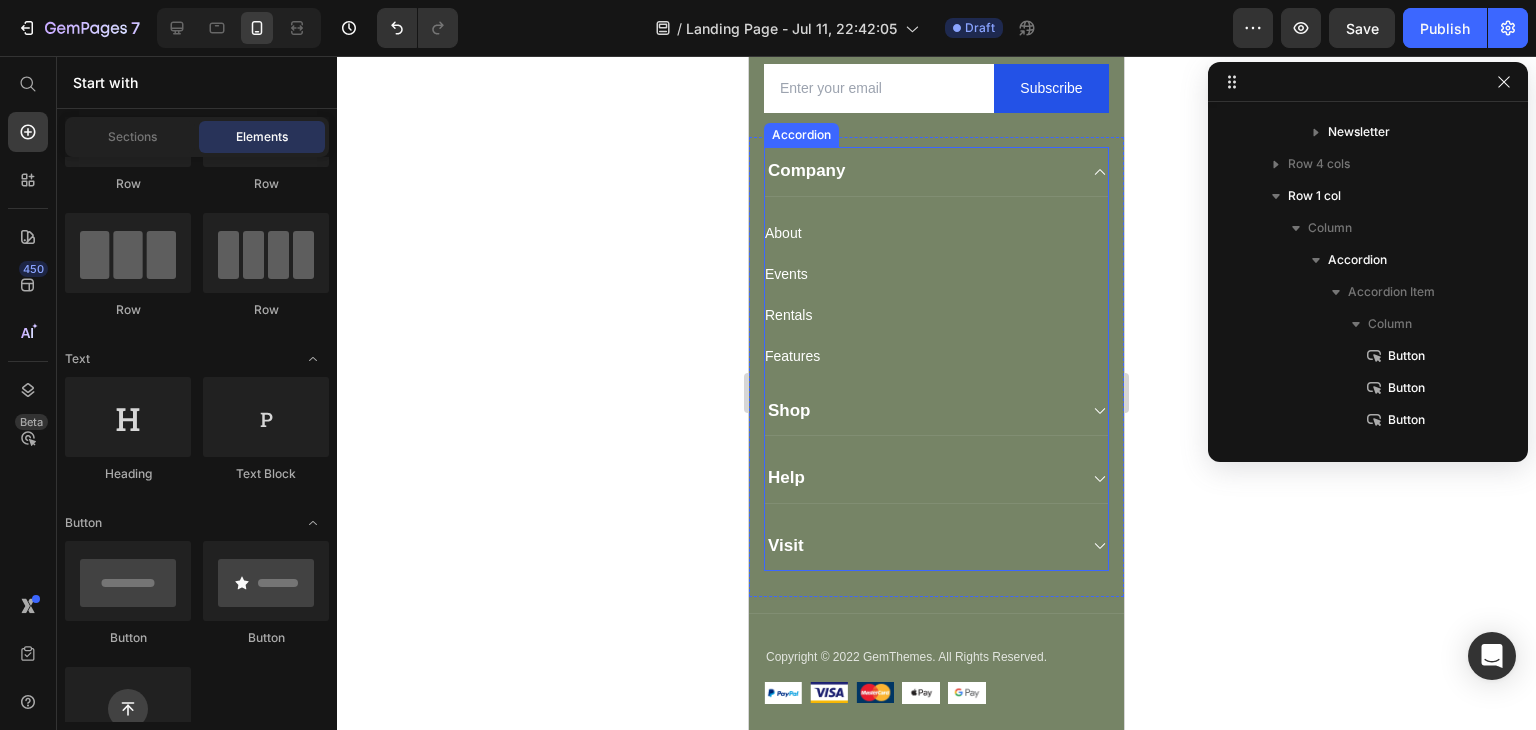click on "Shop" at bounding box center (920, 411) 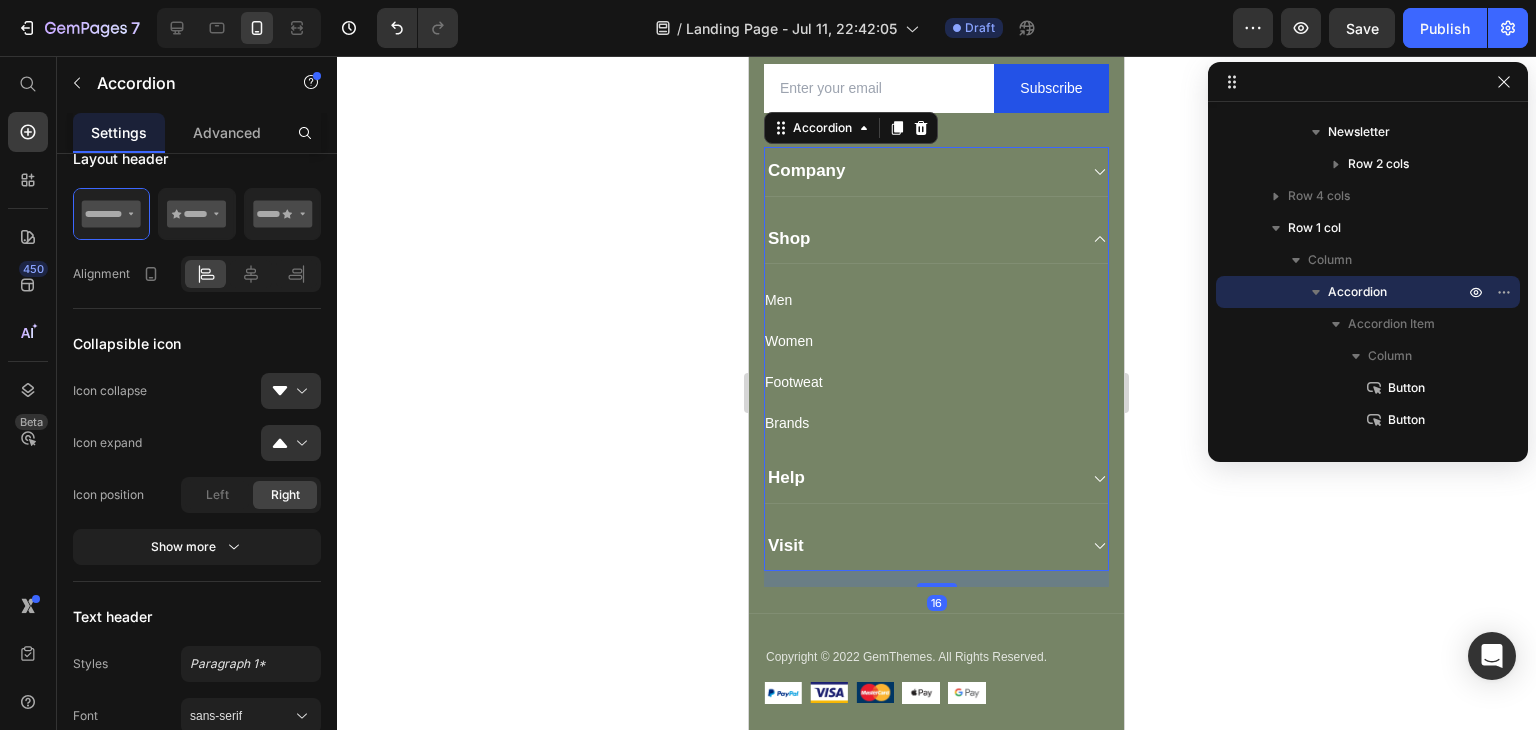 click on "Shop" at bounding box center [920, 239] 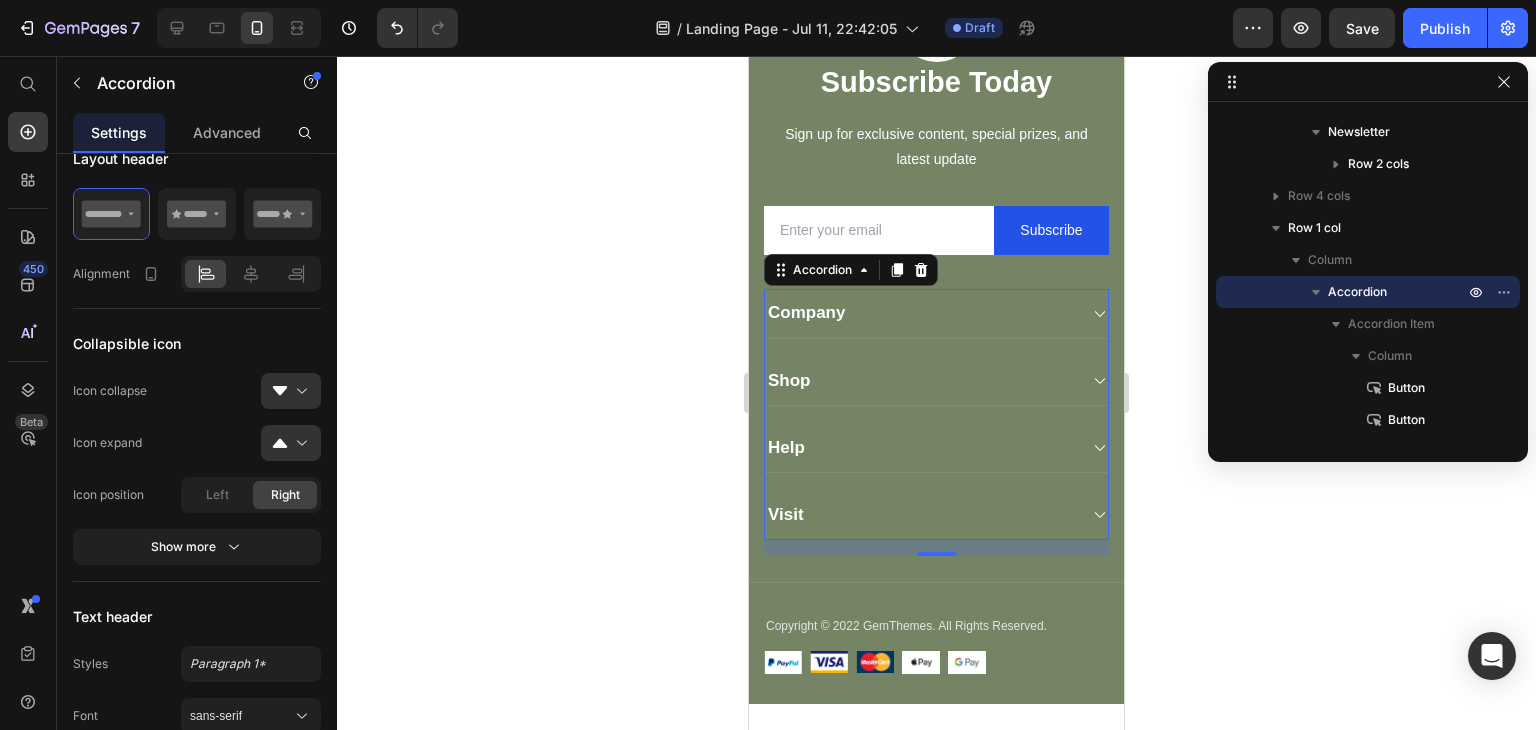 scroll, scrollTop: 2600, scrollLeft: 0, axis: vertical 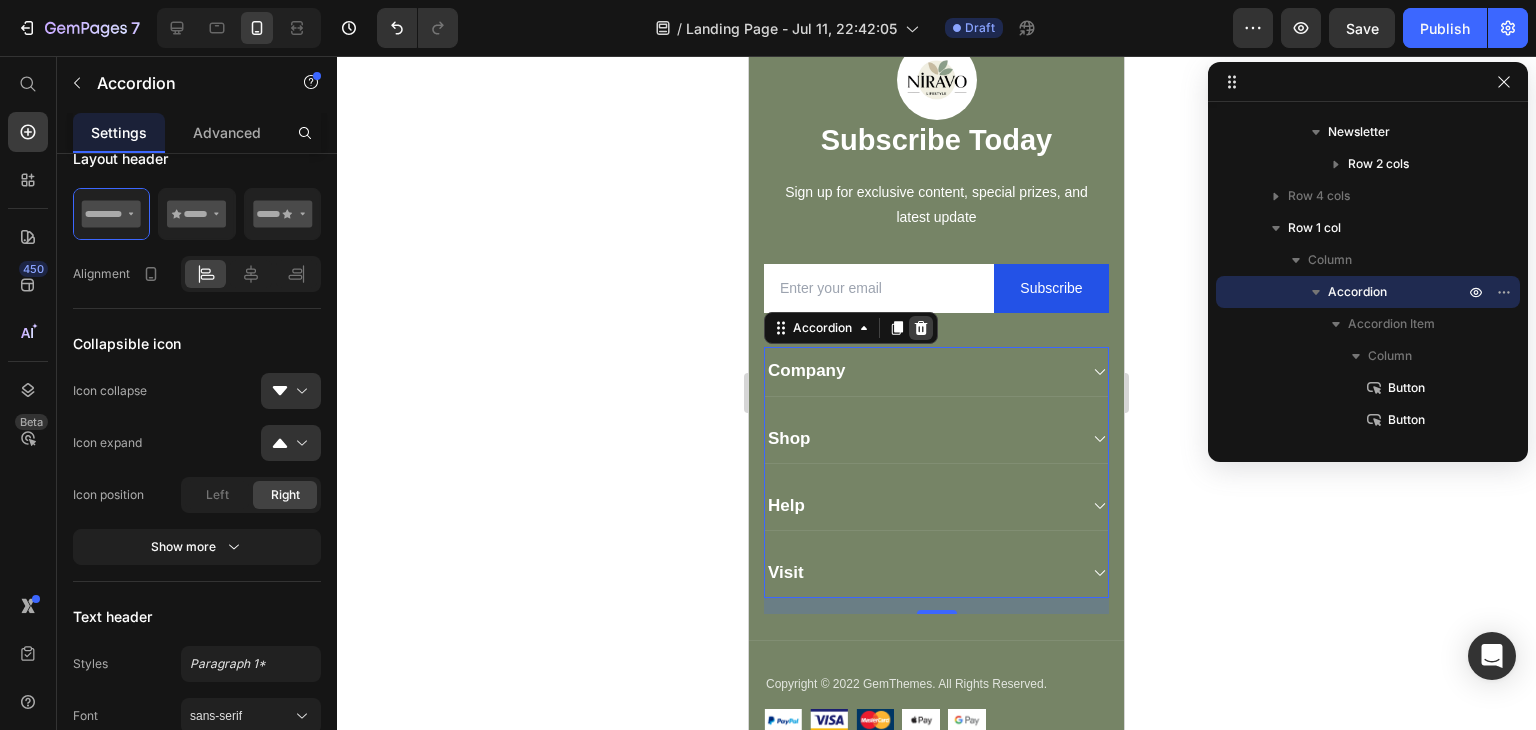click 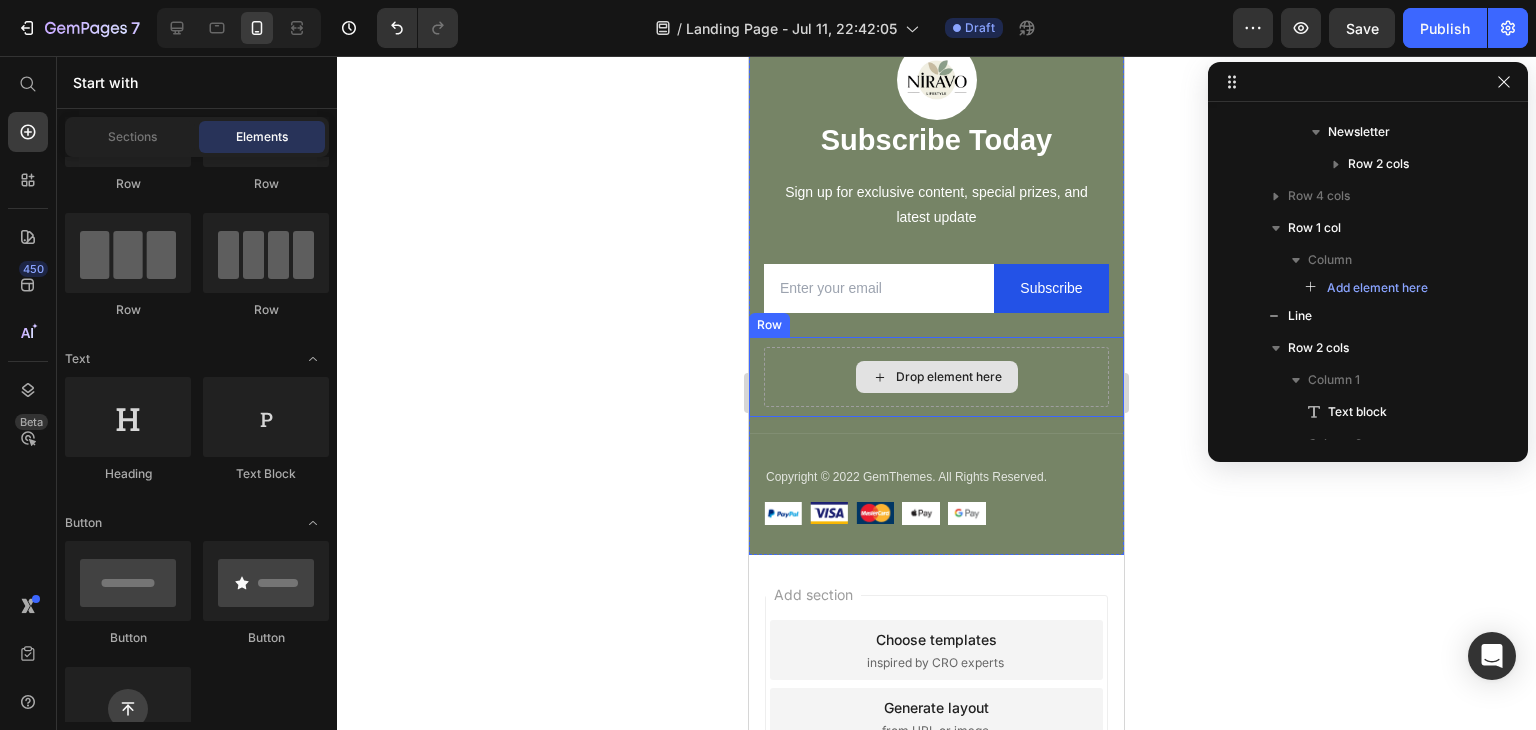 click on "Drop element here" at bounding box center [949, 377] 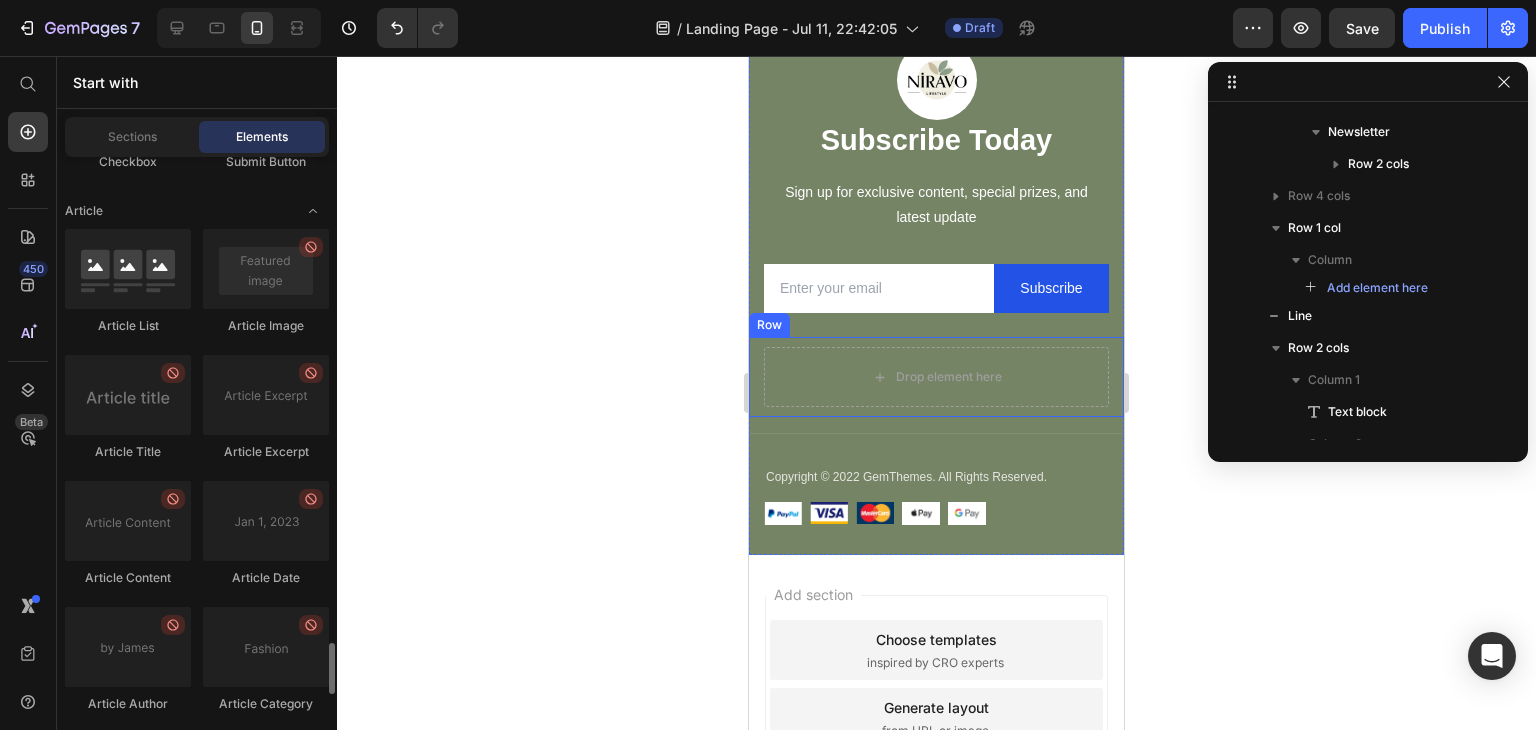 scroll, scrollTop: 5614, scrollLeft: 0, axis: vertical 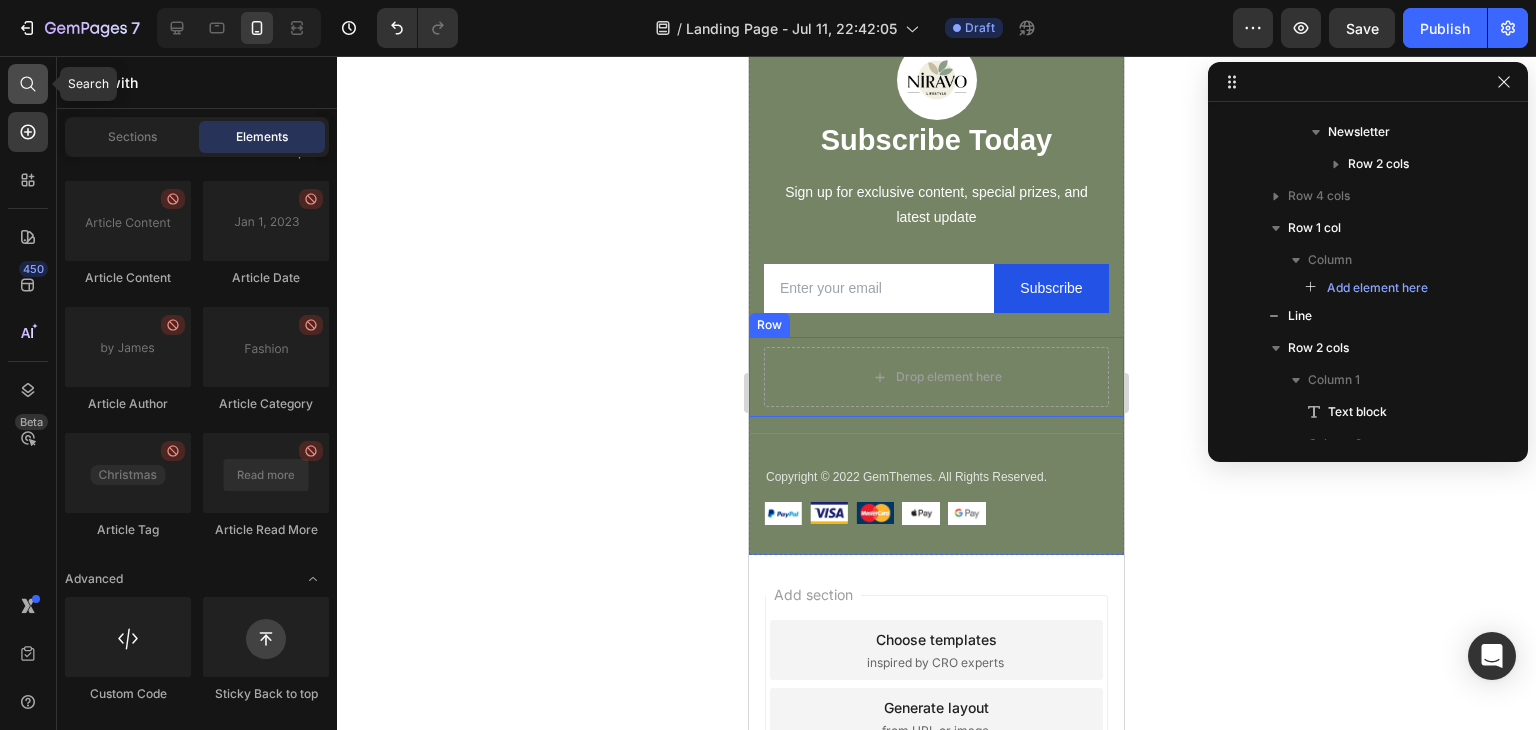 click 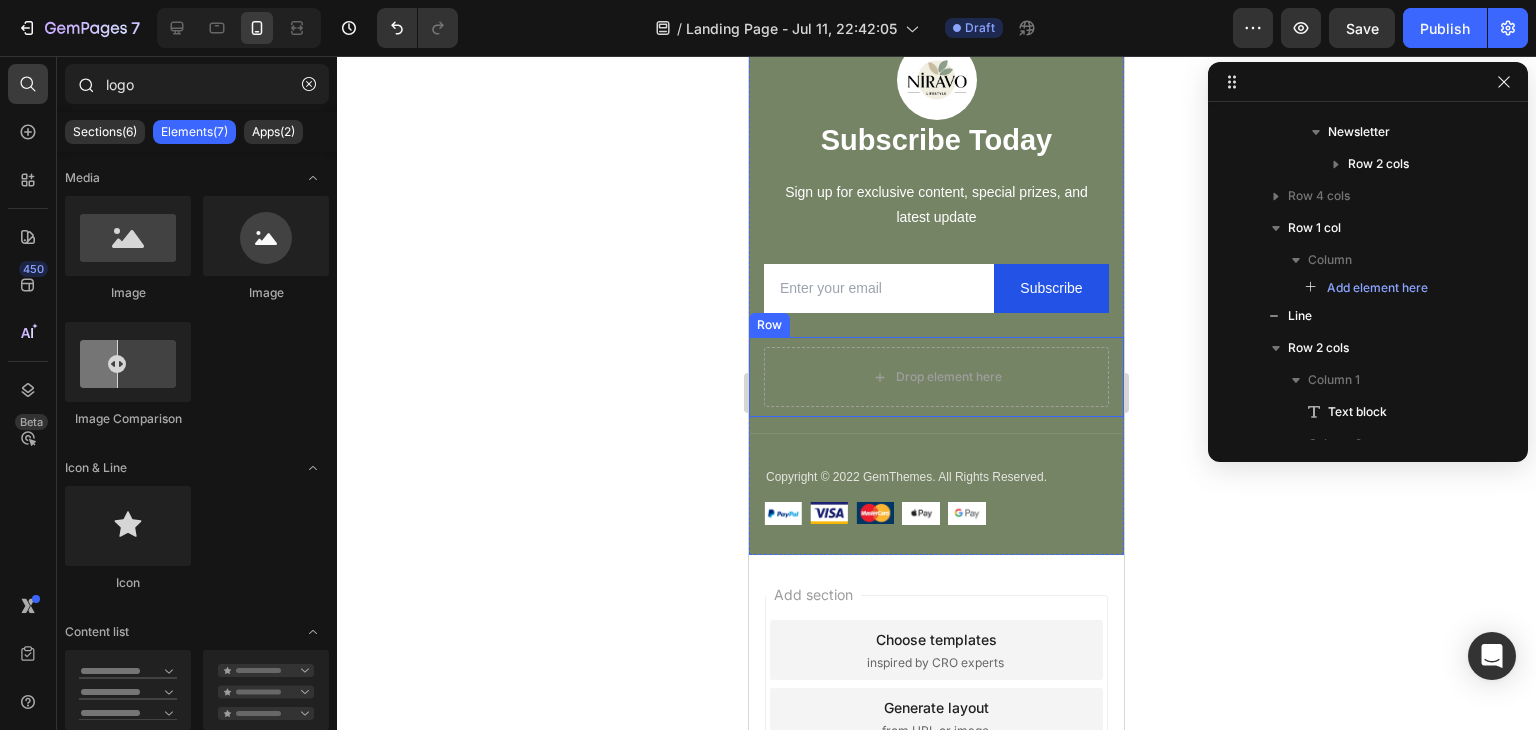 drag, startPoint x: 162, startPoint y: 70, endPoint x: 57, endPoint y: 67, distance: 105.04285 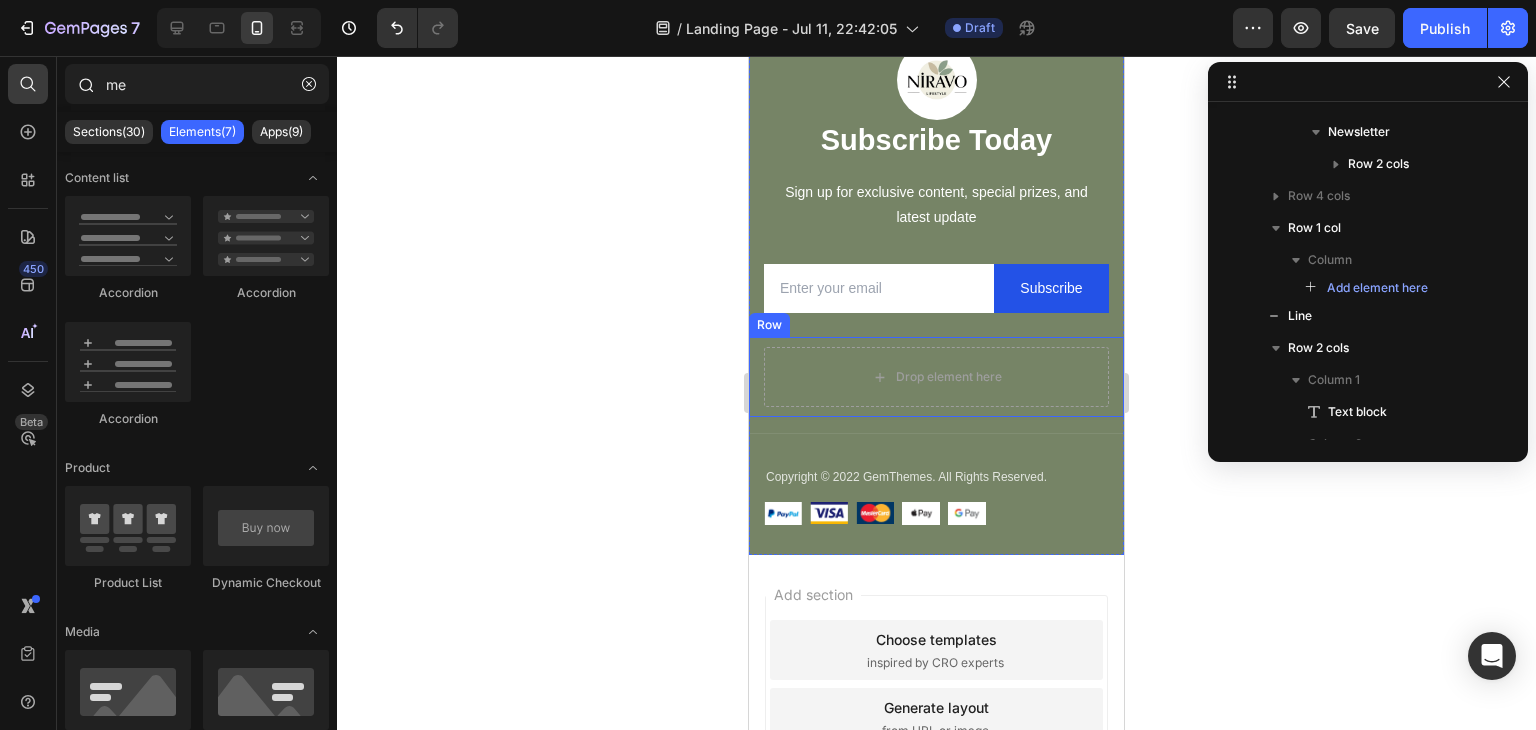 type on "m" 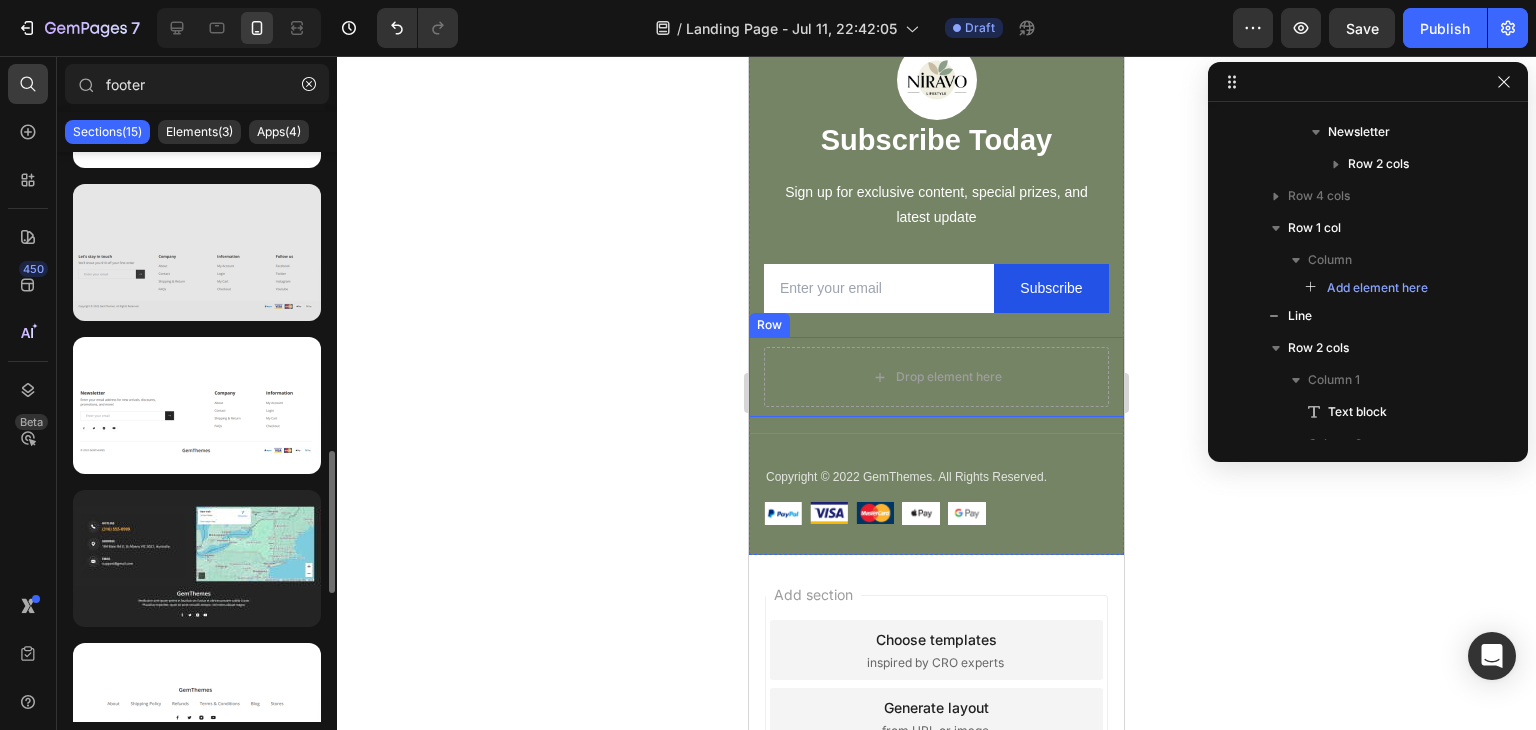 scroll, scrollTop: 1300, scrollLeft: 0, axis: vertical 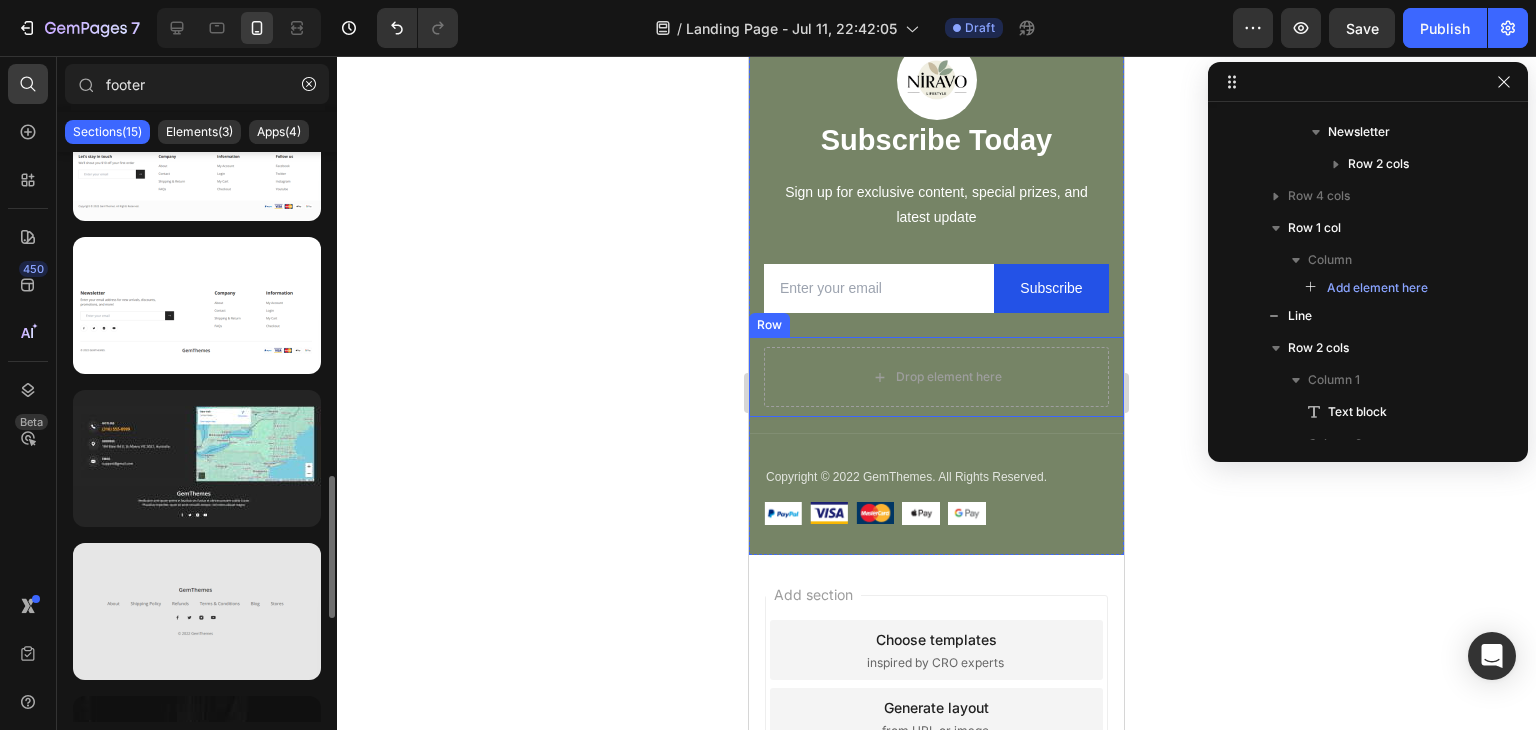 type on "footer" 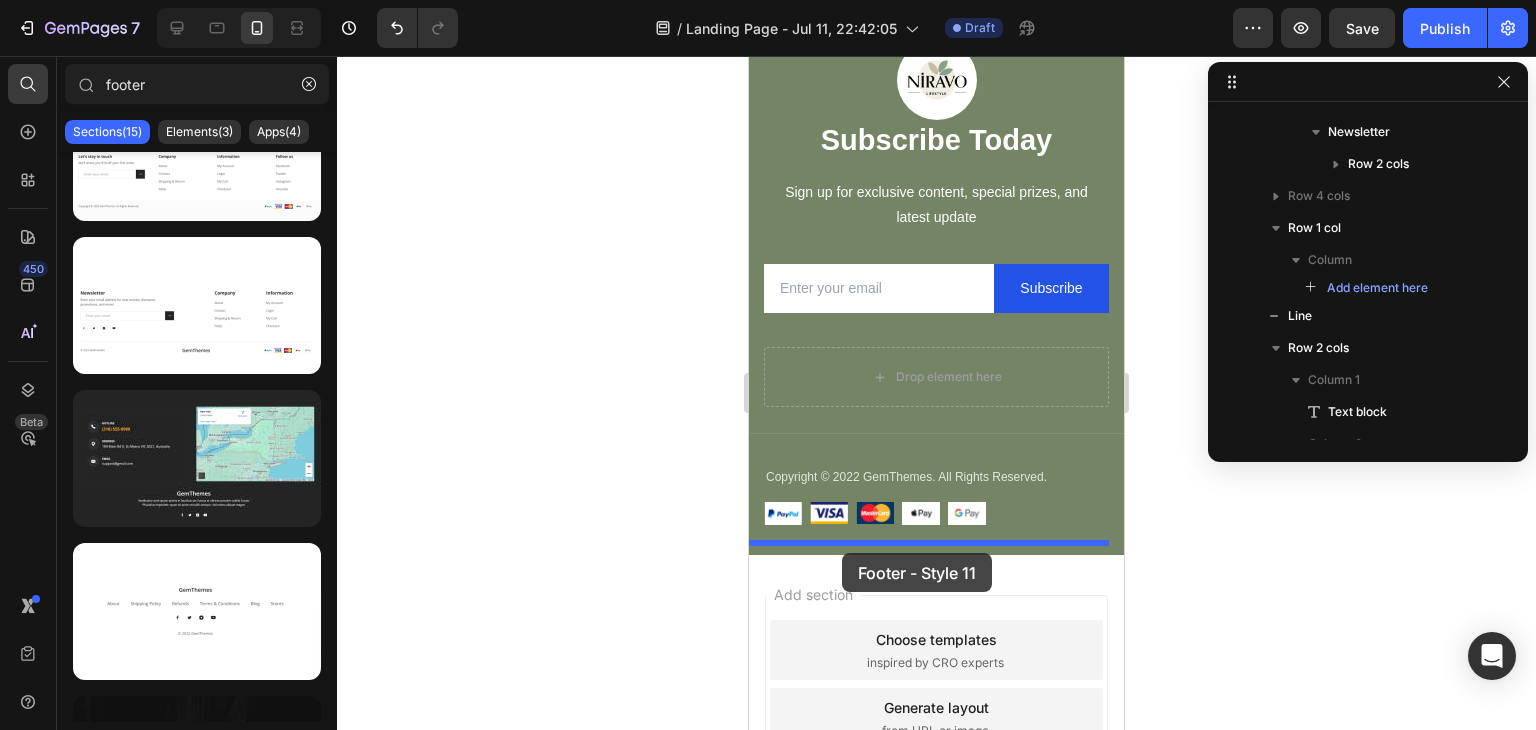 drag, startPoint x: 921, startPoint y: 660, endPoint x: 842, endPoint y: 553, distance: 133.00375 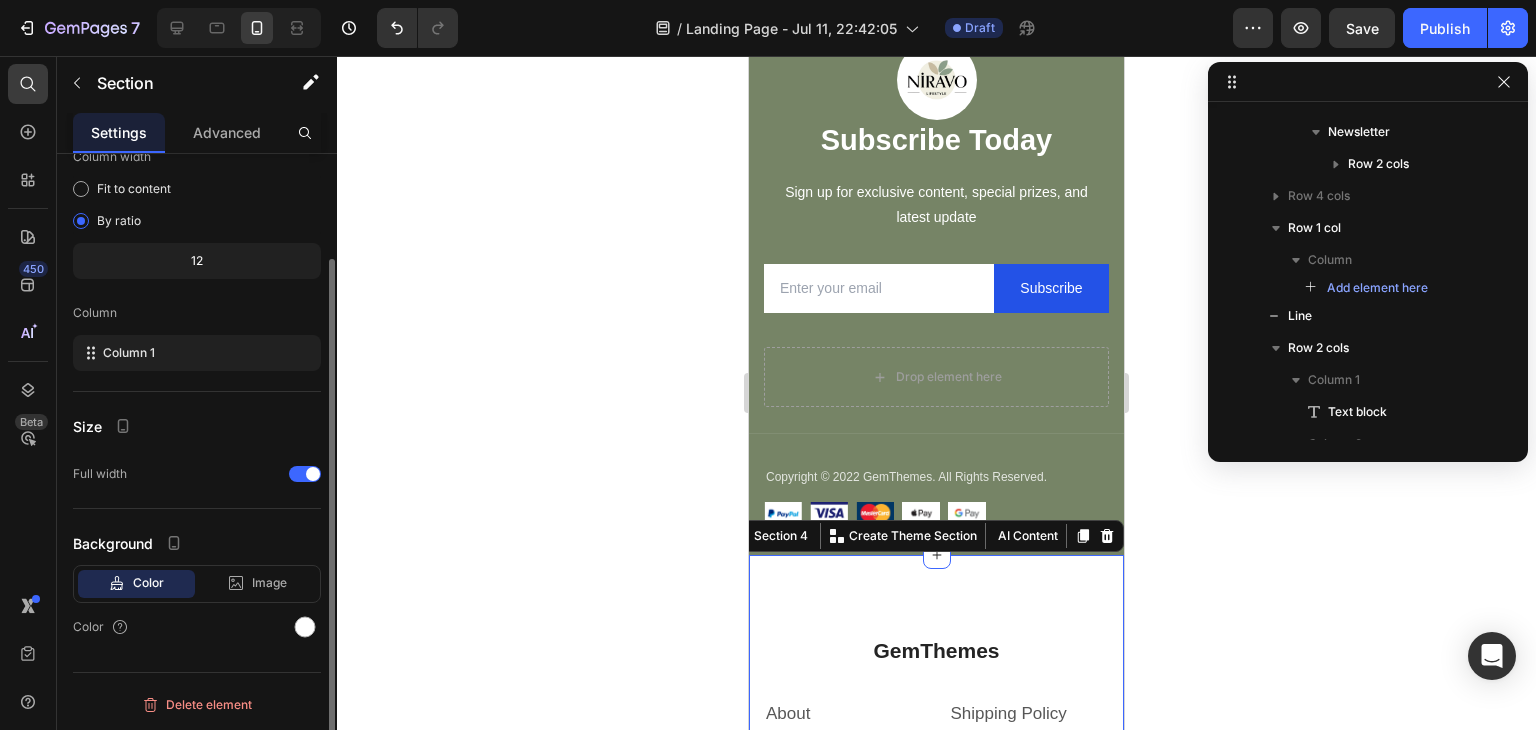 scroll, scrollTop: 1901, scrollLeft: 0, axis: vertical 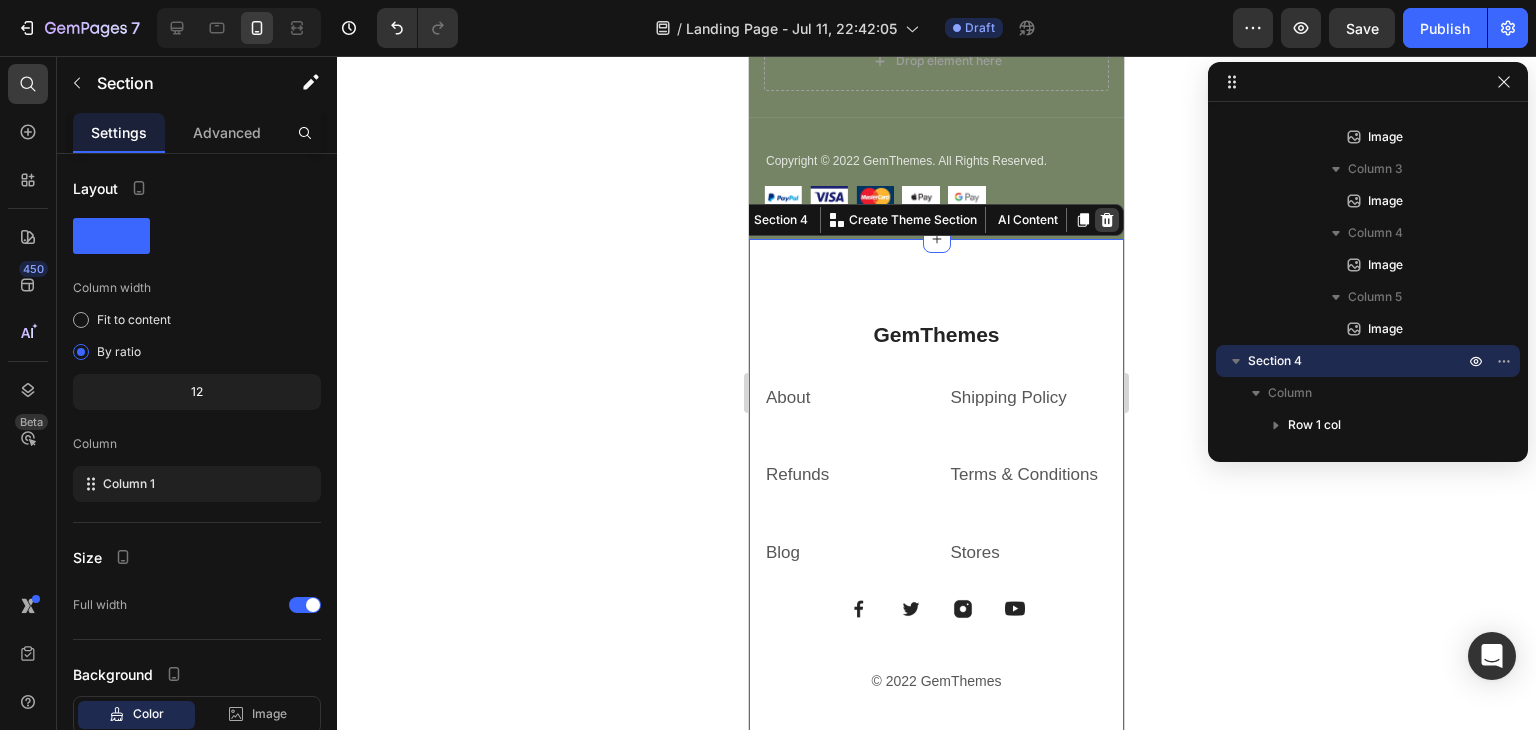 click 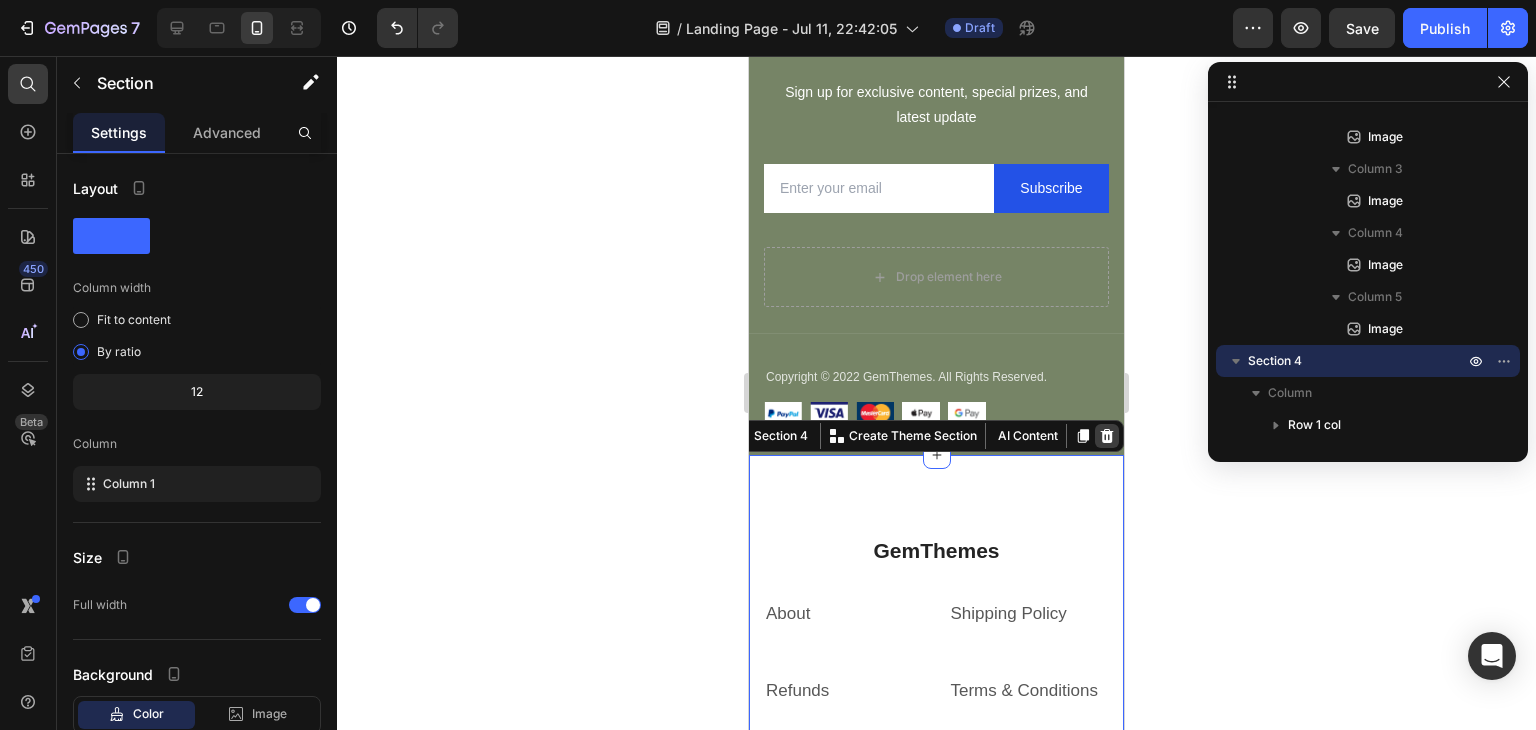 scroll, scrollTop: 1805, scrollLeft: 0, axis: vertical 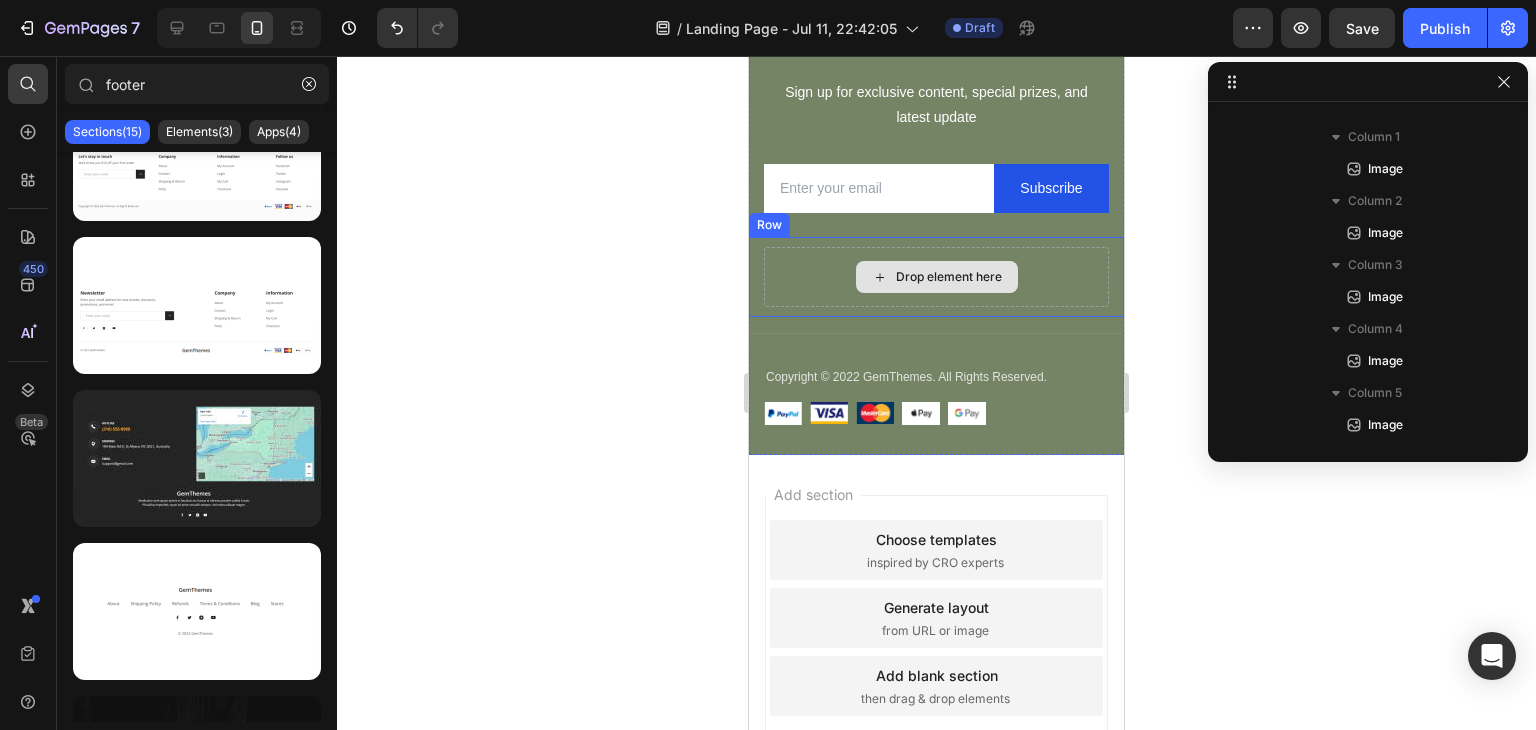 click on "Drop element here" at bounding box center [937, 277] 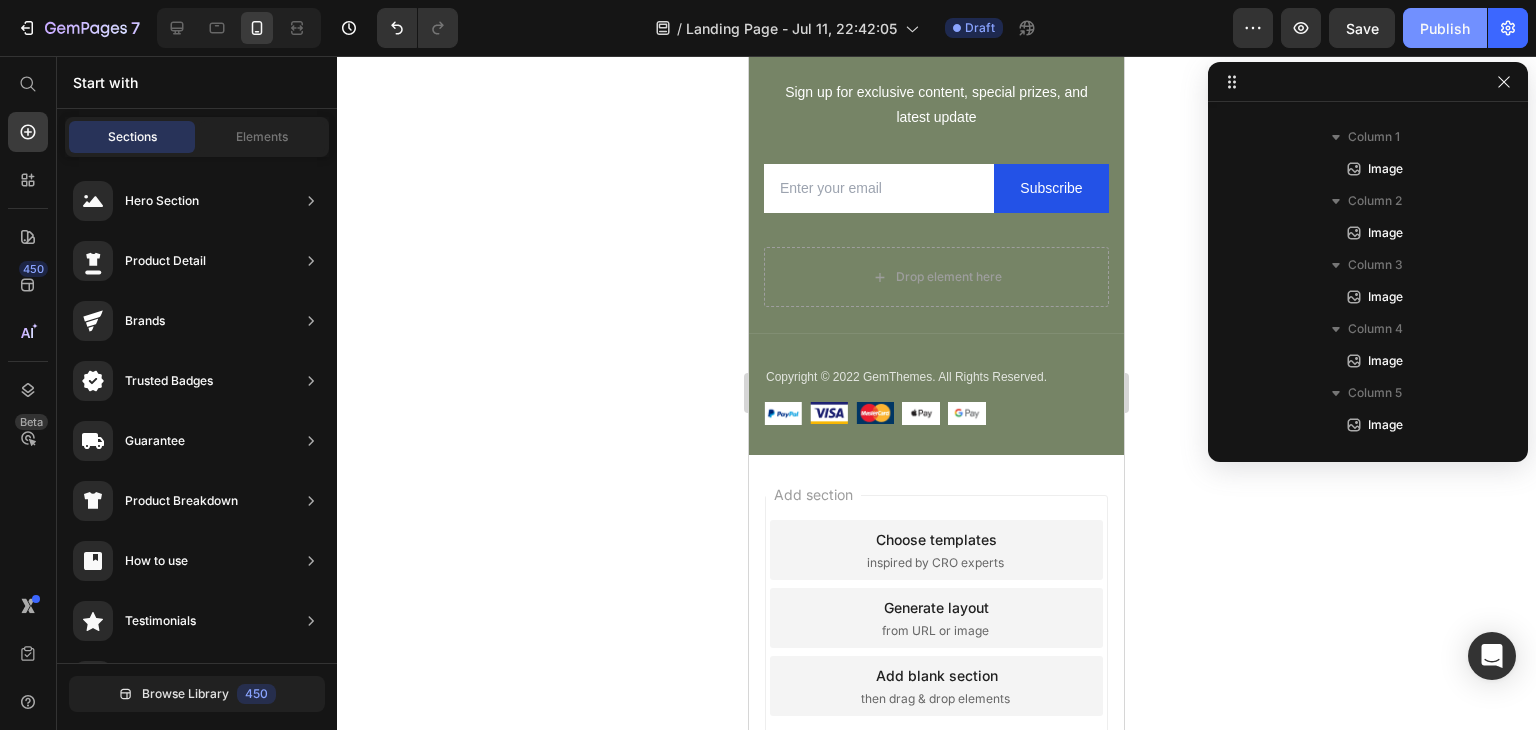 click on "Publish" at bounding box center (1445, 28) 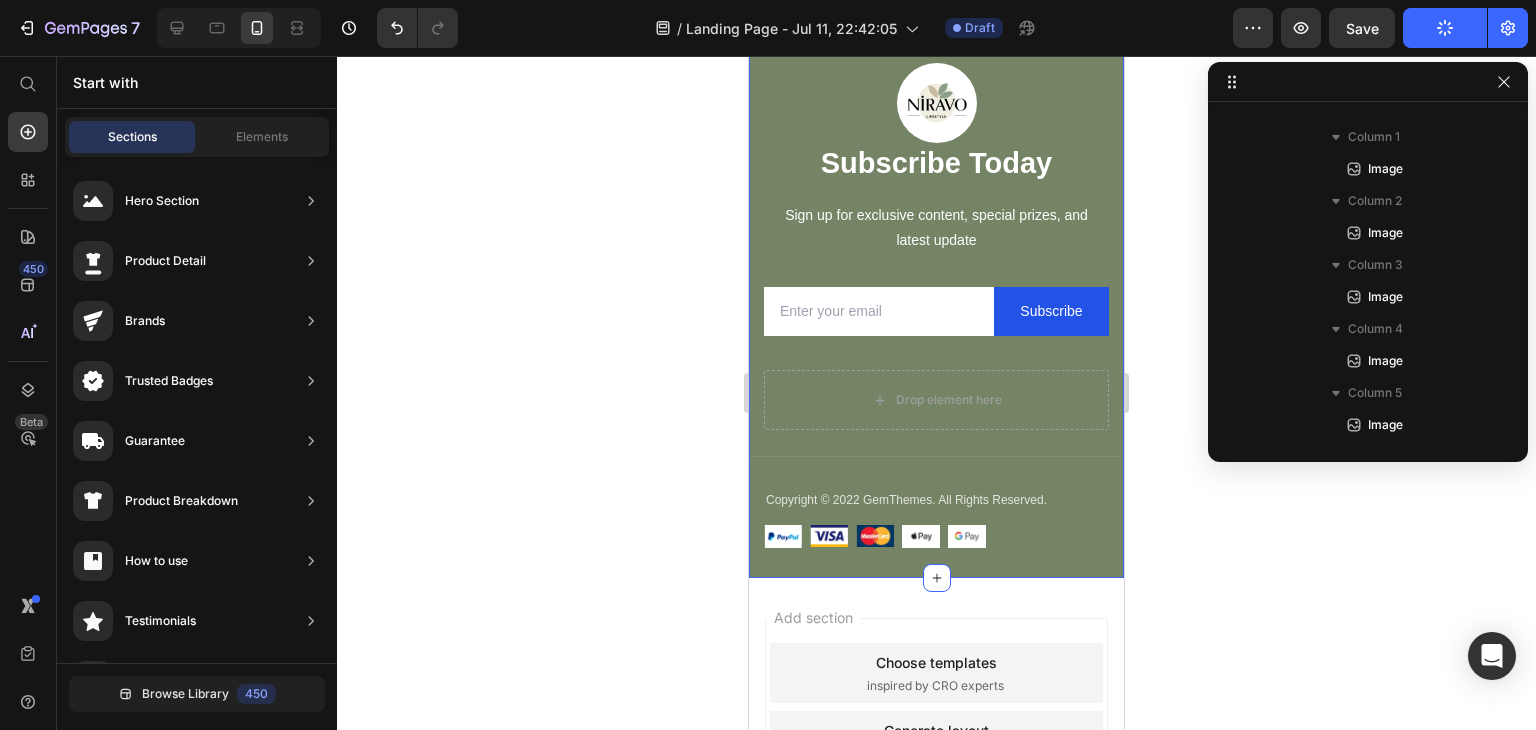 scroll, scrollTop: 2700, scrollLeft: 0, axis: vertical 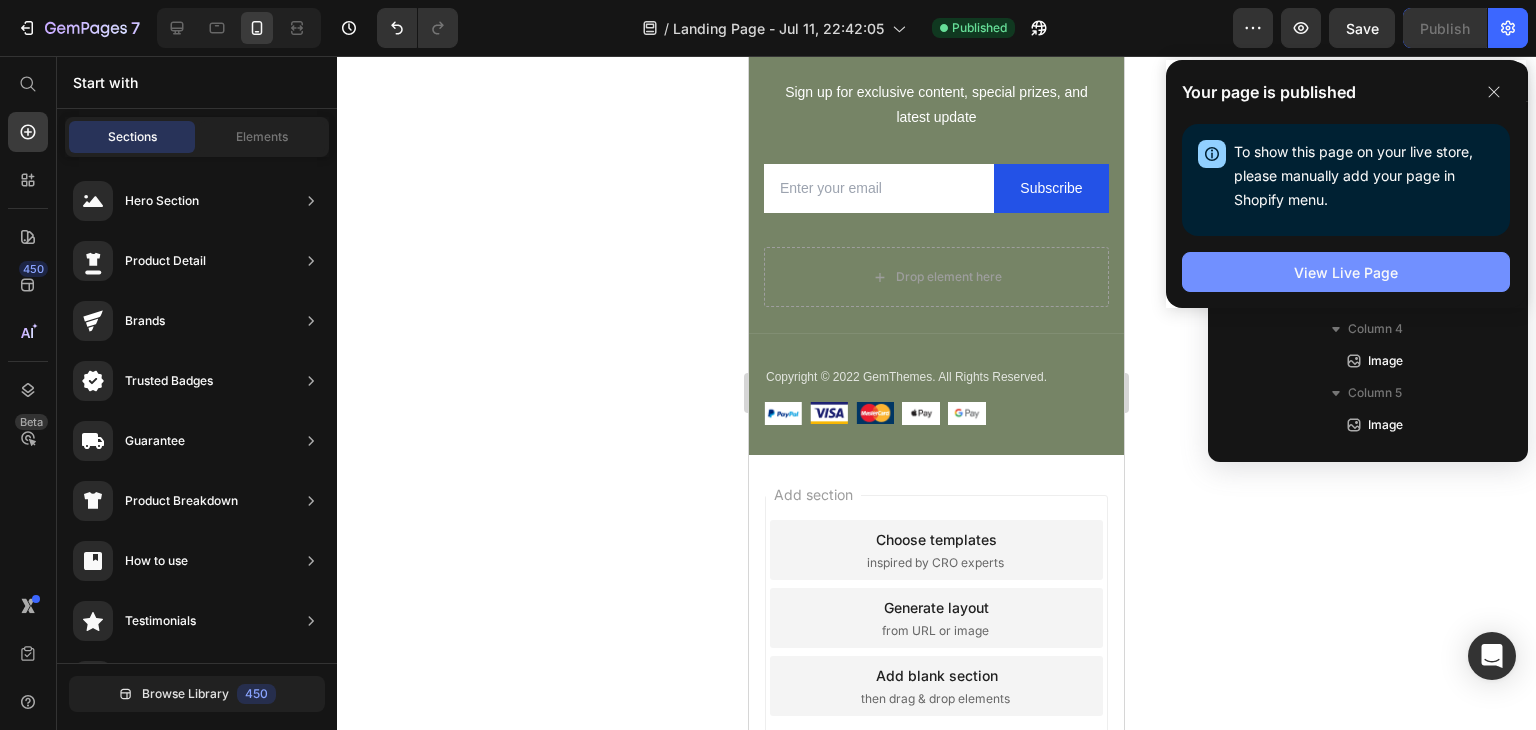 click on "View Live Page" at bounding box center (1346, 272) 